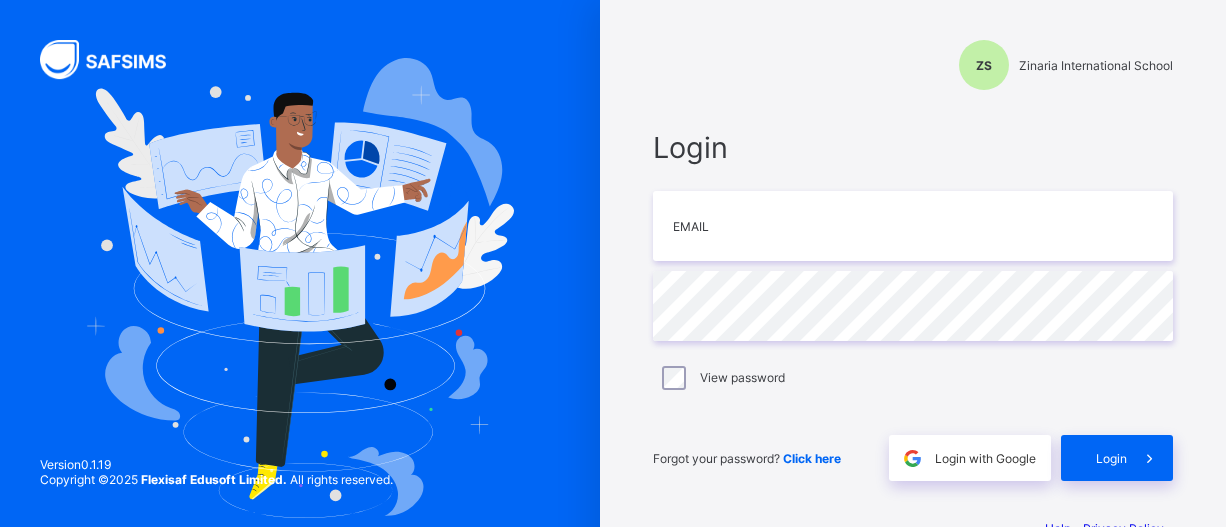 scroll, scrollTop: 0, scrollLeft: 0, axis: both 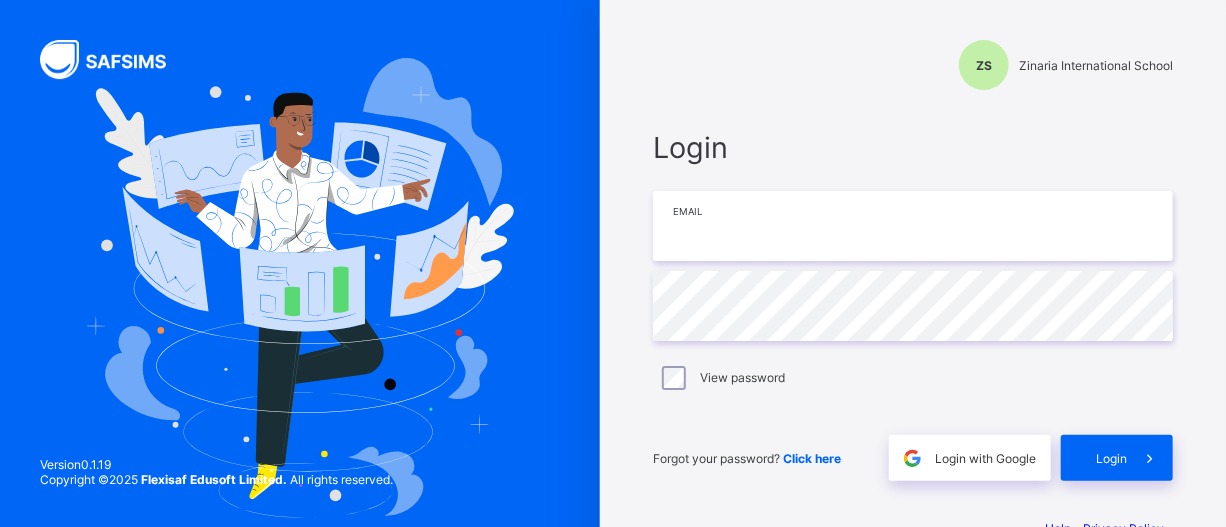 click at bounding box center (913, 226) 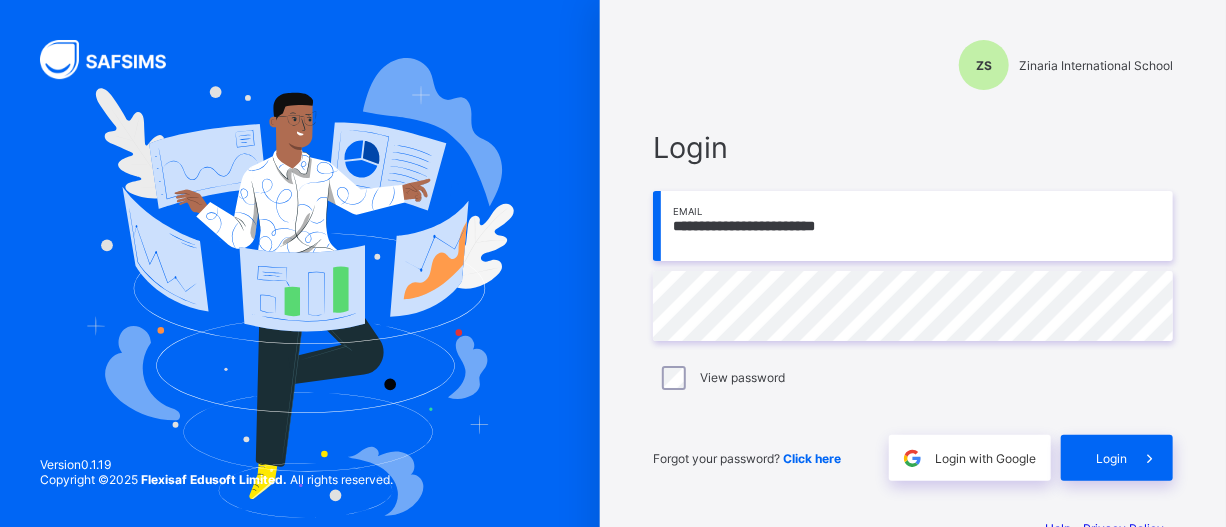 type on "**********" 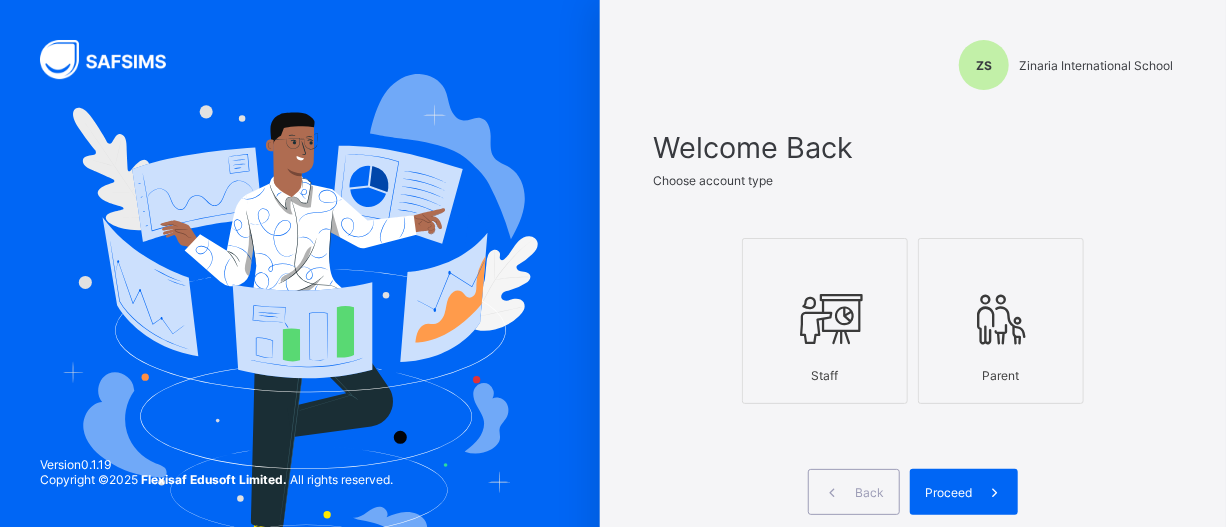 click at bounding box center (825, 318) 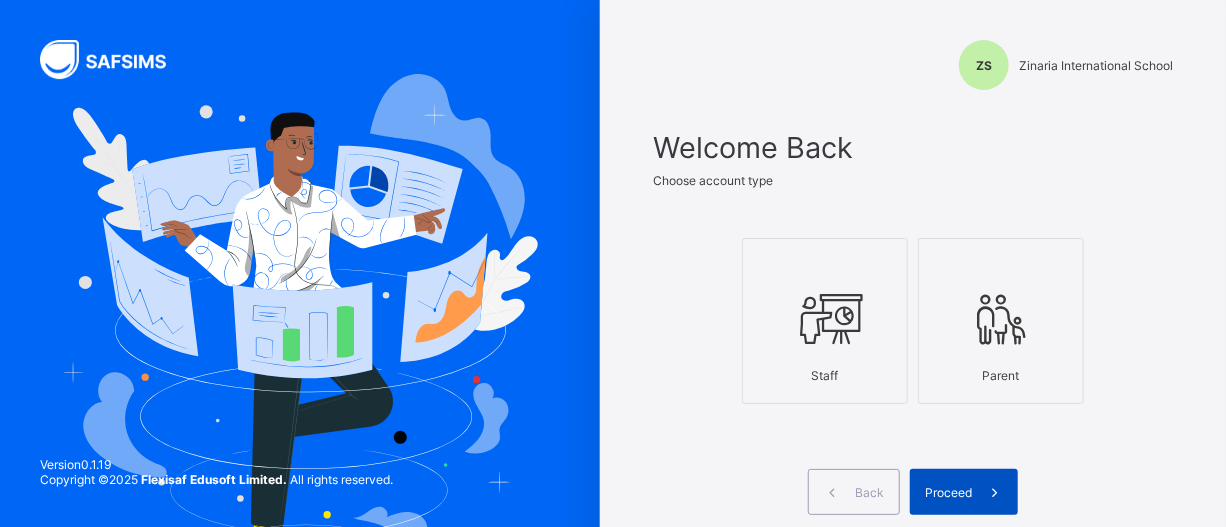 click at bounding box center (995, 492) 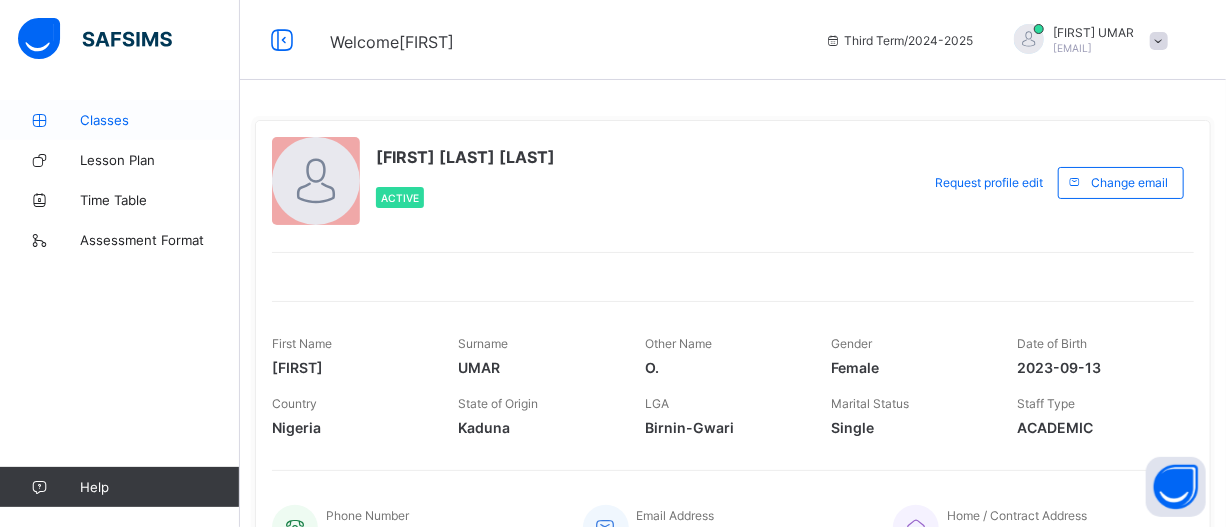 click on "Classes" at bounding box center [160, 120] 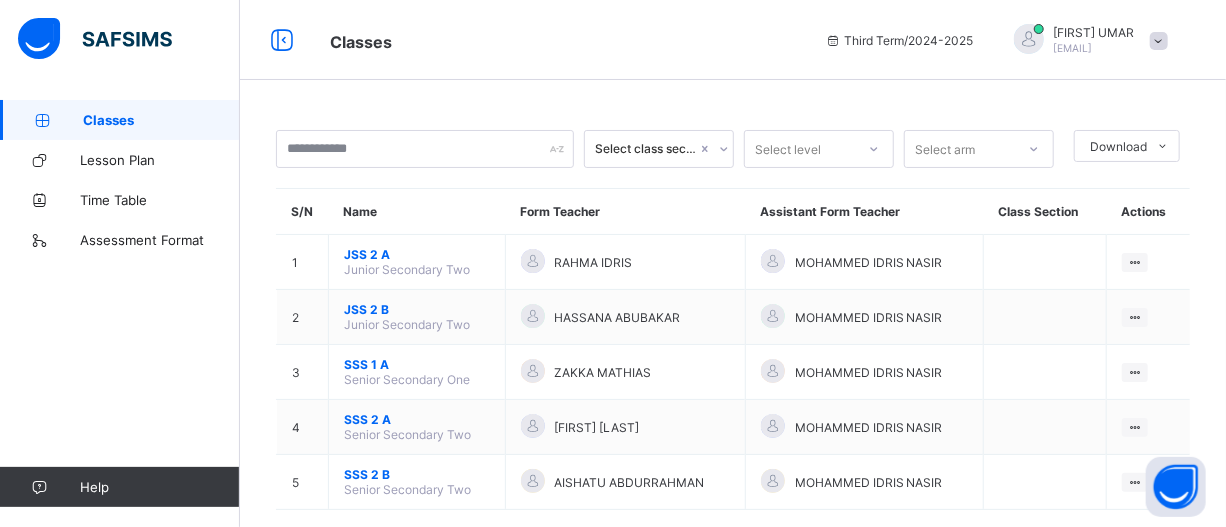 scroll, scrollTop: 27, scrollLeft: 0, axis: vertical 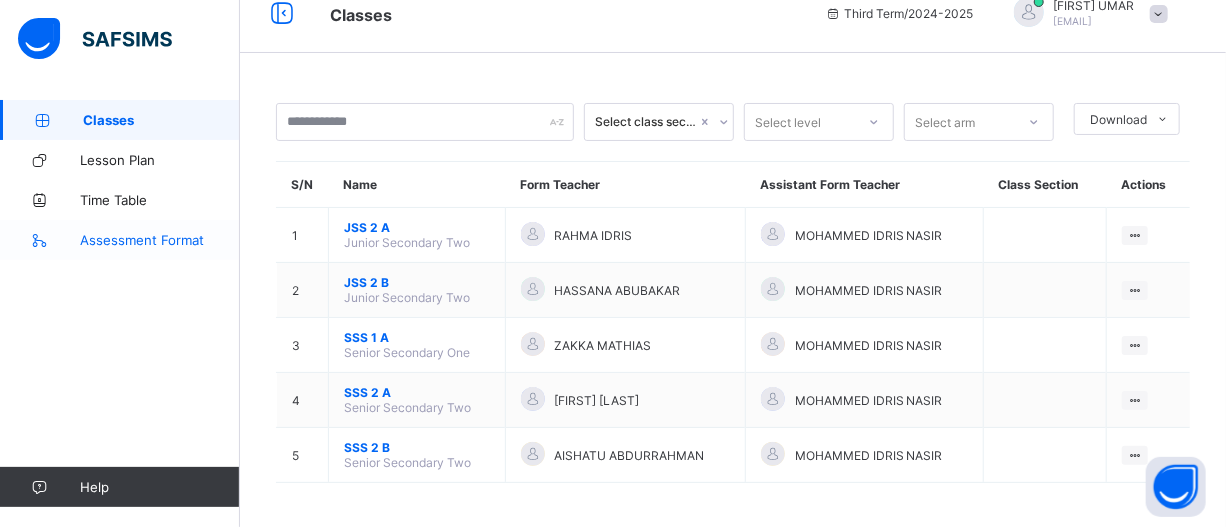 click on "Assessment Format" at bounding box center (160, 240) 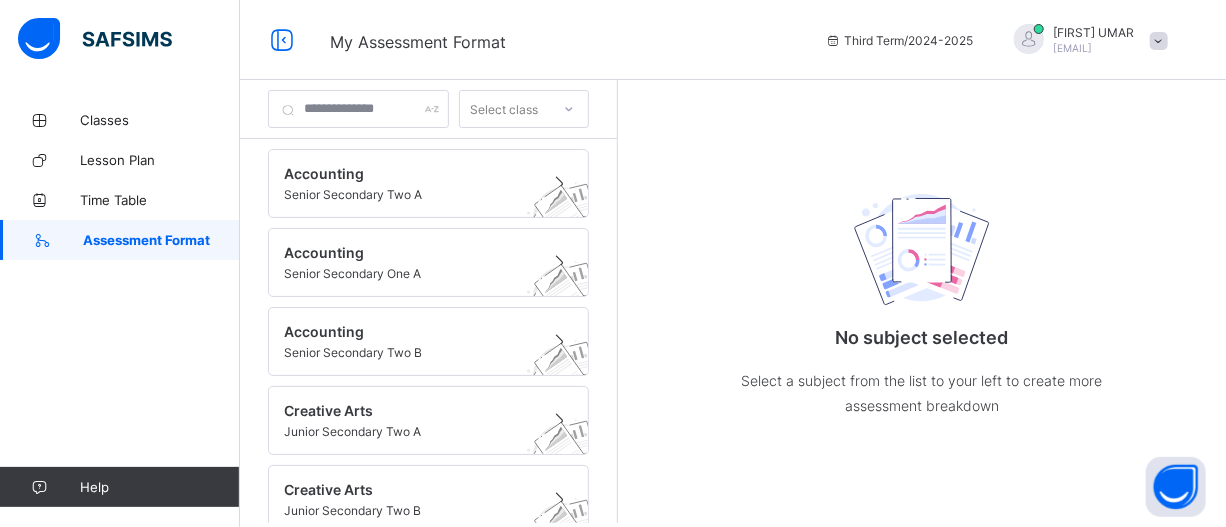 scroll, scrollTop: 0, scrollLeft: 0, axis: both 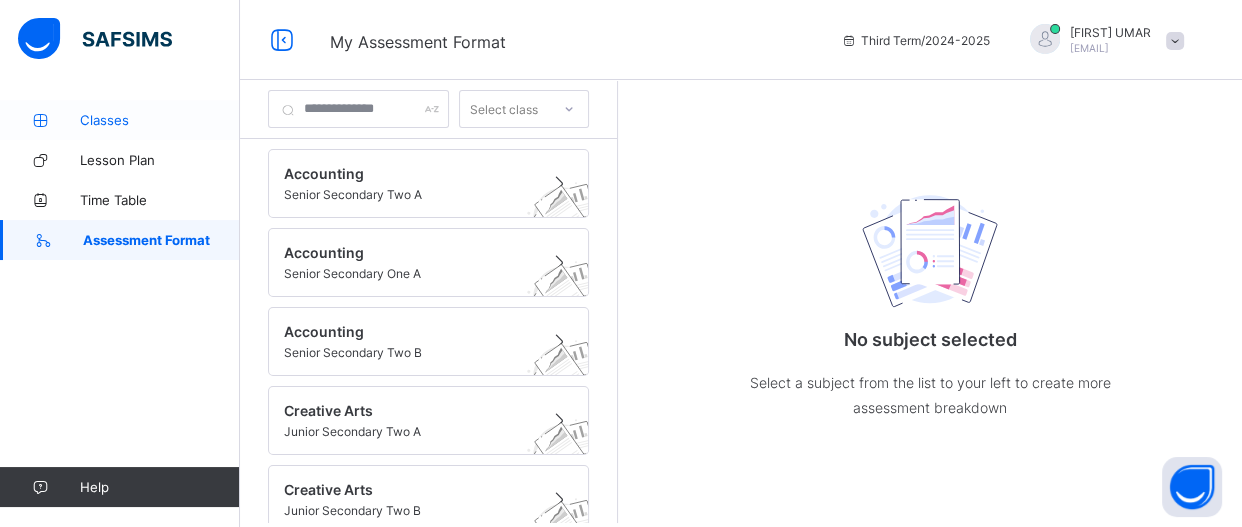 click on "Classes" at bounding box center (160, 120) 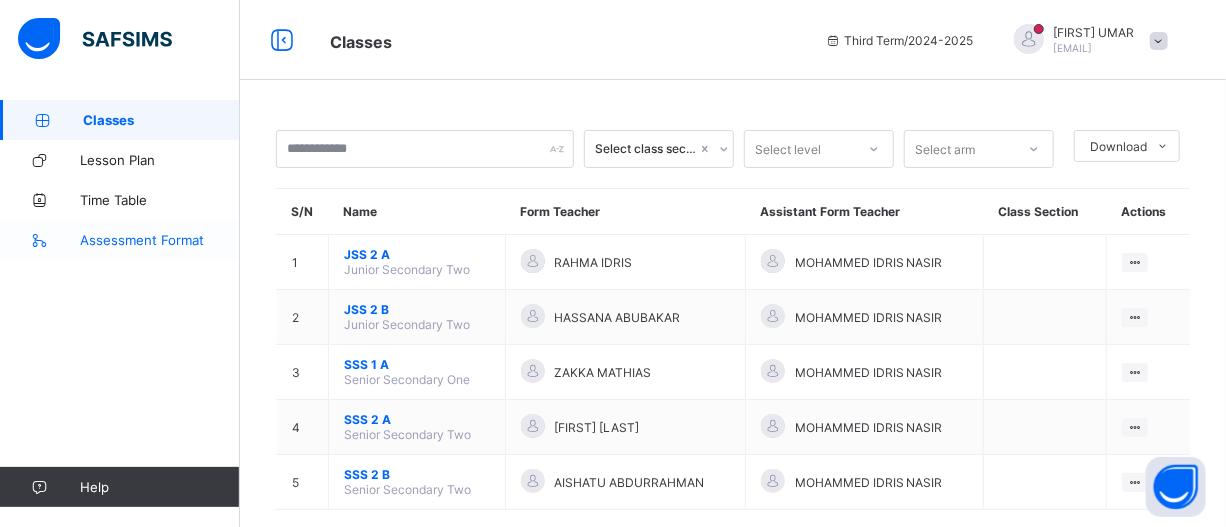 click on "Assessment Format" at bounding box center (160, 240) 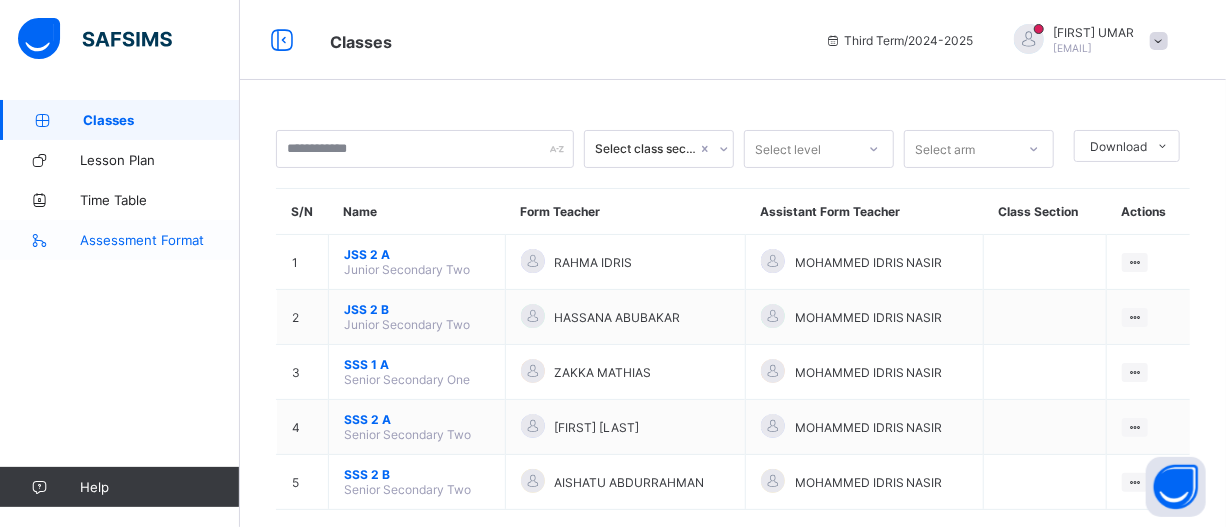 click on "Assessment Format" at bounding box center (160, 240) 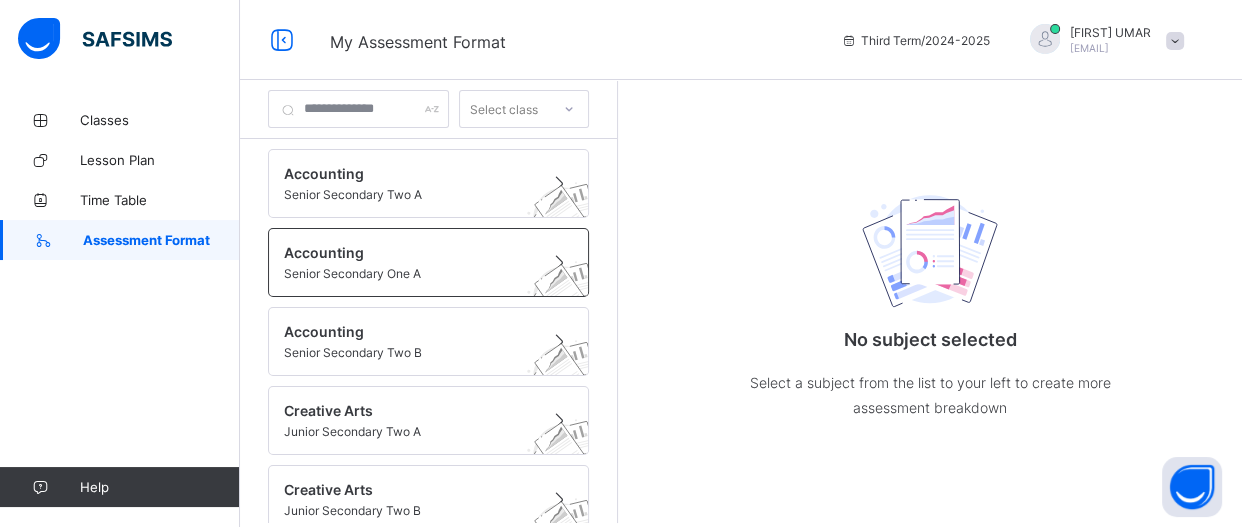 click on "Senior Secondary One A" at bounding box center (409, 273) 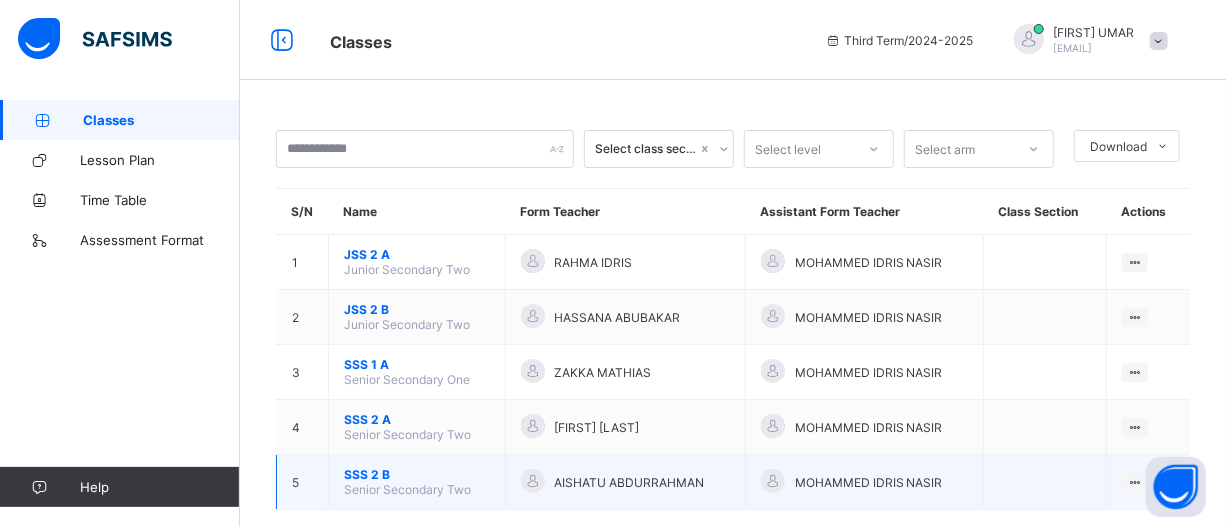 click on "Senior Secondary Two" at bounding box center [407, 489] 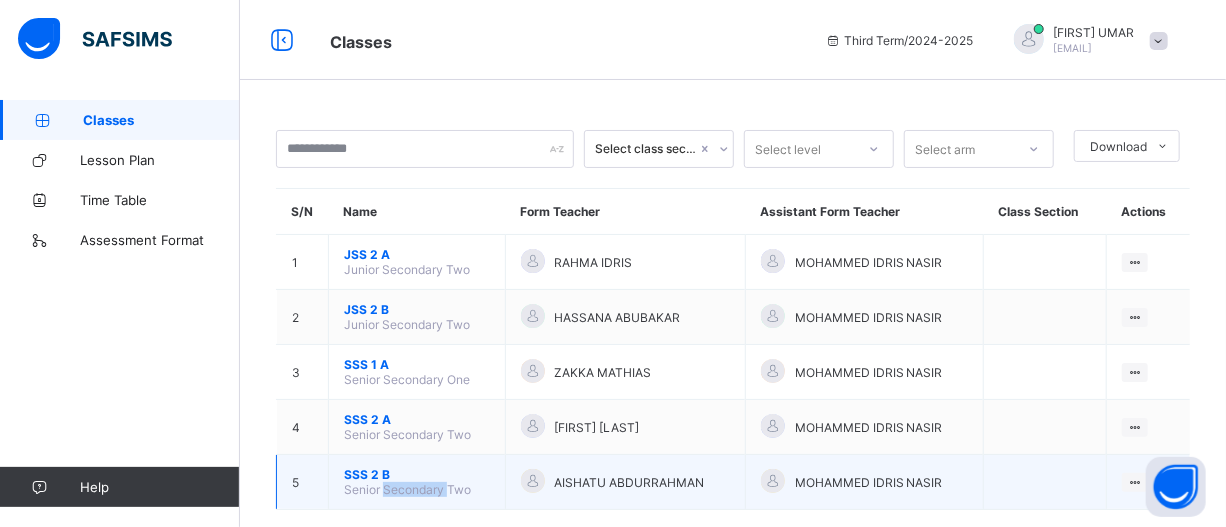 click on "Senior Secondary Two" at bounding box center (407, 489) 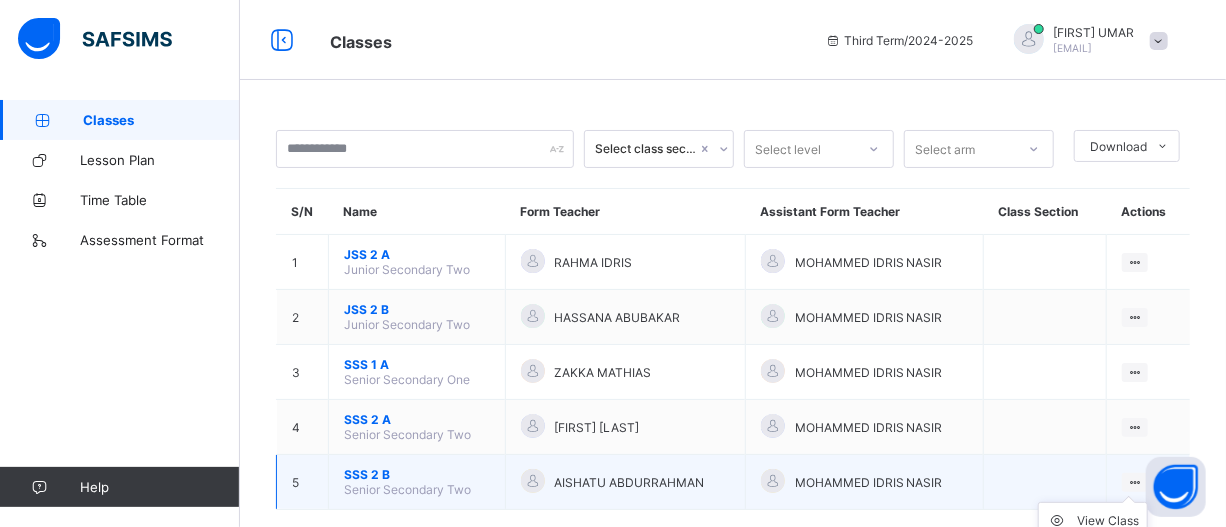 click at bounding box center [1135, 482] 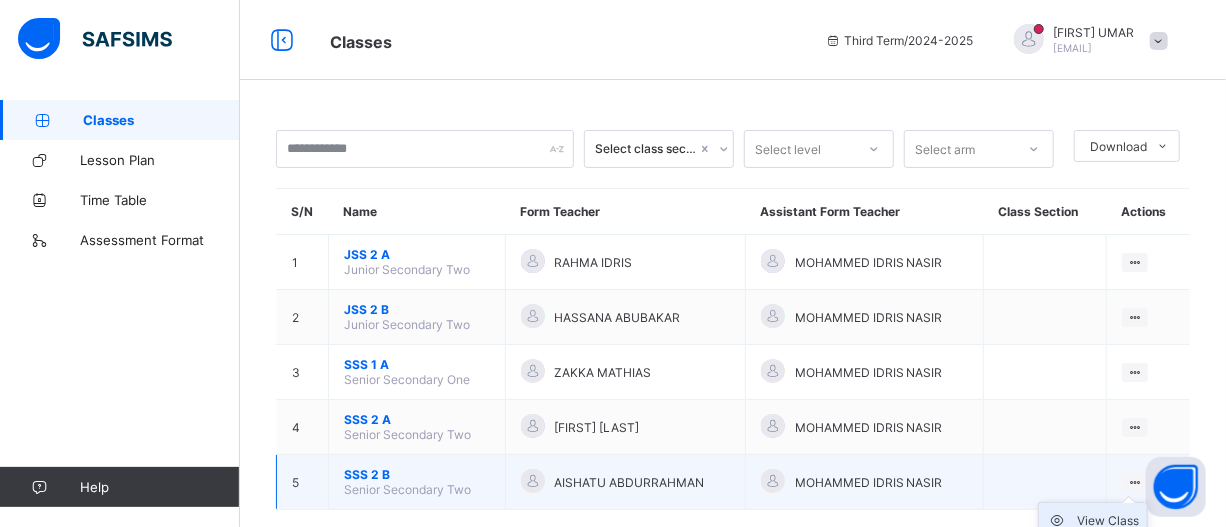 click on "View Class" at bounding box center (1108, 521) 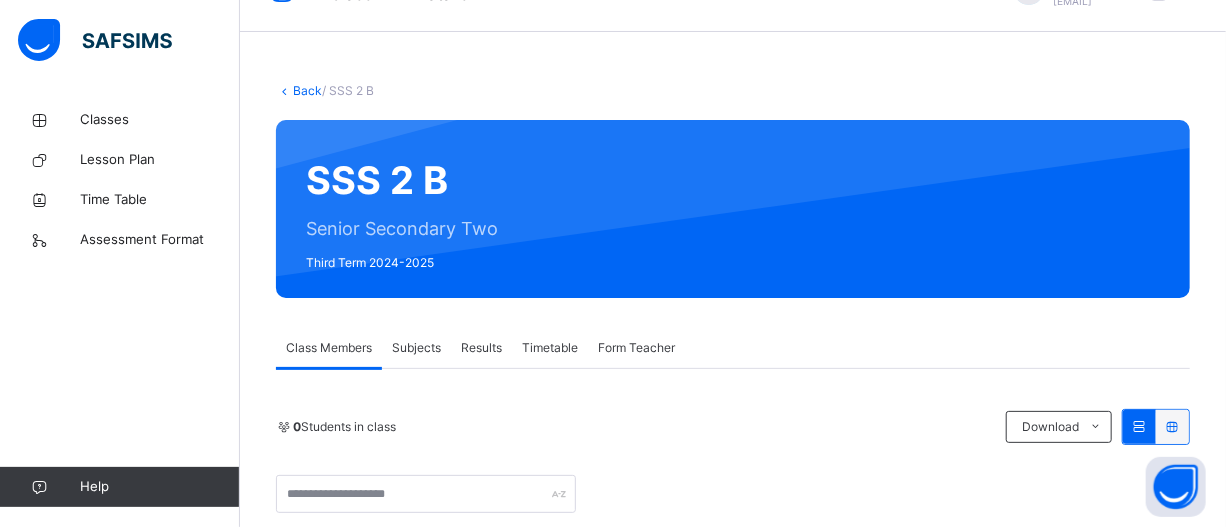 scroll, scrollTop: 62, scrollLeft: 0, axis: vertical 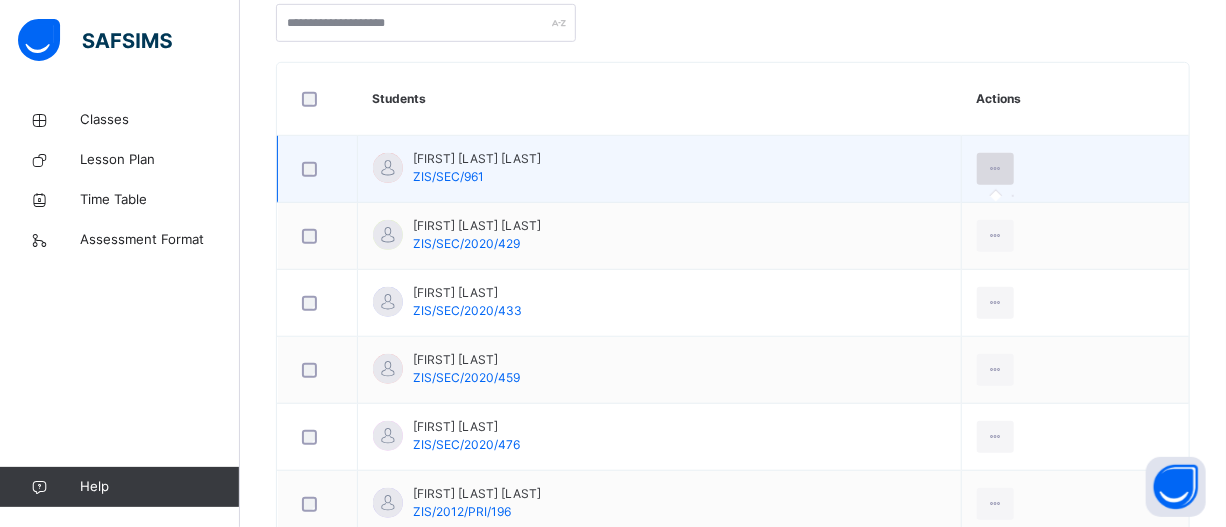 click at bounding box center (995, 169) 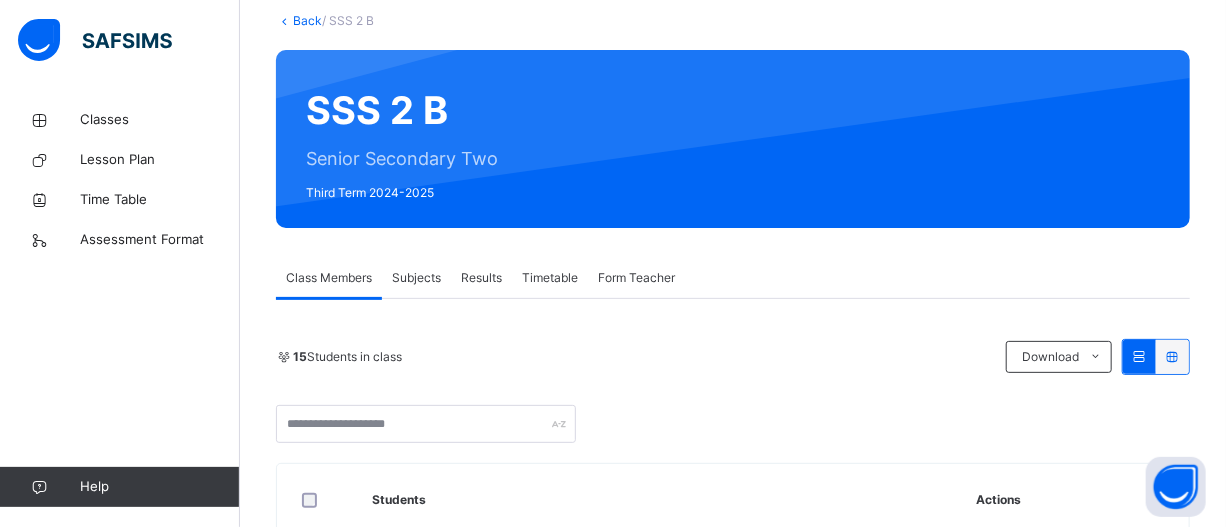 scroll, scrollTop: 0, scrollLeft: 0, axis: both 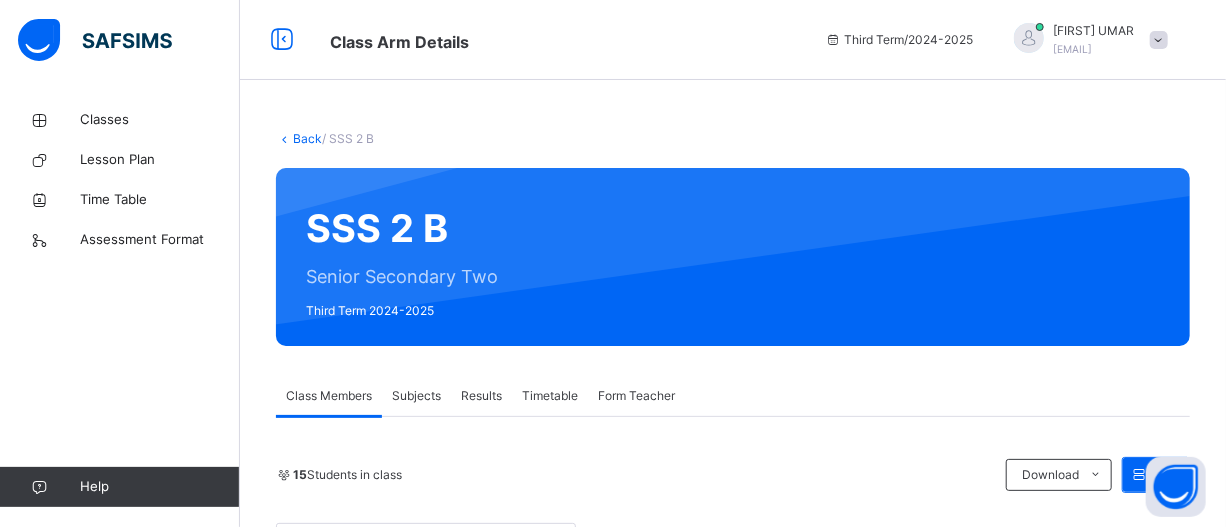 click on "Subjects" at bounding box center [416, 396] 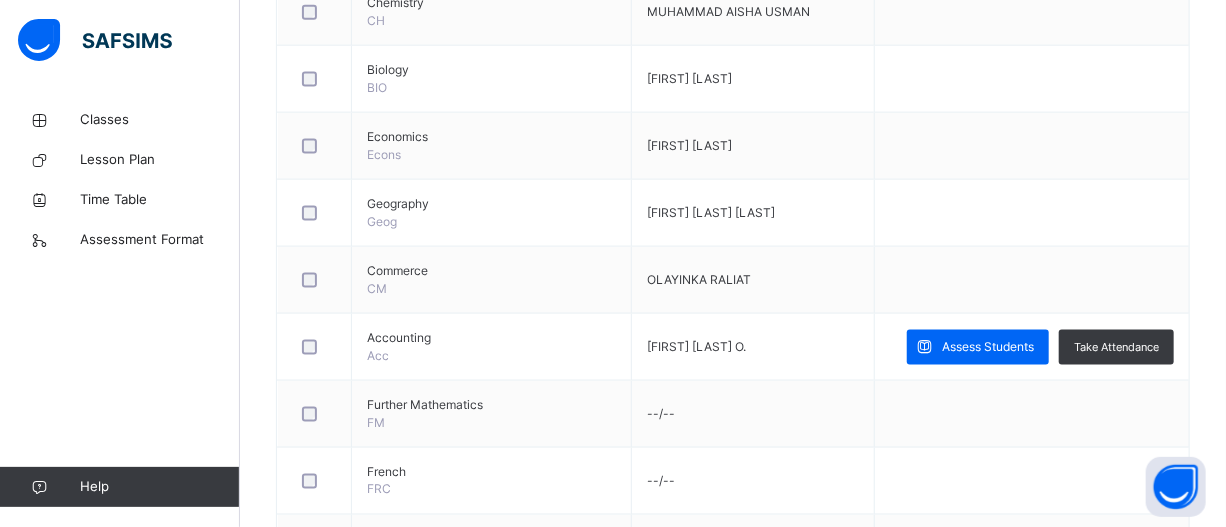 scroll, scrollTop: 1272, scrollLeft: 0, axis: vertical 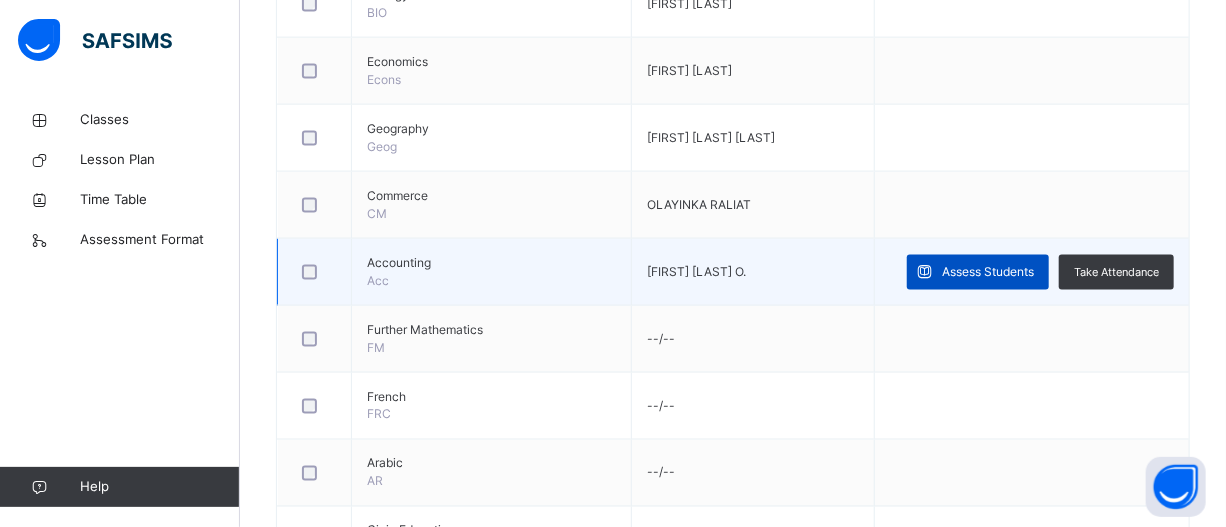 click on "Assess Students" at bounding box center [988, 272] 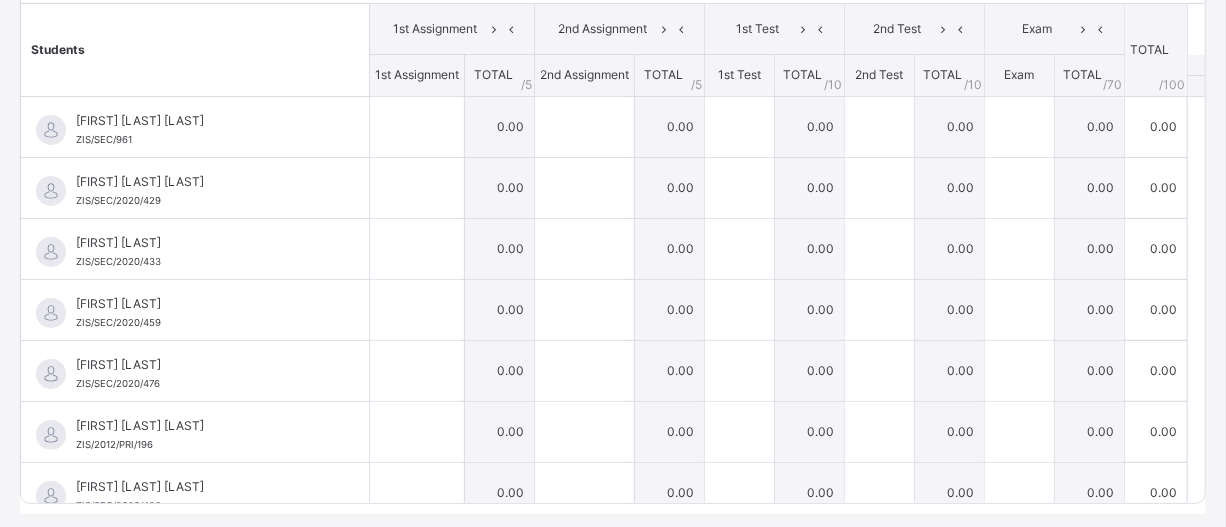 scroll, scrollTop: 383, scrollLeft: 0, axis: vertical 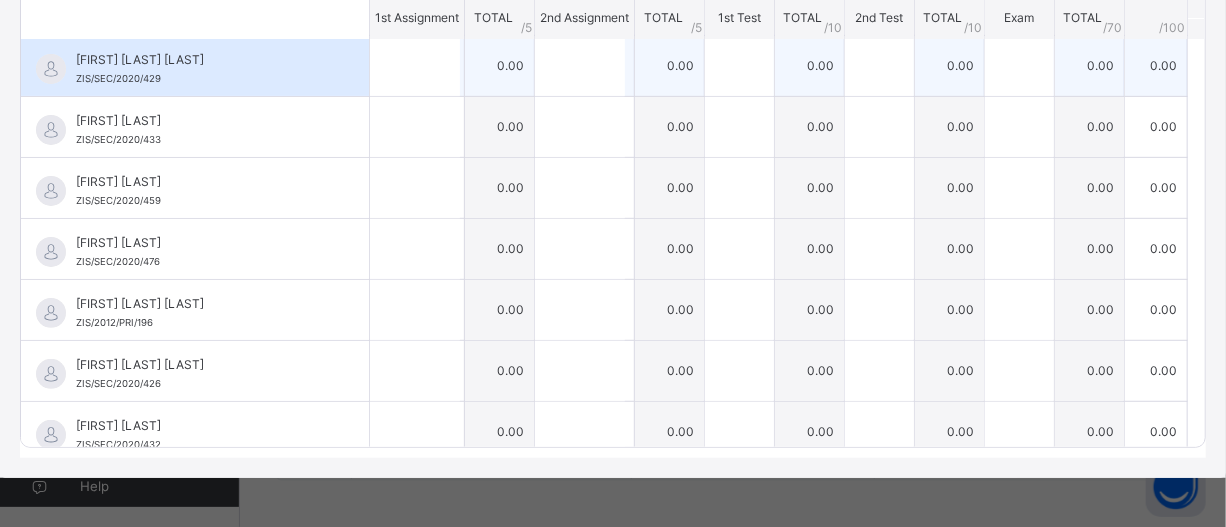 click on "0.00" at bounding box center (500, 65) 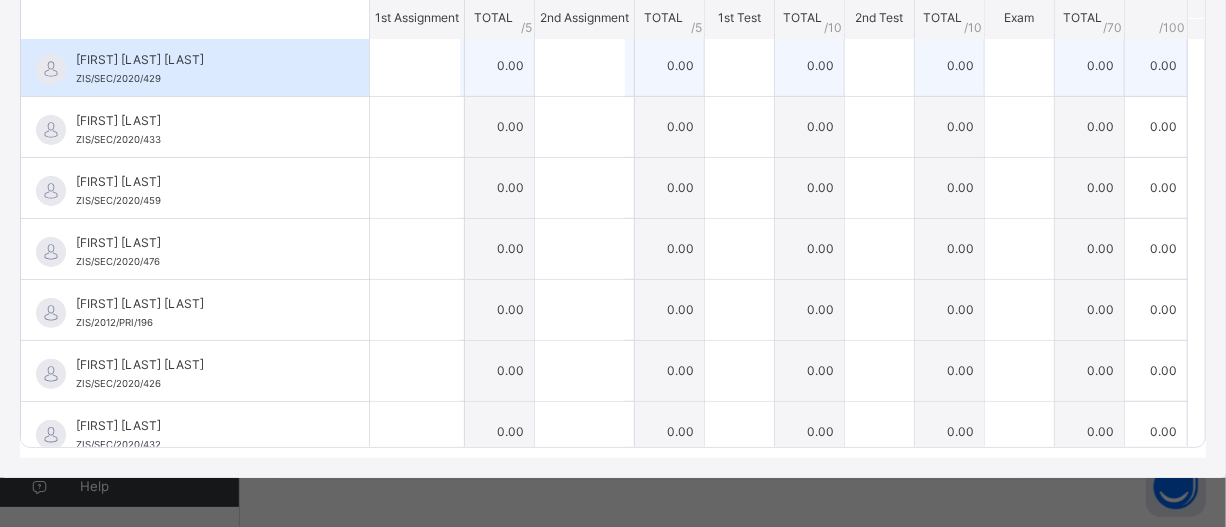 click on "0.00" at bounding box center [500, 65] 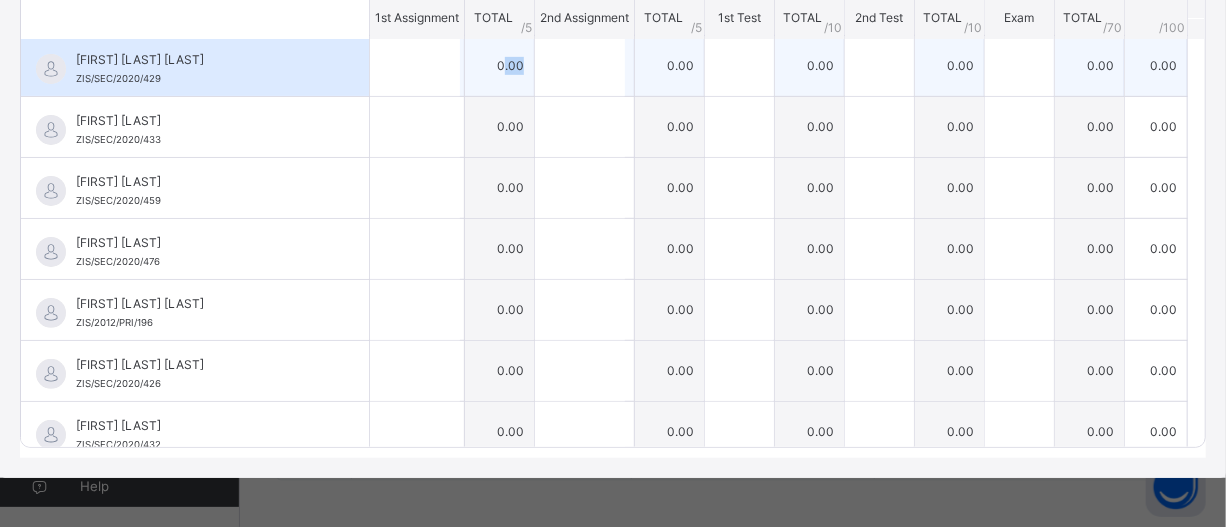 drag, startPoint x: 501, startPoint y: 59, endPoint x: 473, endPoint y: 61, distance: 28.071337 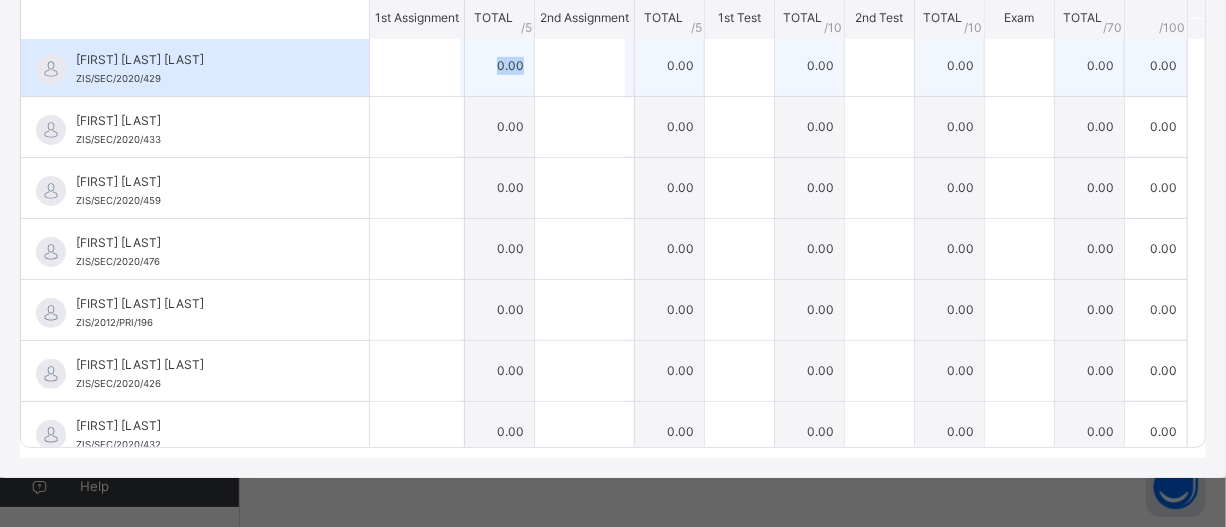 click on "0.00" at bounding box center (500, 65) 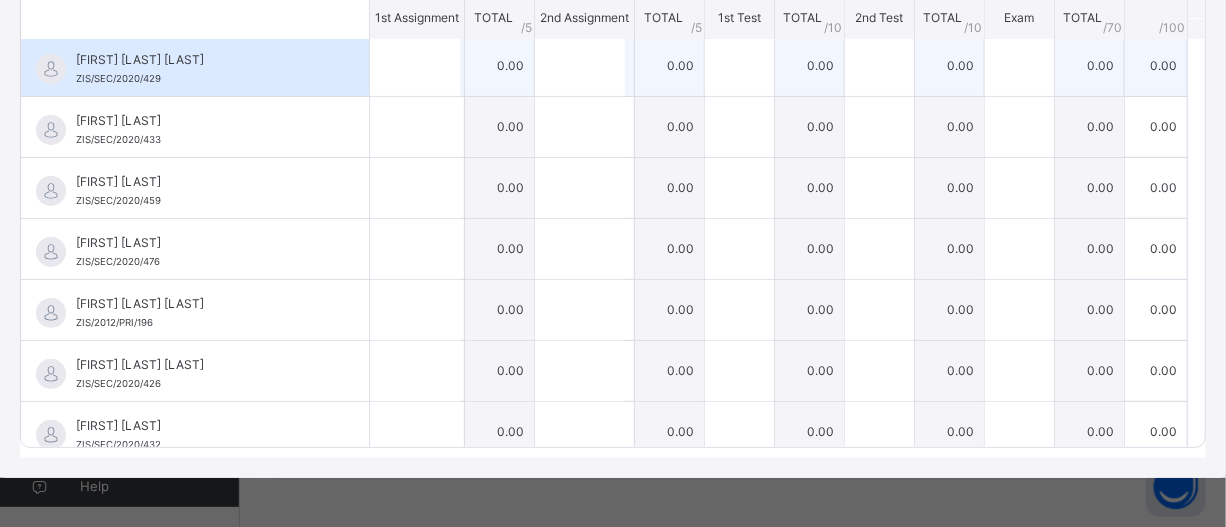 click on "0.00" at bounding box center (500, 65) 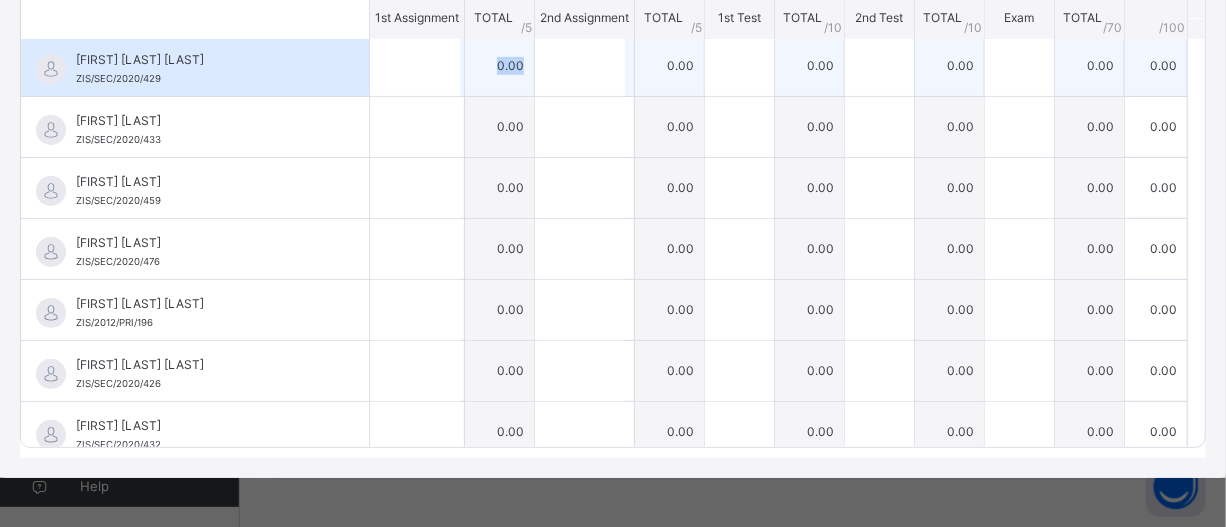 click on "0.00" at bounding box center [500, 65] 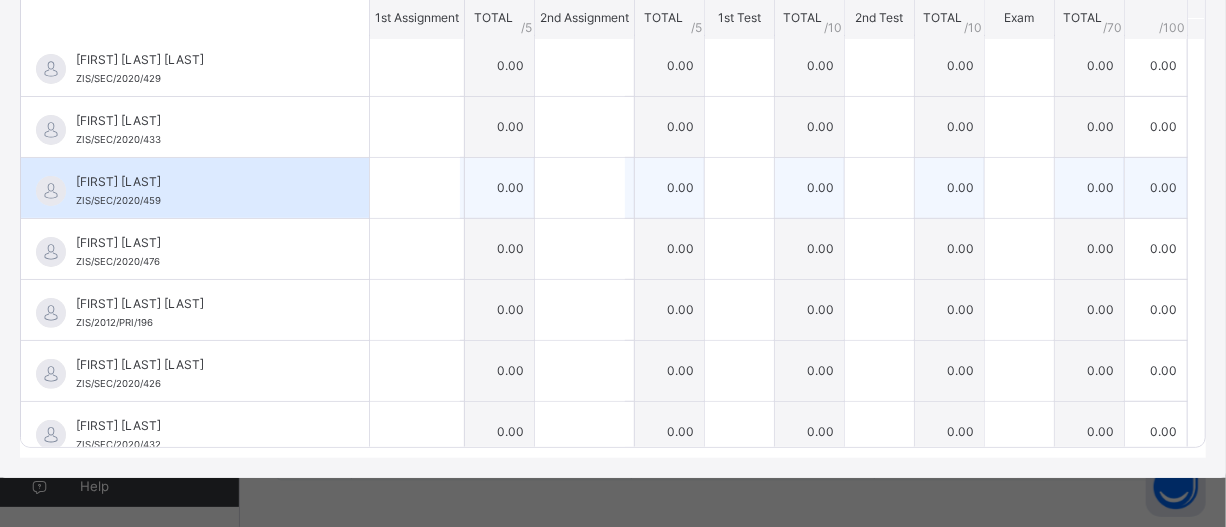 click on "0.00" at bounding box center (500, 187) 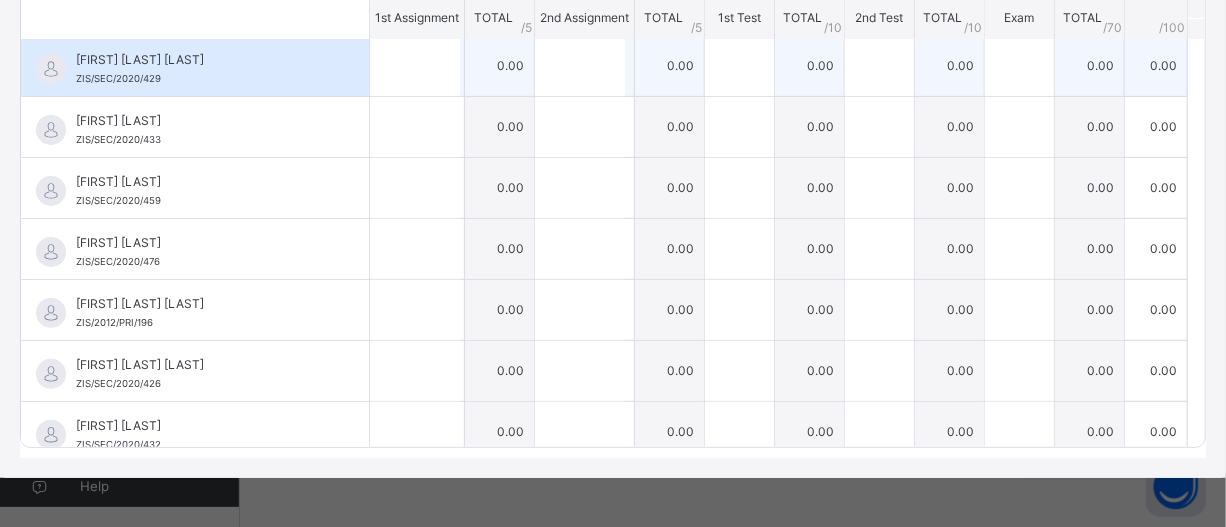 click on "0.00" at bounding box center [500, 65] 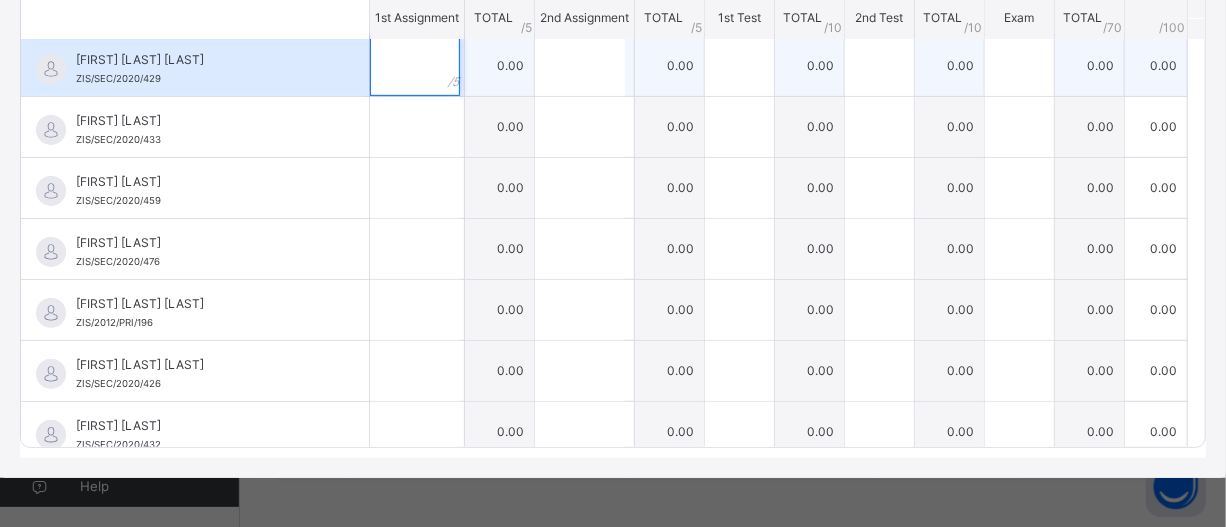 click at bounding box center [415, 66] 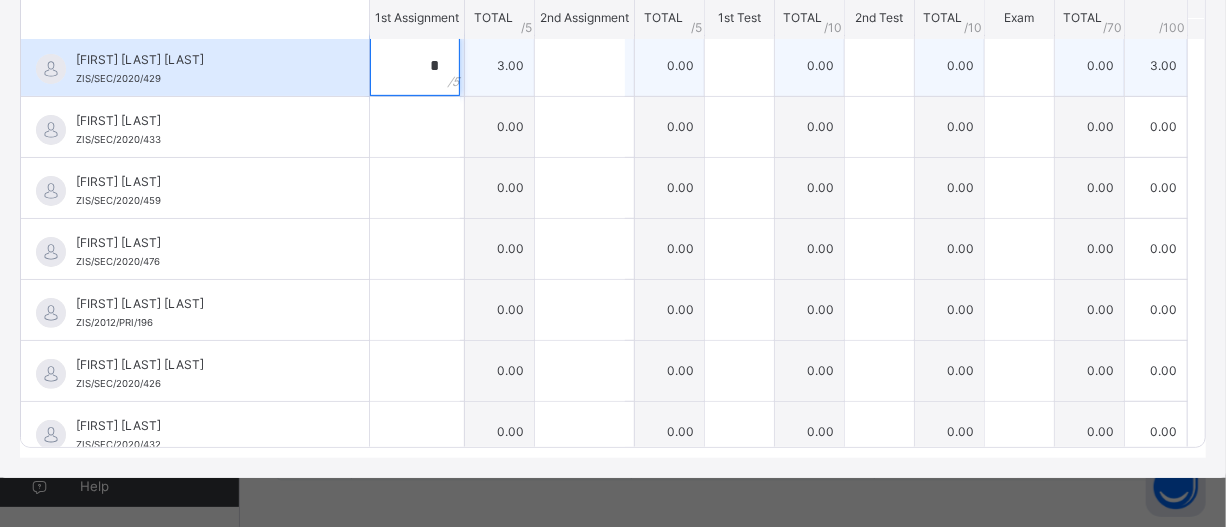 type on "*" 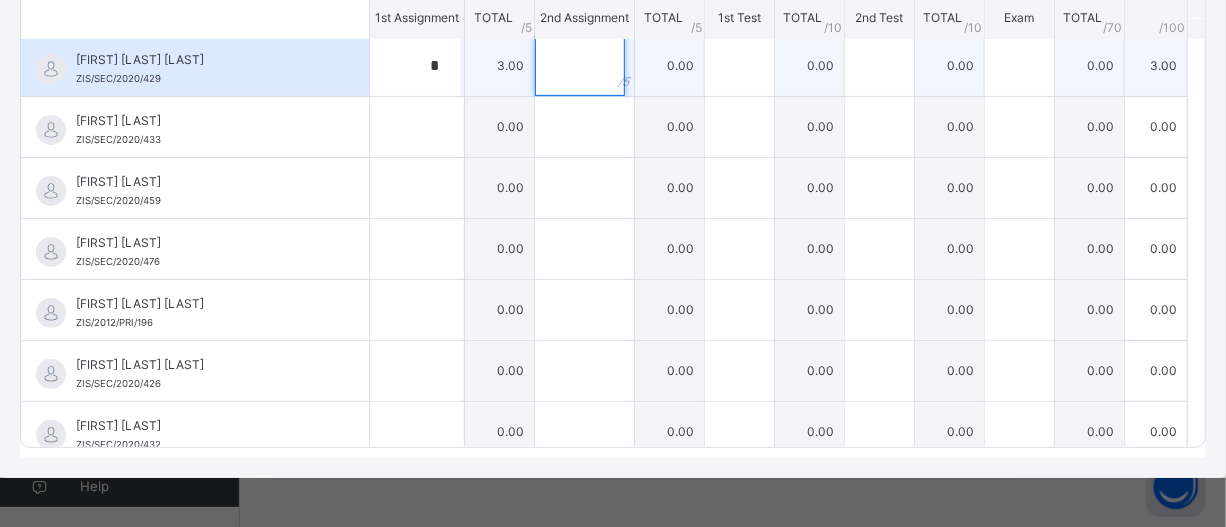 click at bounding box center [580, 66] 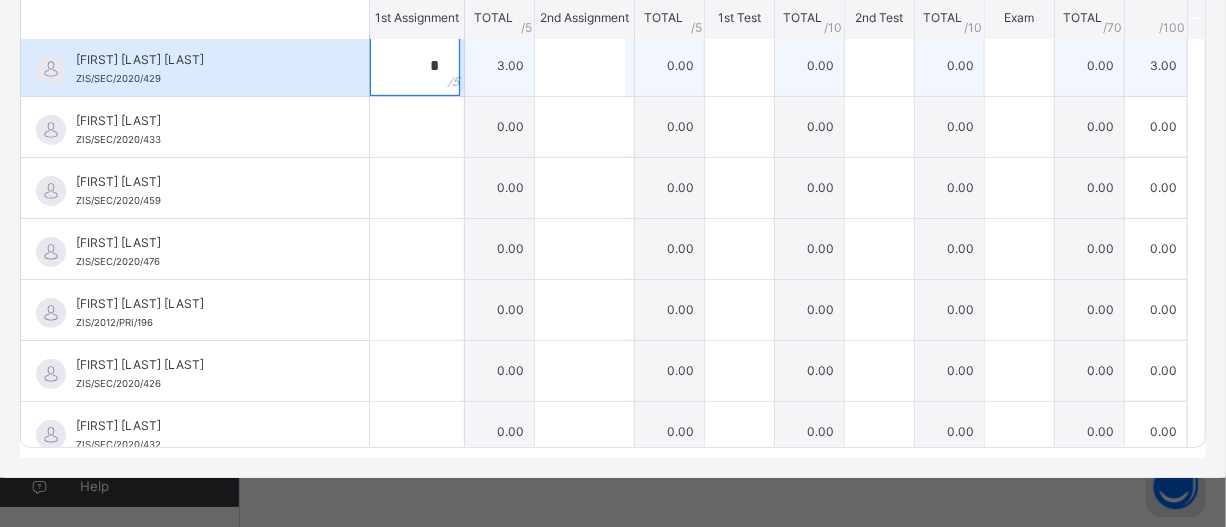 click on "*" at bounding box center (415, 66) 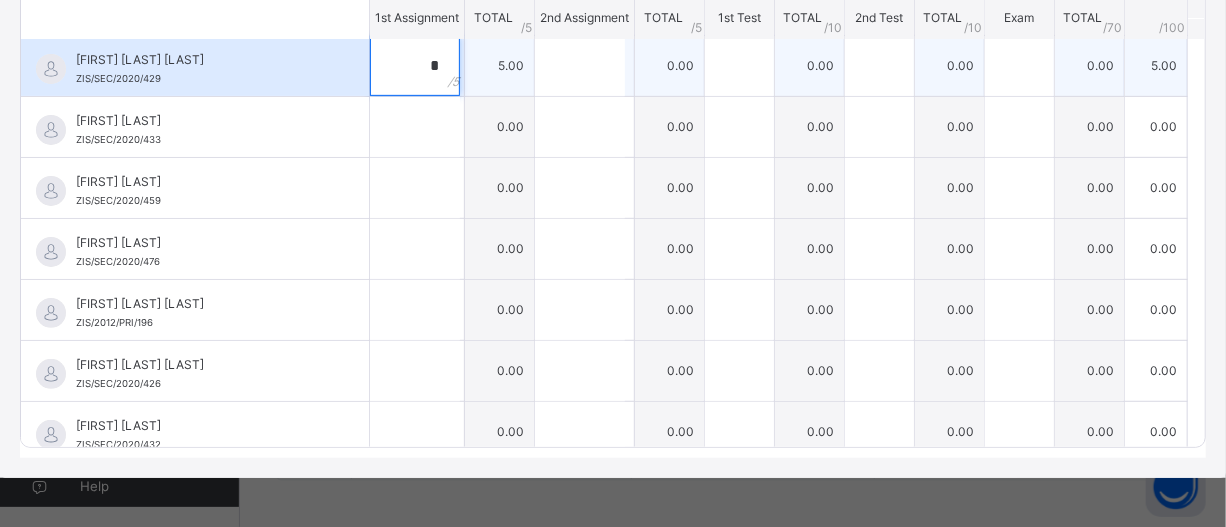 type on "*" 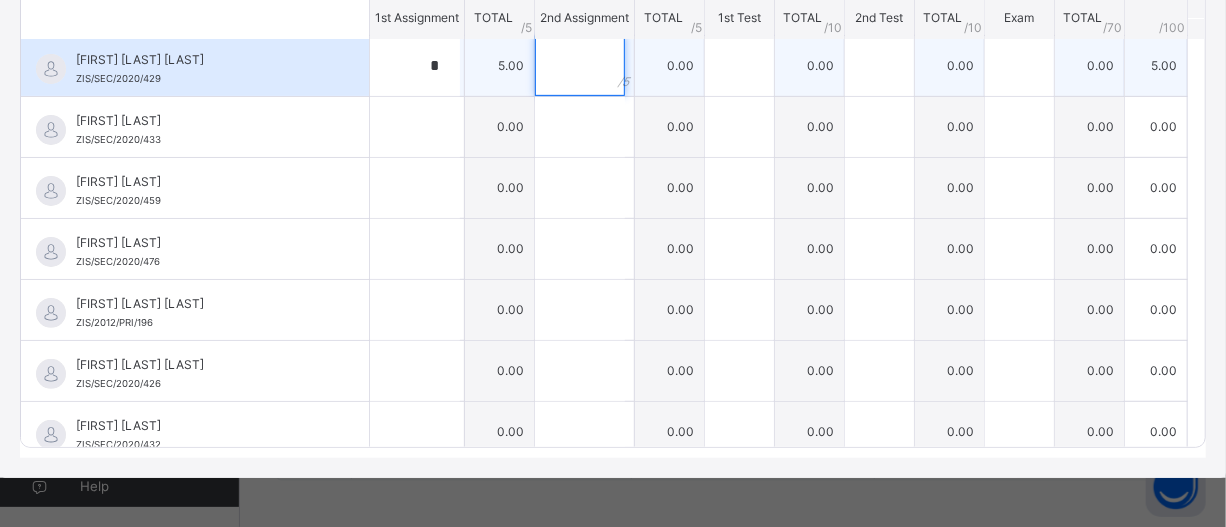 click at bounding box center [580, 66] 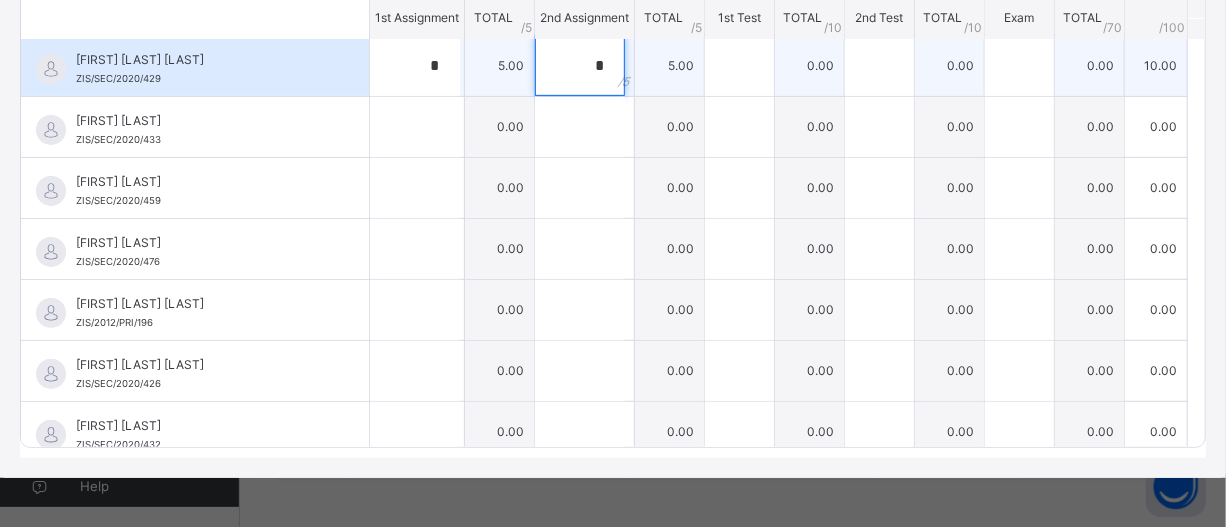 type on "*" 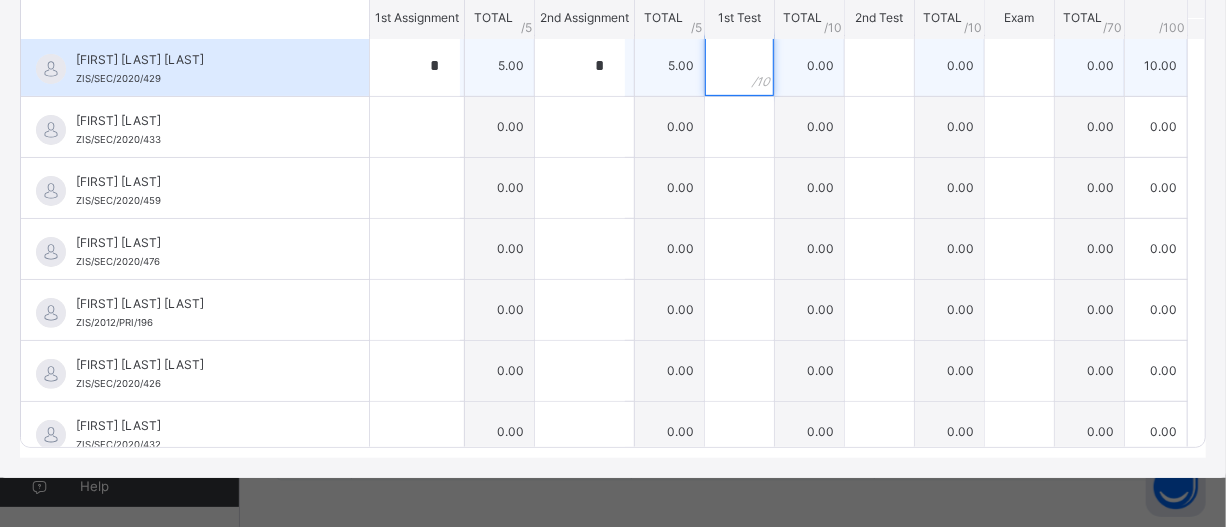 click at bounding box center (739, 66) 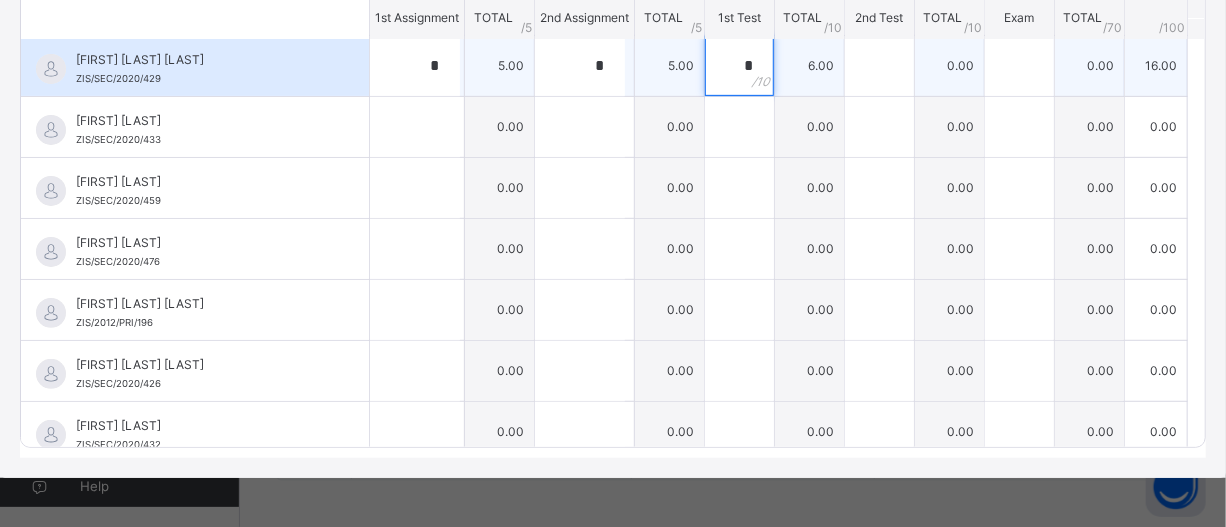type on "*" 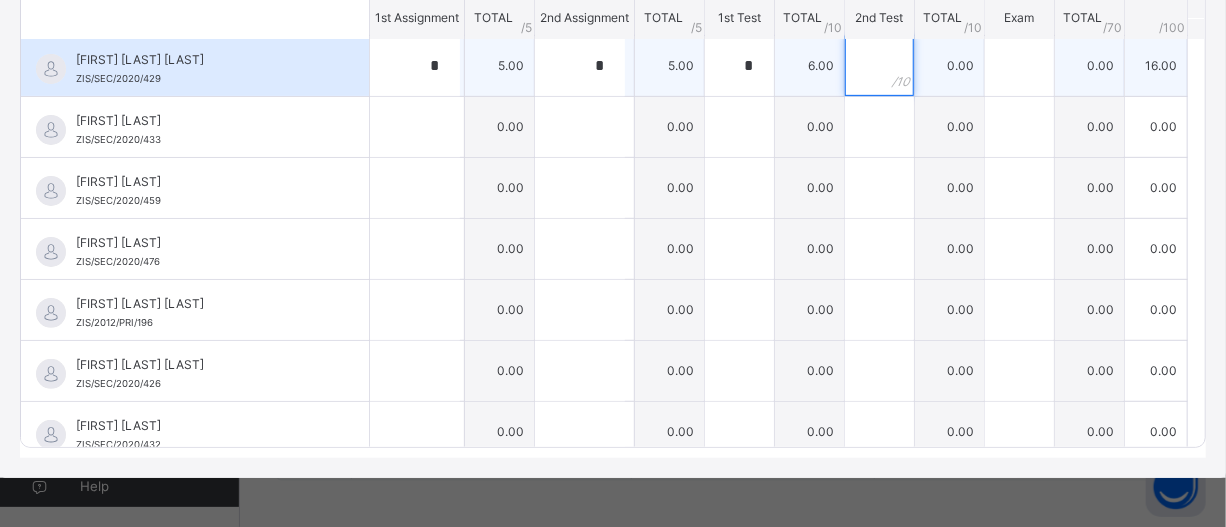 click at bounding box center (879, 66) 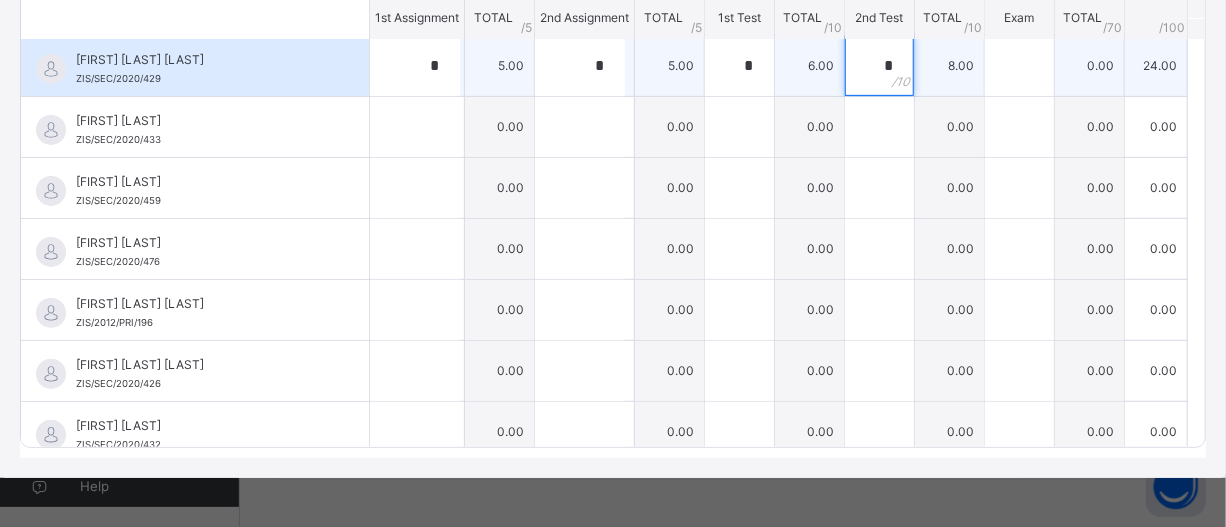 type on "*" 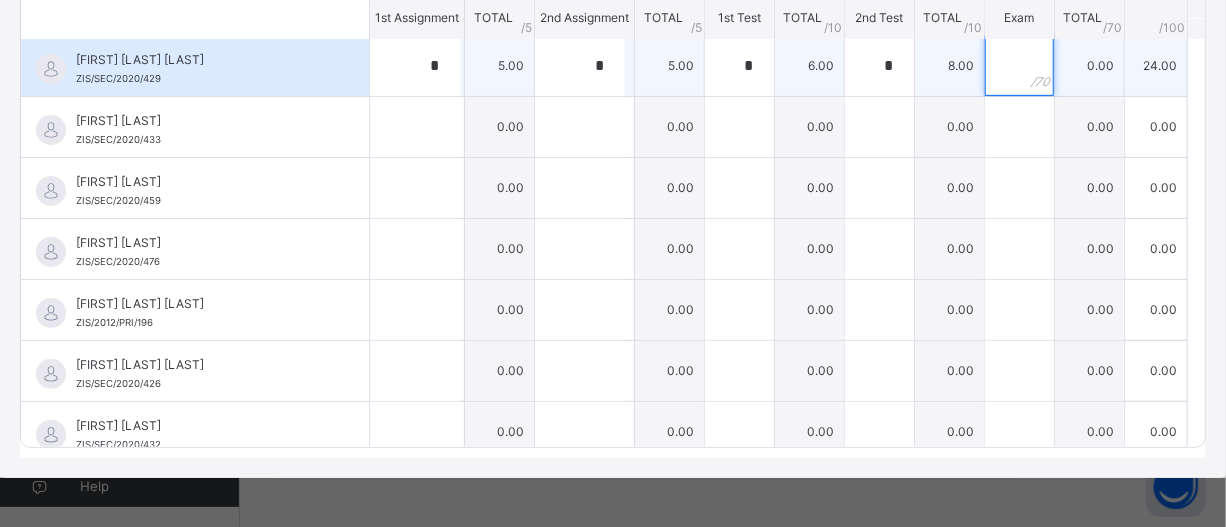 click at bounding box center [1019, 66] 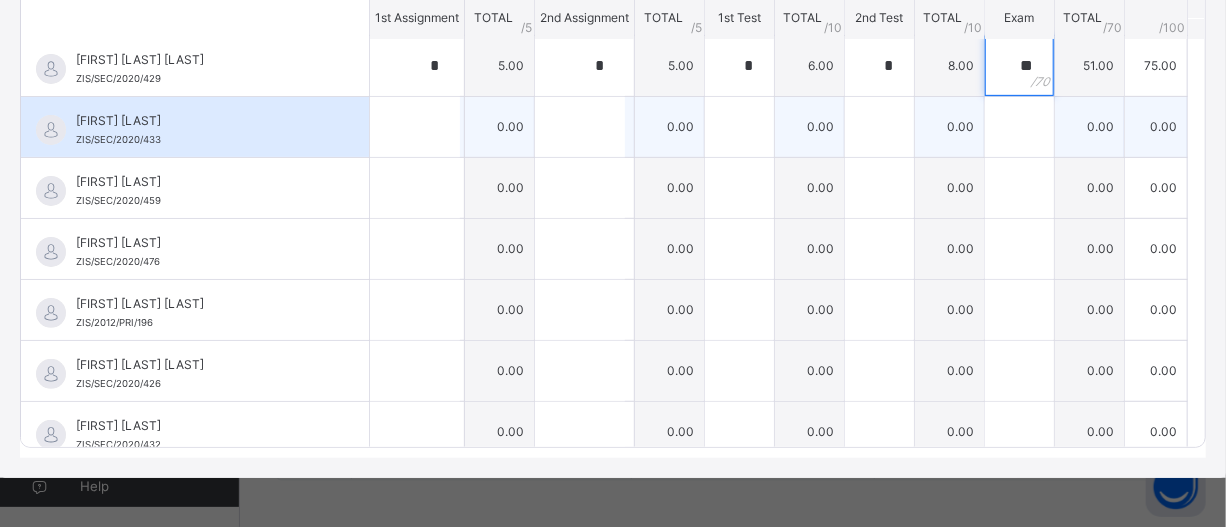 type on "**" 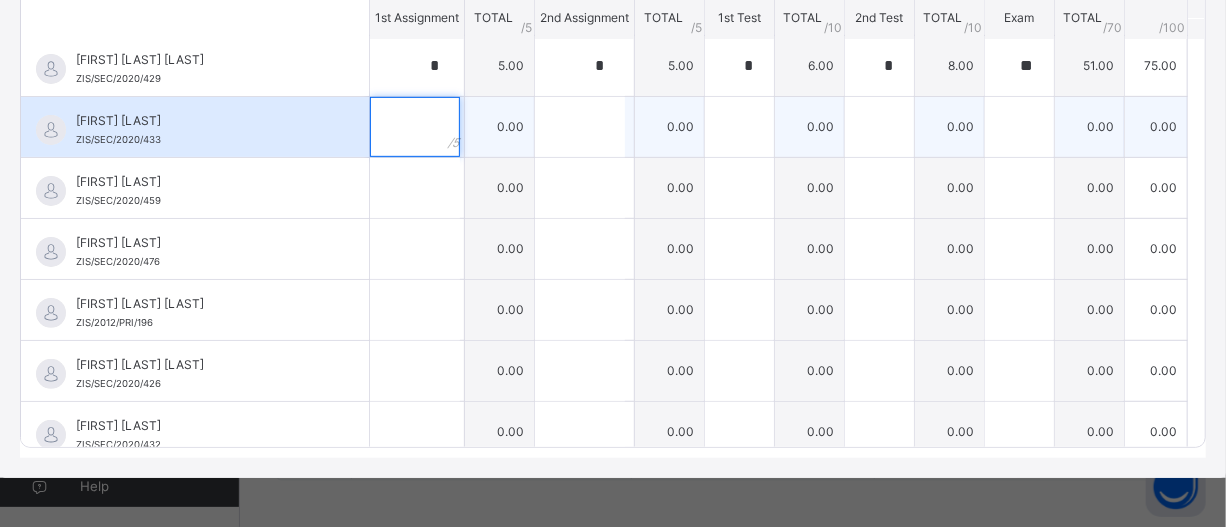 click at bounding box center [415, 127] 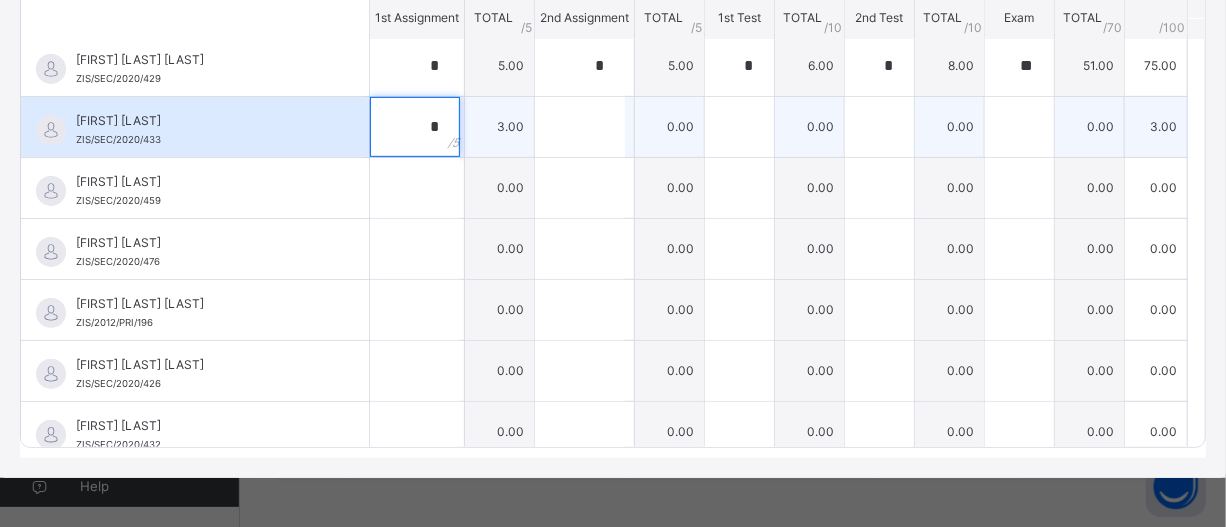 type on "*" 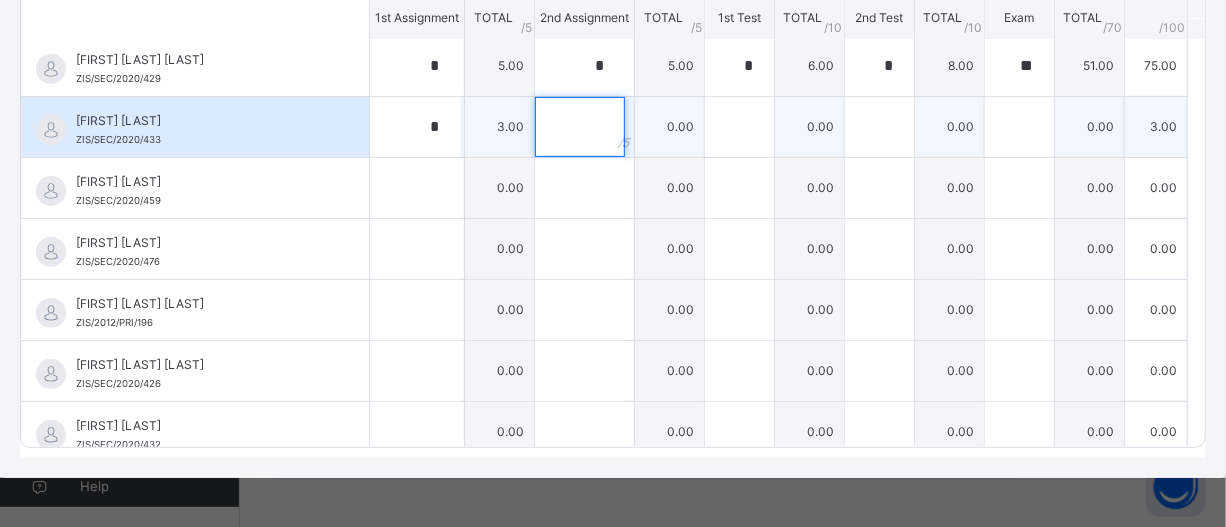click at bounding box center [580, 127] 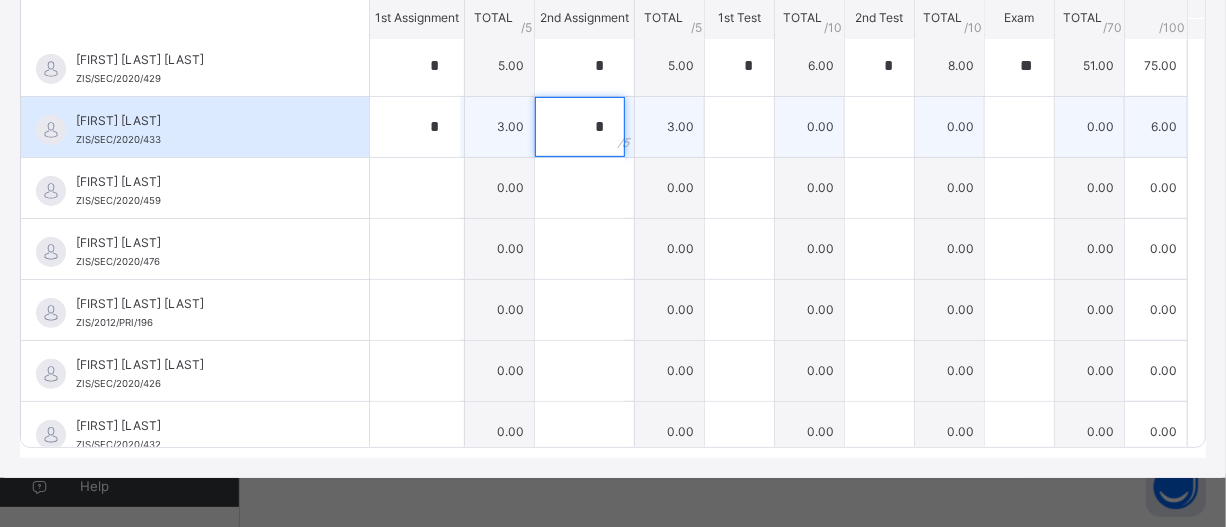 type on "*" 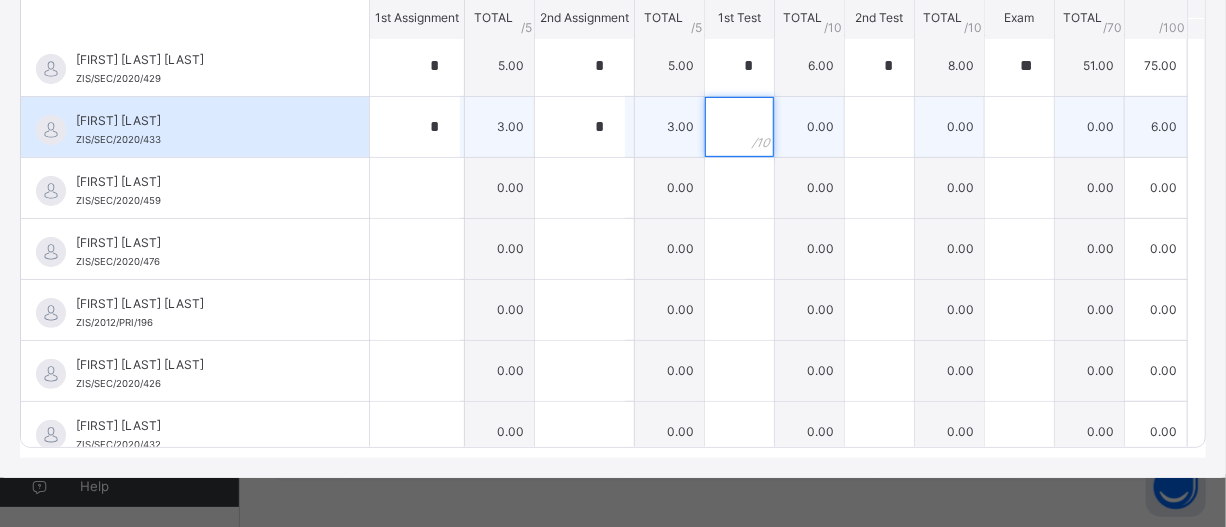 click at bounding box center [739, 127] 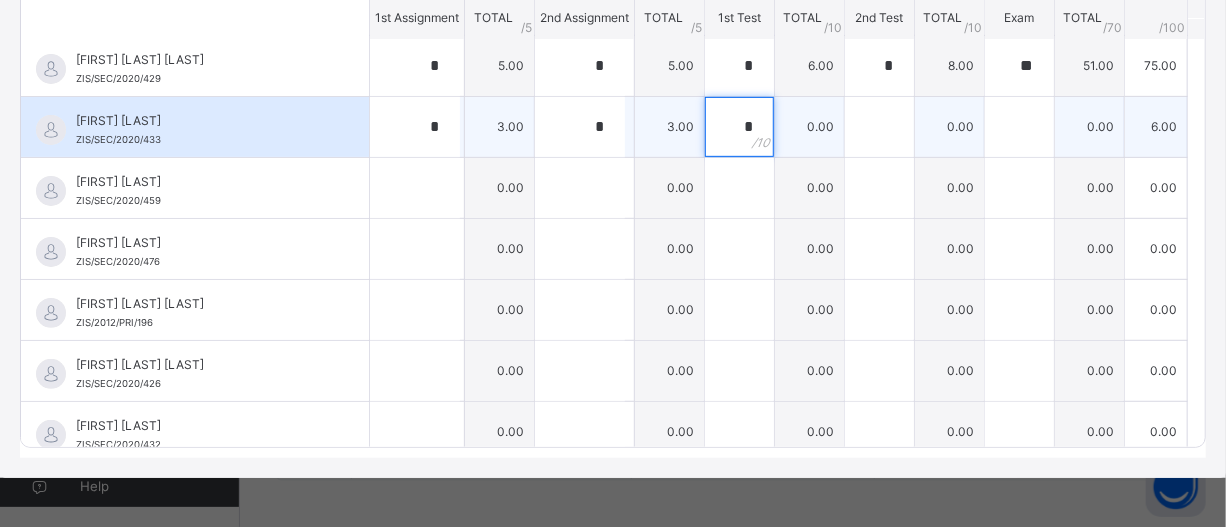 type on "*" 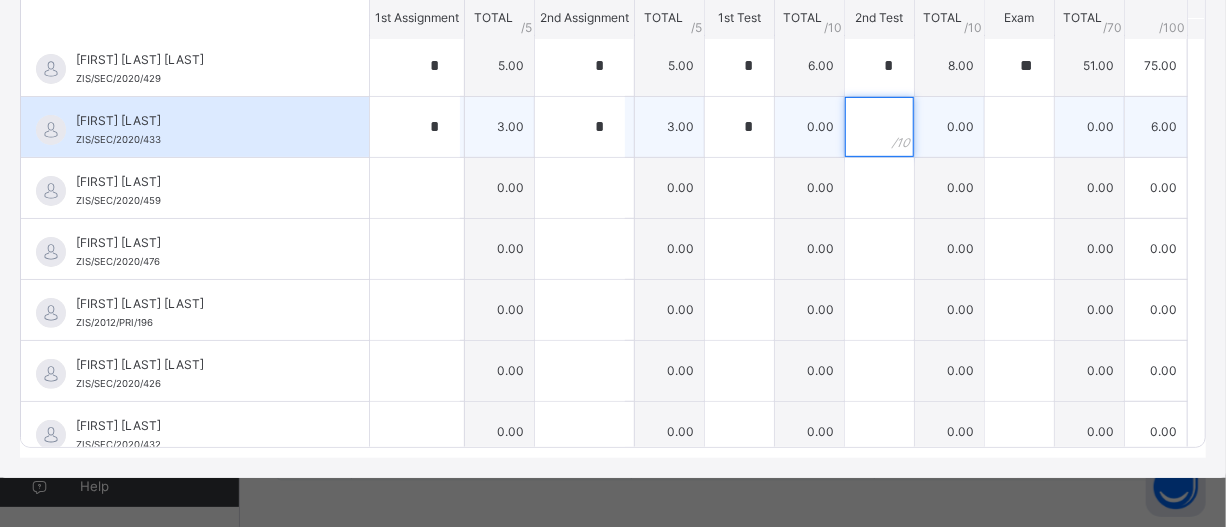 click at bounding box center [879, 127] 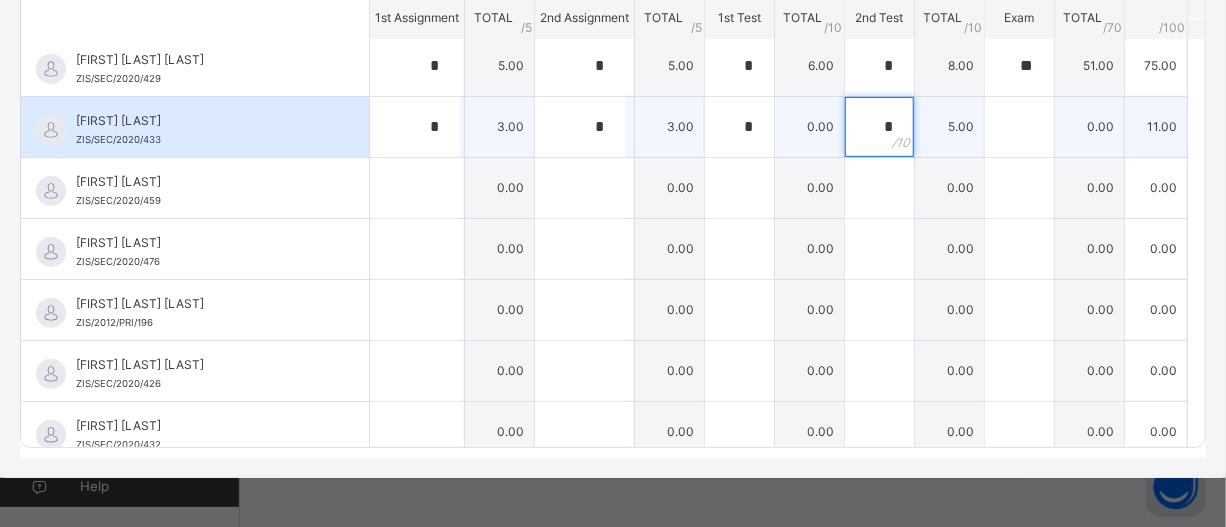 type on "*" 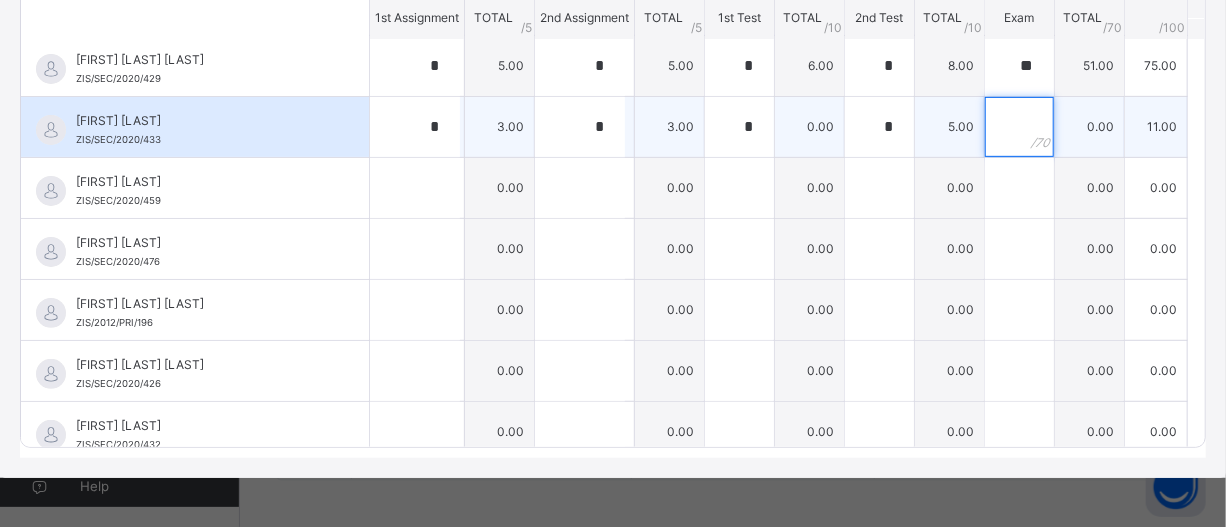 click at bounding box center (1019, 127) 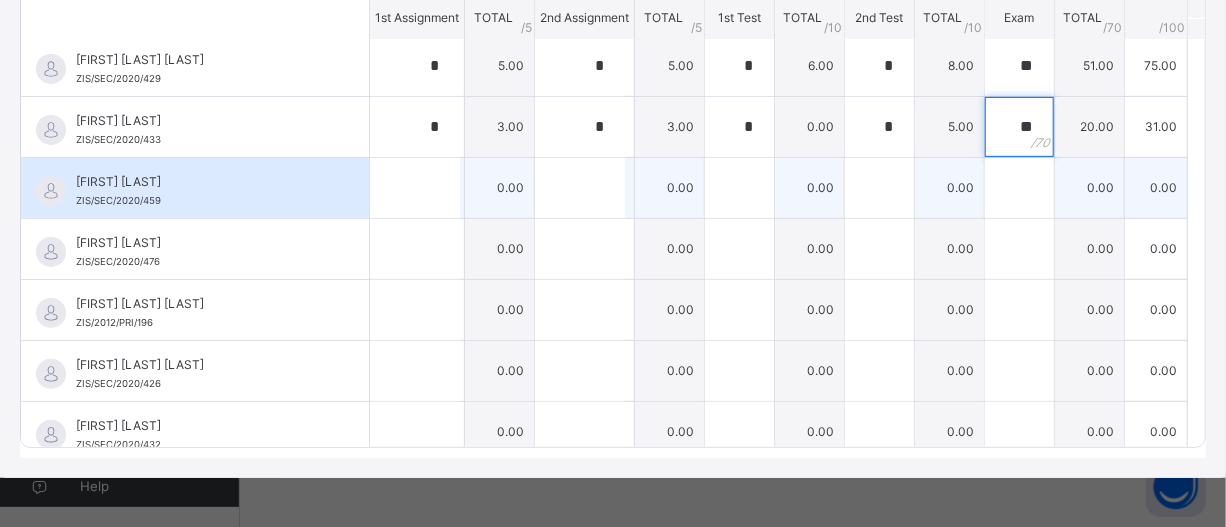 type on "**" 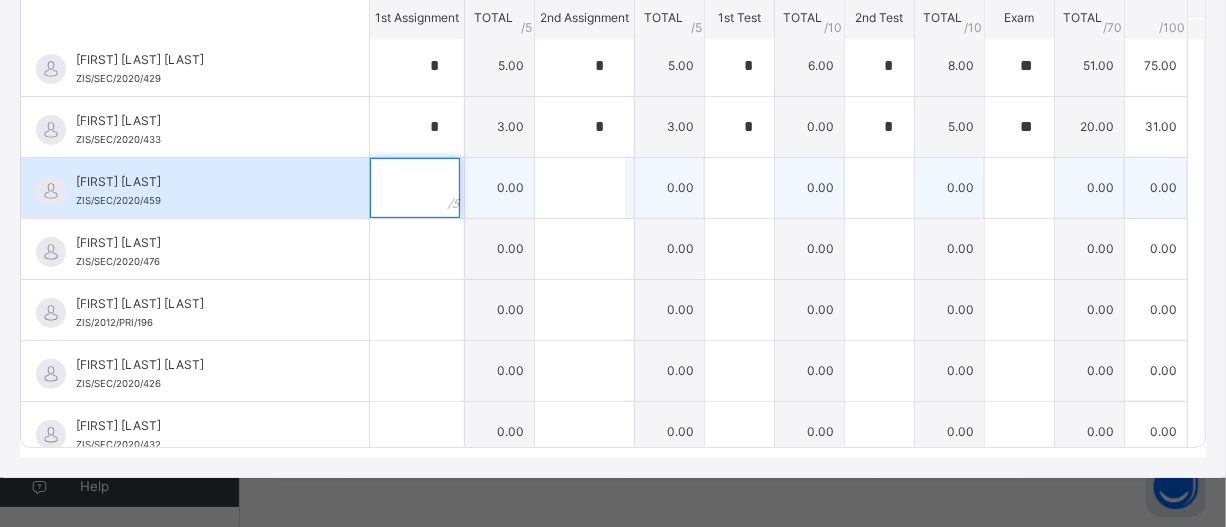 click at bounding box center (415, 188) 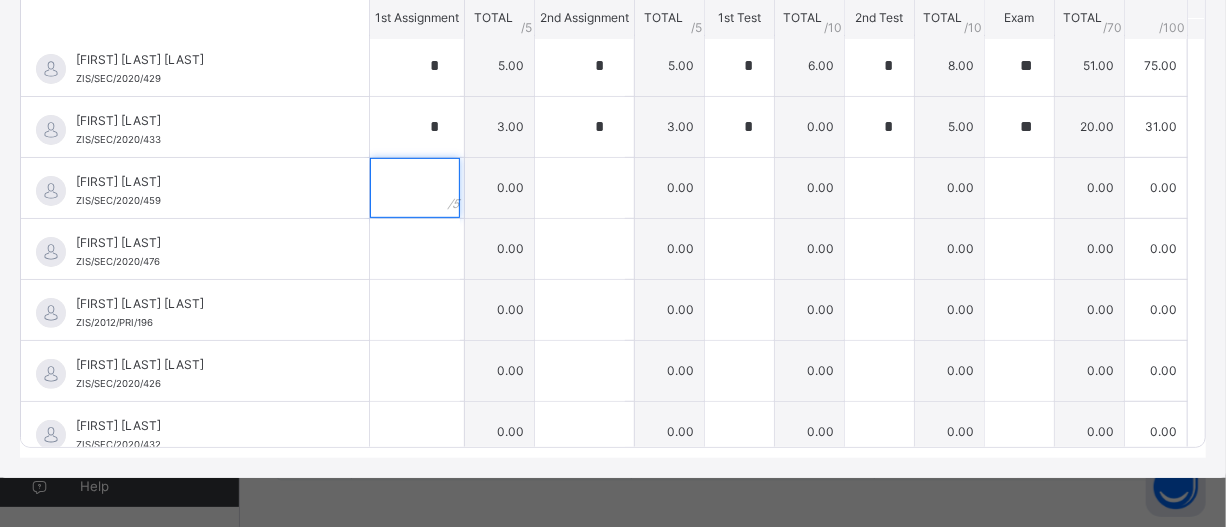 scroll, scrollTop: 503, scrollLeft: 0, axis: vertical 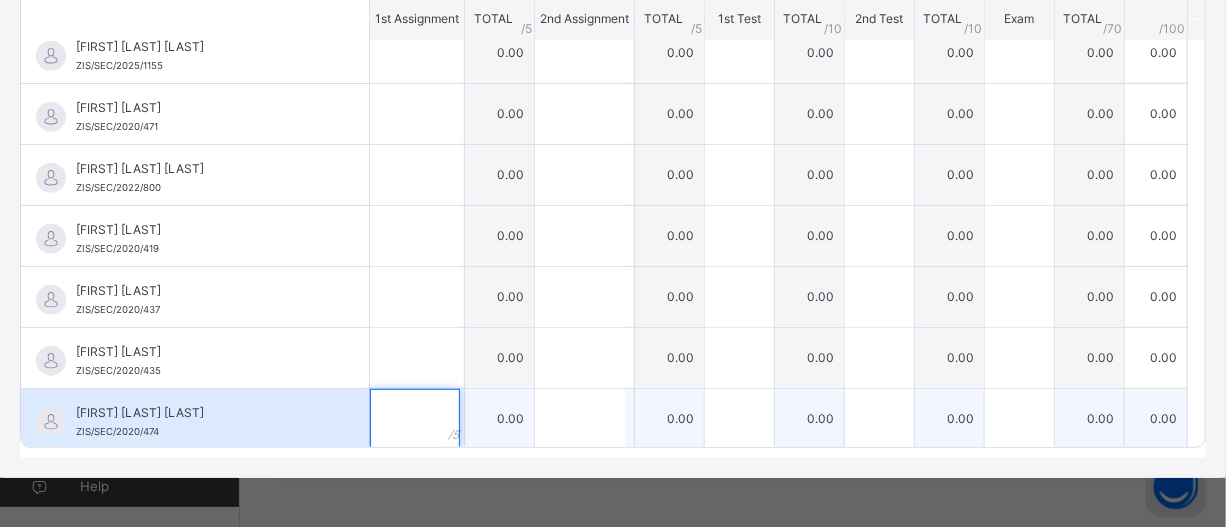 click at bounding box center (415, 419) 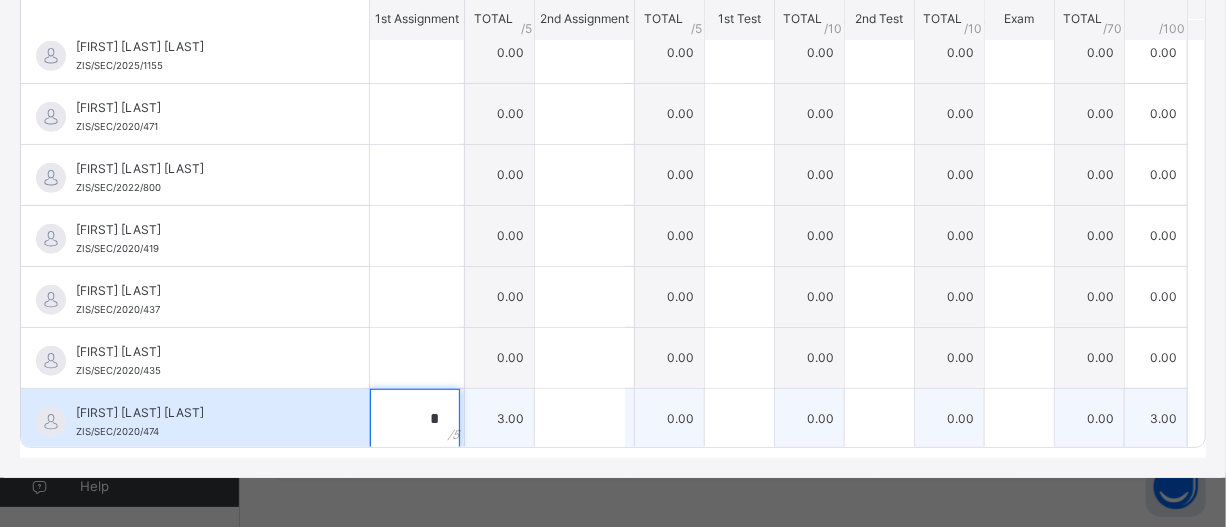 type on "*" 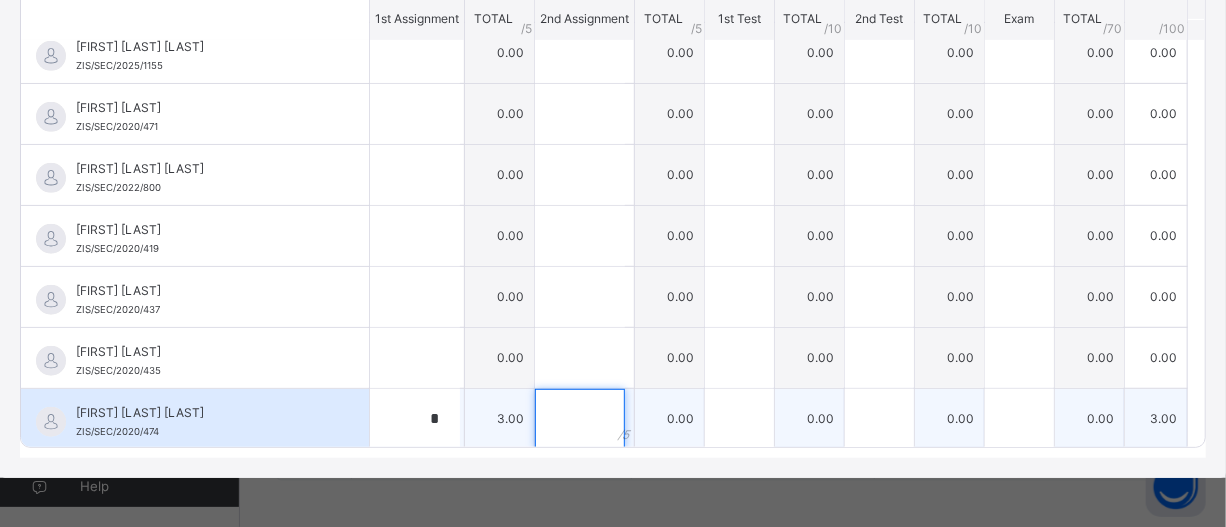 click at bounding box center [580, 419] 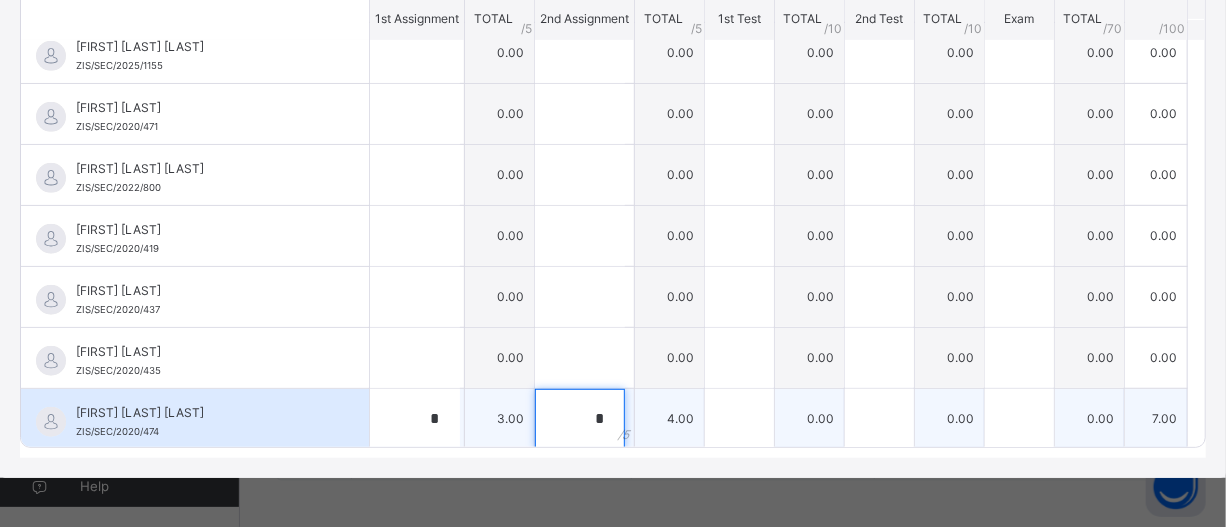 type on "*" 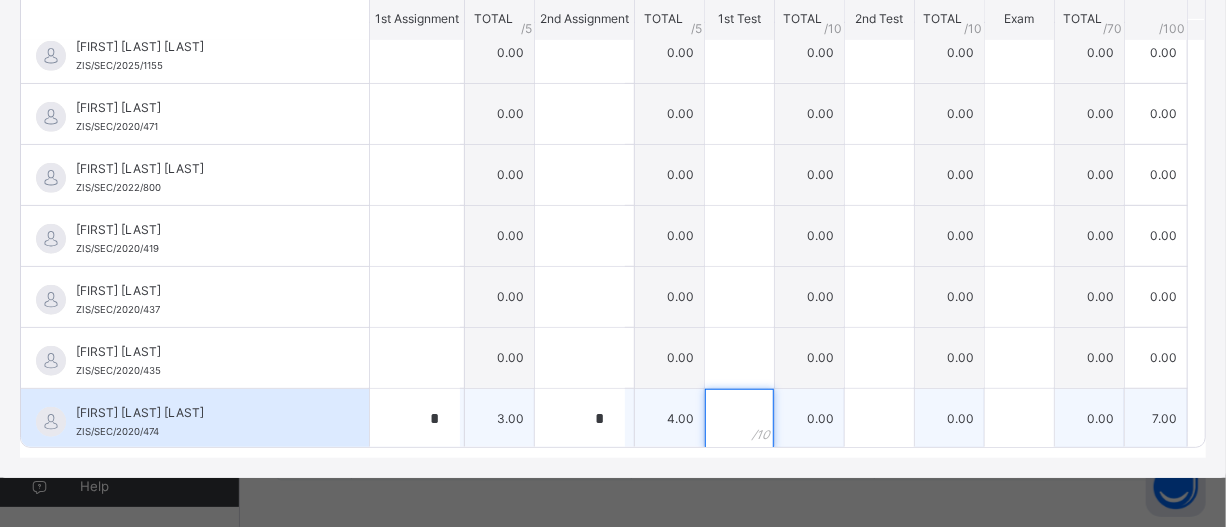 click at bounding box center (739, 419) 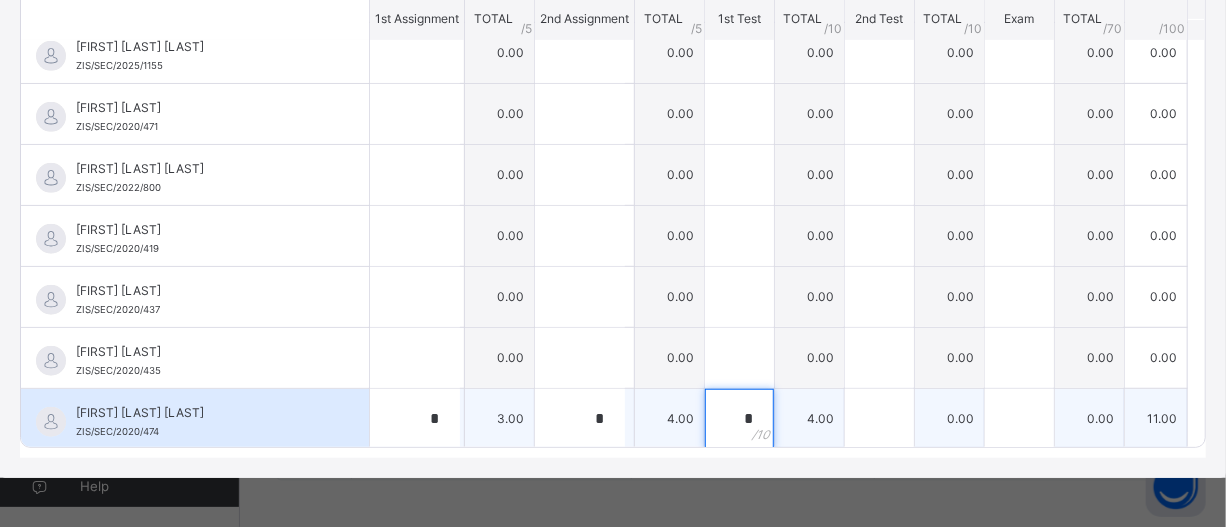 type on "*" 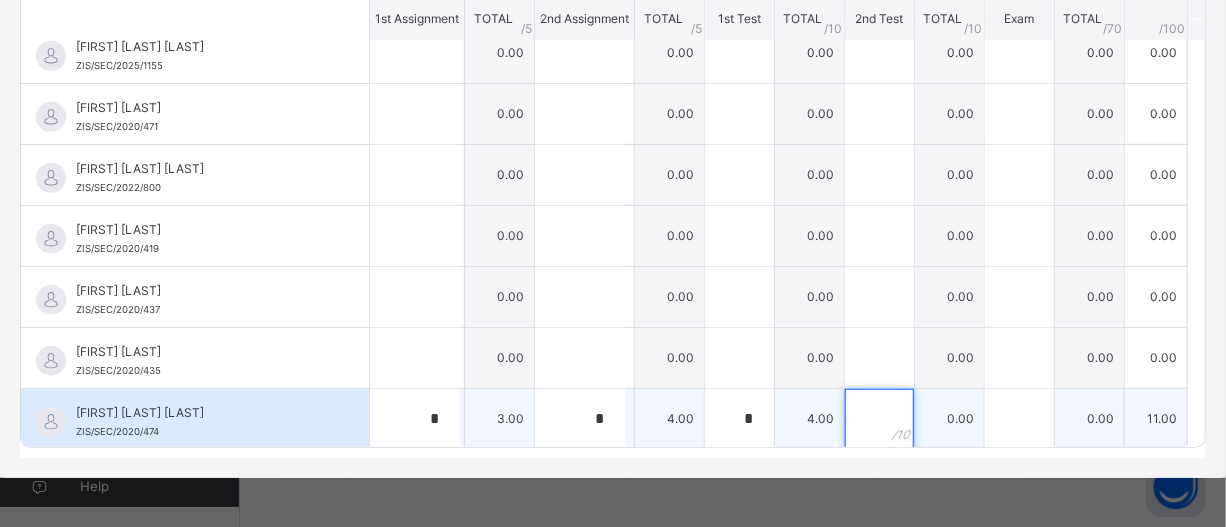 click at bounding box center [879, 419] 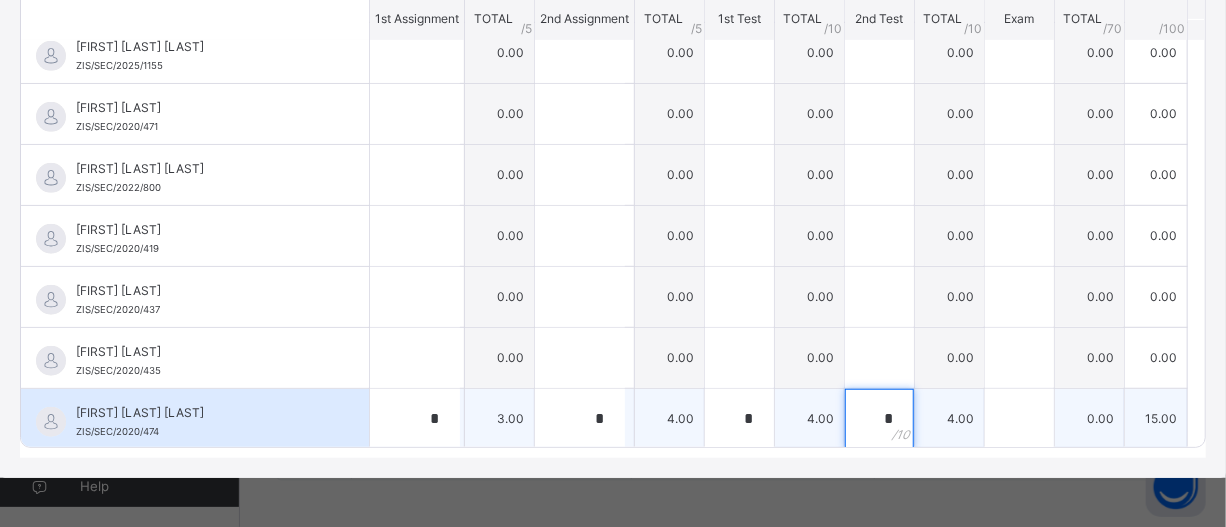 type on "*" 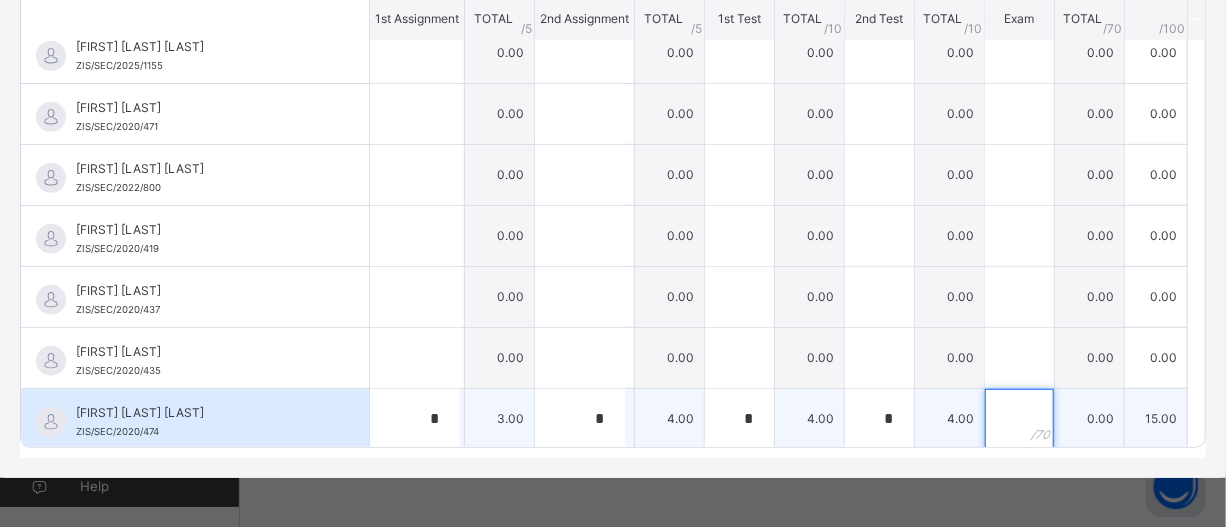 click at bounding box center (1019, 419) 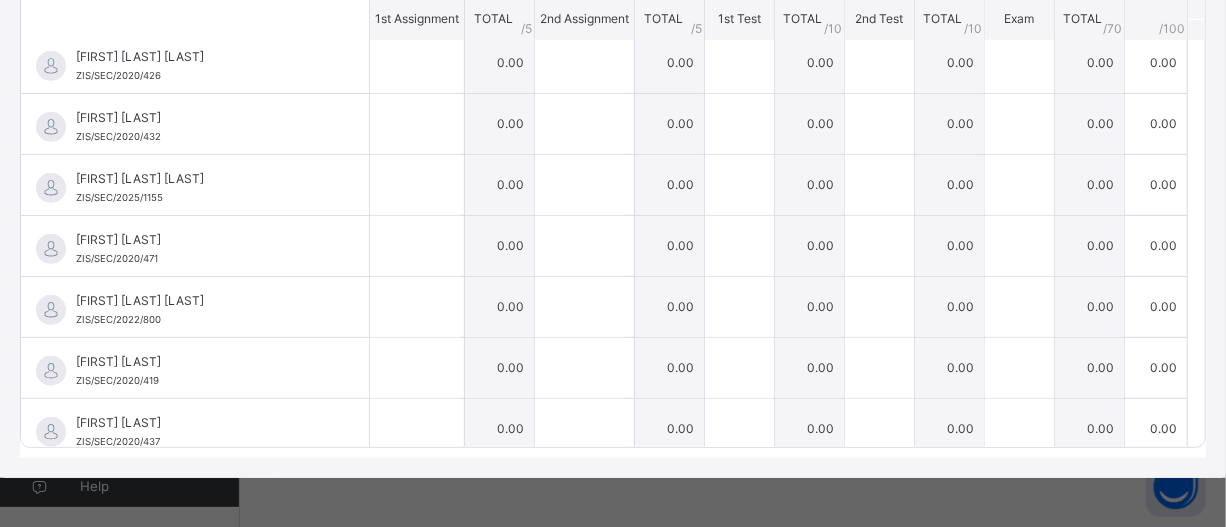 scroll, scrollTop: 349, scrollLeft: 0, axis: vertical 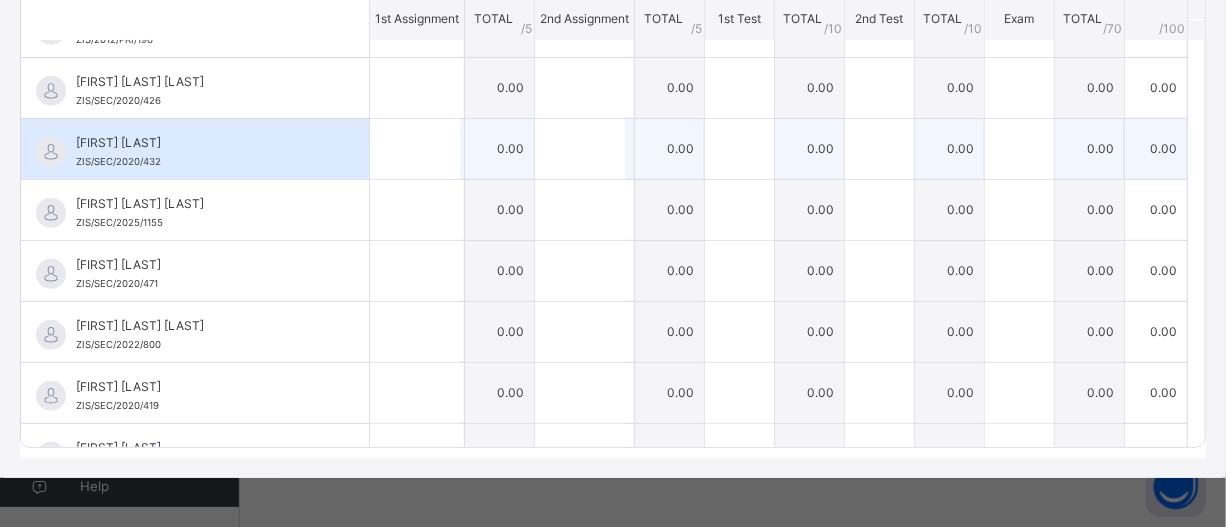 type on "**" 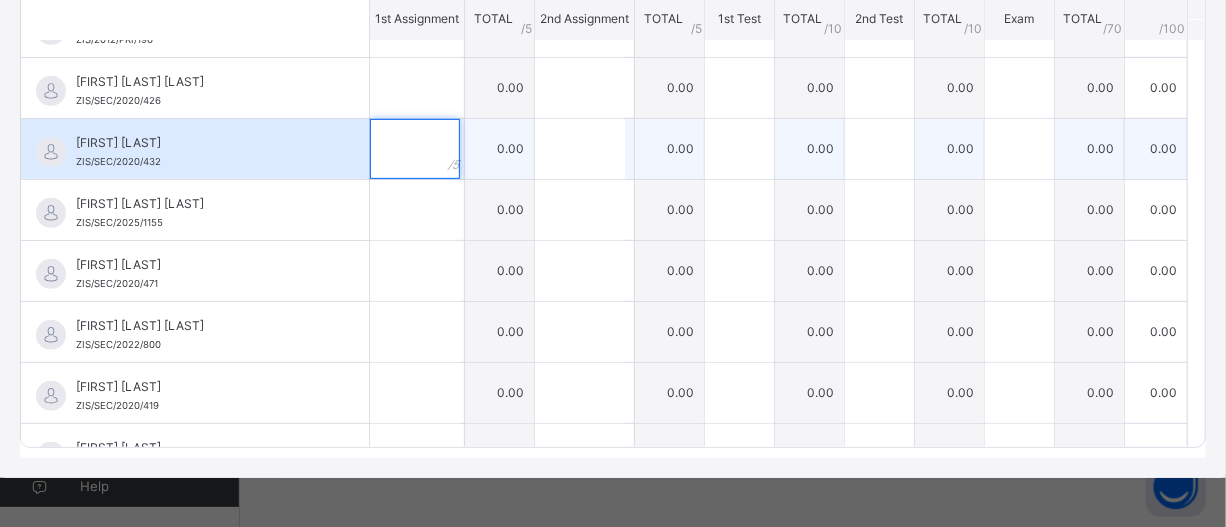 click at bounding box center [415, 149] 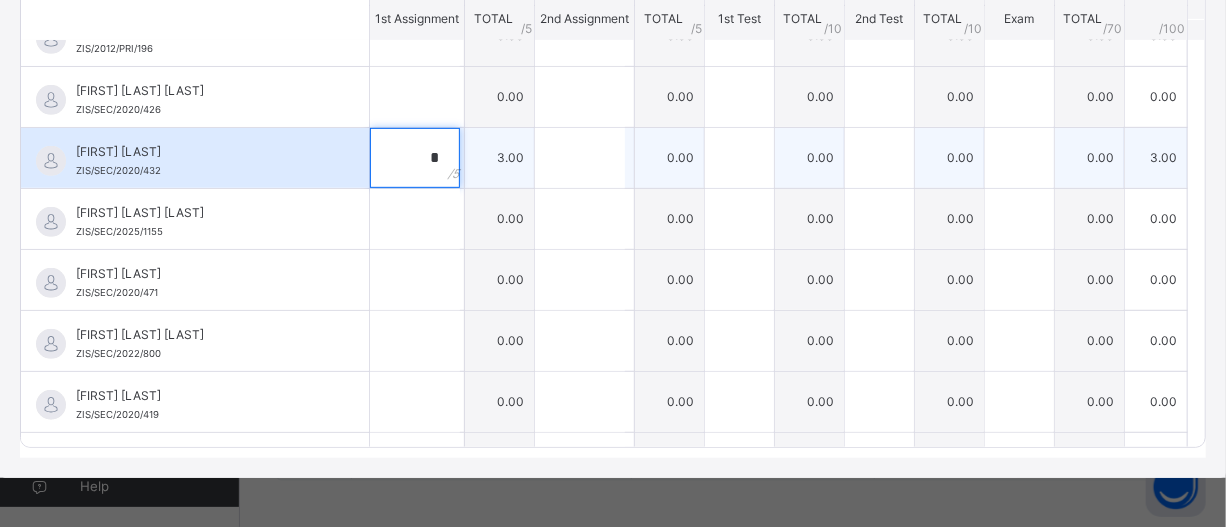 type on "*" 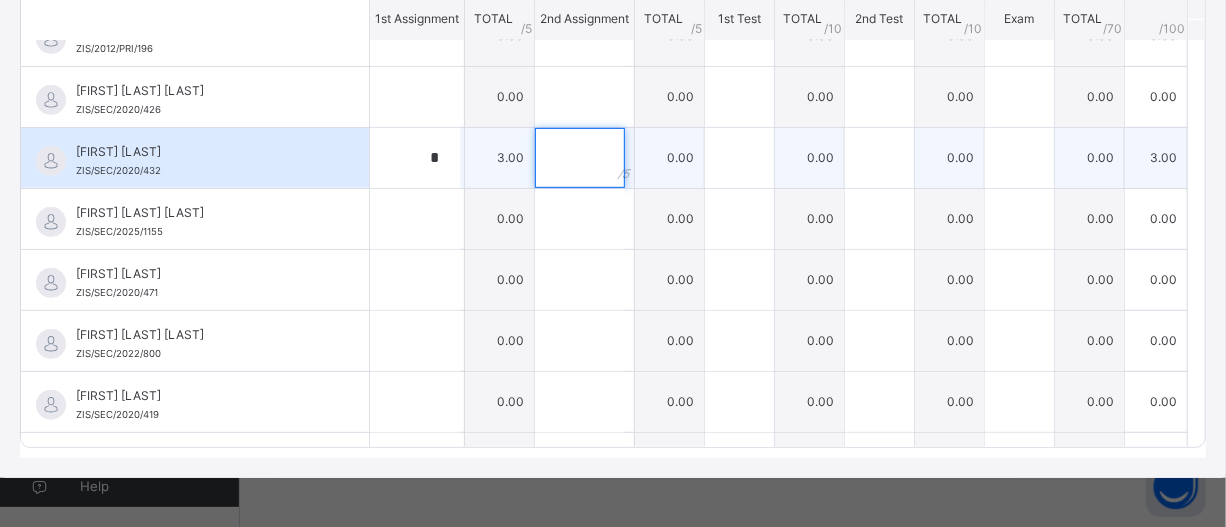 click at bounding box center [580, 158] 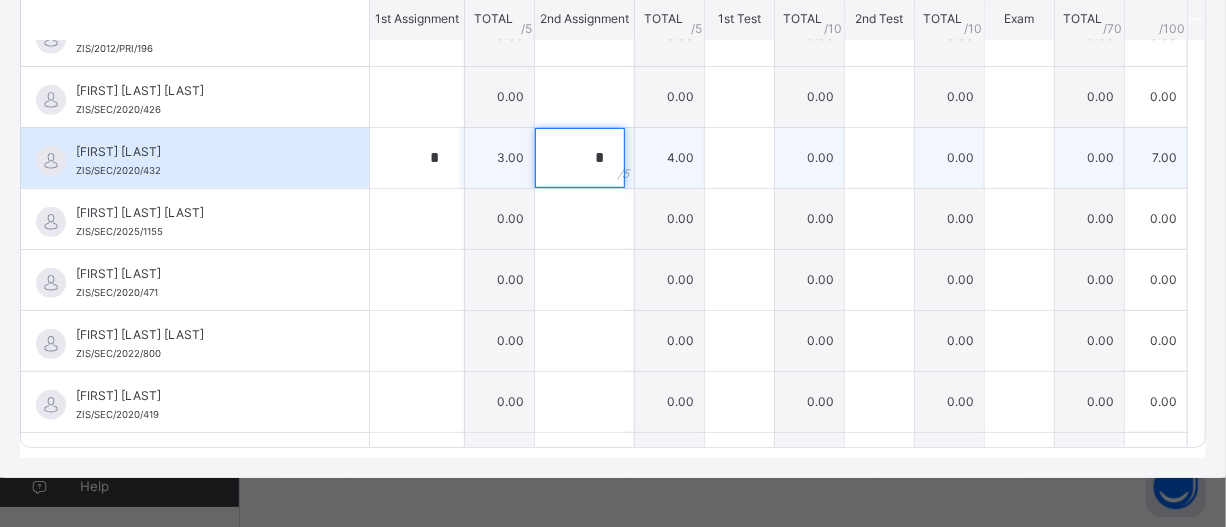 type on "*" 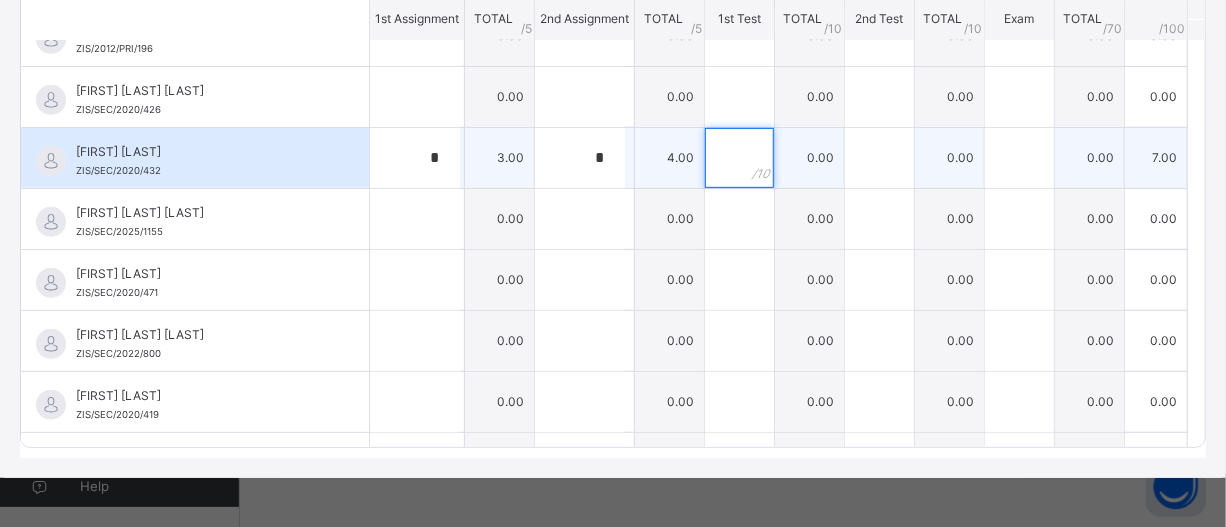 click at bounding box center [739, 158] 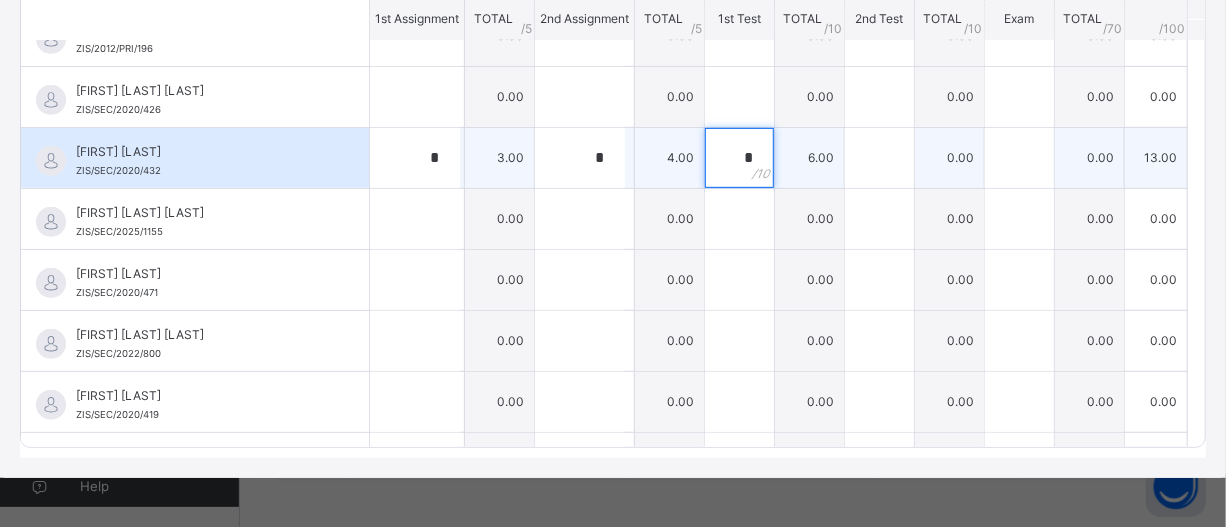 type on "*" 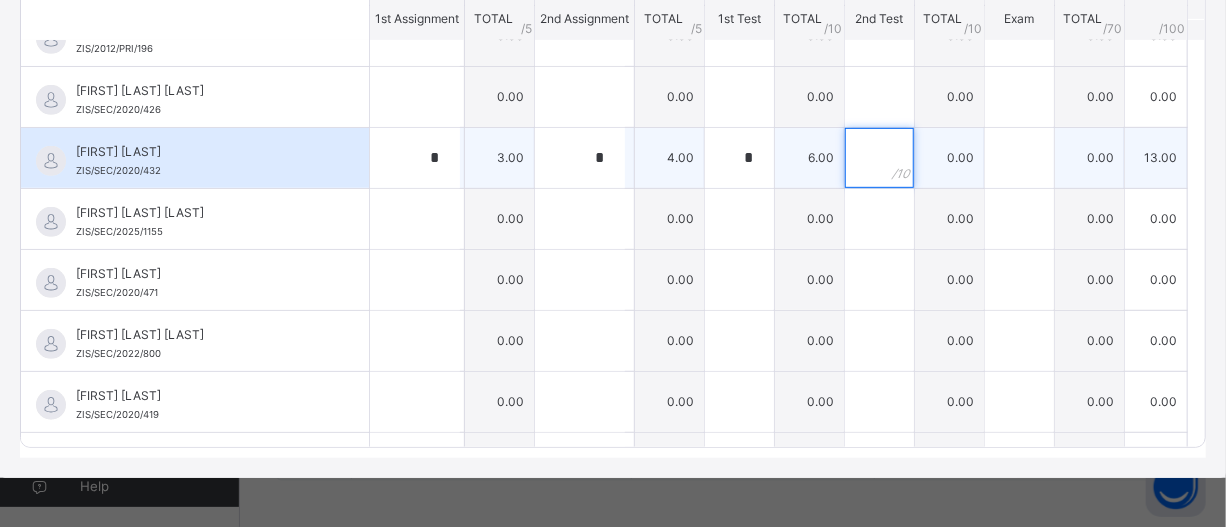 click at bounding box center [879, 158] 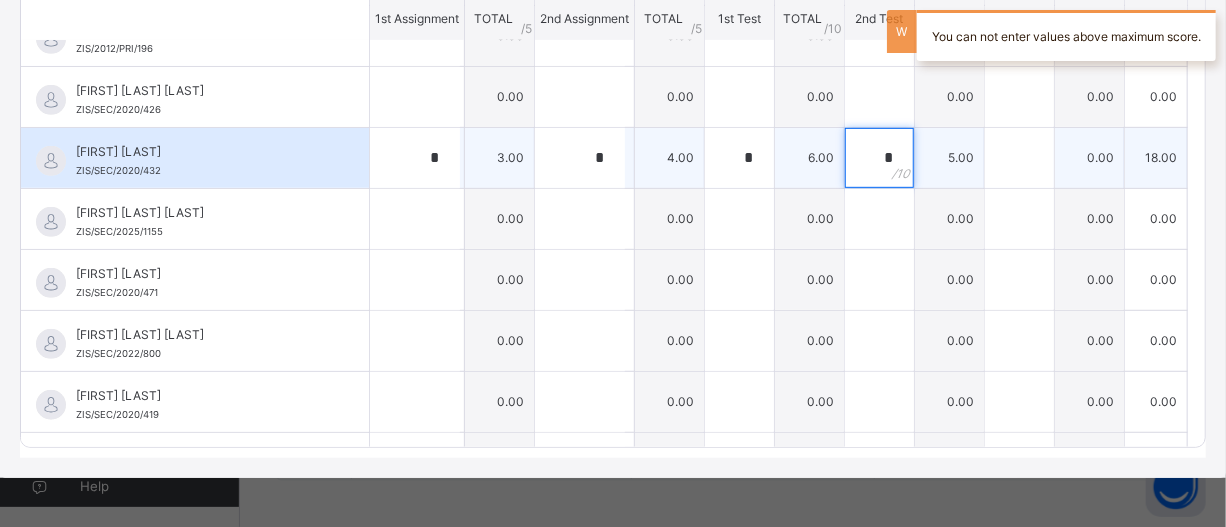 type on "*" 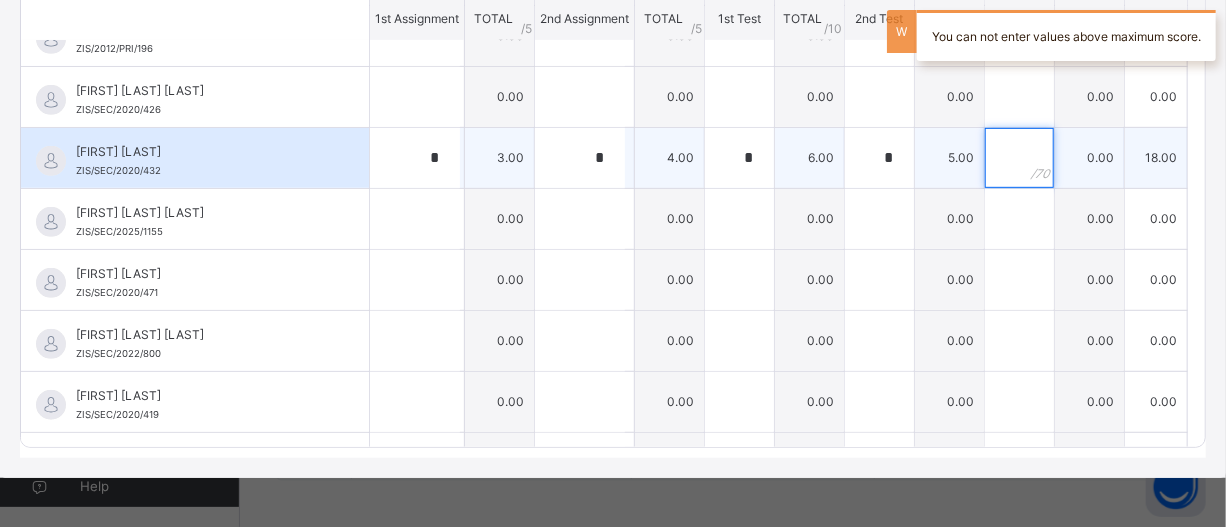 click at bounding box center (1019, 158) 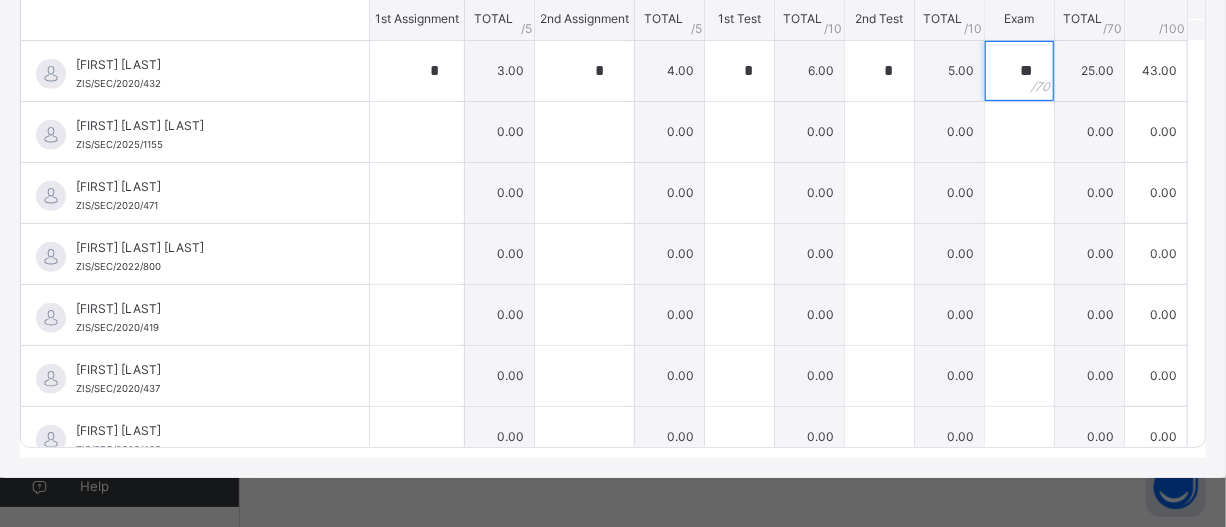 scroll, scrollTop: 437, scrollLeft: 0, axis: vertical 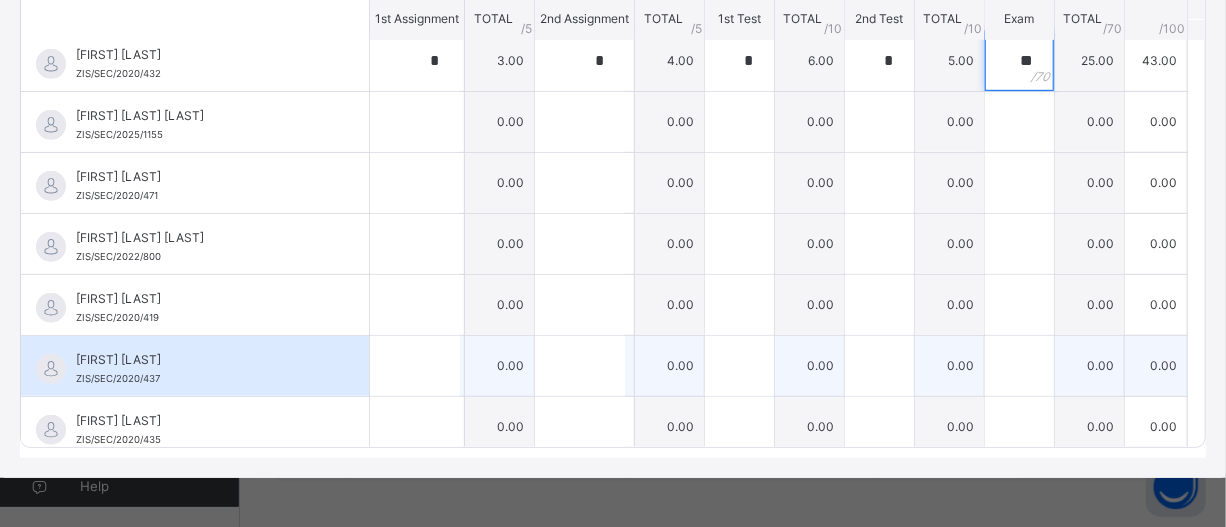 type on "**" 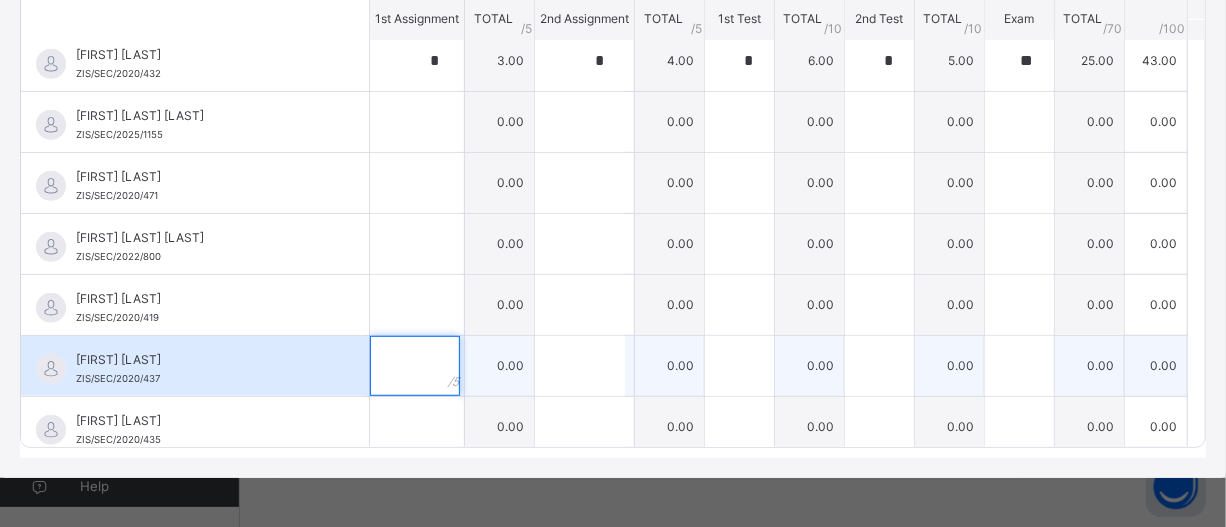 click at bounding box center (415, 366) 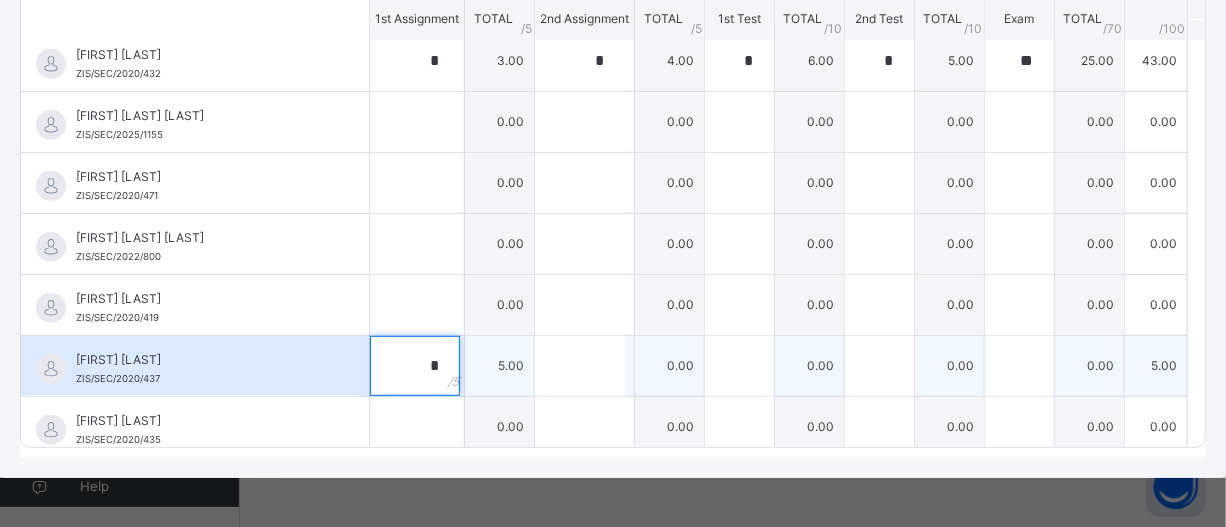 type on "*" 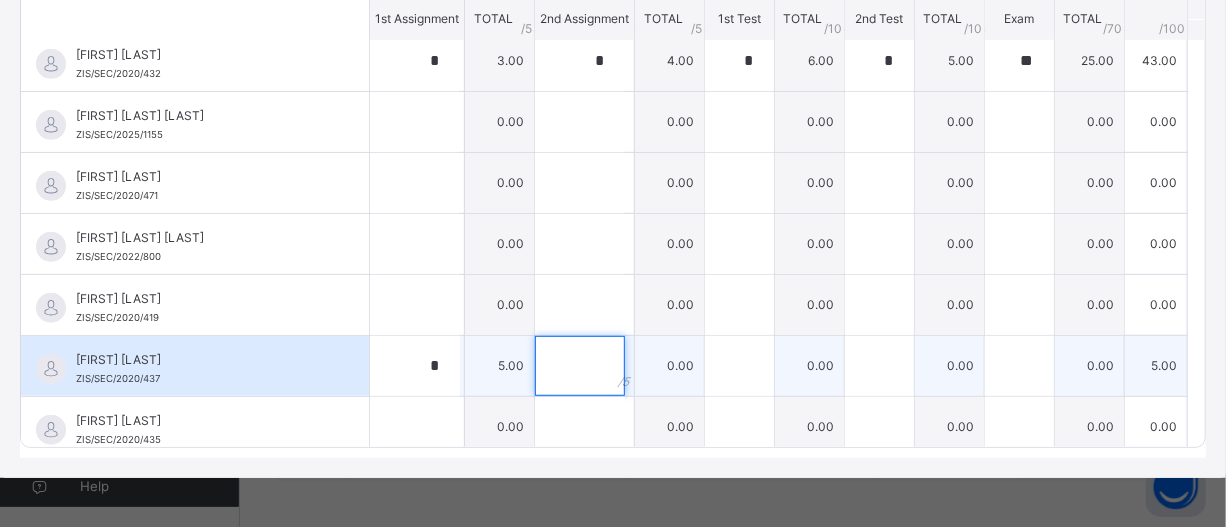 click at bounding box center [580, 366] 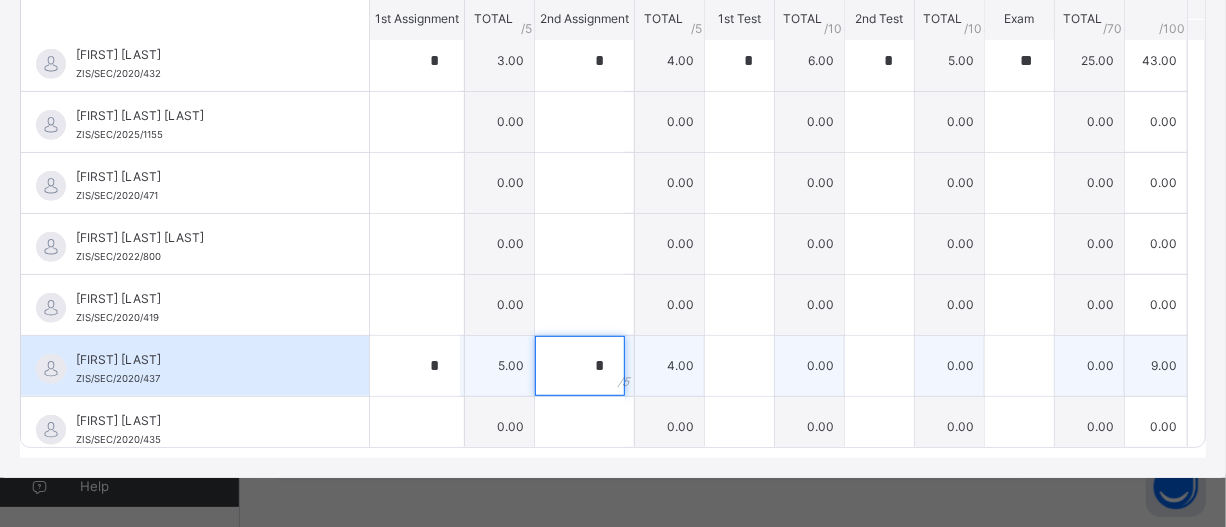 type on "*" 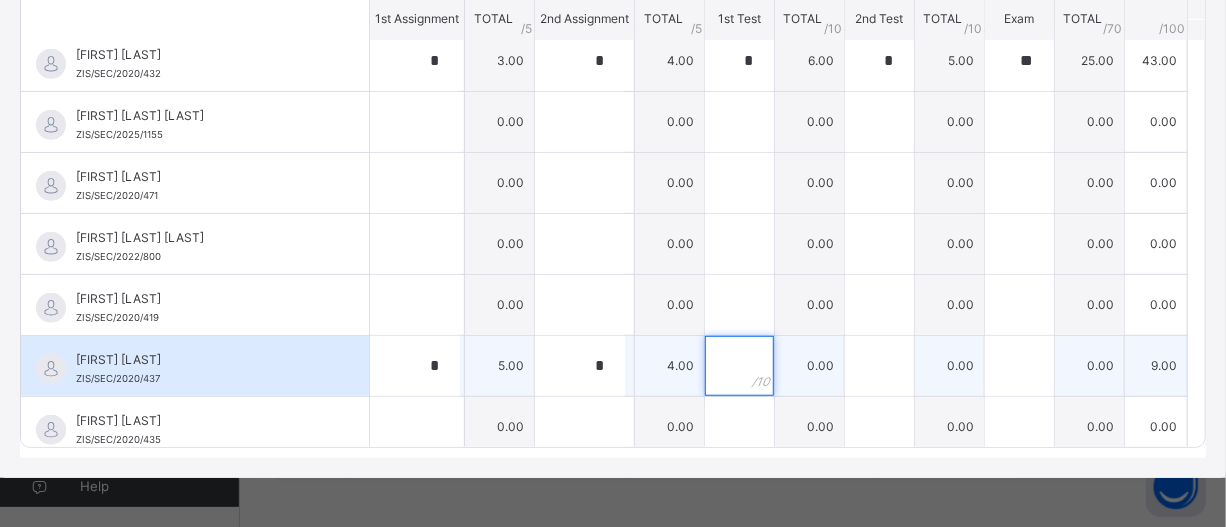 click at bounding box center (739, 366) 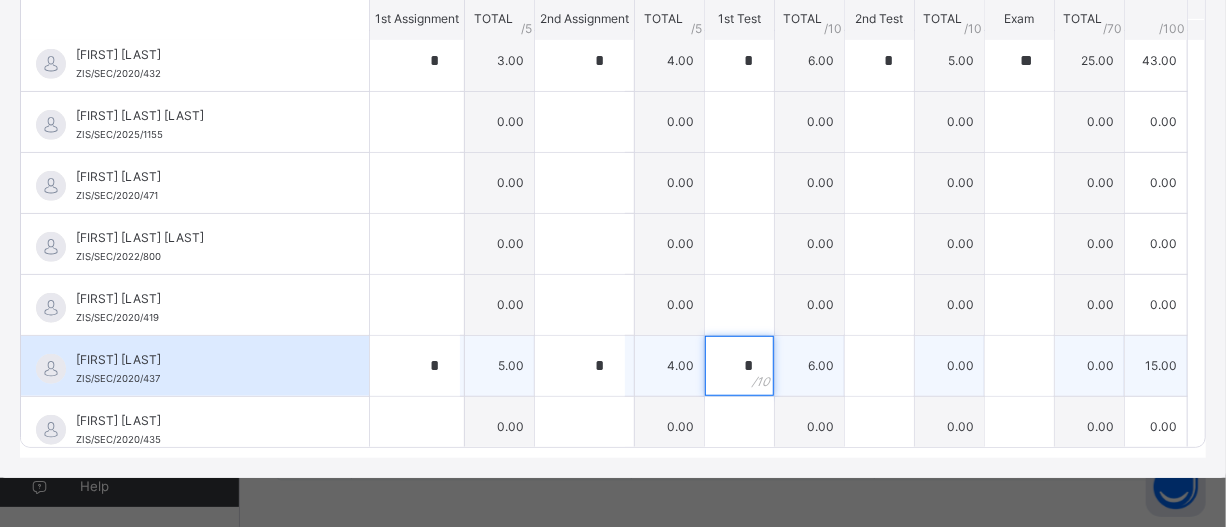 type on "*" 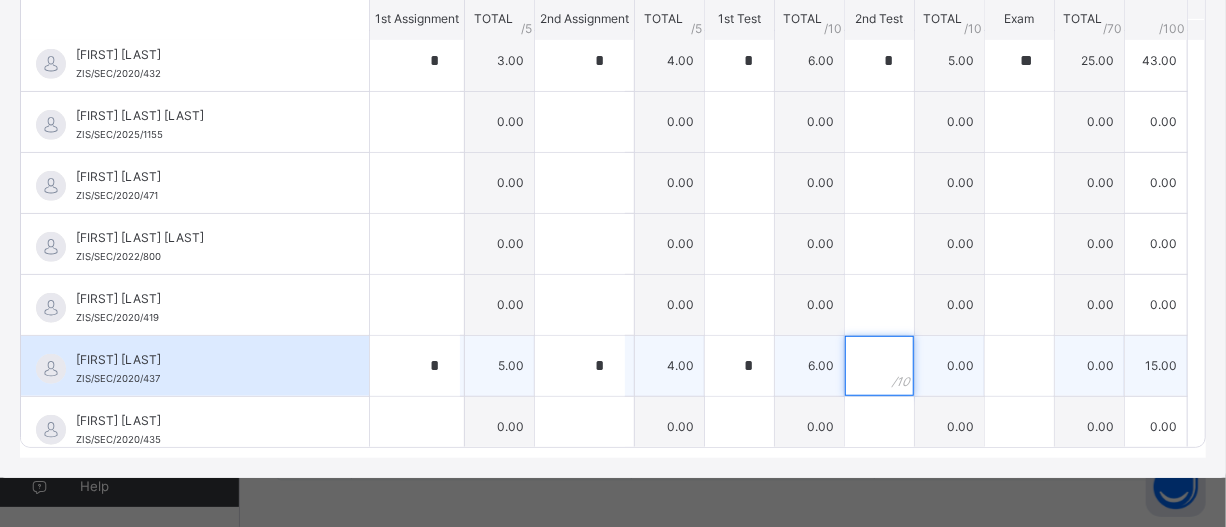 click at bounding box center (879, 366) 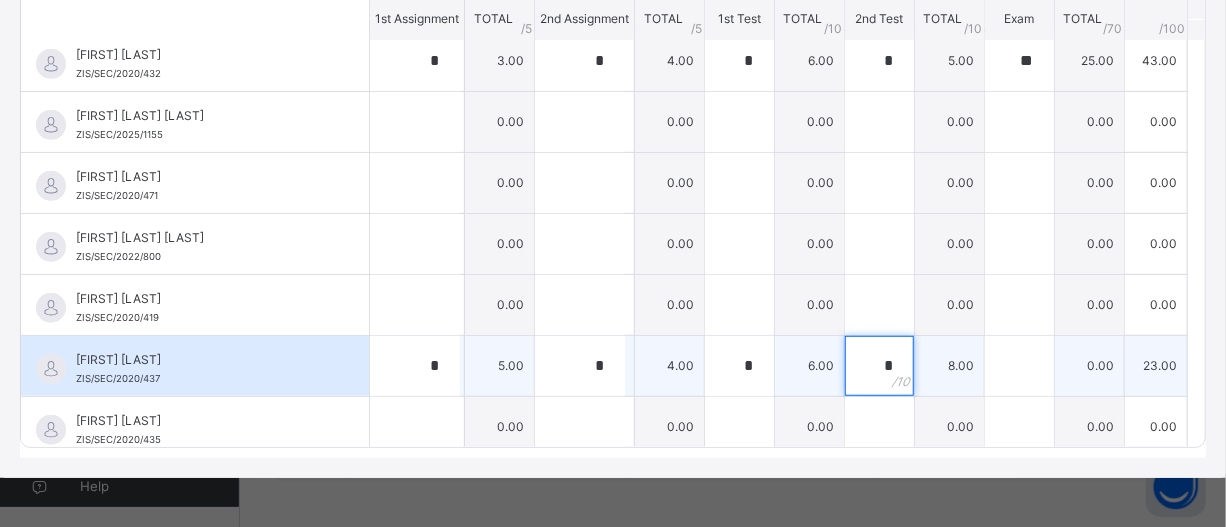 type on "*" 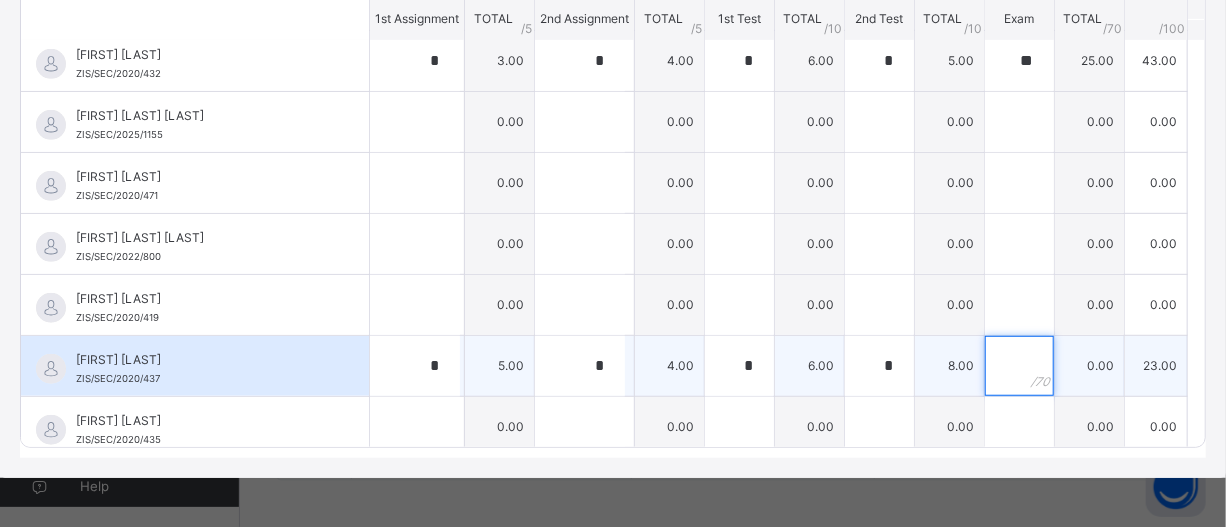 click at bounding box center [1019, 366] 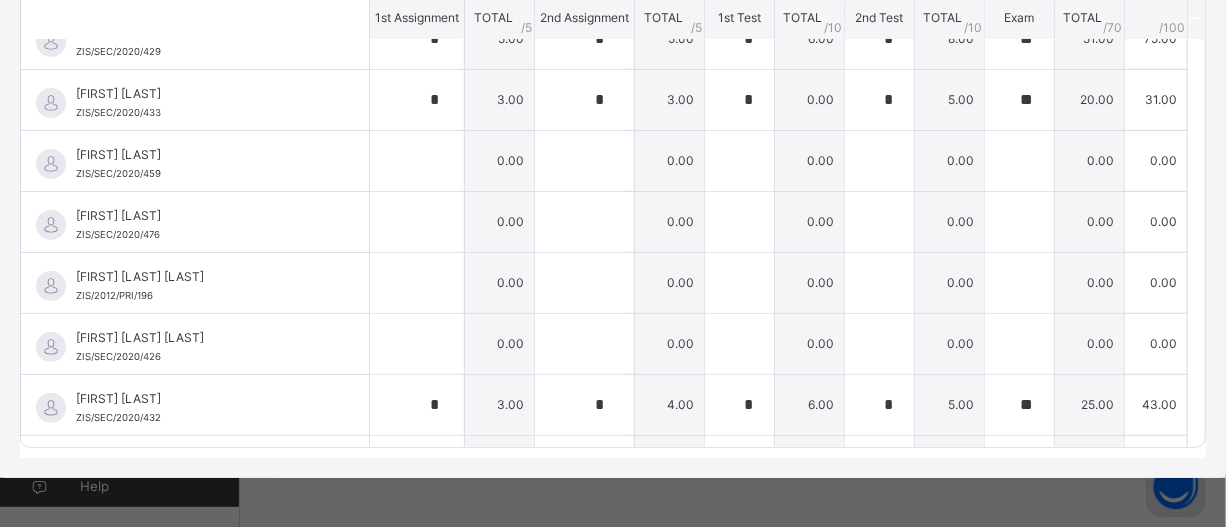 scroll, scrollTop: 76, scrollLeft: 0, axis: vertical 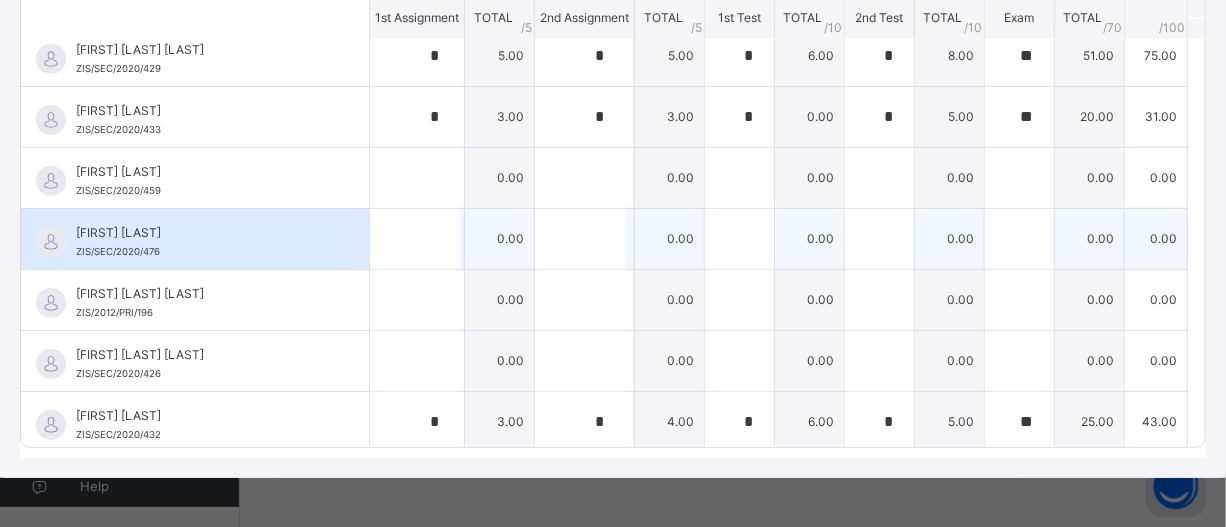 type on "**" 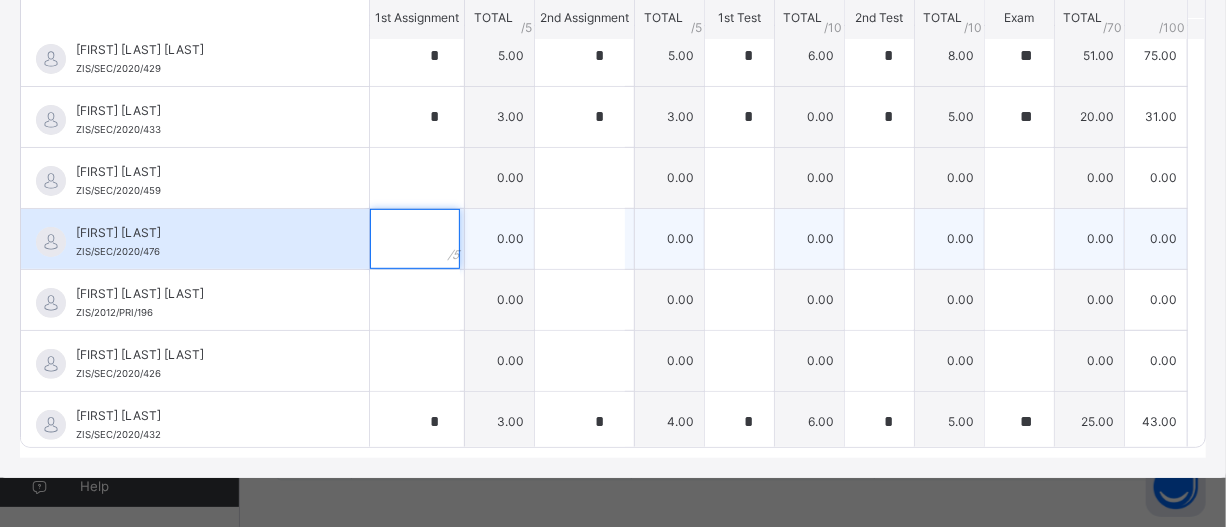 click at bounding box center (415, 239) 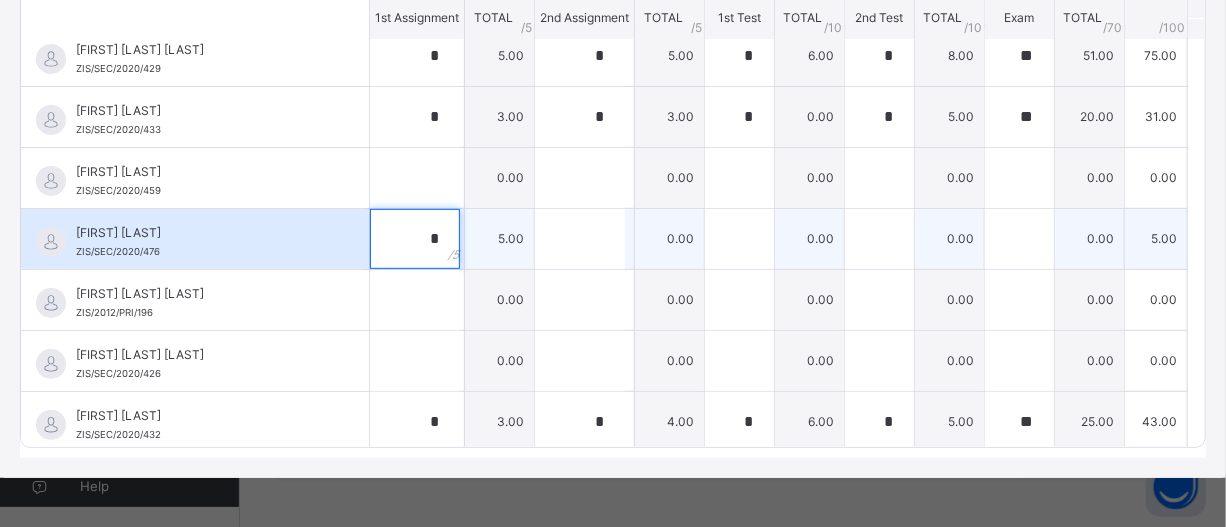 type on "*" 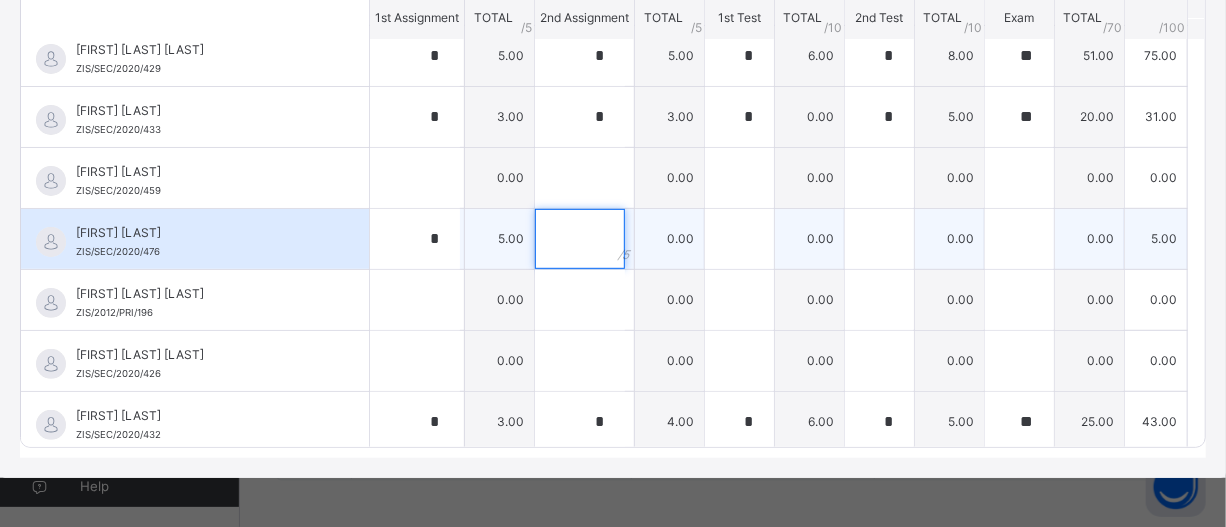 click at bounding box center [580, 239] 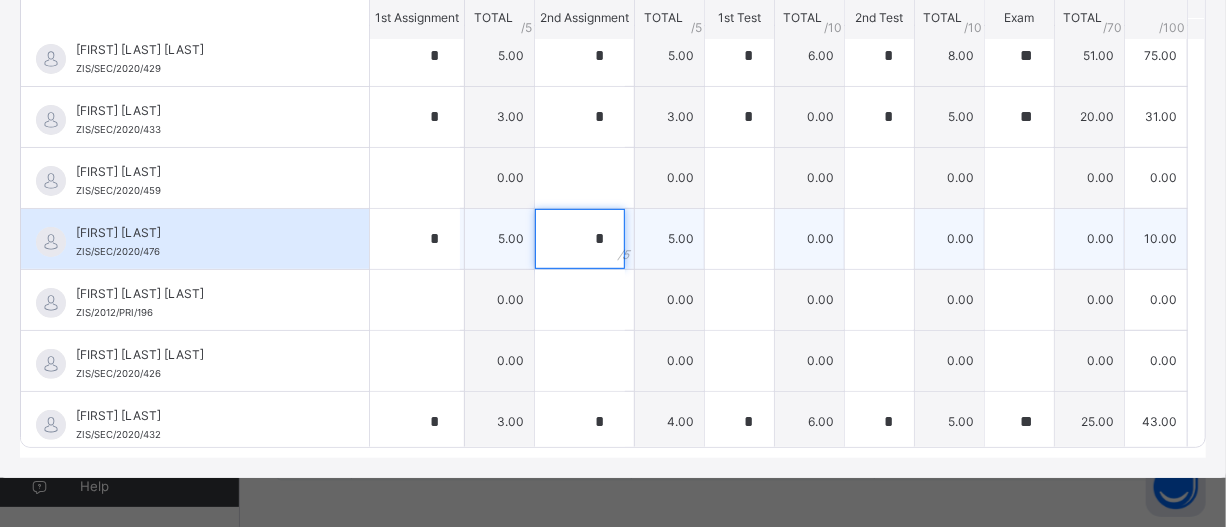 type on "*" 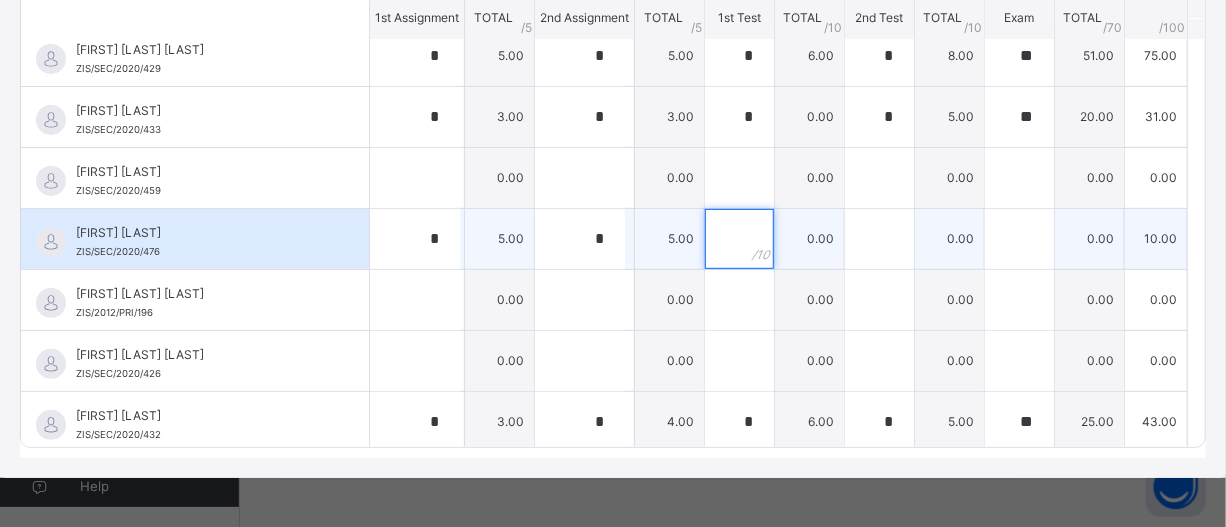 click at bounding box center (739, 239) 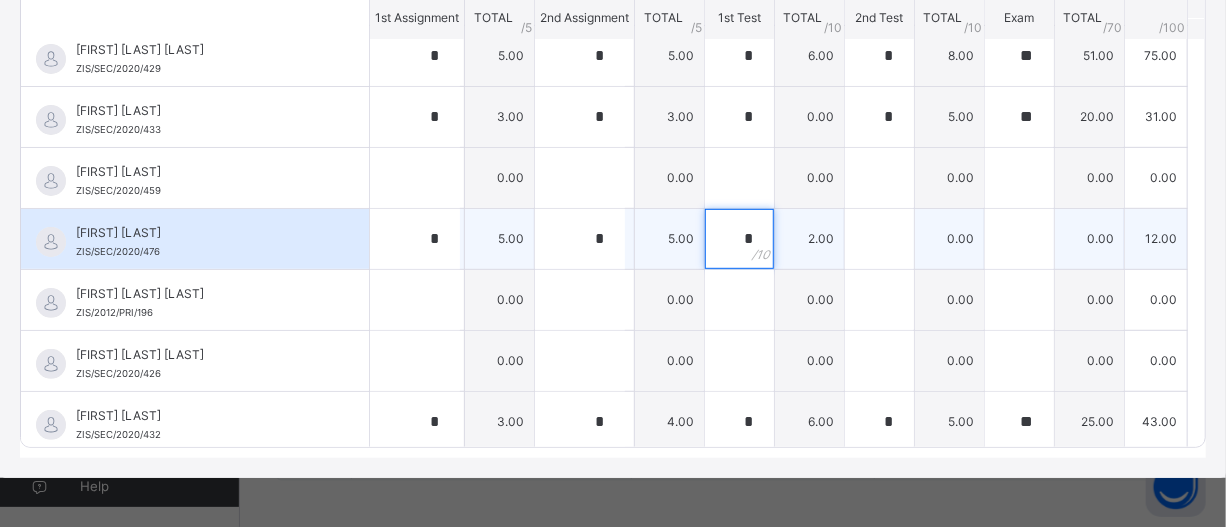 type on "*" 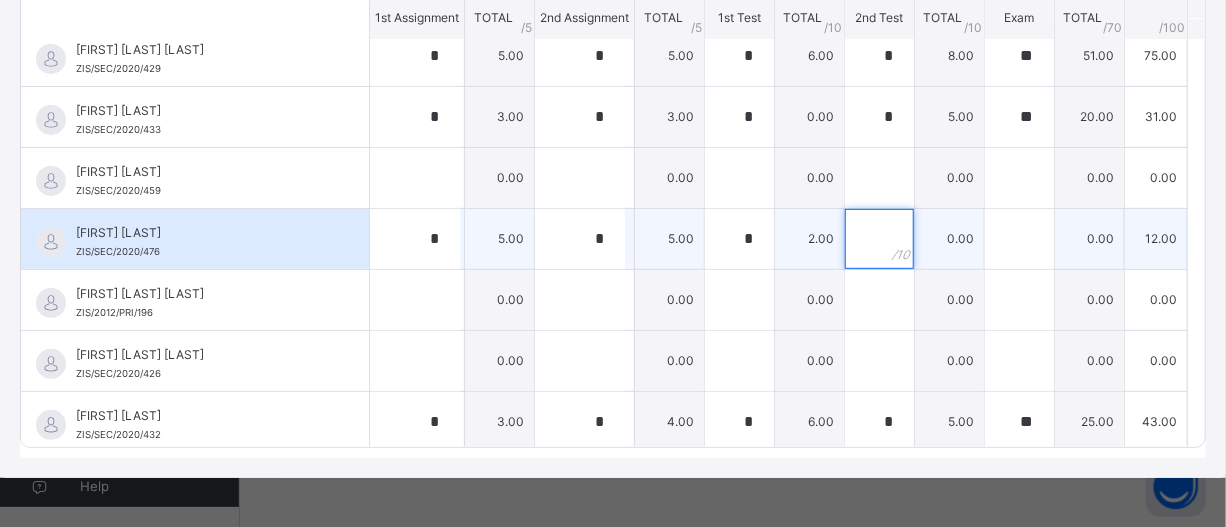 click at bounding box center [879, 239] 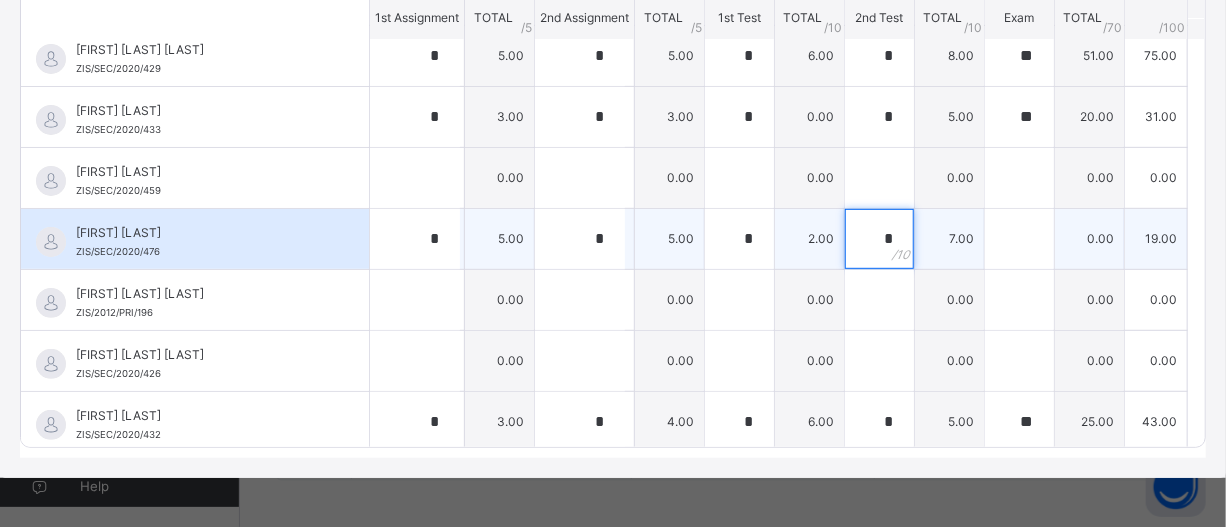 type on "*" 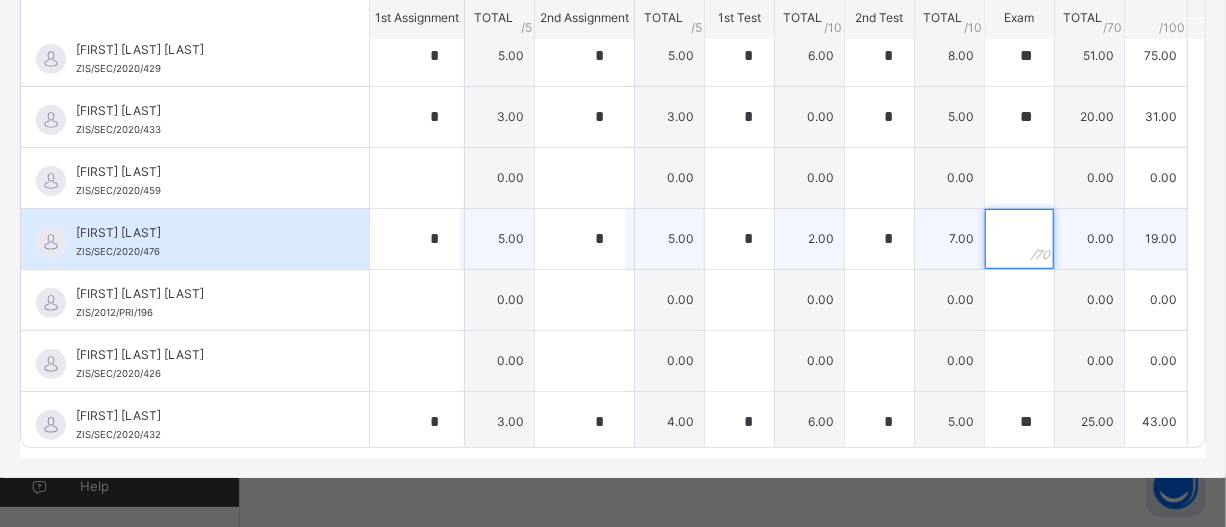 click at bounding box center [1019, 239] 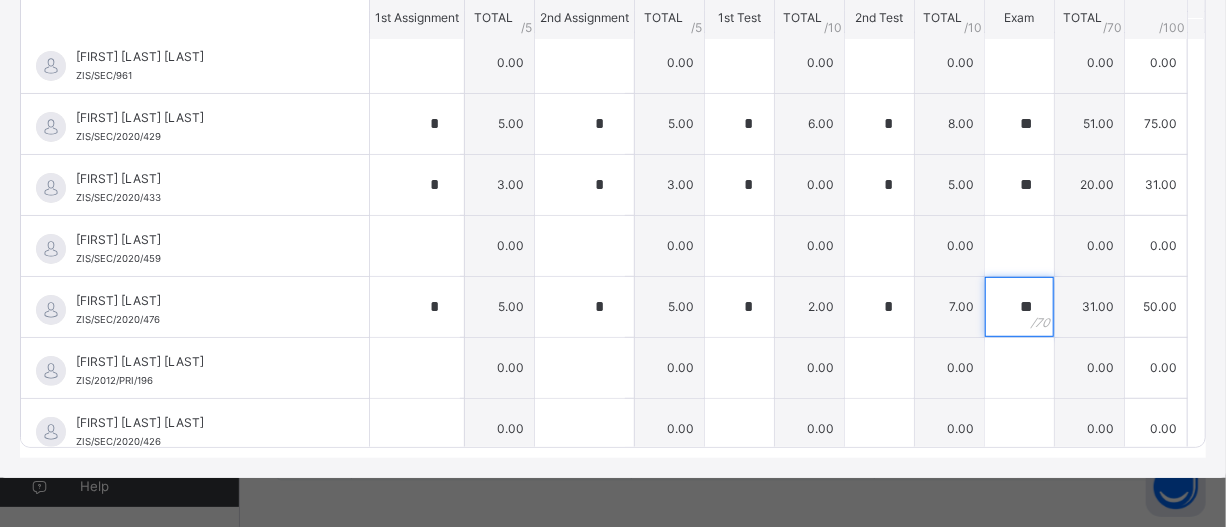 scroll, scrollTop: 0, scrollLeft: 0, axis: both 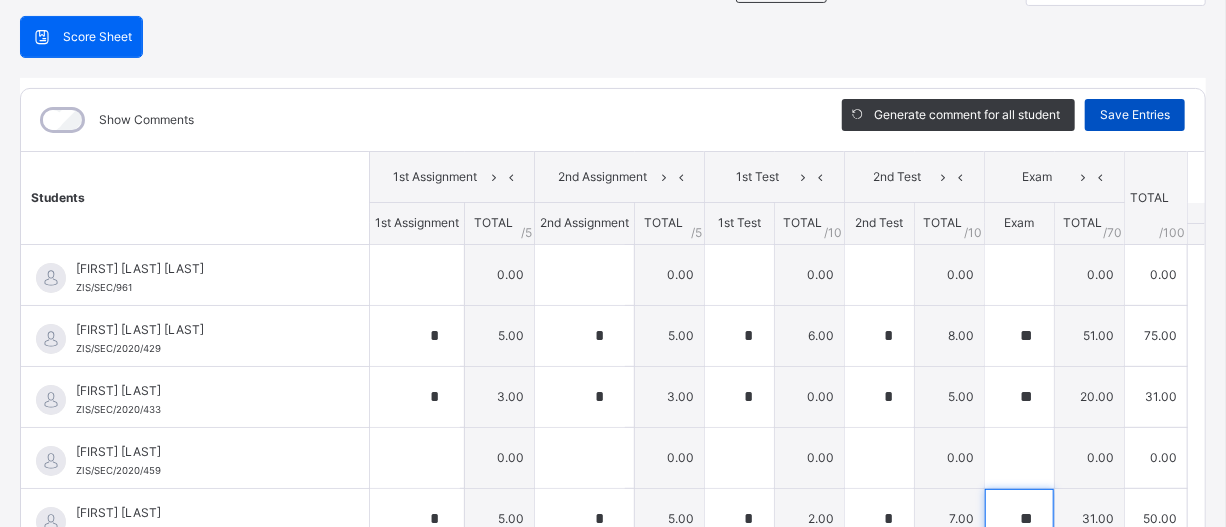 type on "**" 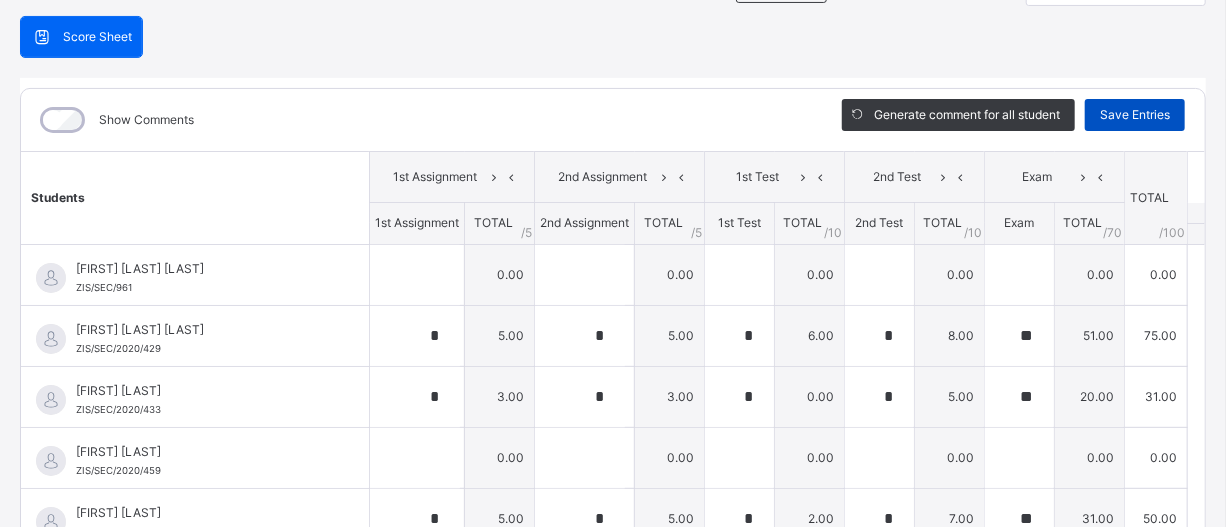 click on "Save Entries" at bounding box center [1135, 115] 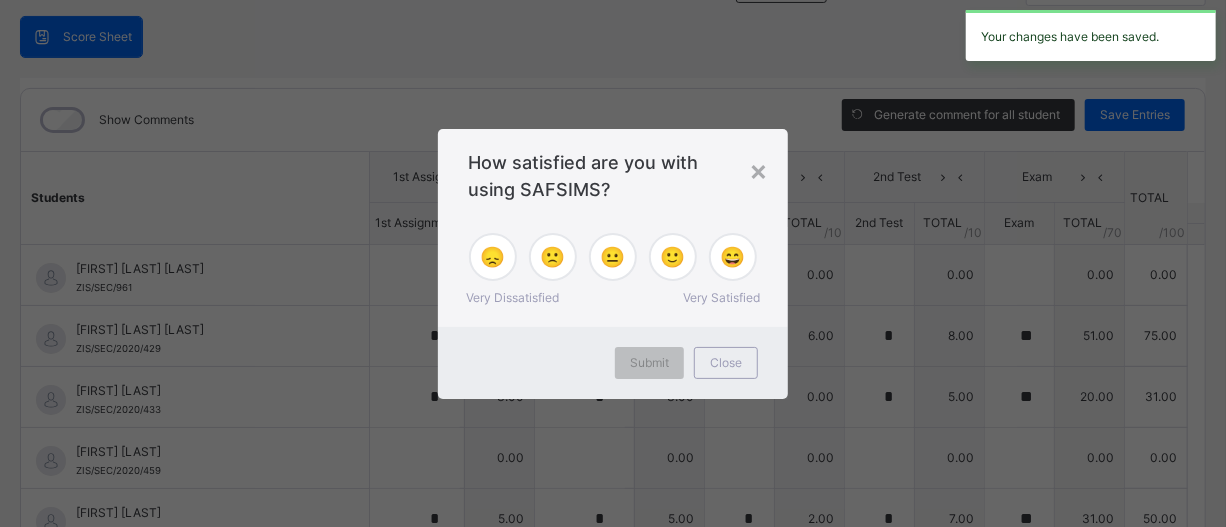 click on "×" at bounding box center [758, 170] 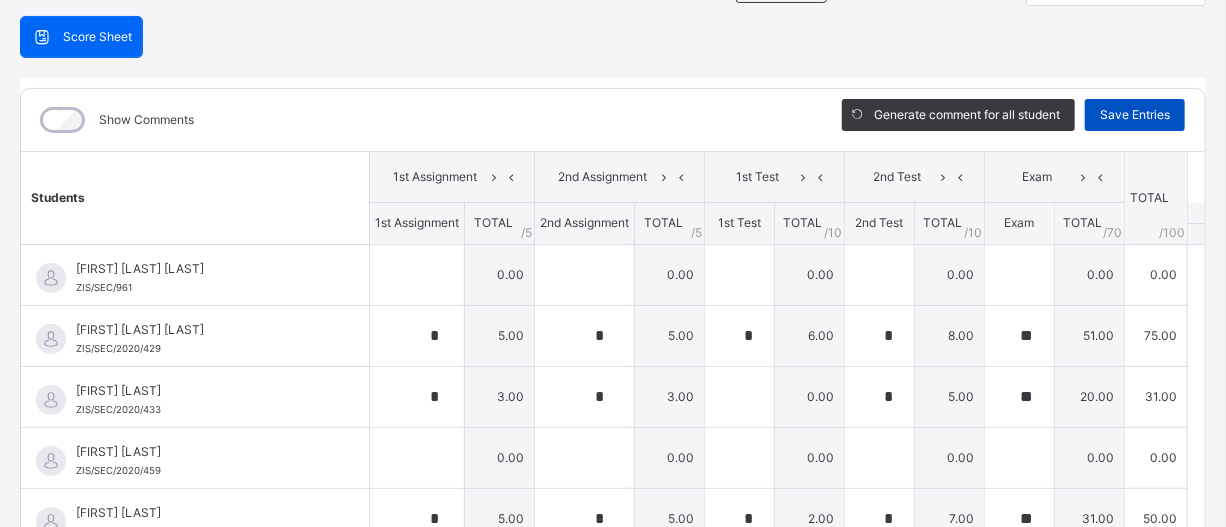 click on "Save Entries" at bounding box center (1135, 115) 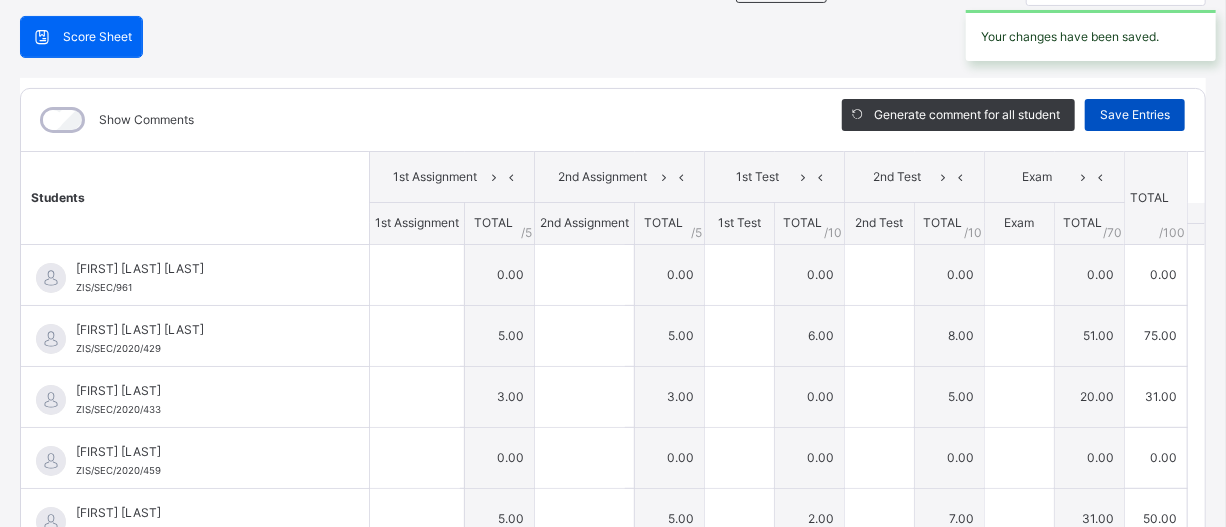 type on "*" 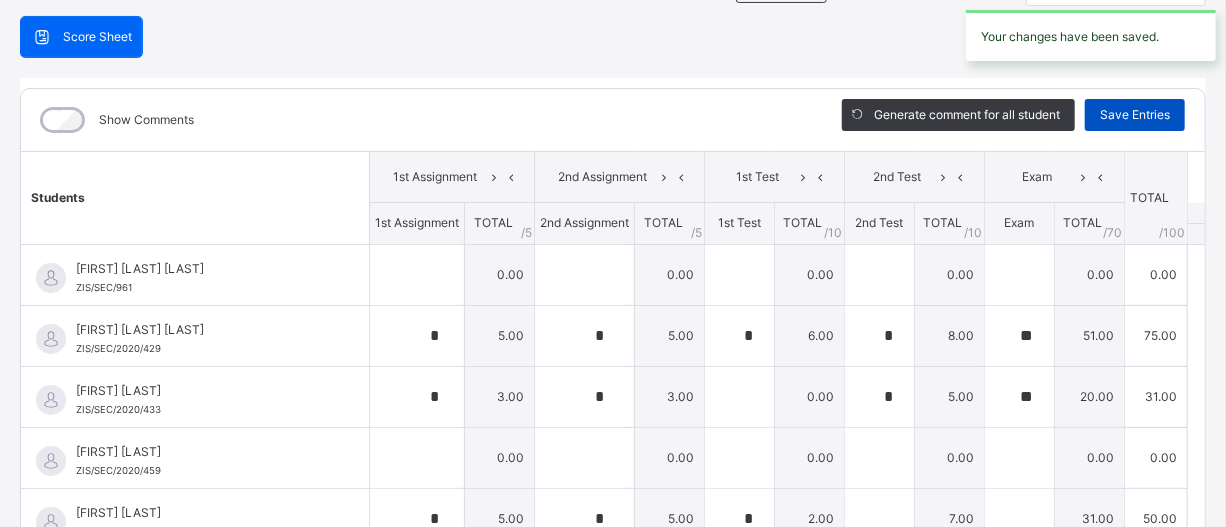type on "*" 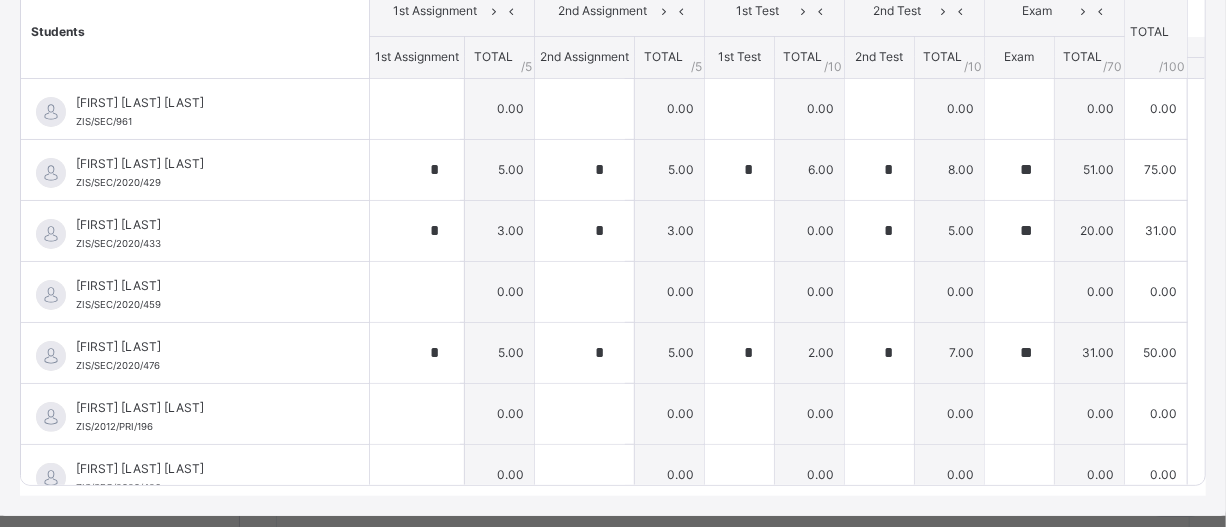 scroll, scrollTop: 358, scrollLeft: 0, axis: vertical 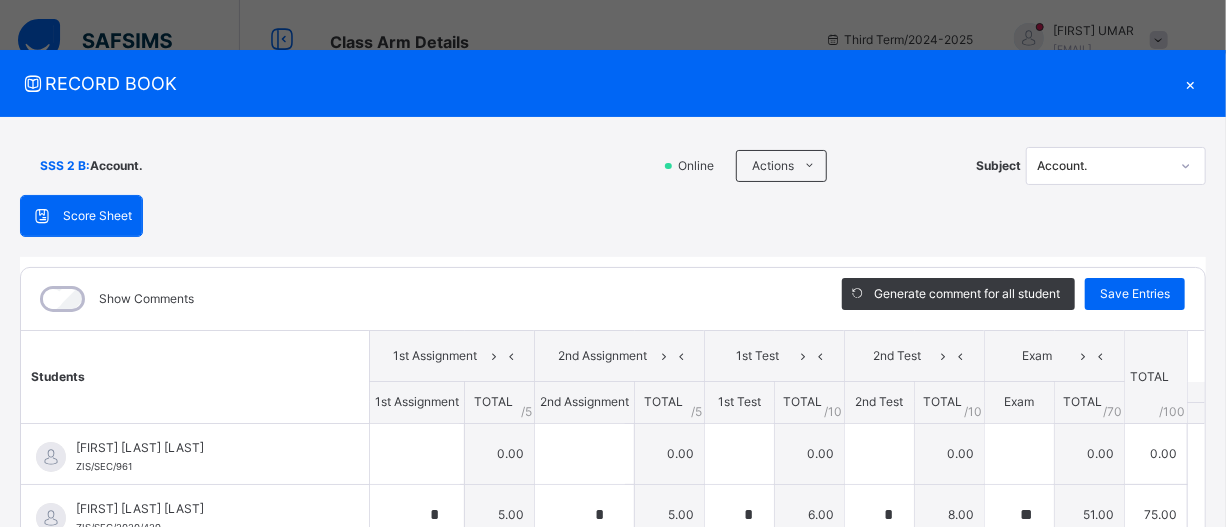 click 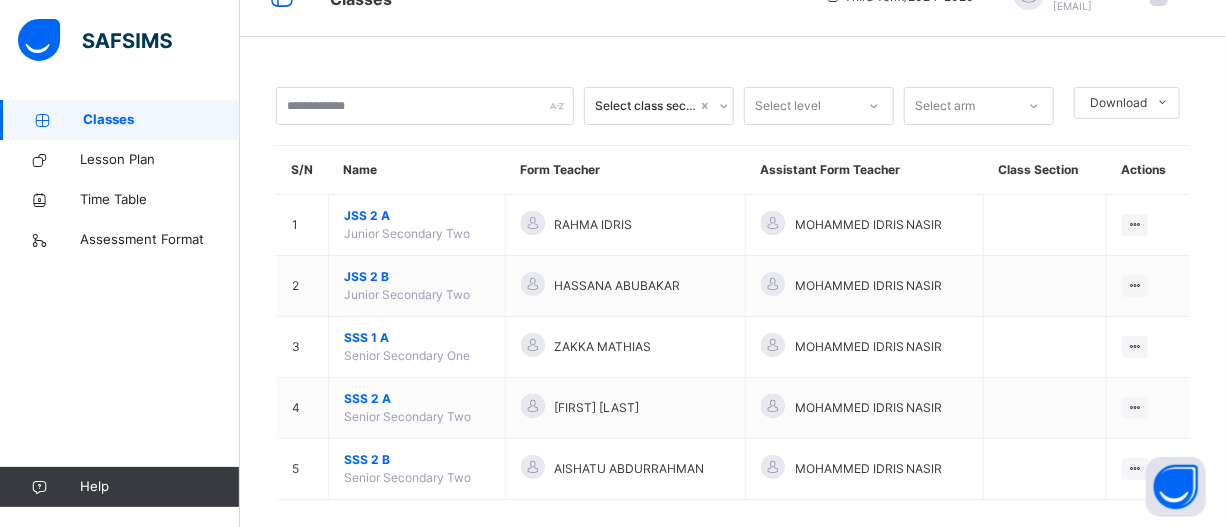 scroll, scrollTop: 64, scrollLeft: 0, axis: vertical 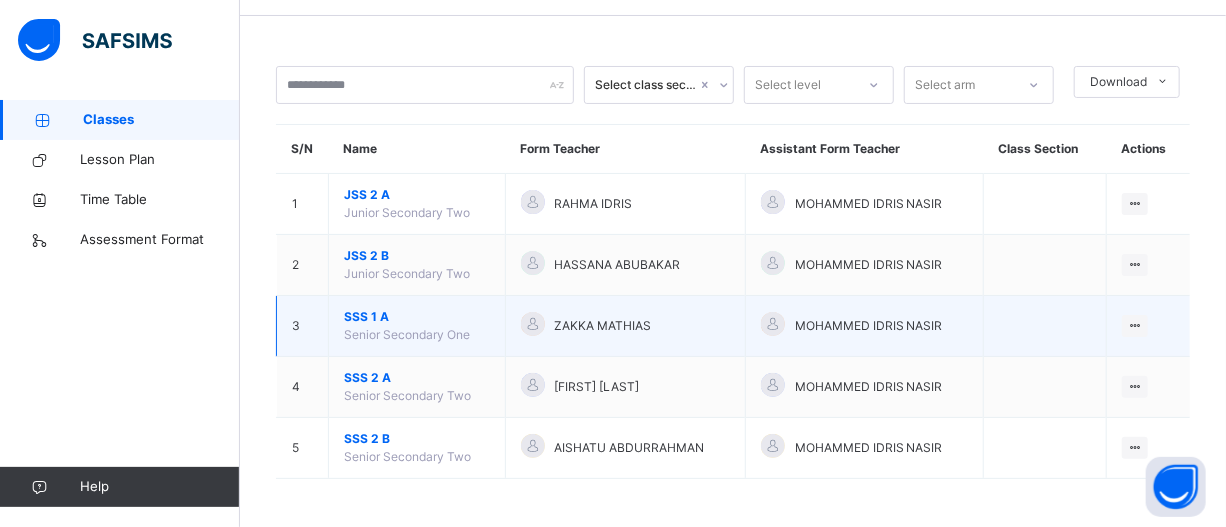 click on "SSS 1   A" at bounding box center [417, 317] 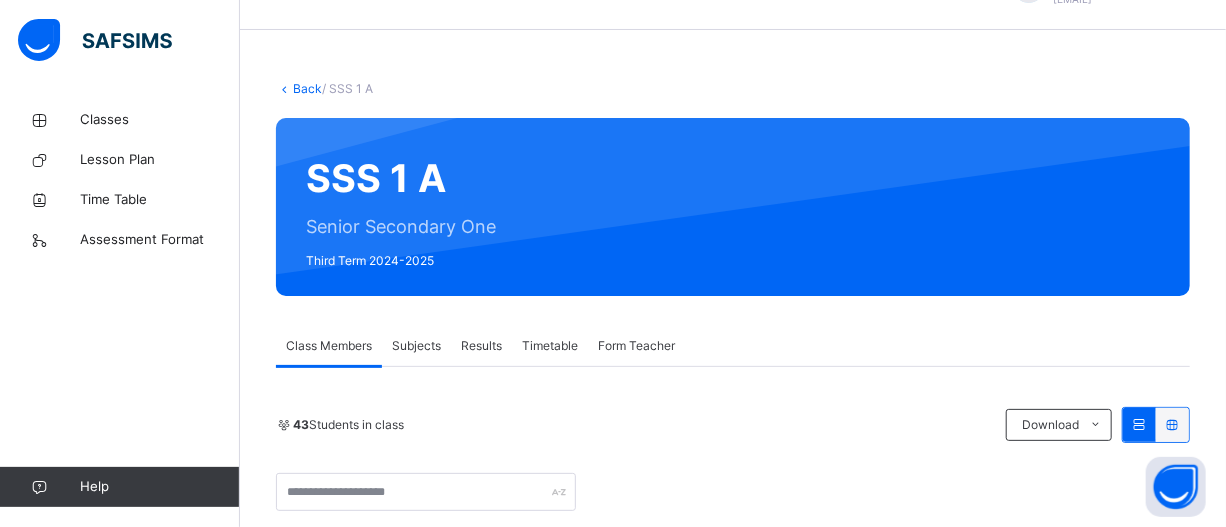 scroll, scrollTop: 64, scrollLeft: 0, axis: vertical 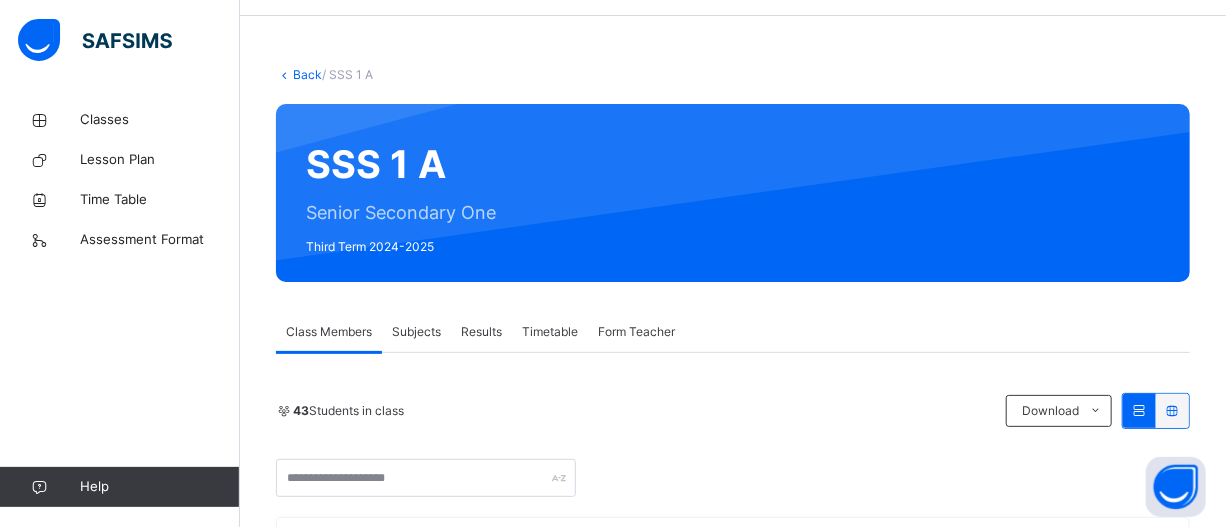 click on "Subjects" at bounding box center (416, 332) 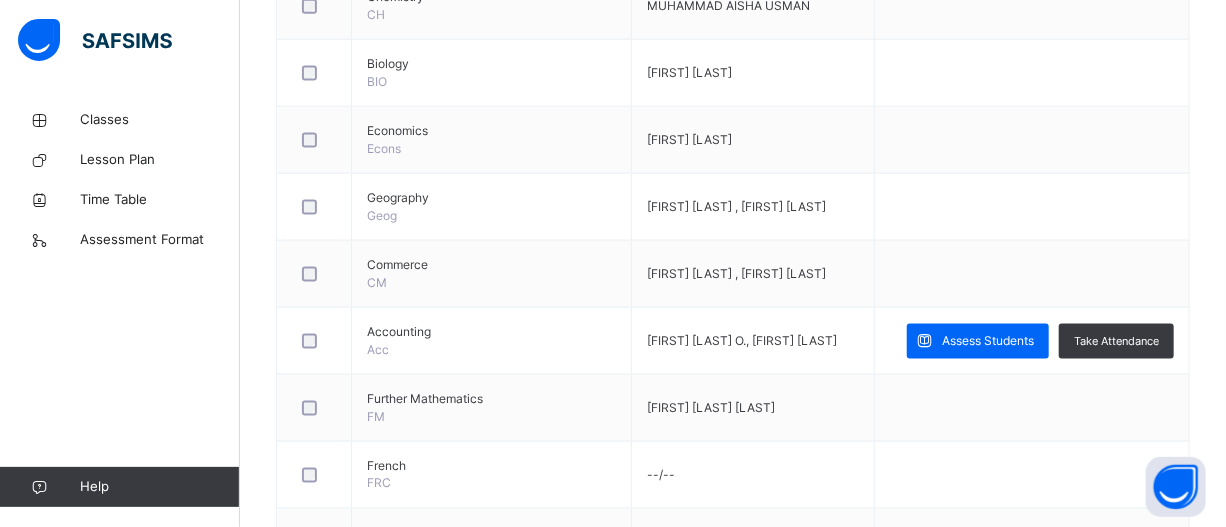 scroll, scrollTop: 1289, scrollLeft: 0, axis: vertical 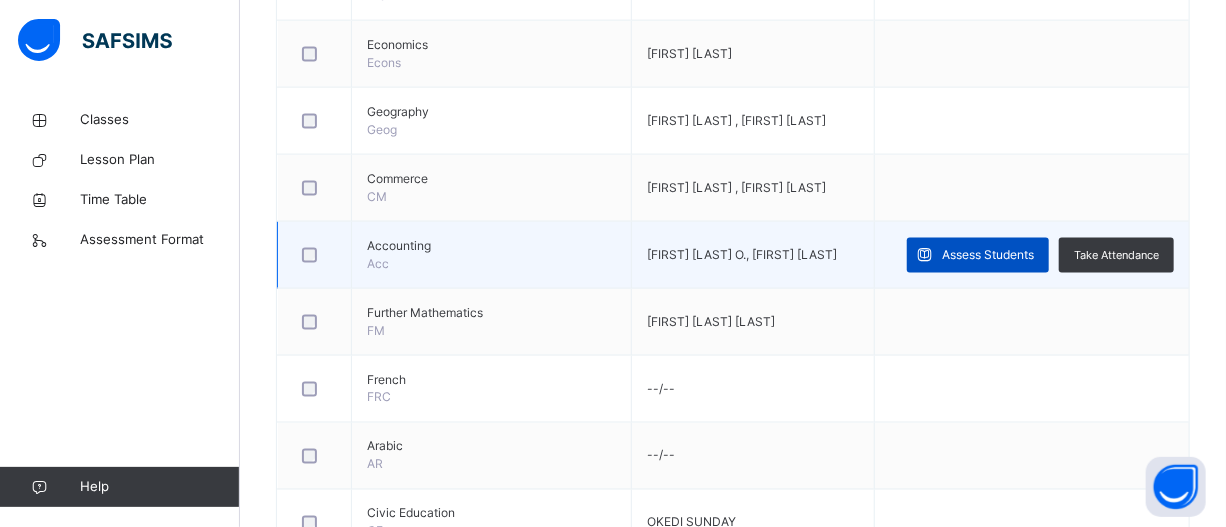 click on "Assess Students" at bounding box center (978, 255) 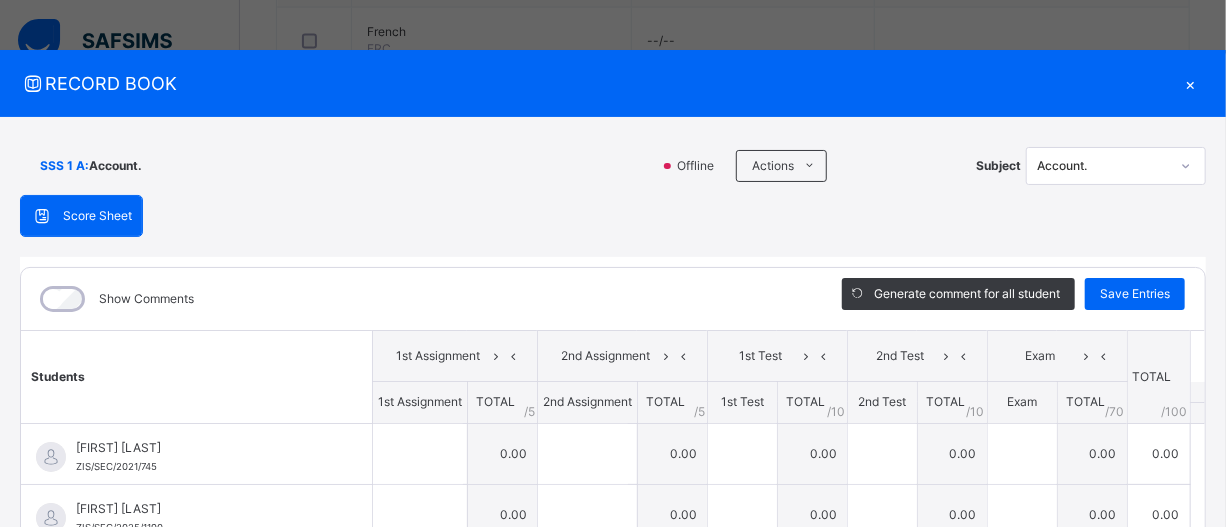 scroll, scrollTop: 1673, scrollLeft: 0, axis: vertical 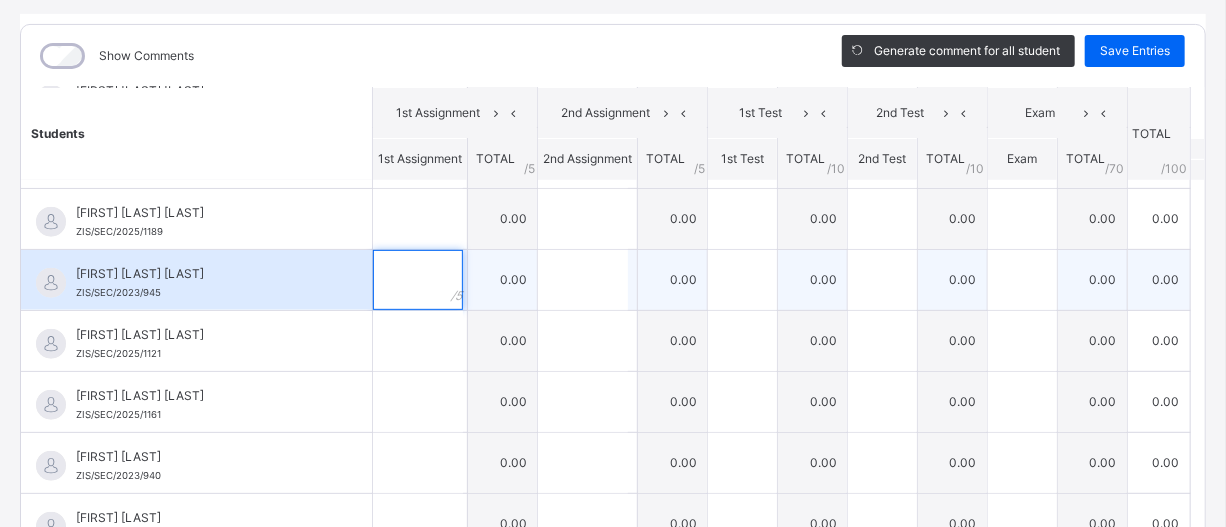 click at bounding box center (418, 280) 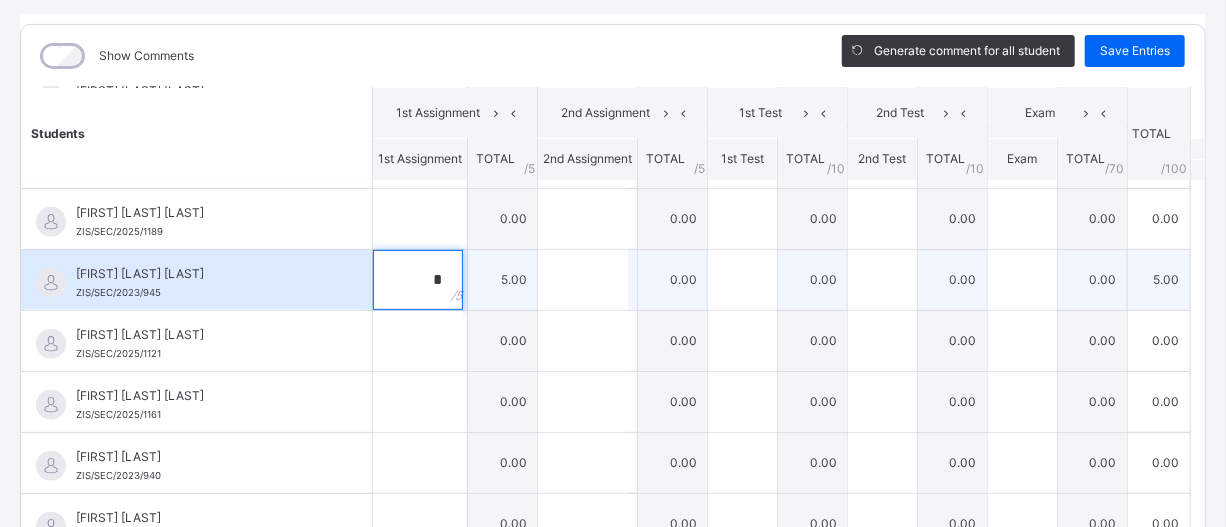 click on "*" at bounding box center [418, 280] 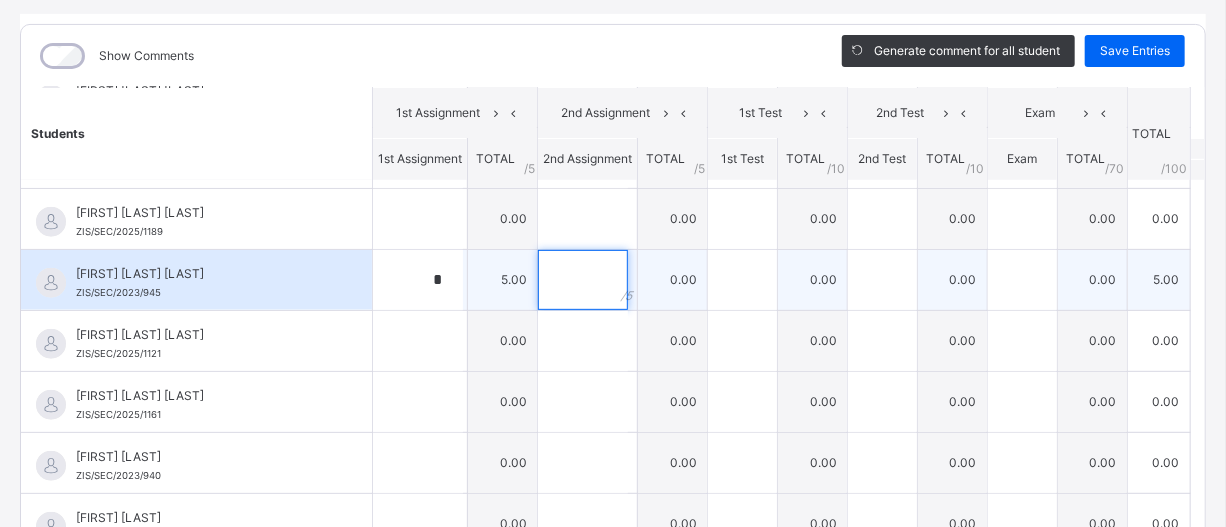 click at bounding box center (583, 280) 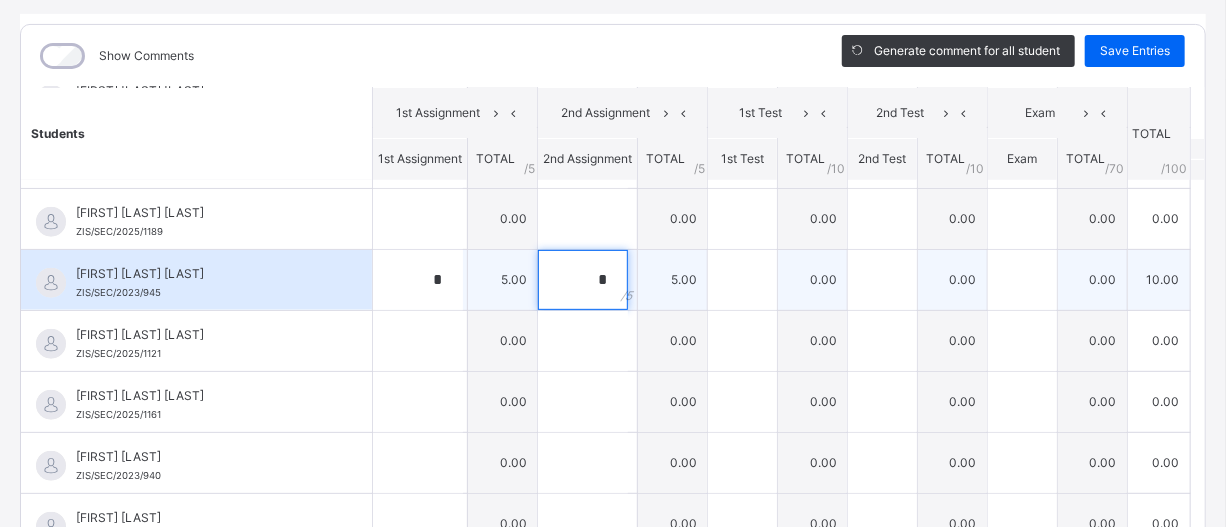 type on "*" 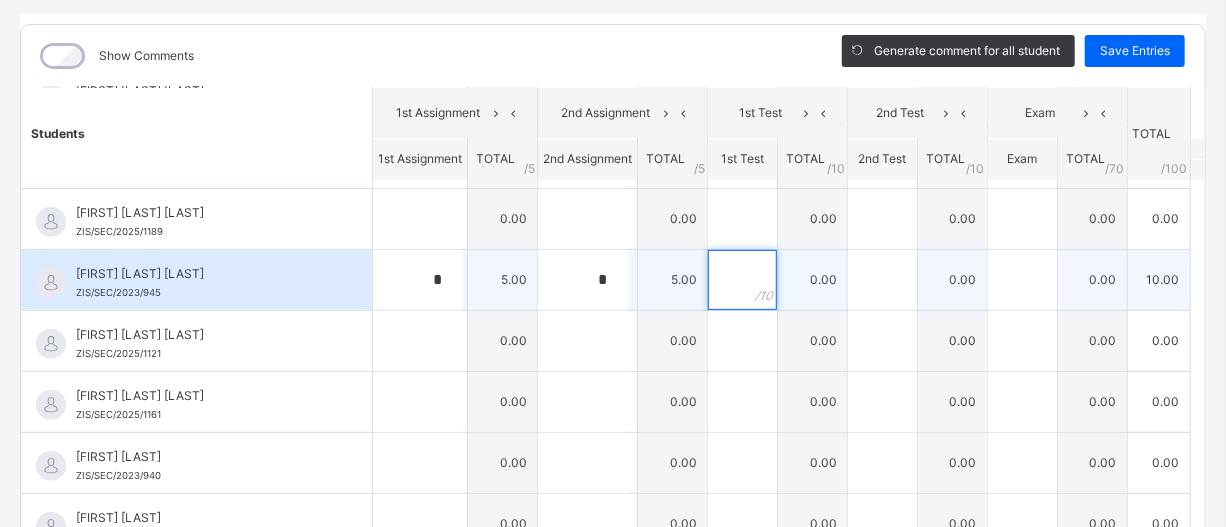 click at bounding box center [742, 280] 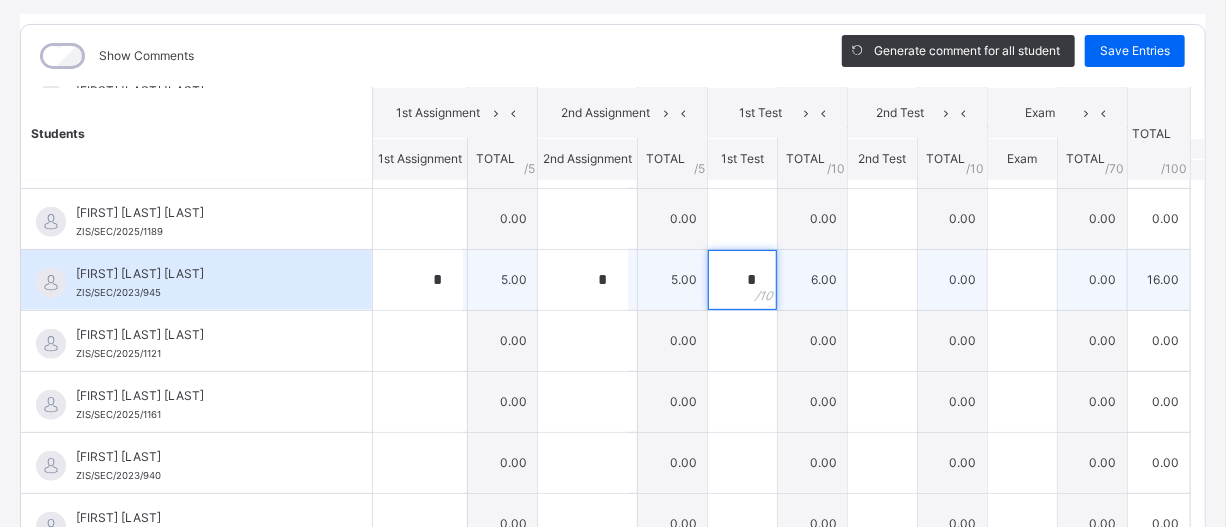 type on "*" 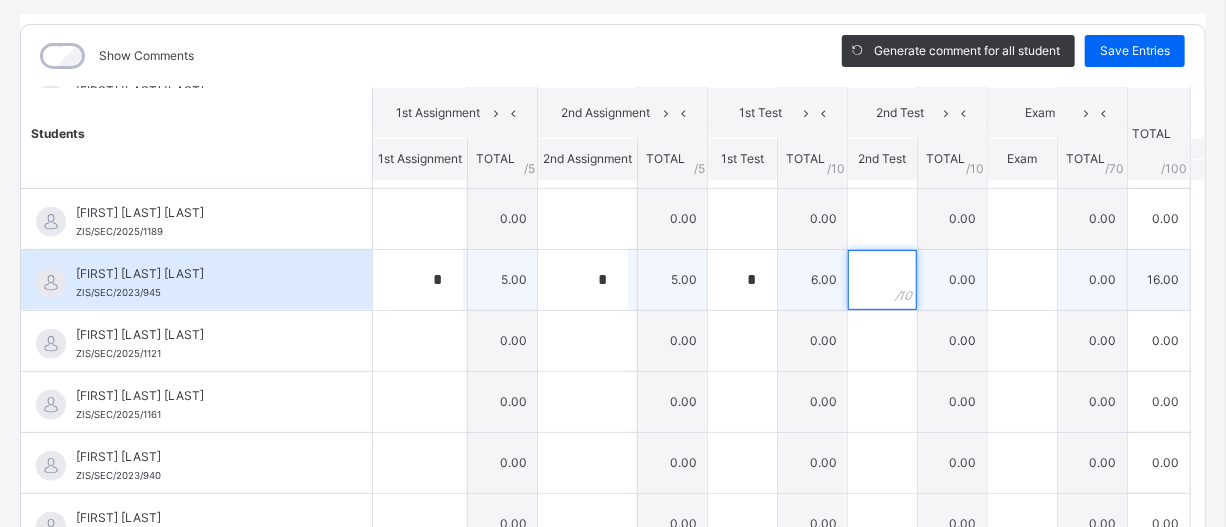 click at bounding box center (882, 280) 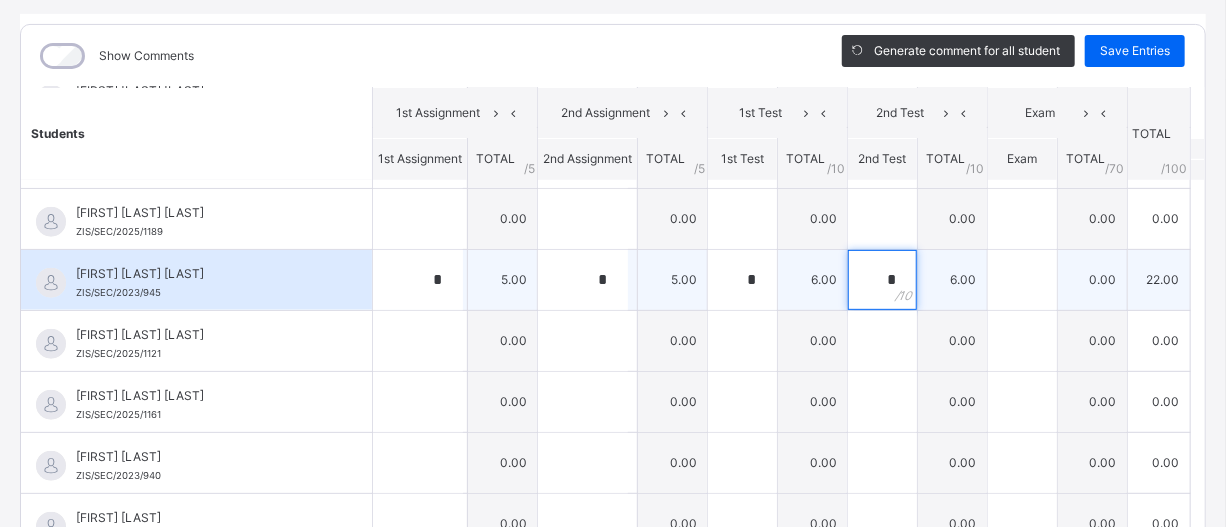 type on "*" 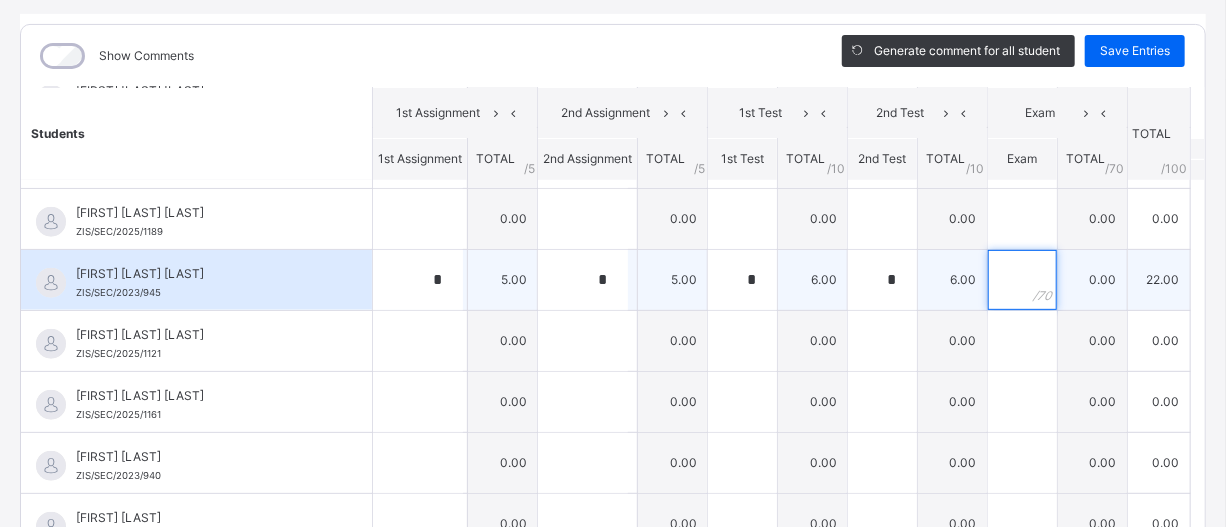 click at bounding box center [1022, 280] 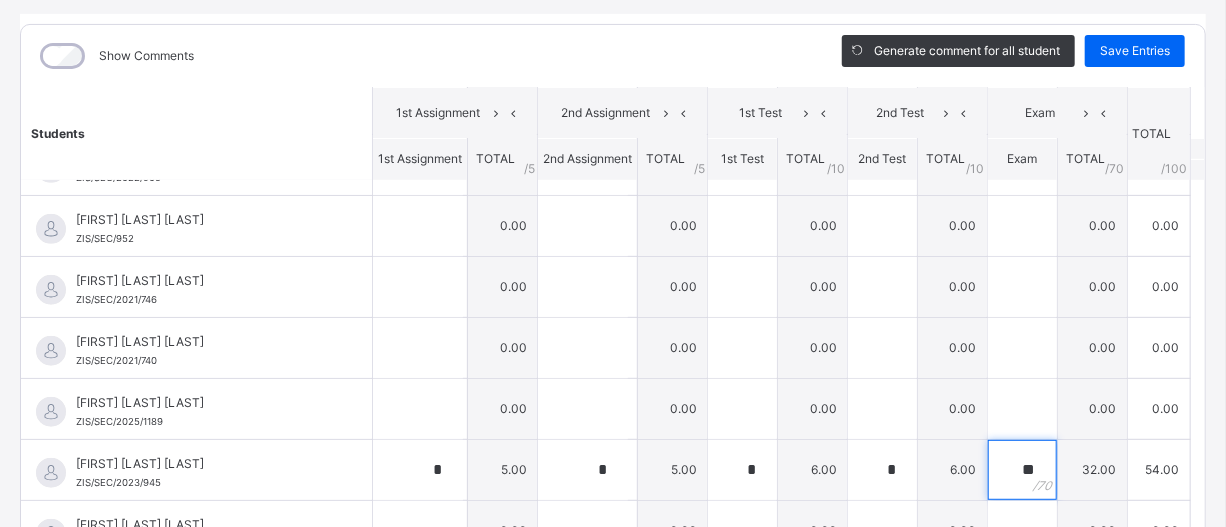 scroll, scrollTop: 554, scrollLeft: 0, axis: vertical 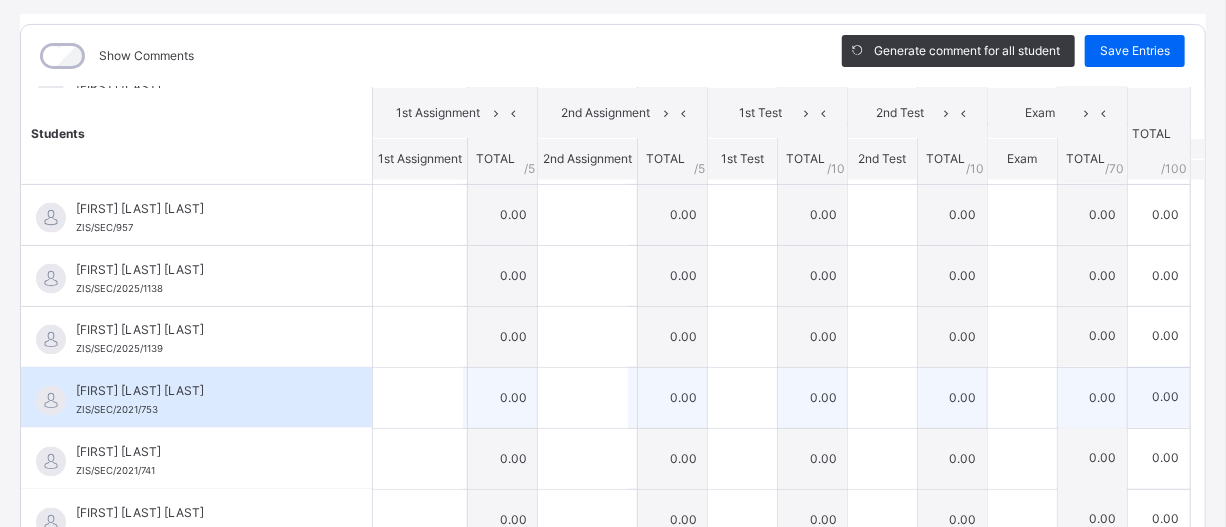 type on "**" 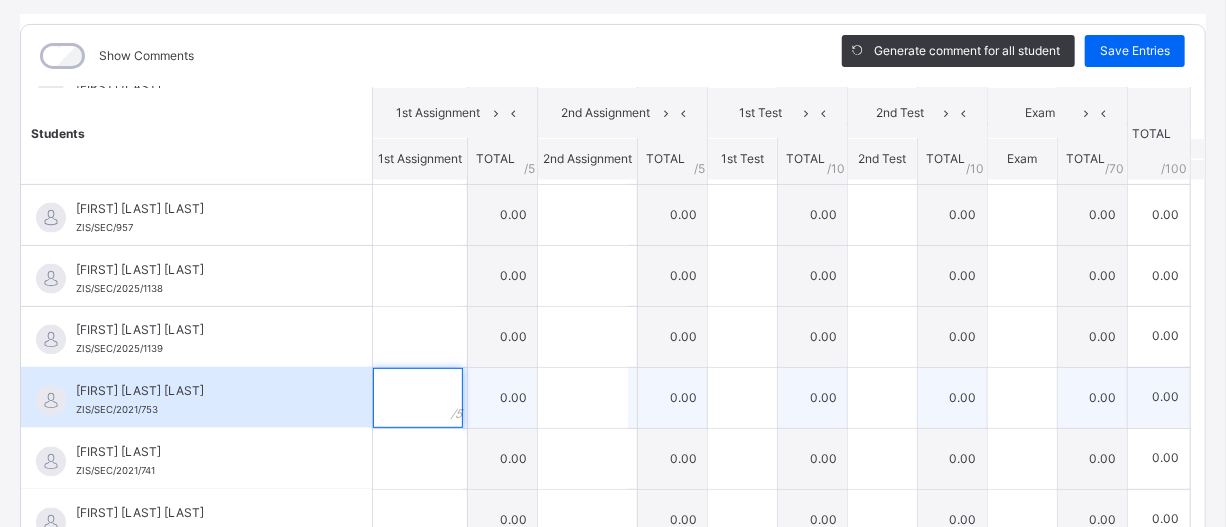 click at bounding box center (418, 398) 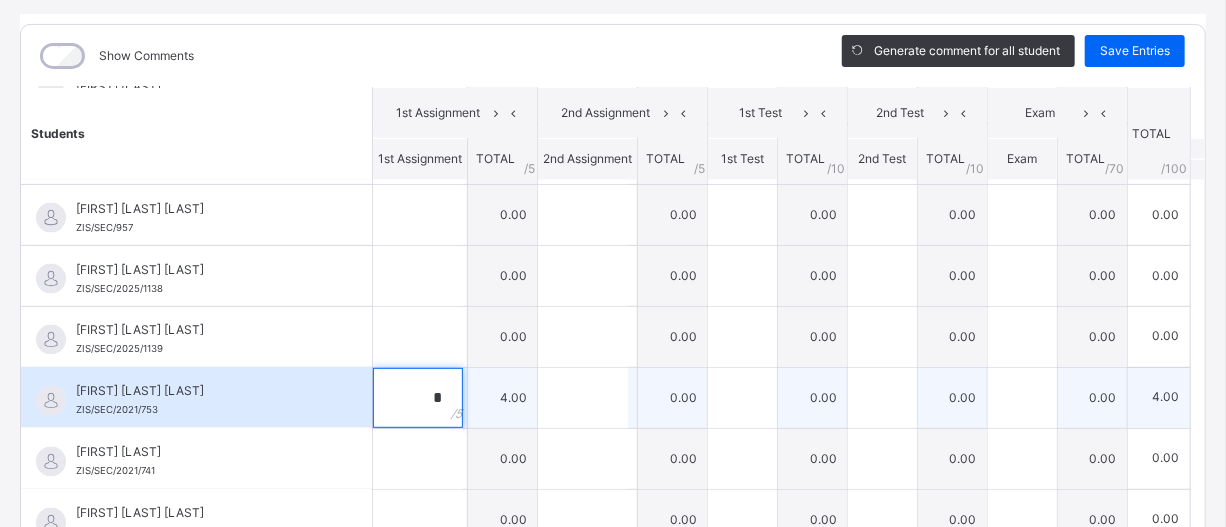 type on "*" 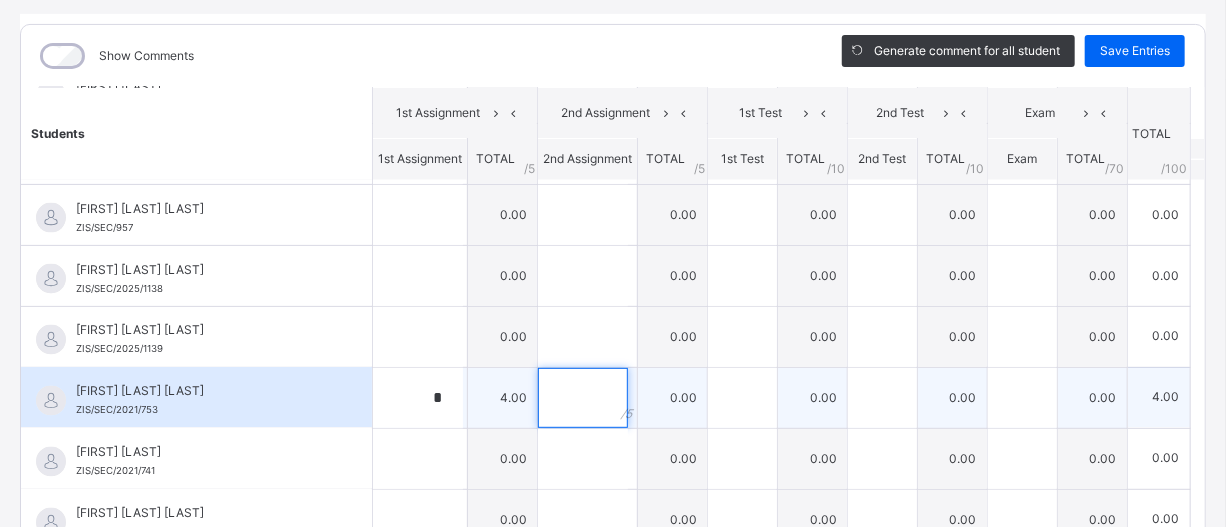 click at bounding box center (583, 398) 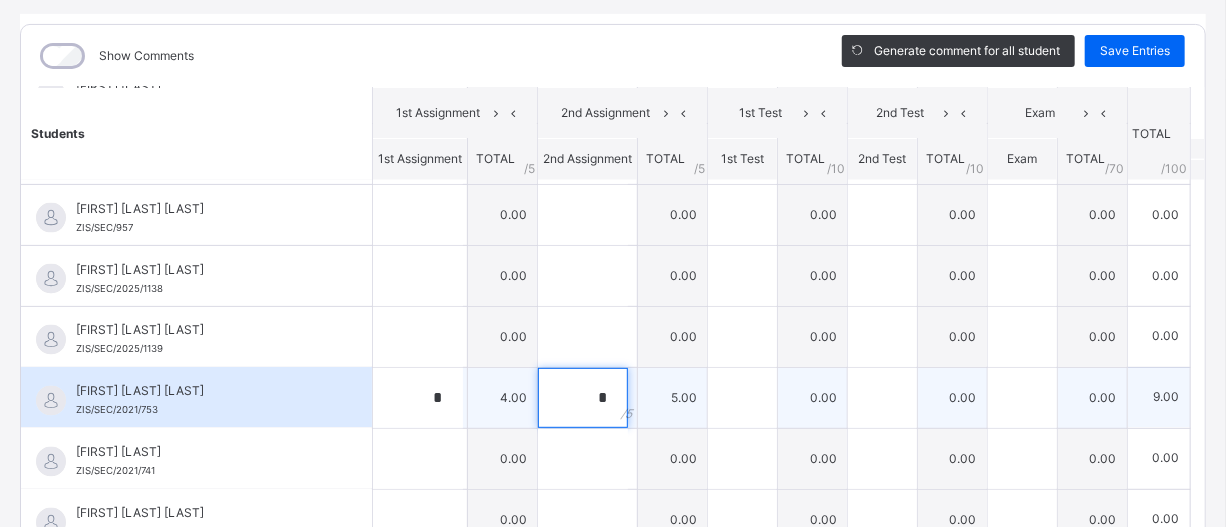 type on "*" 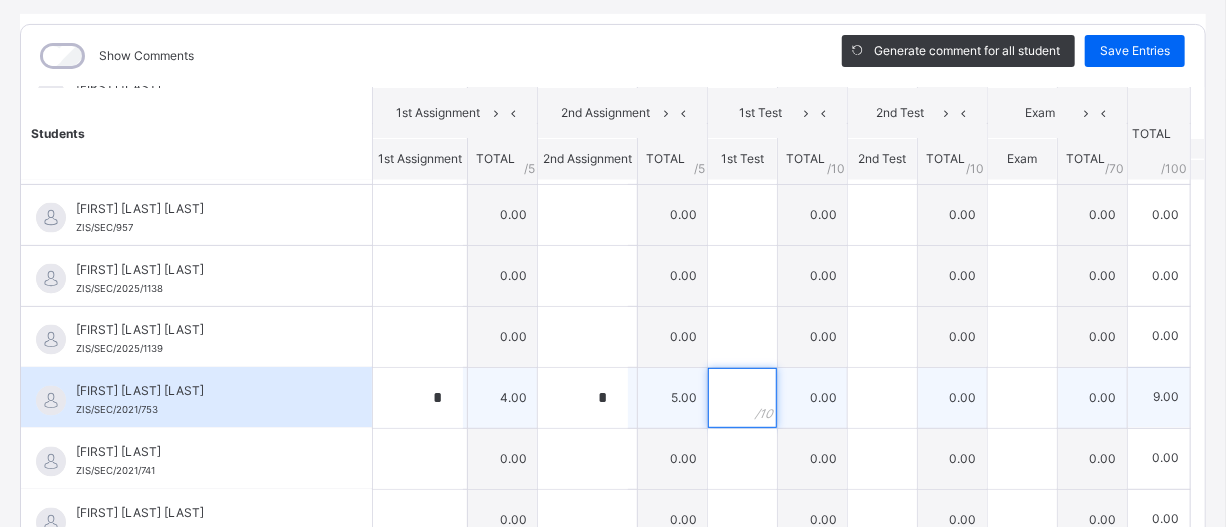 click at bounding box center (742, 398) 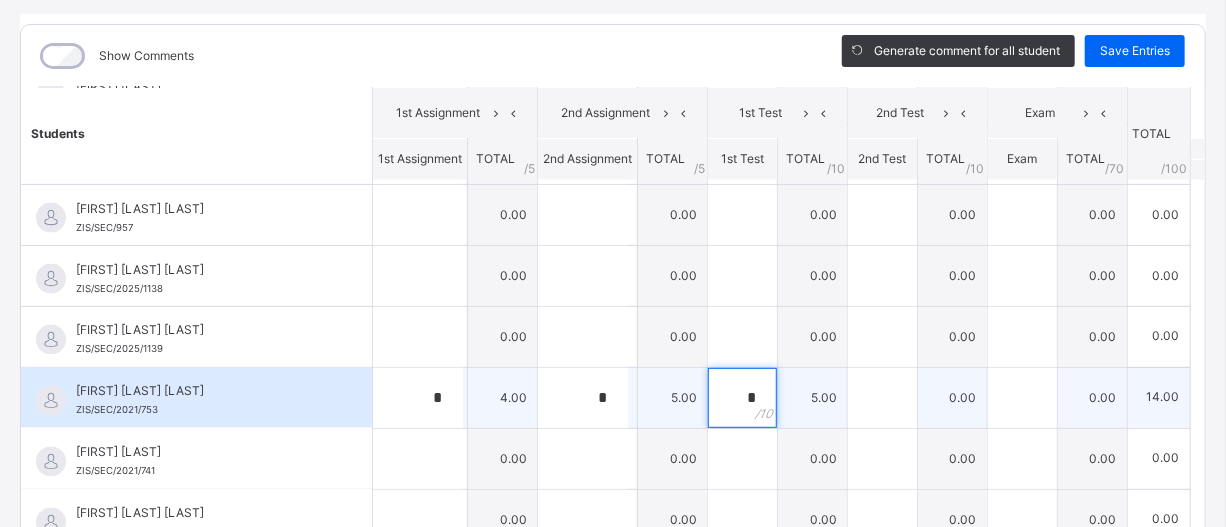 type on "*" 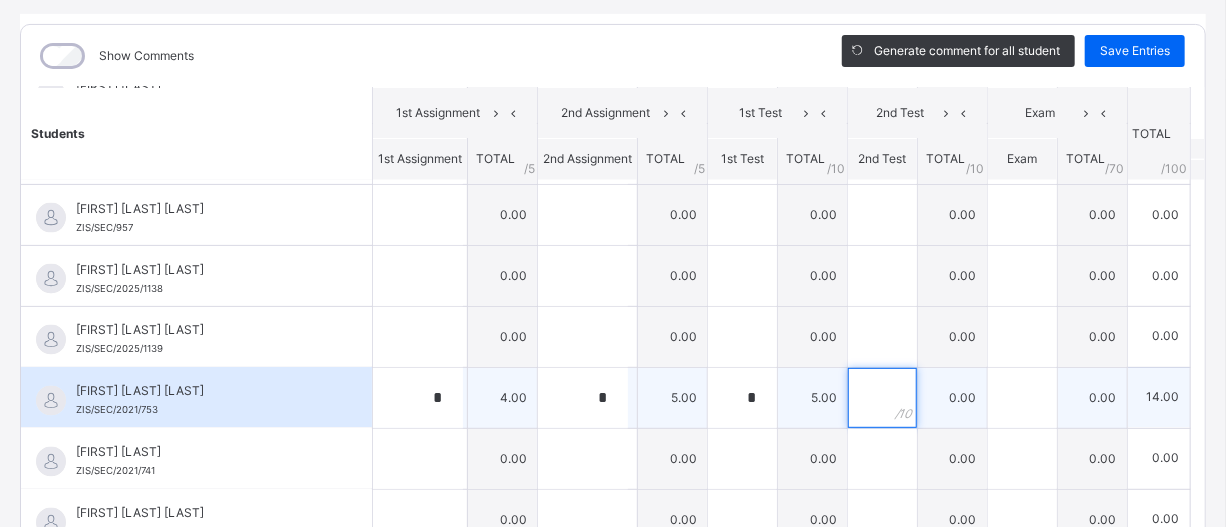 click at bounding box center [882, 398] 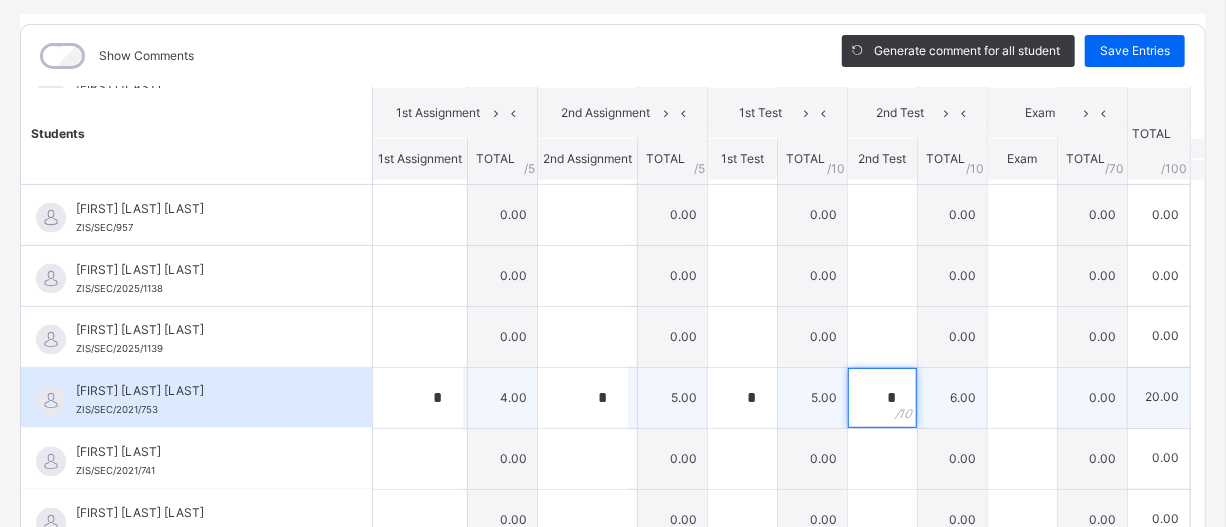 type on "*" 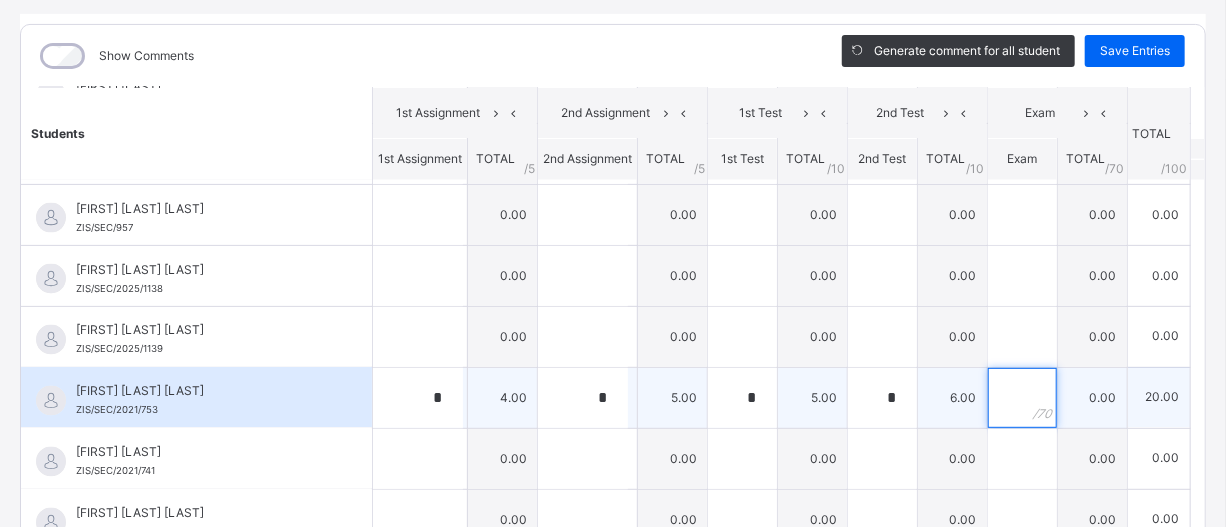 click at bounding box center (1022, 398) 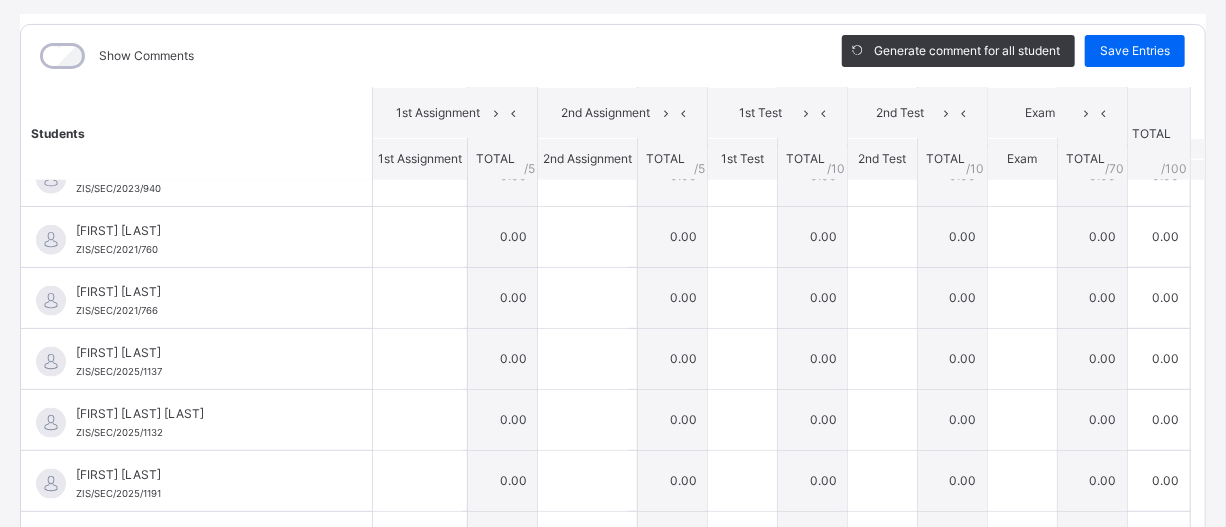 scroll, scrollTop: 1124, scrollLeft: 0, axis: vertical 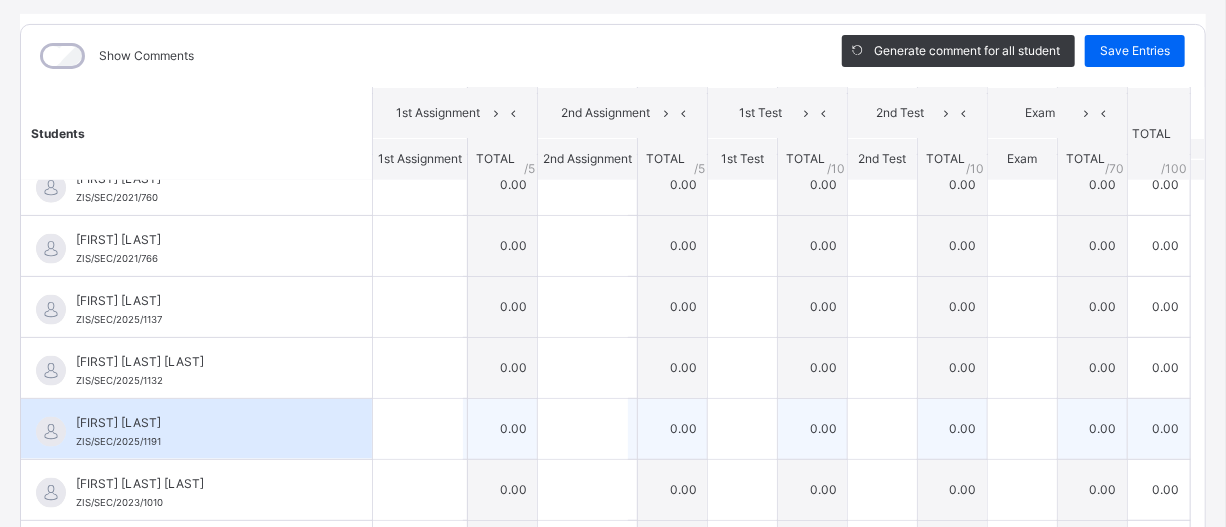 type on "**" 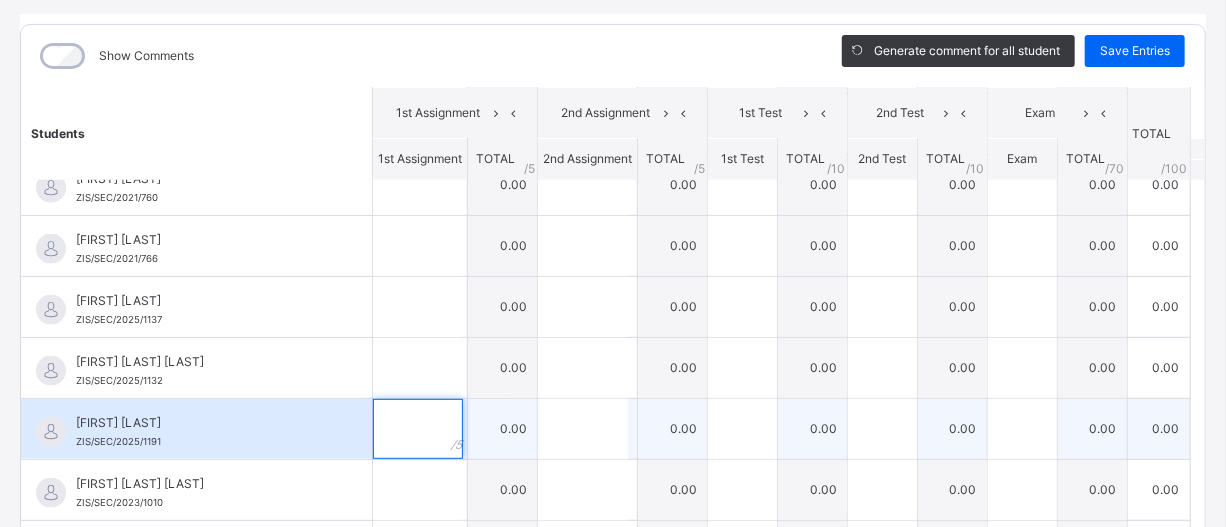 click at bounding box center (418, 429) 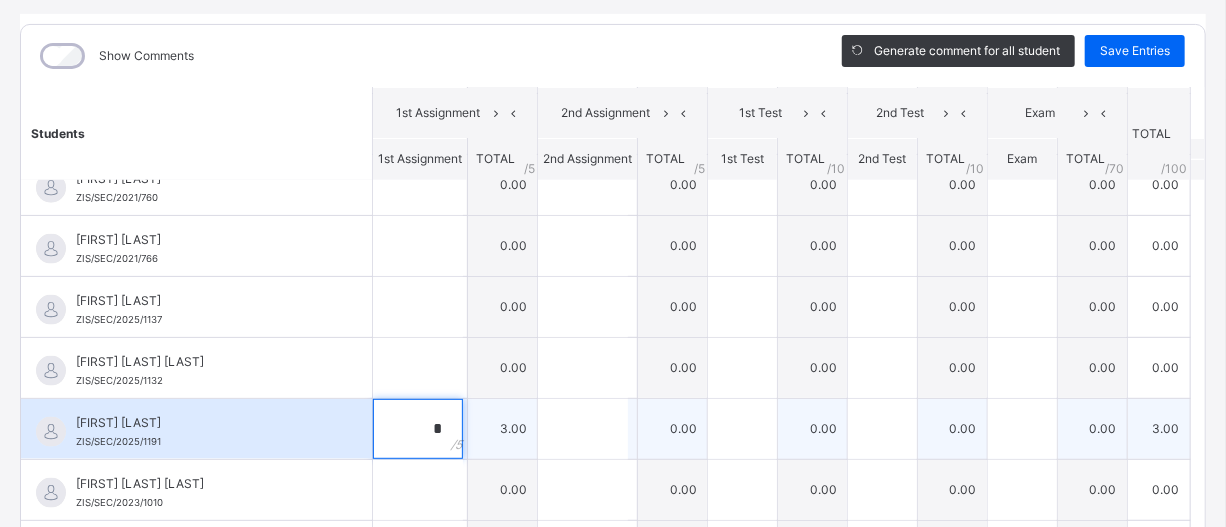 type on "*" 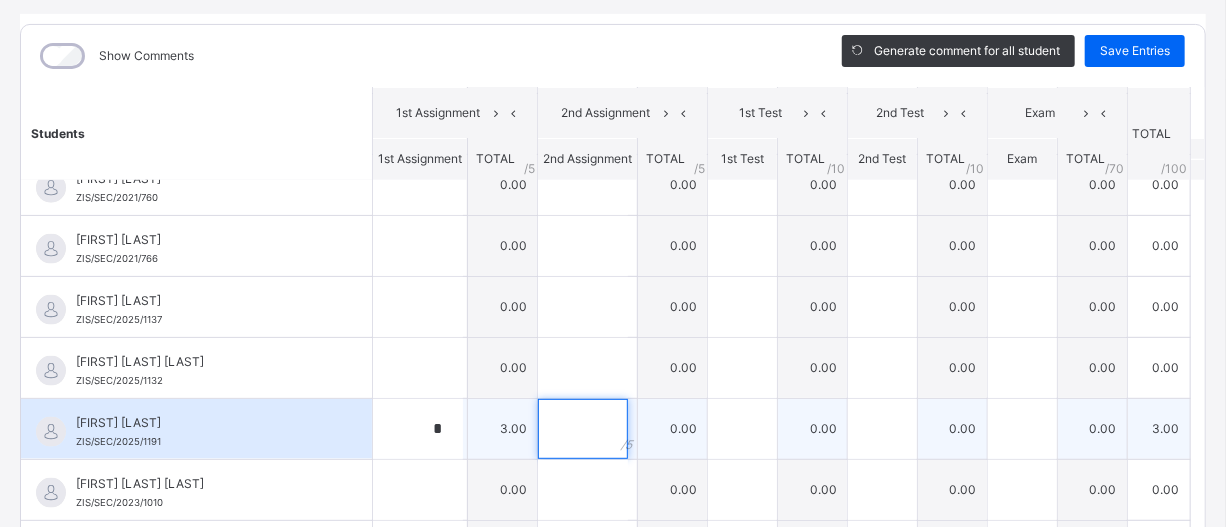 click at bounding box center [583, 429] 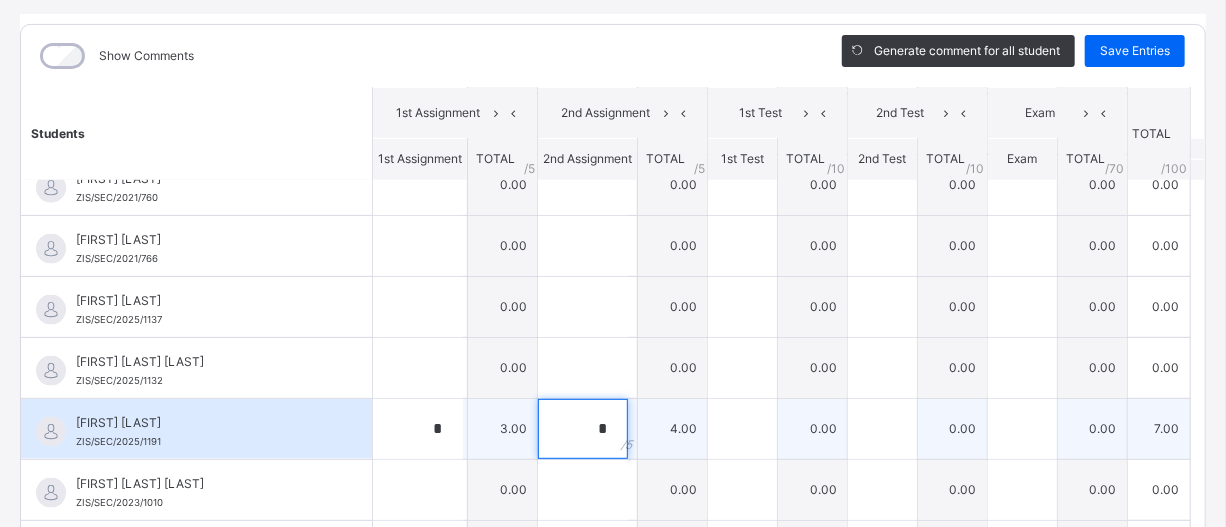 type on "*" 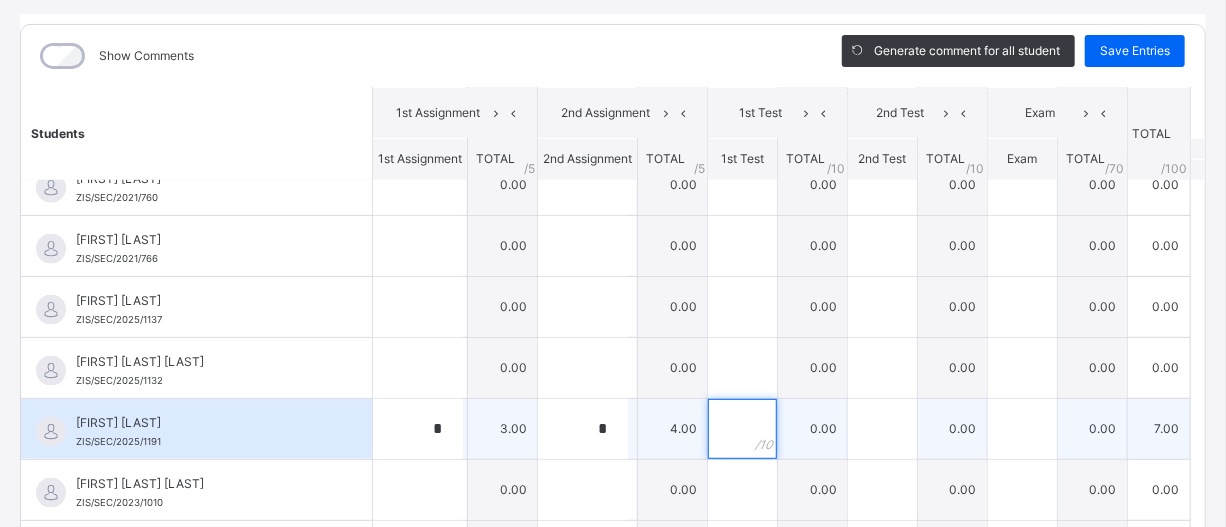 click at bounding box center (742, 429) 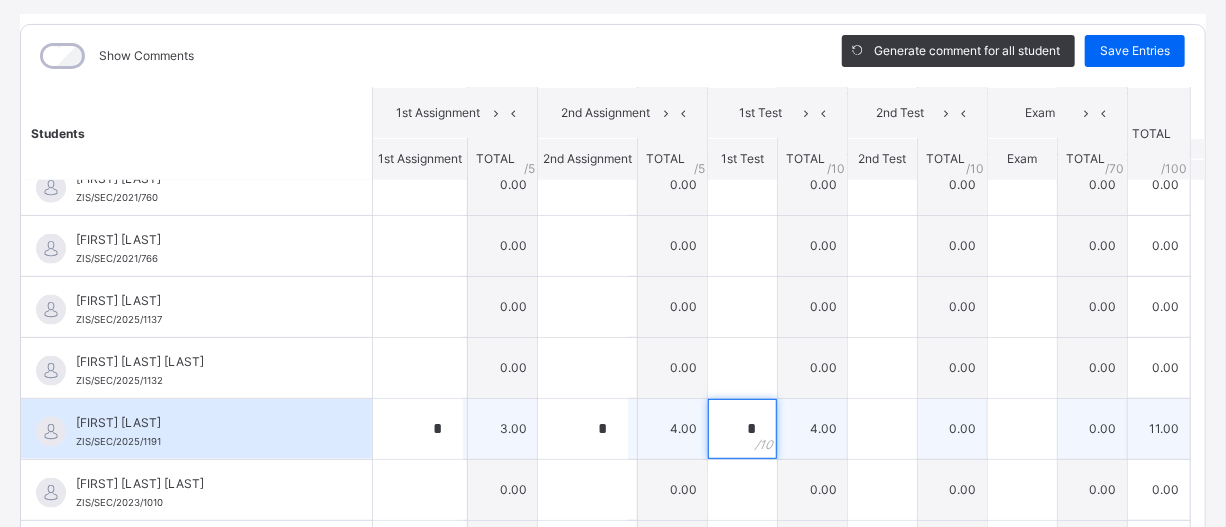 type on "*" 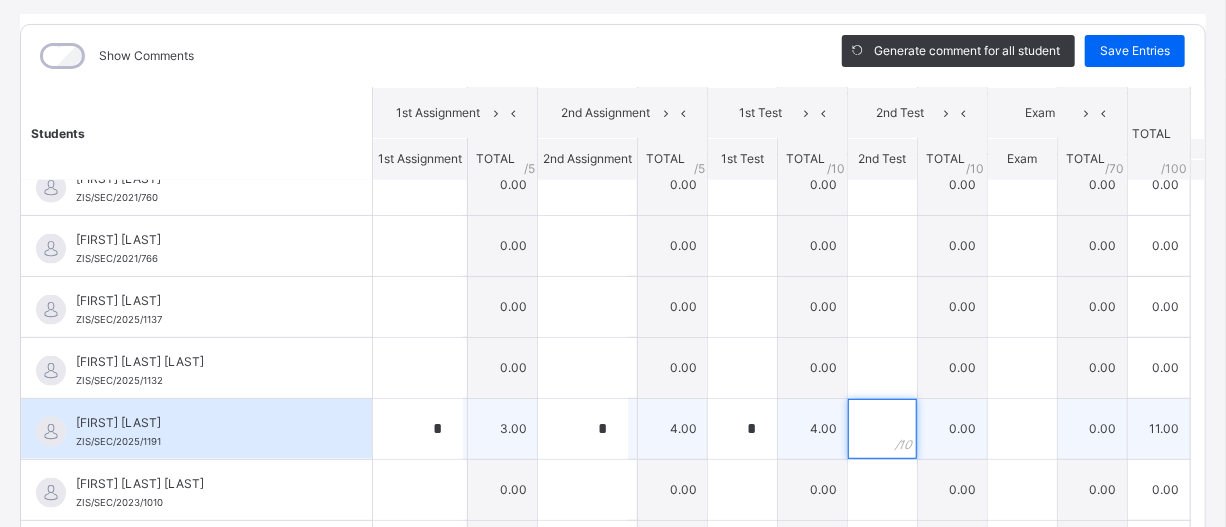 click at bounding box center (882, 429) 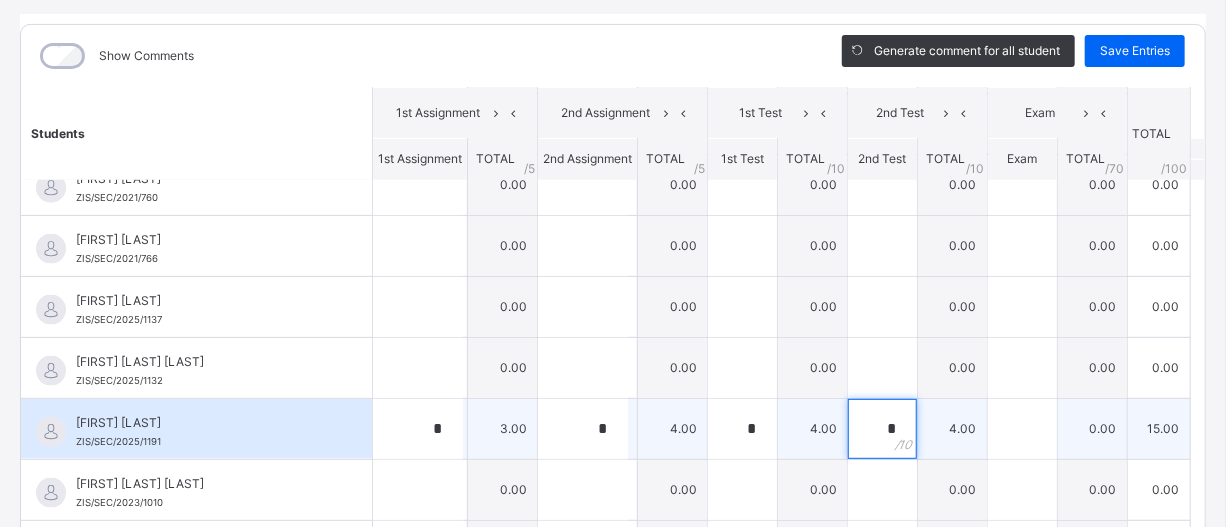 type on "*" 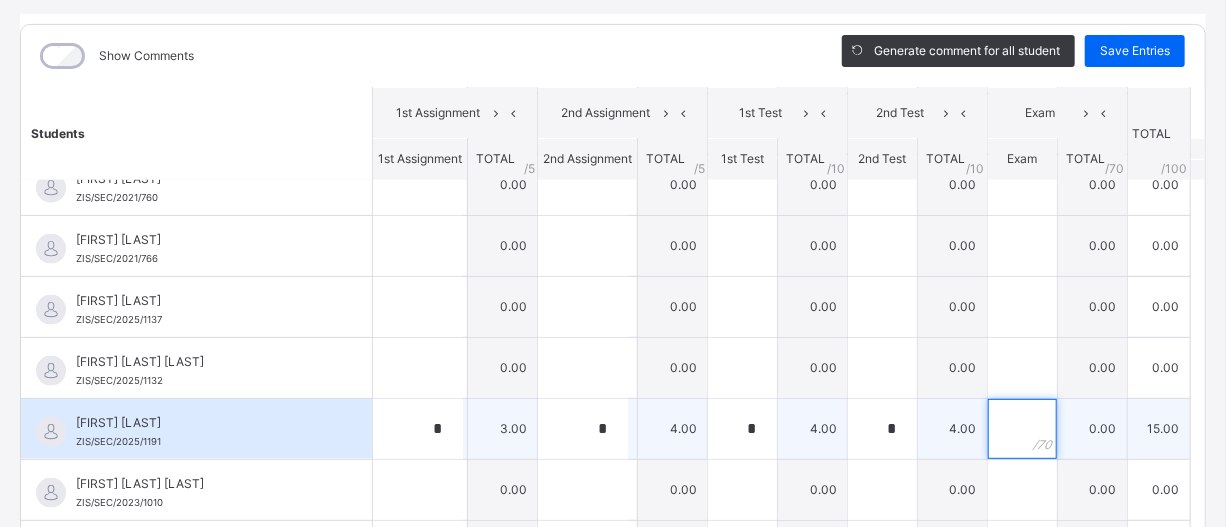 click at bounding box center [1022, 429] 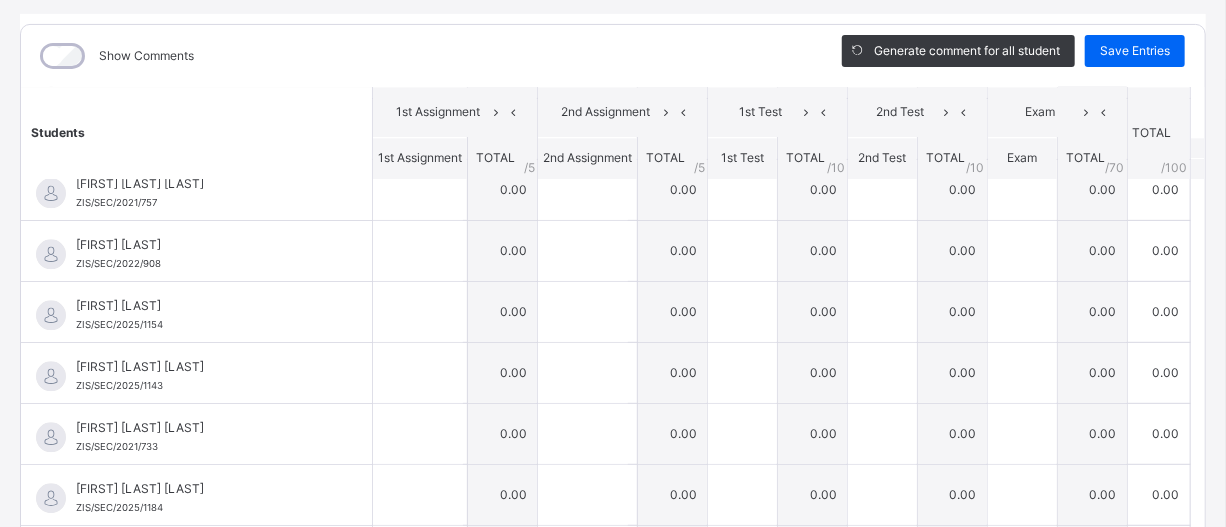 scroll, scrollTop: 2150, scrollLeft: 0, axis: vertical 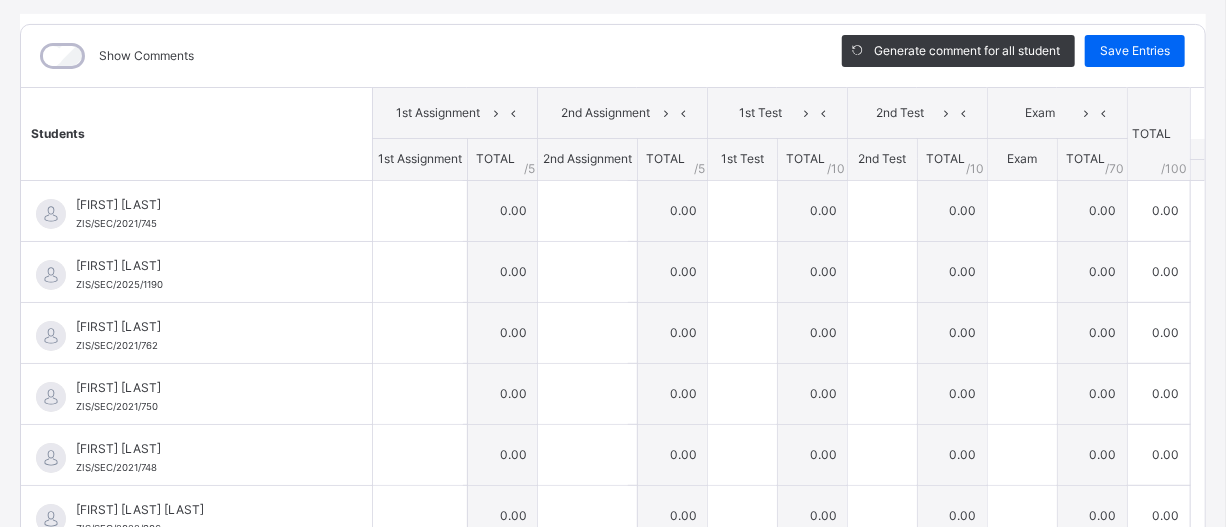 type on "**" 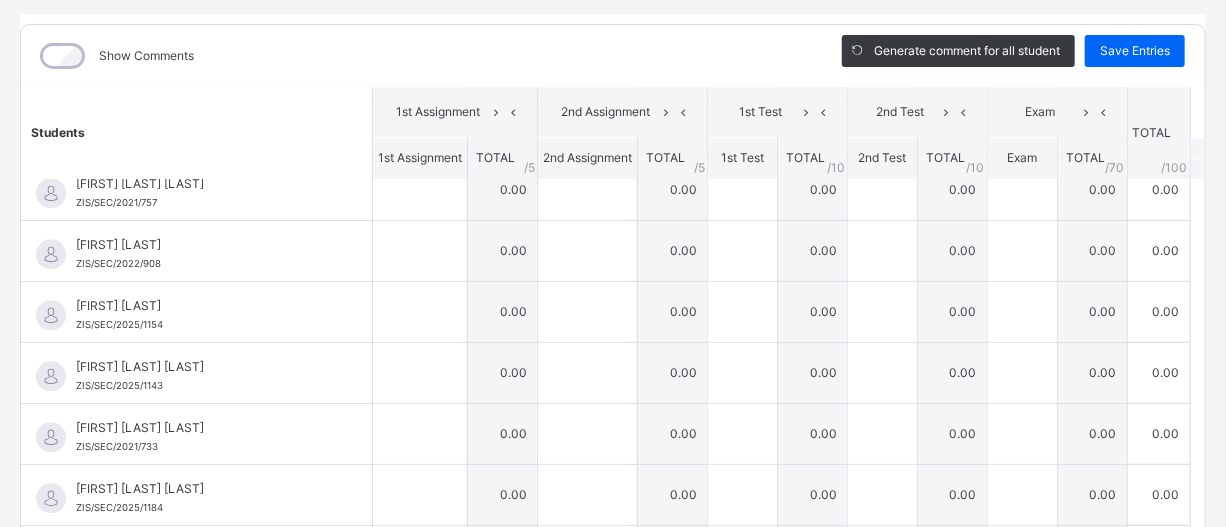 scroll, scrollTop: 2150, scrollLeft: 0, axis: vertical 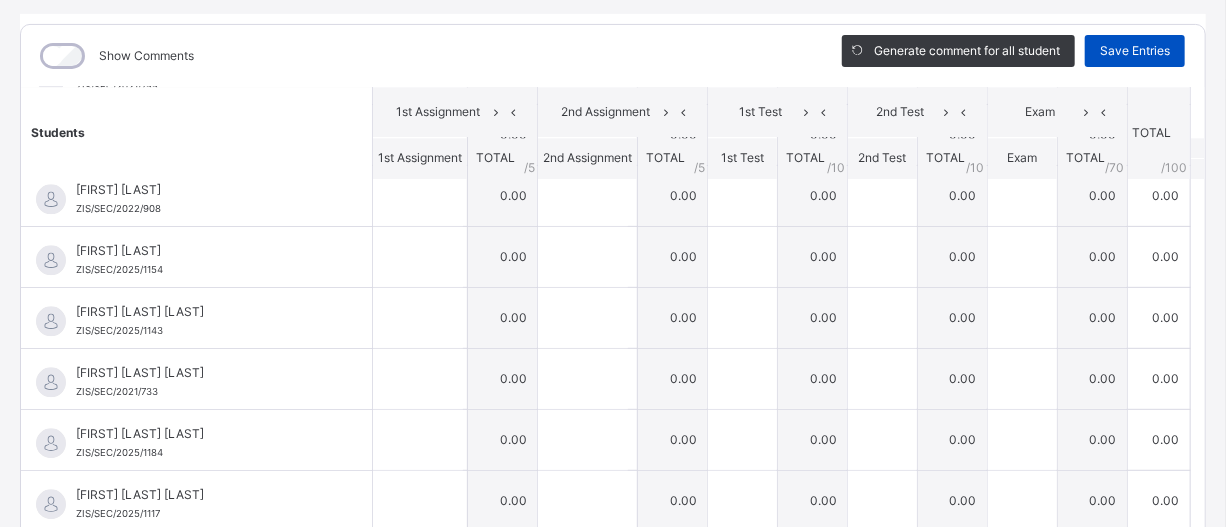 click on "Save Entries" at bounding box center (1135, 51) 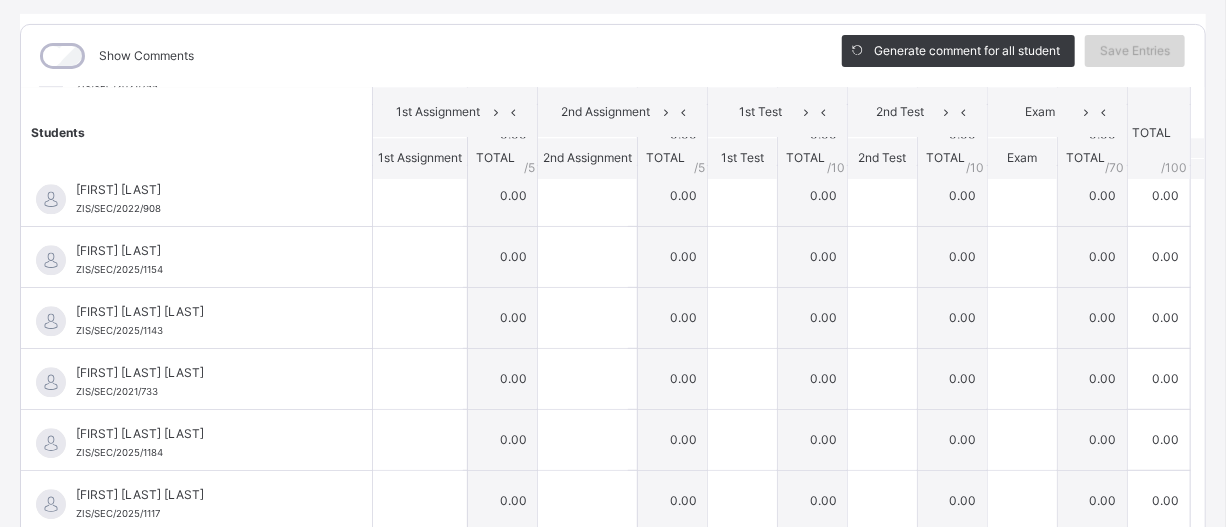 click on "Save Entries" at bounding box center [1135, 51] 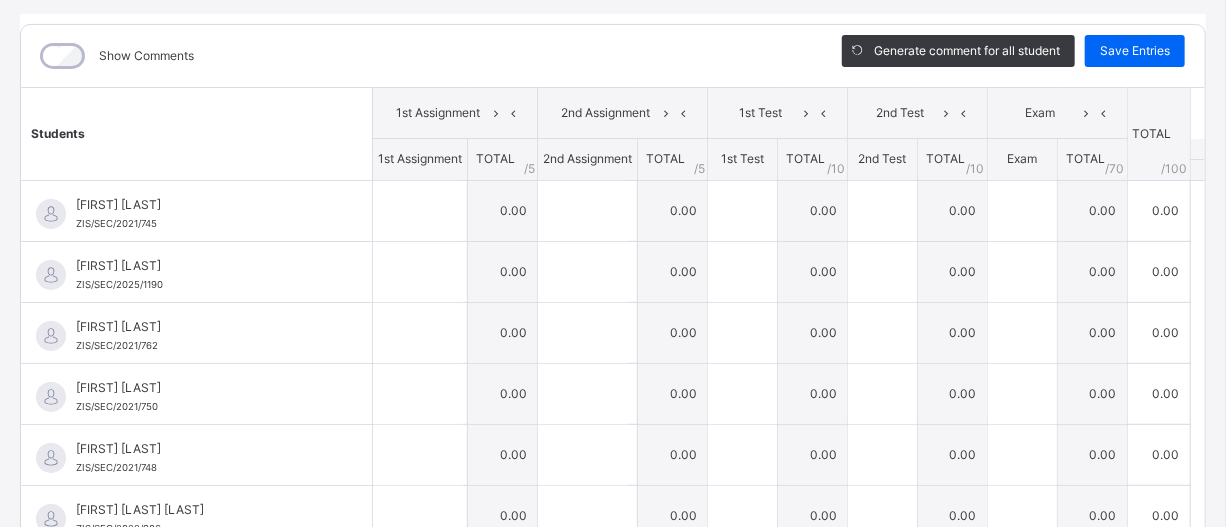 type on "*" 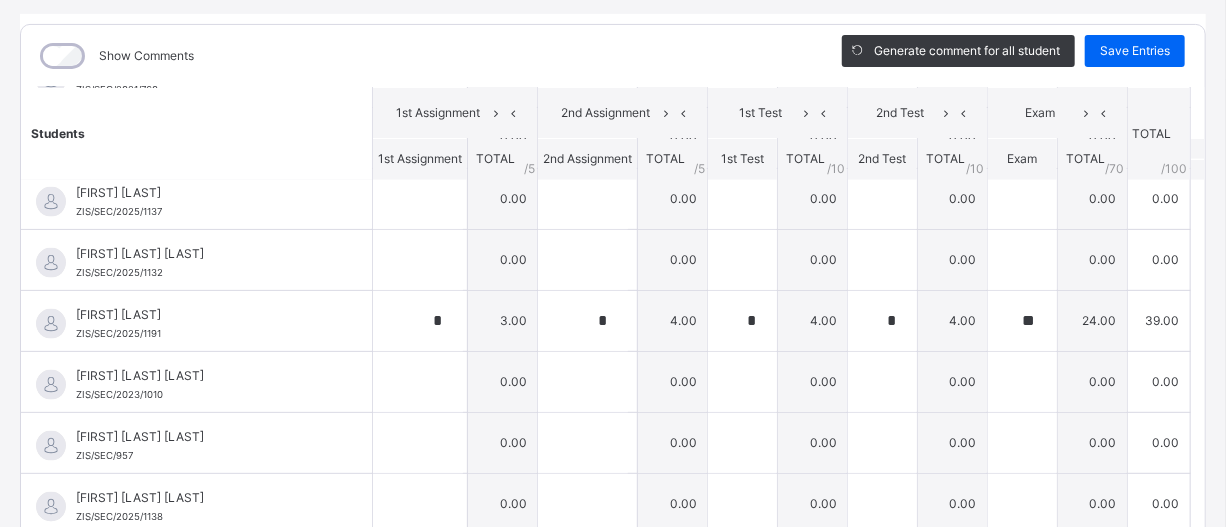 scroll, scrollTop: 1468, scrollLeft: 0, axis: vertical 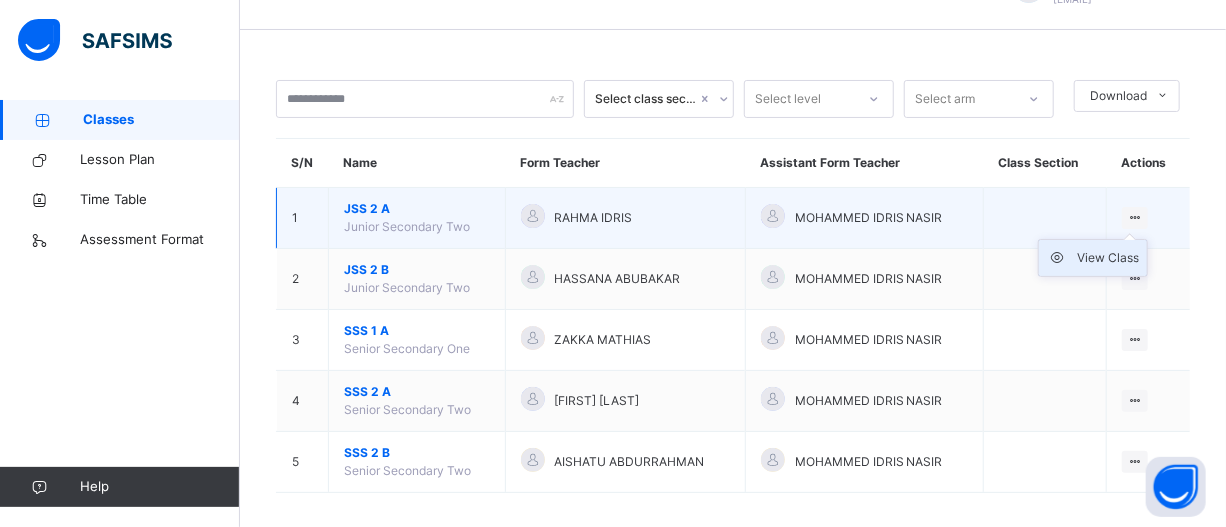 click on "View Class" at bounding box center (1108, 258) 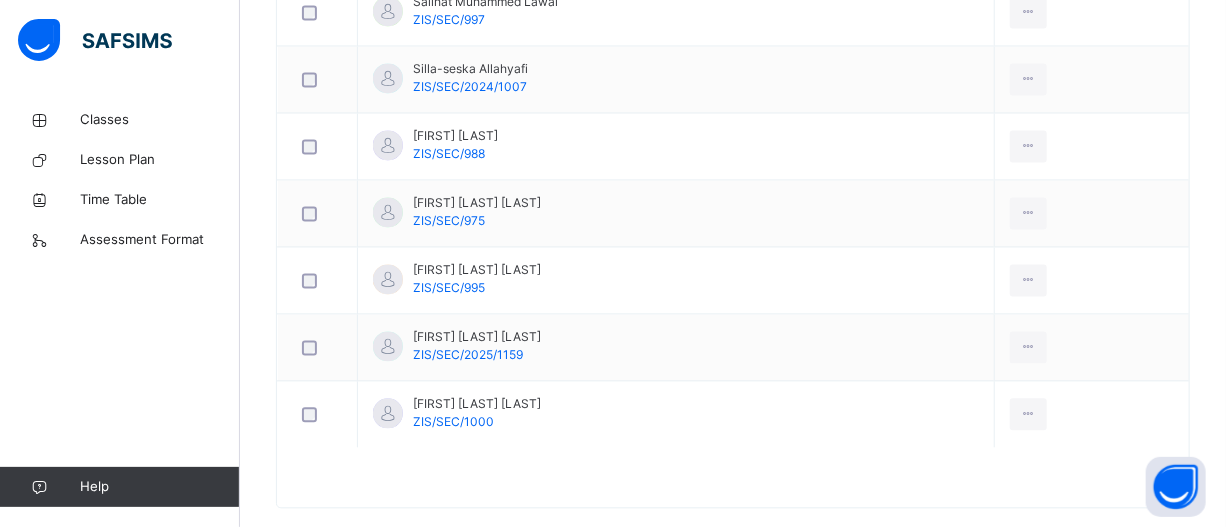 scroll, scrollTop: 1775, scrollLeft: 0, axis: vertical 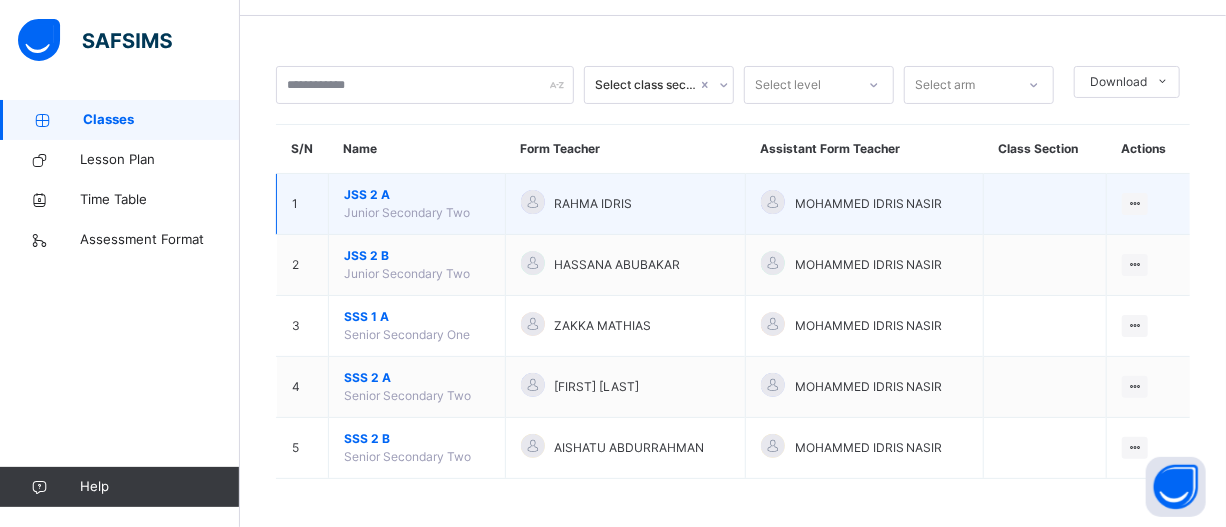 click on "Junior Secondary Two" at bounding box center (407, 212) 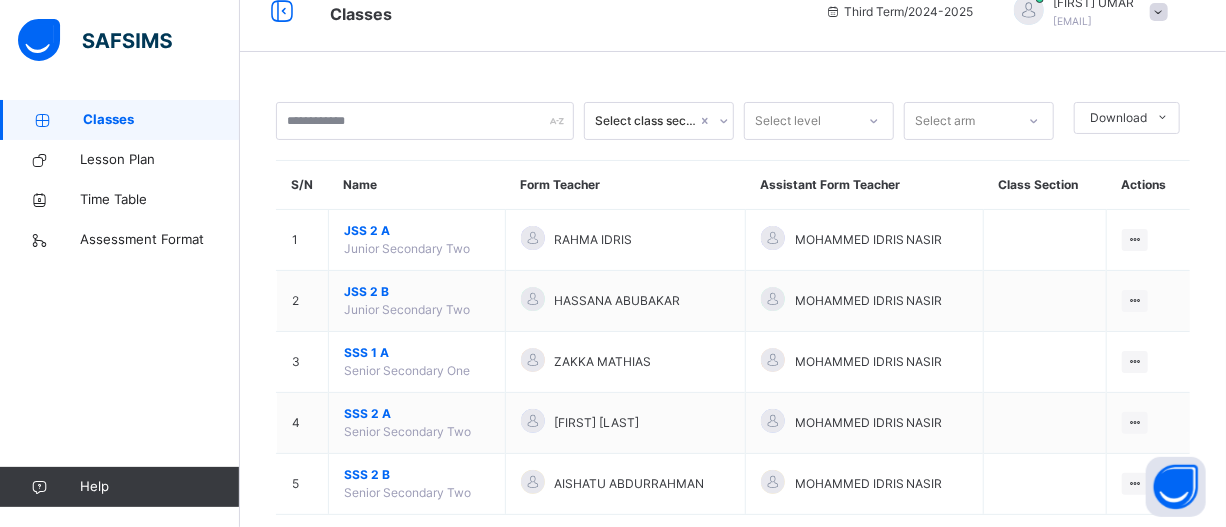 scroll, scrollTop: 4, scrollLeft: 0, axis: vertical 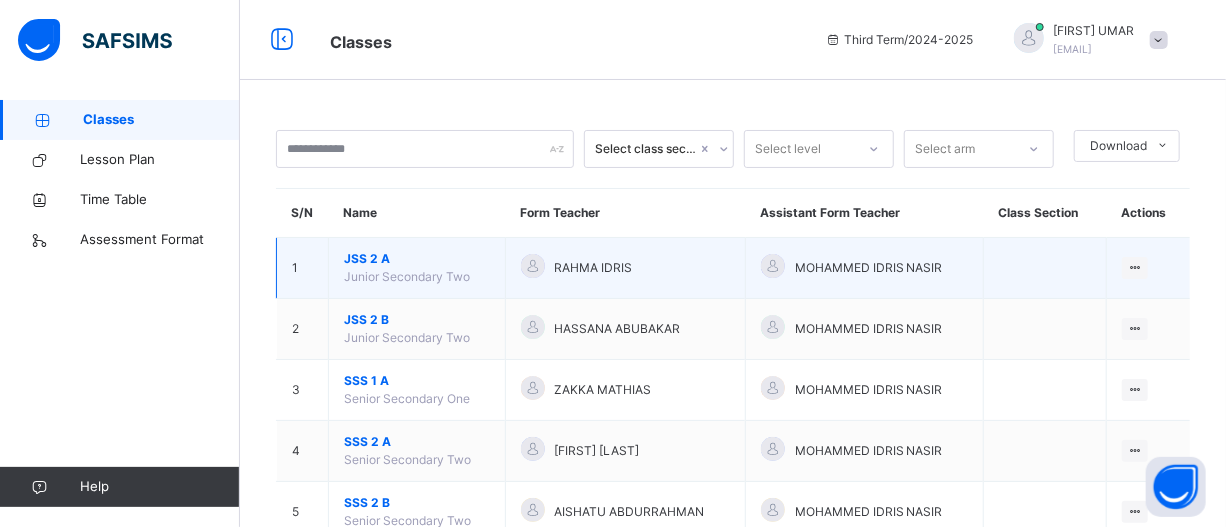 click on "Junior Secondary Two" at bounding box center (407, 276) 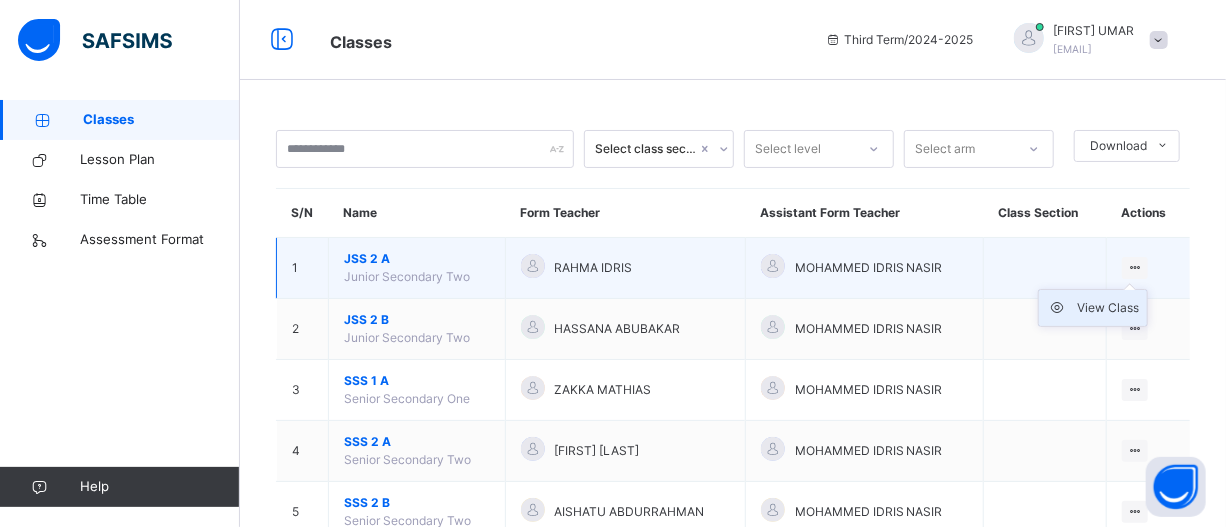 click on "View Class" at bounding box center [1108, 308] 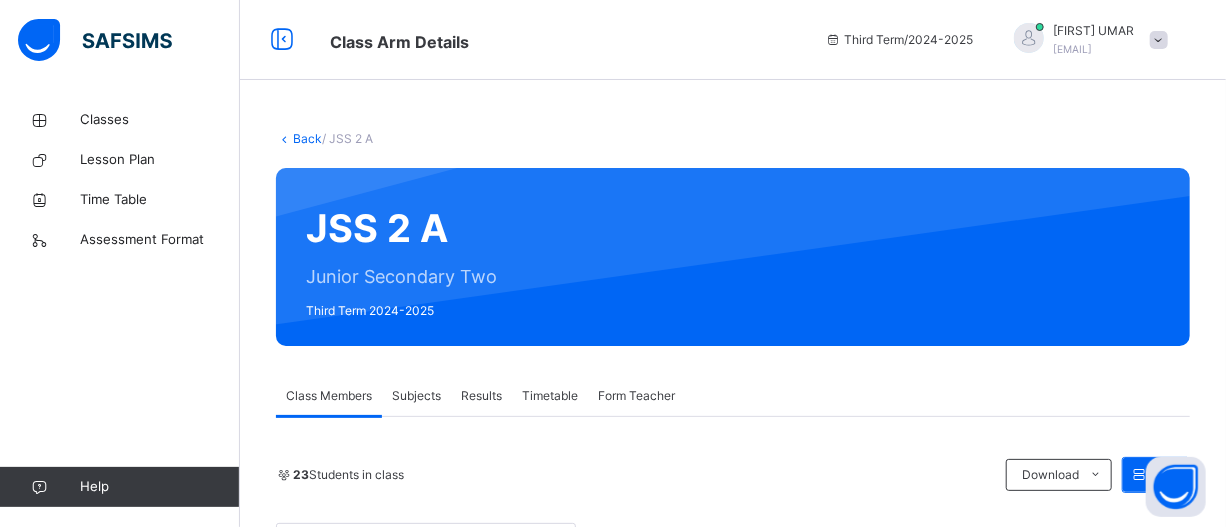 click on "Subjects" at bounding box center [416, 396] 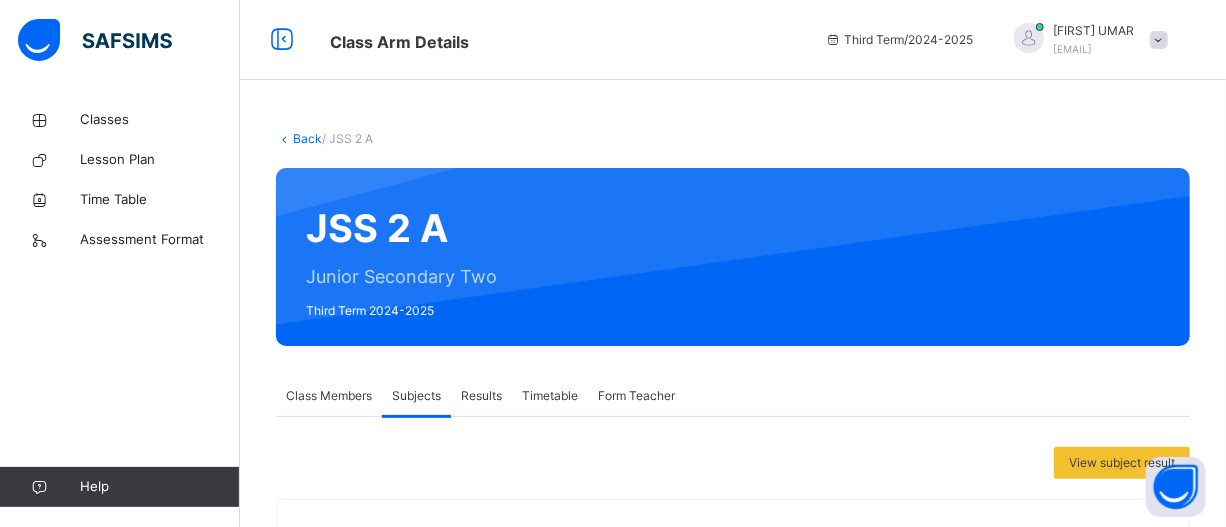 scroll, scrollTop: 436, scrollLeft: 0, axis: vertical 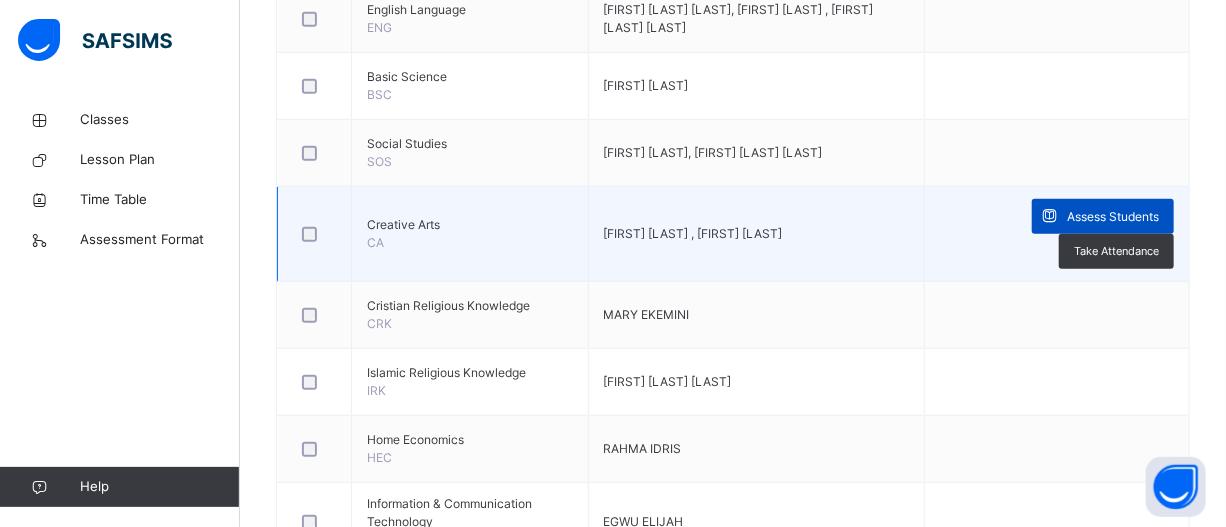 click on "Assess Students" at bounding box center (1113, 217) 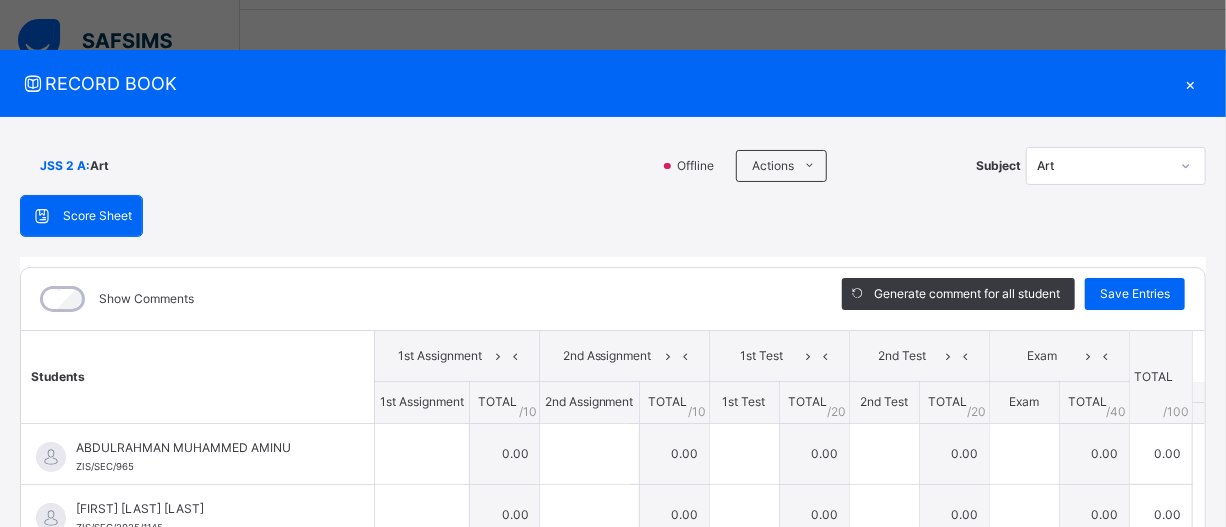 scroll, scrollTop: 0, scrollLeft: 0, axis: both 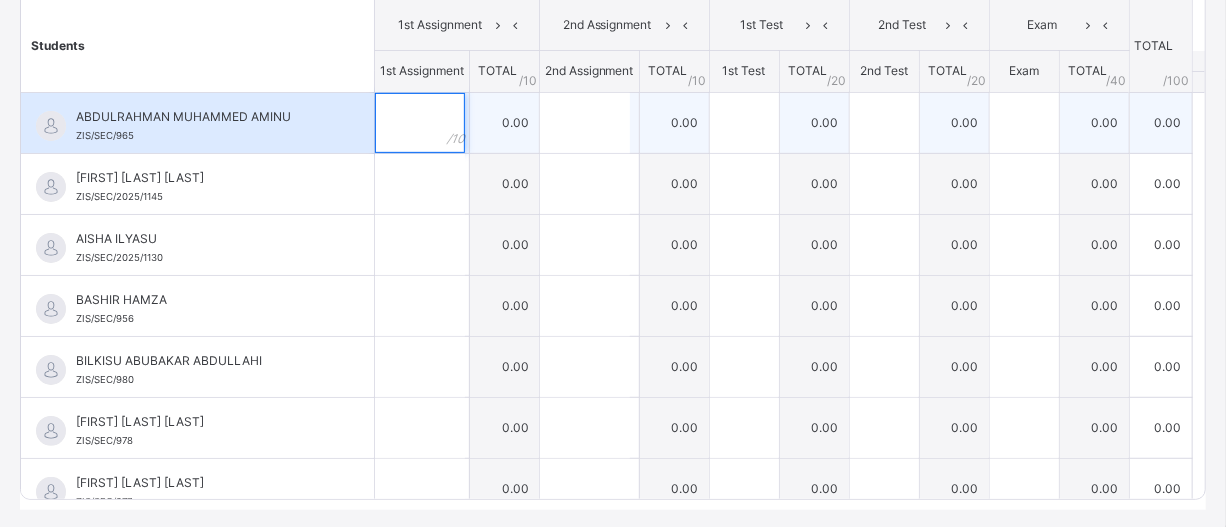click at bounding box center [420, 123] 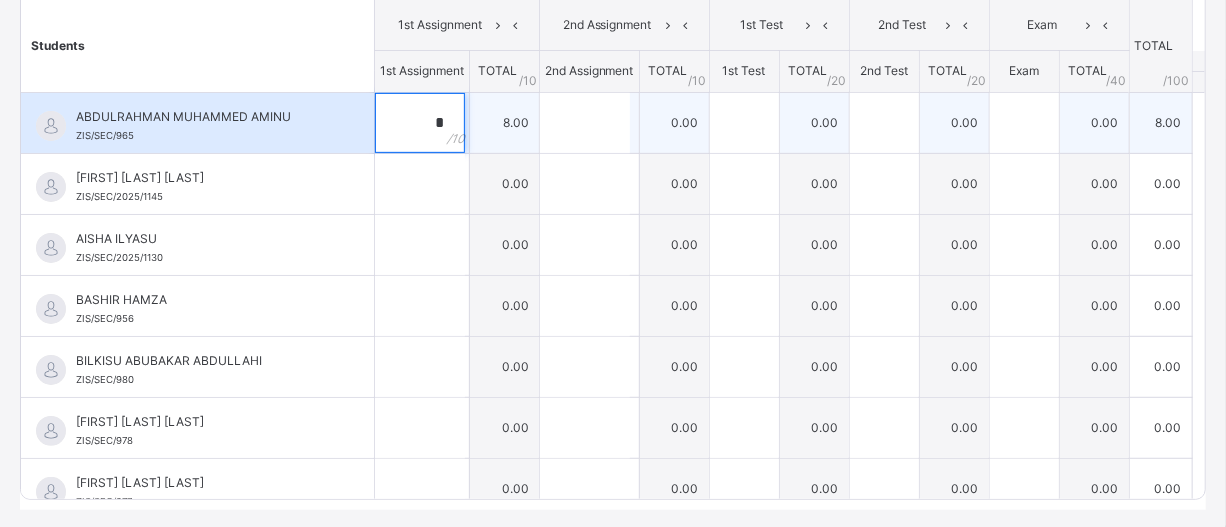 type on "*" 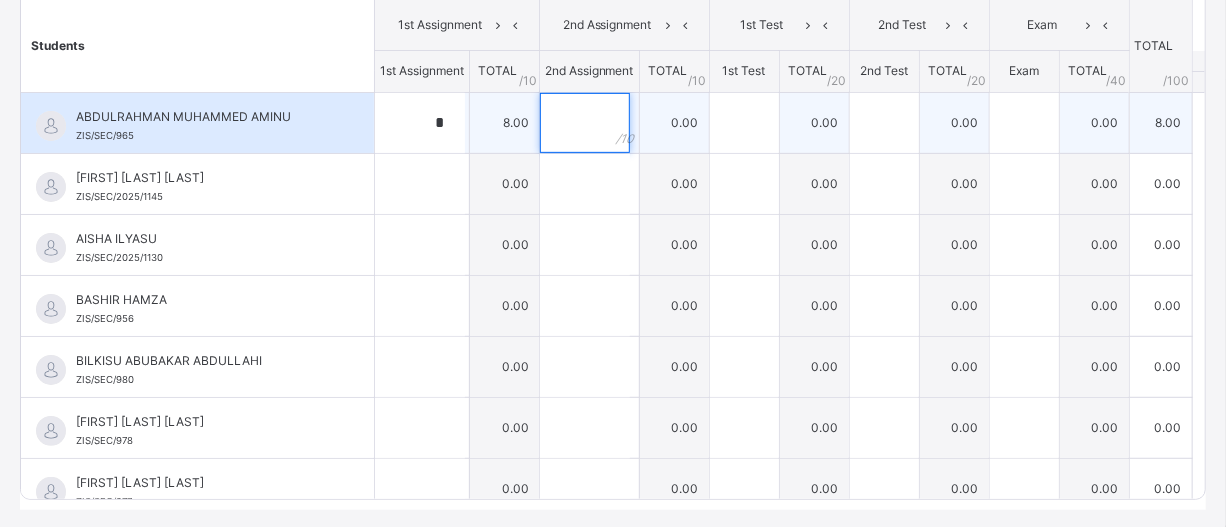click at bounding box center (585, 123) 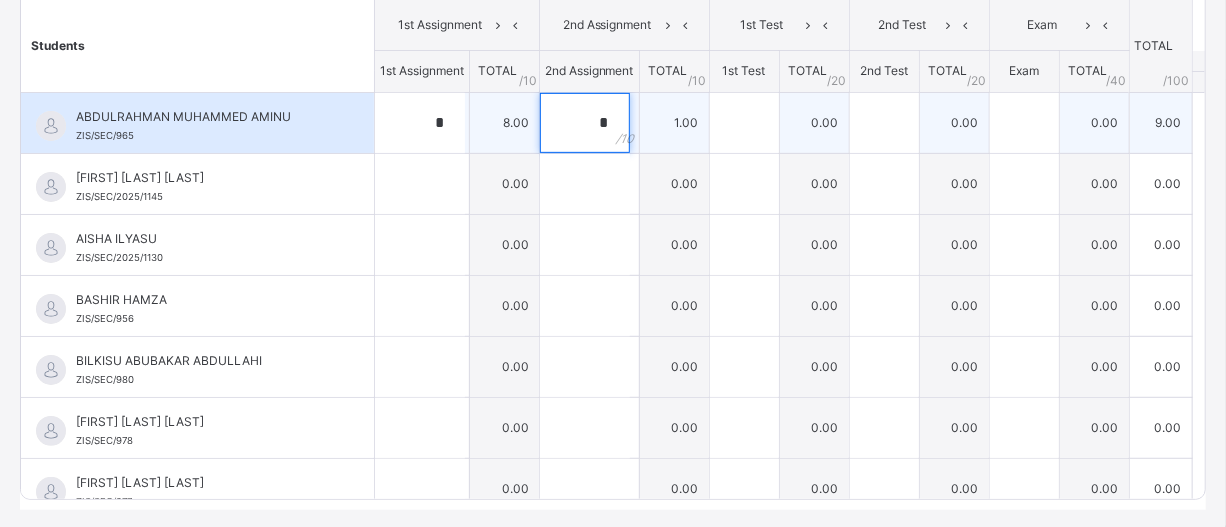 type 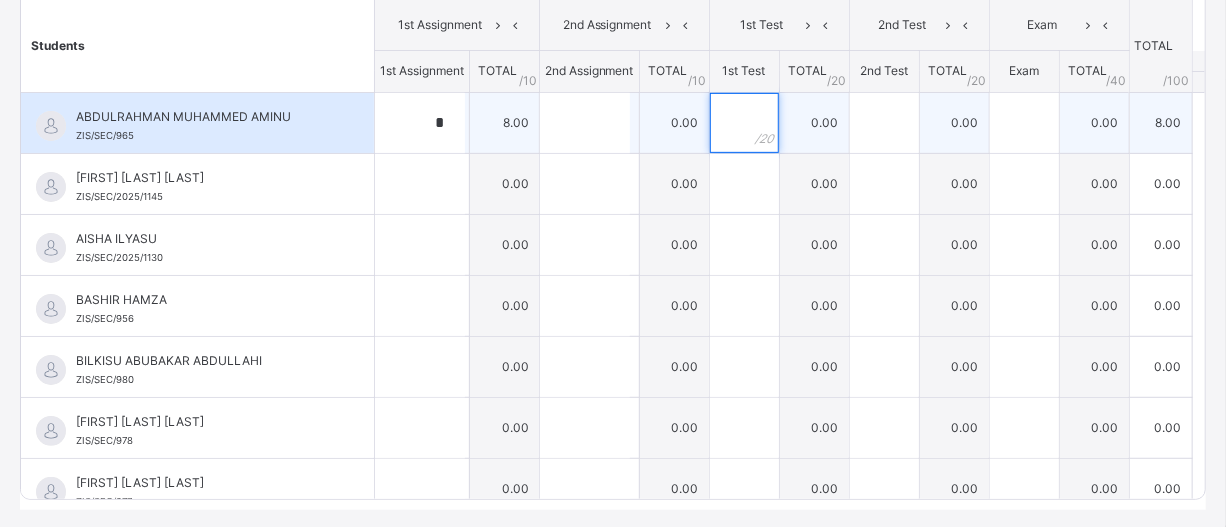 click at bounding box center [744, 123] 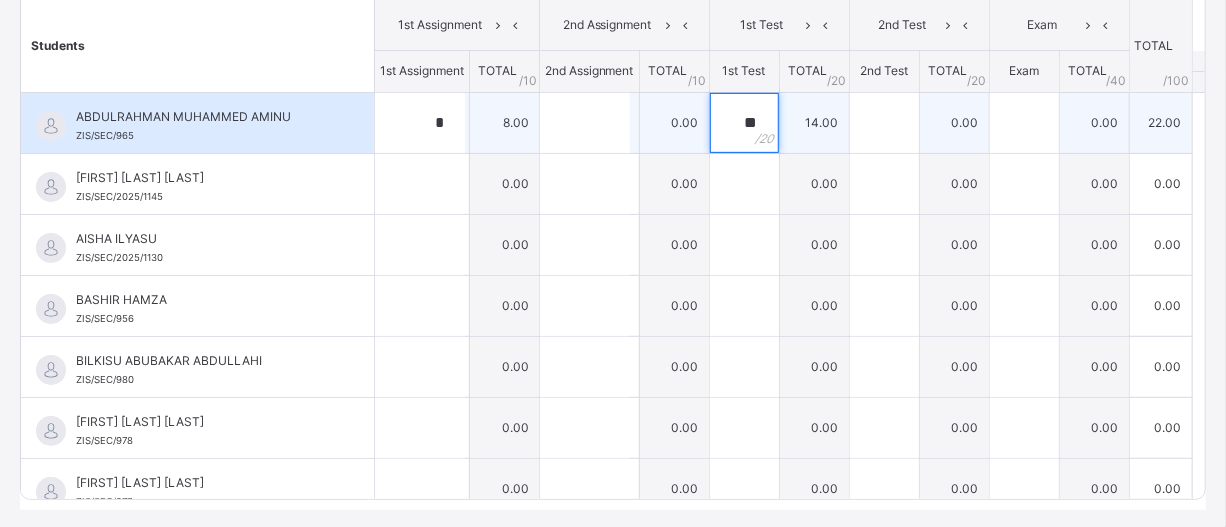 type on "**" 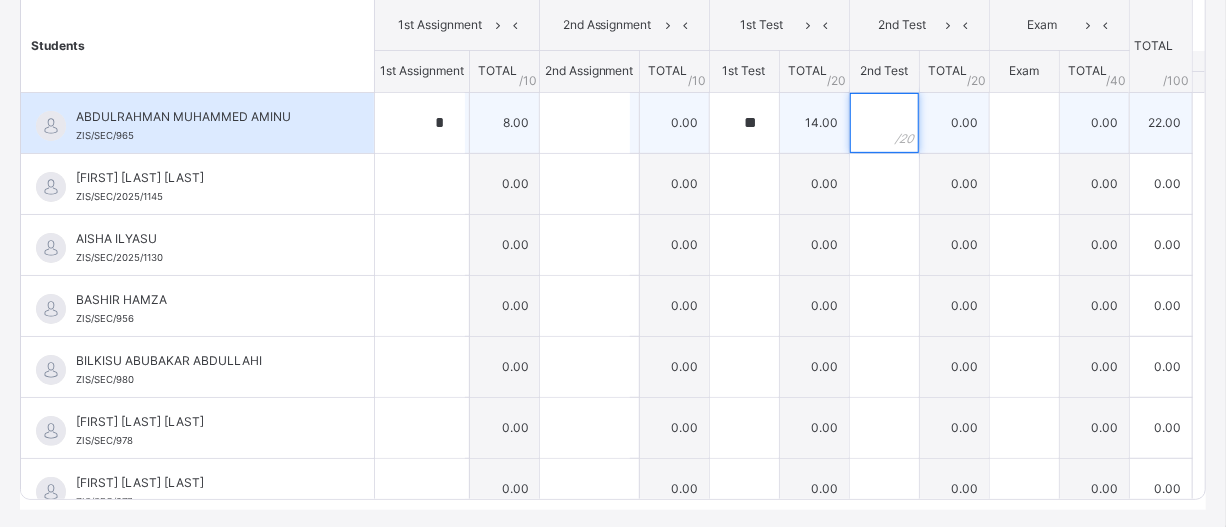 click at bounding box center (884, 123) 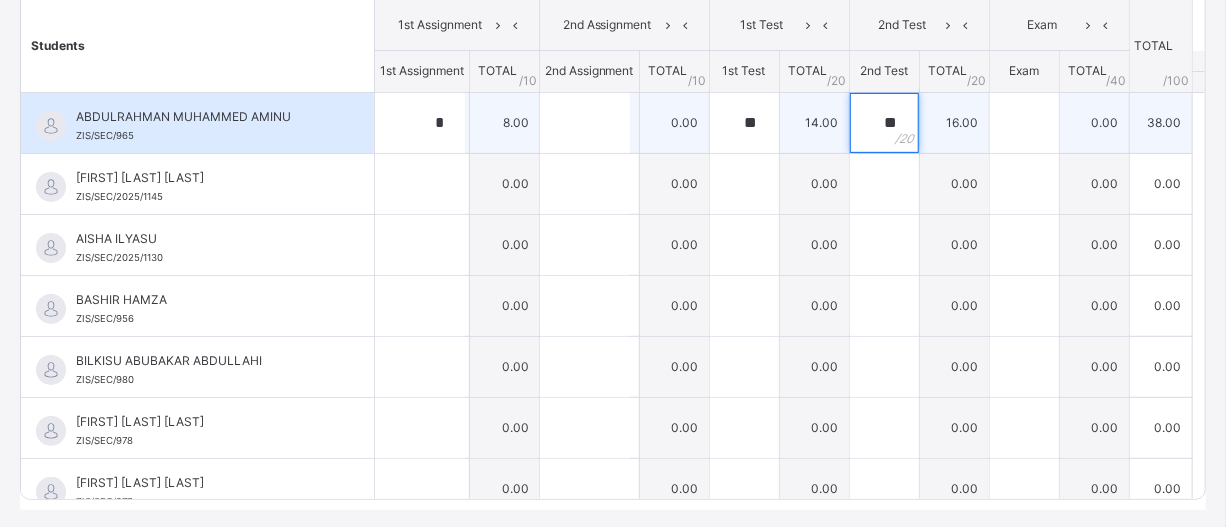 type on "**" 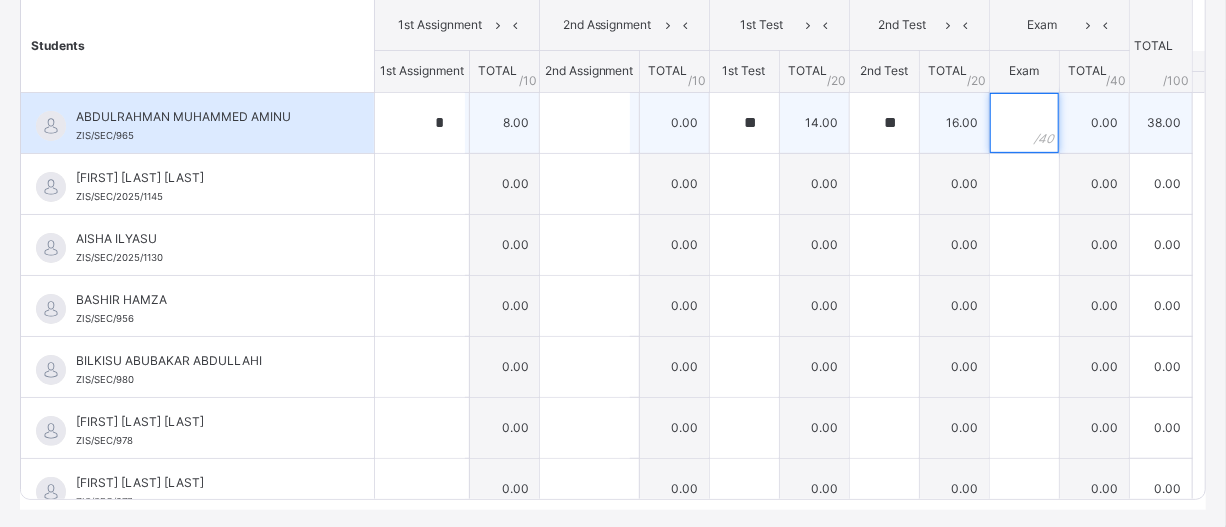 click at bounding box center (1024, 123) 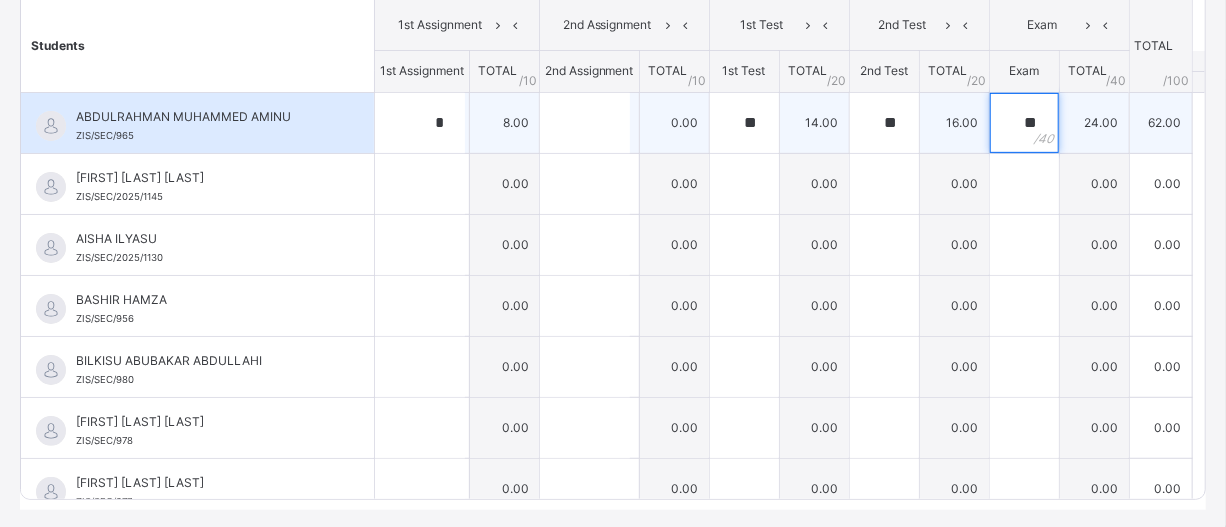 type on "**" 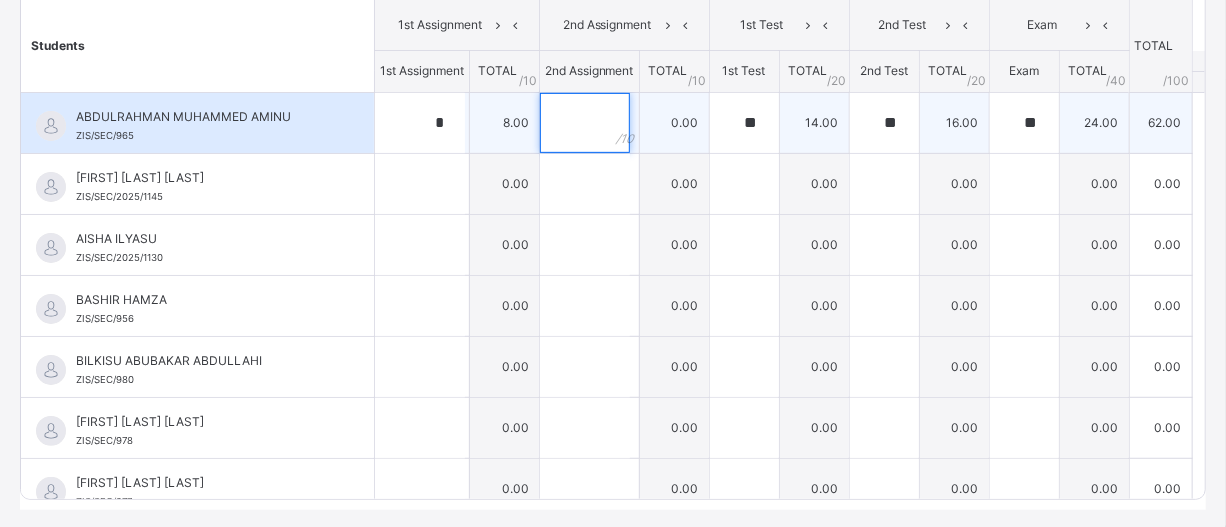 click at bounding box center [585, 123] 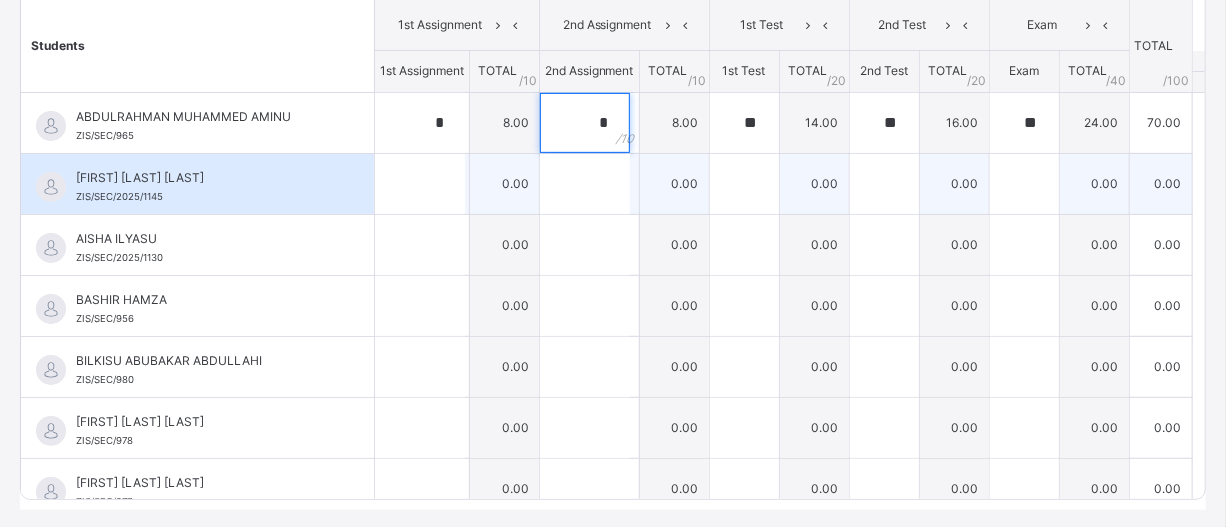 type on "*" 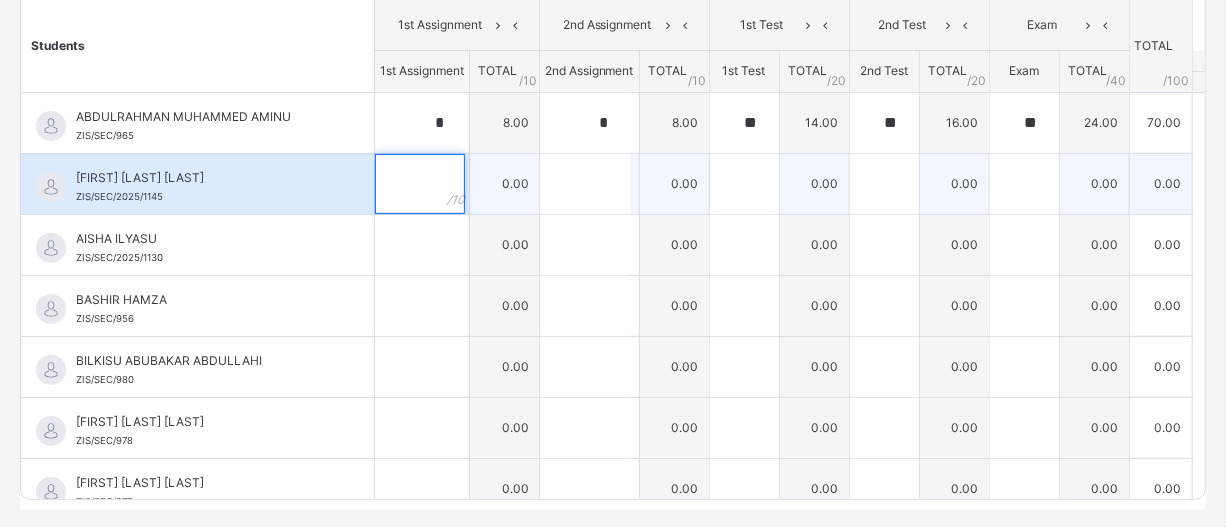 click at bounding box center (420, 184) 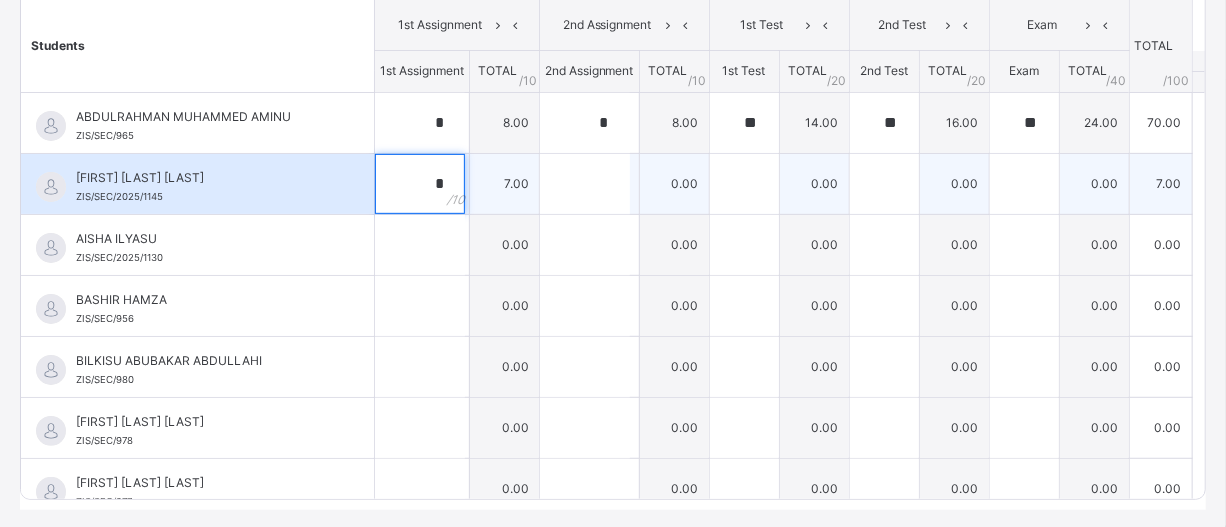 type on "*" 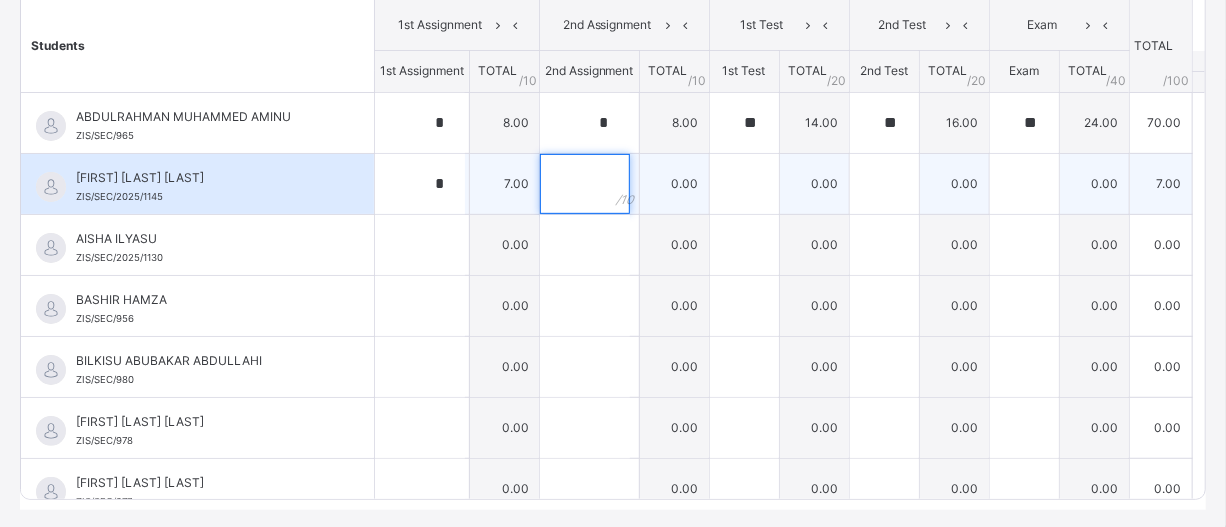 click at bounding box center [585, 184] 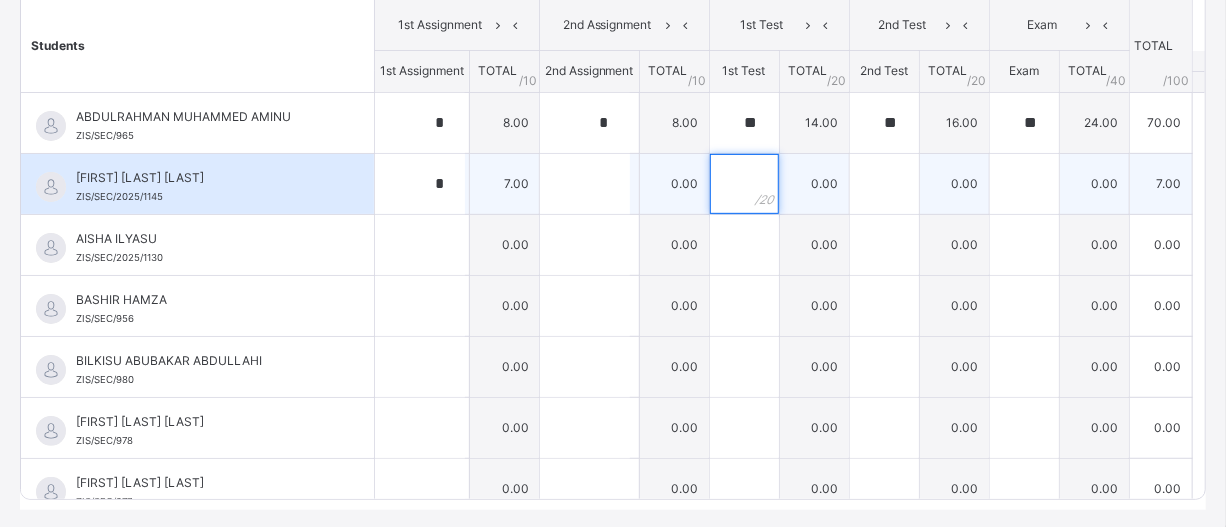 click at bounding box center (744, 184) 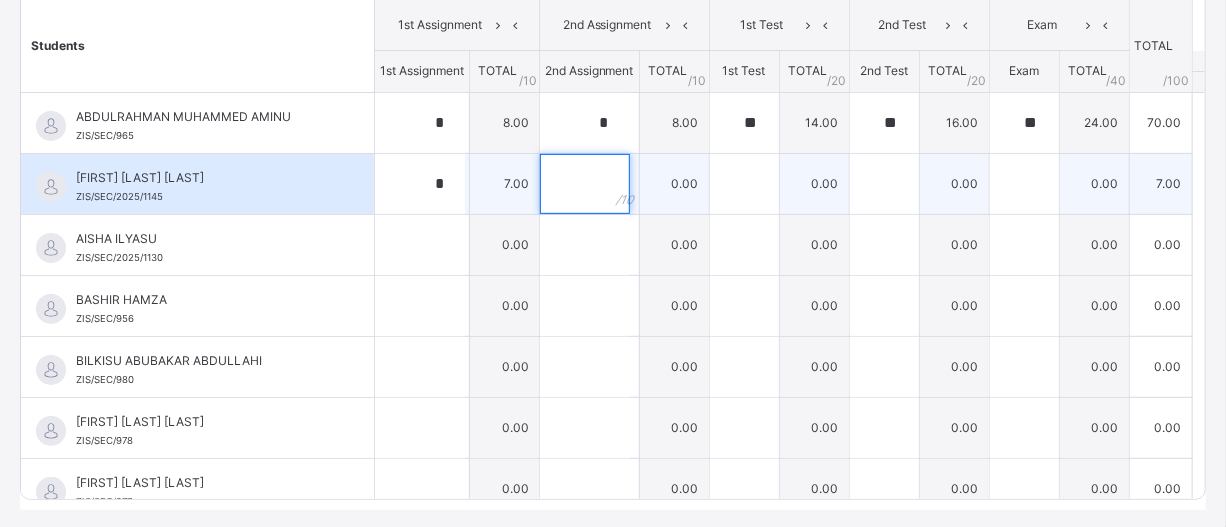 click at bounding box center [589, 184] 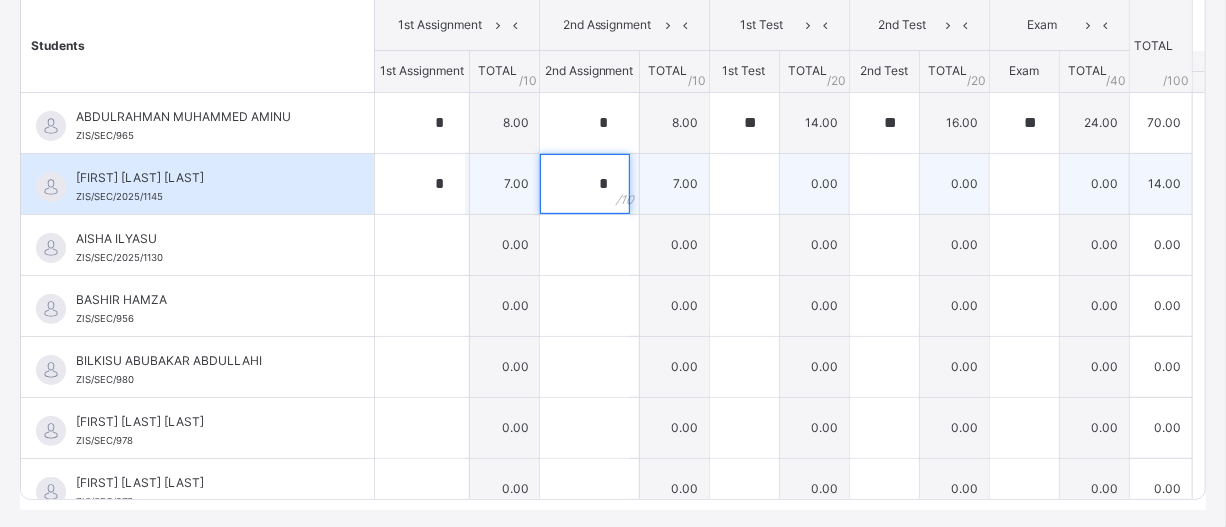 type on "*" 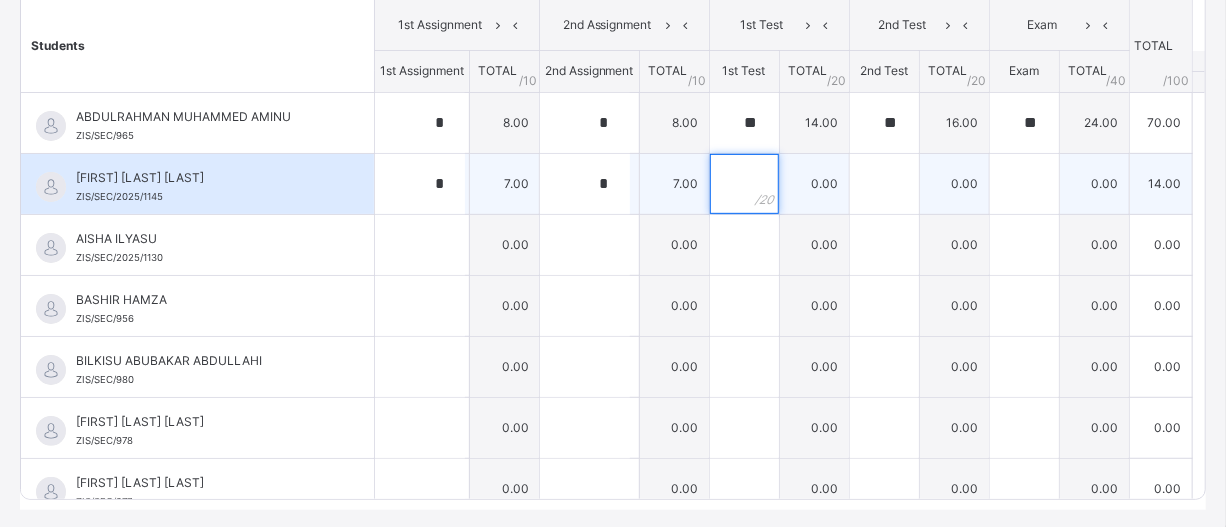 click at bounding box center [744, 184] 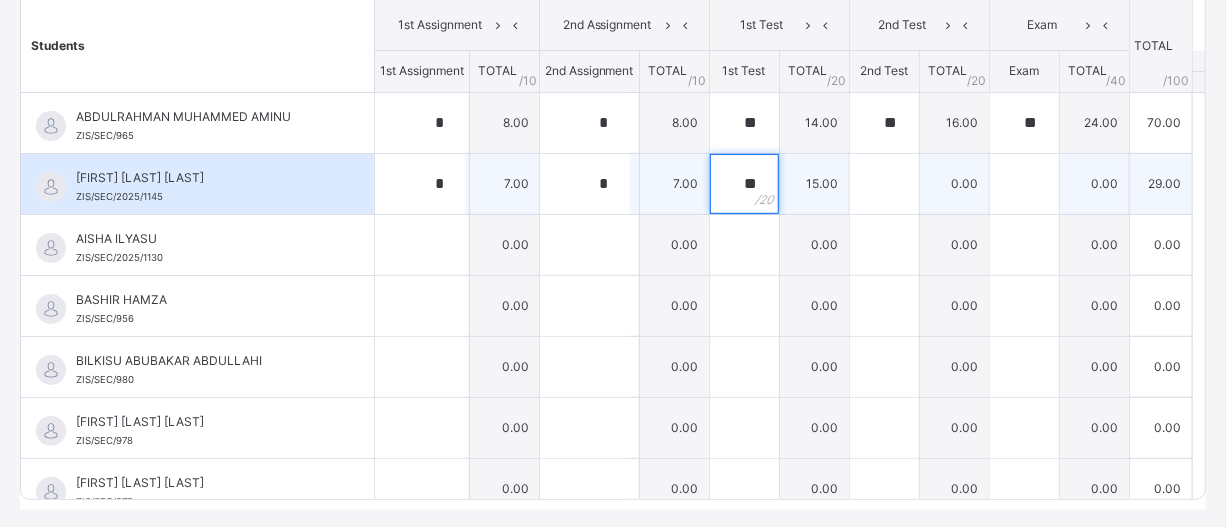 type on "**" 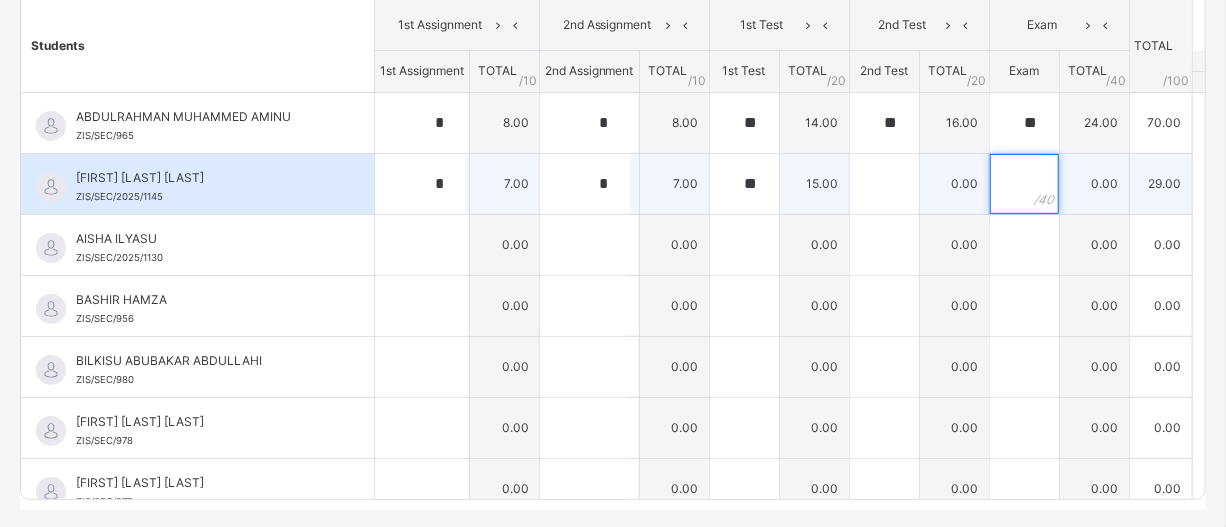 click at bounding box center [1024, 184] 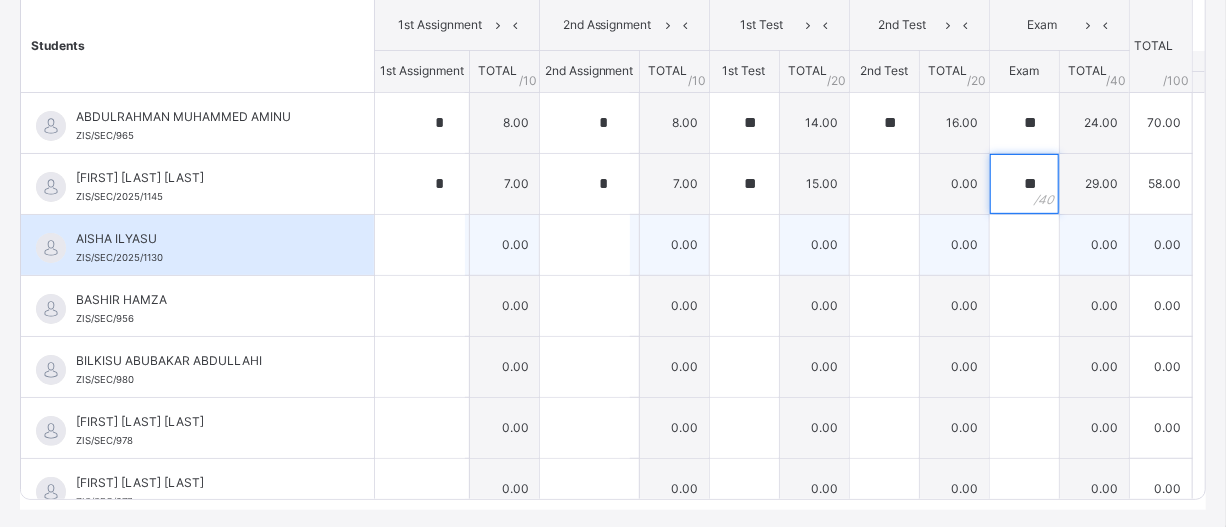 type on "**" 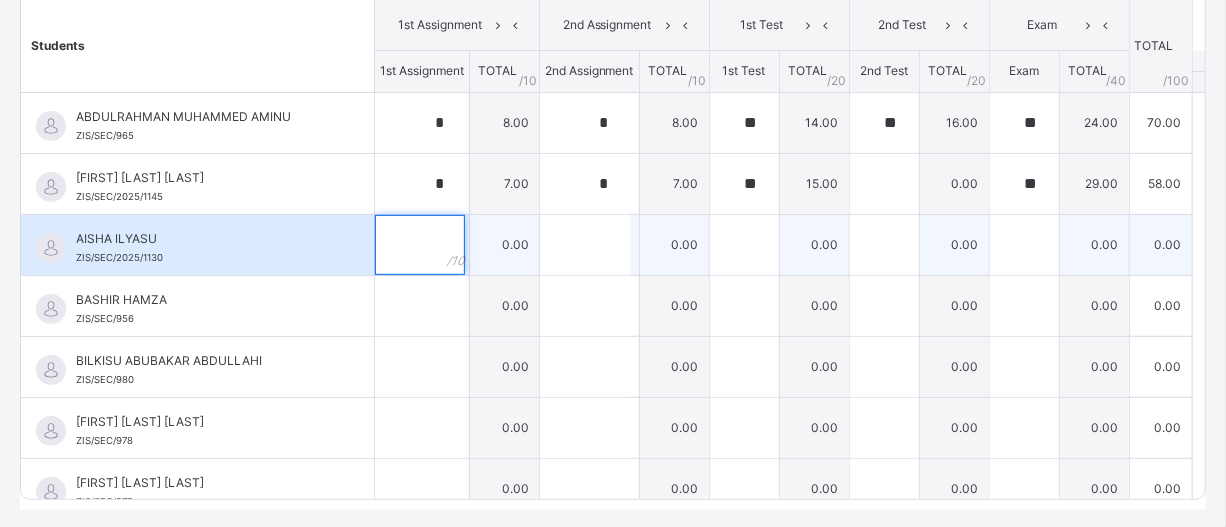 click at bounding box center (420, 245) 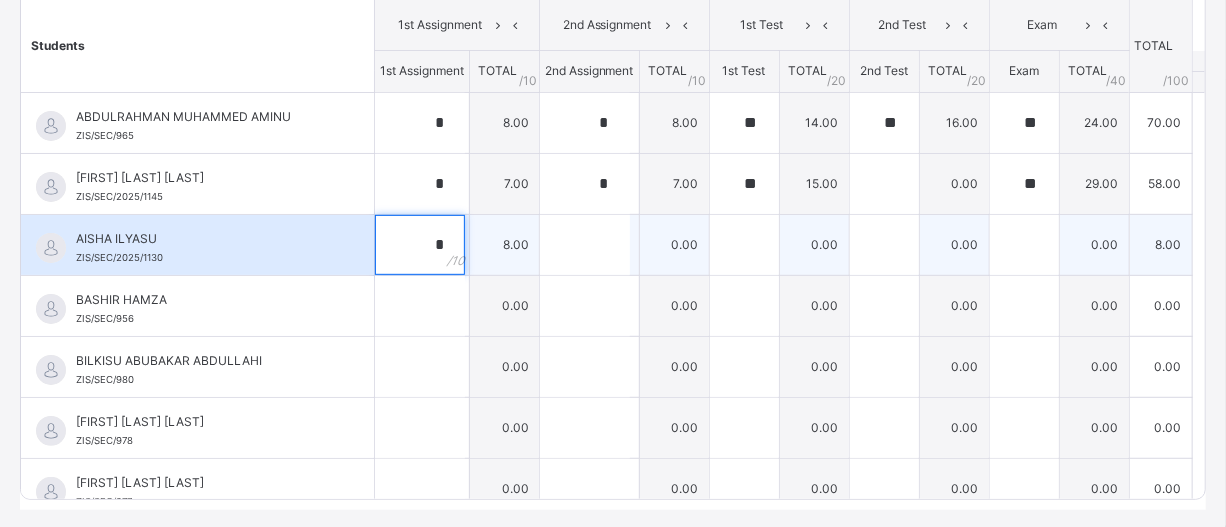 type on "*" 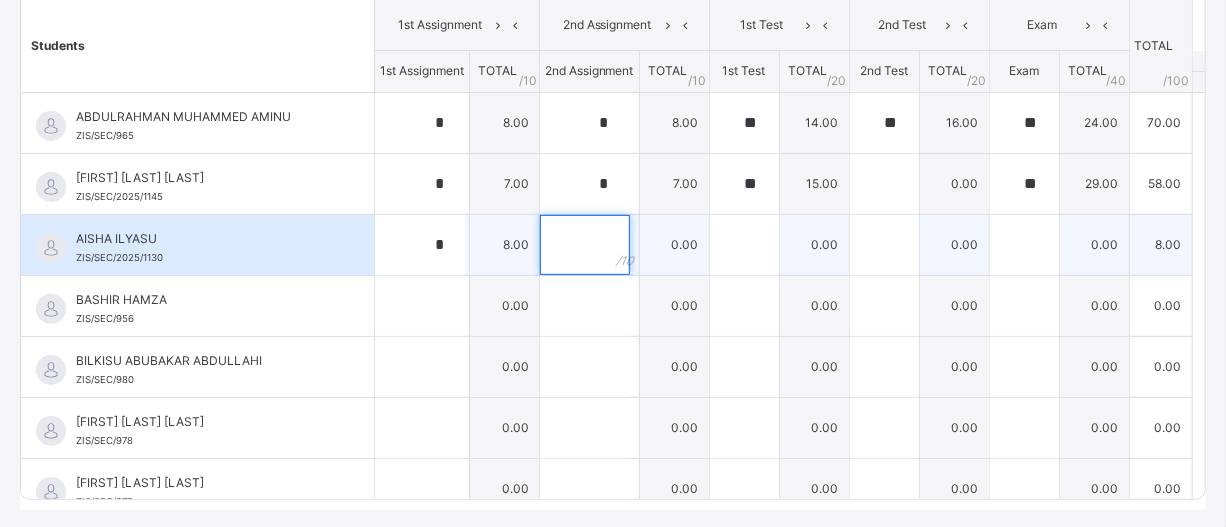 click at bounding box center (585, 245) 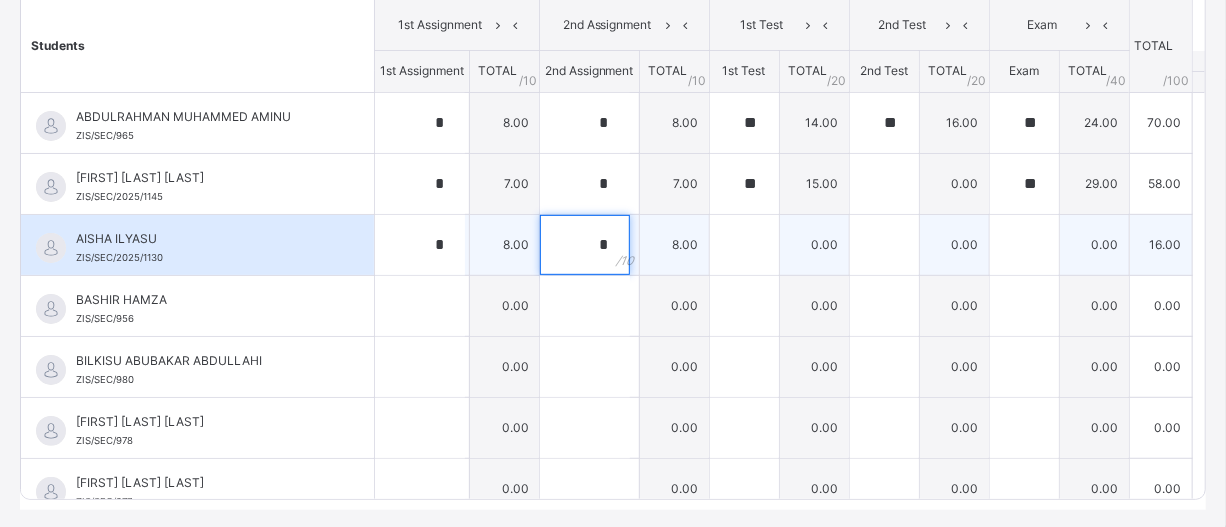 type on "*" 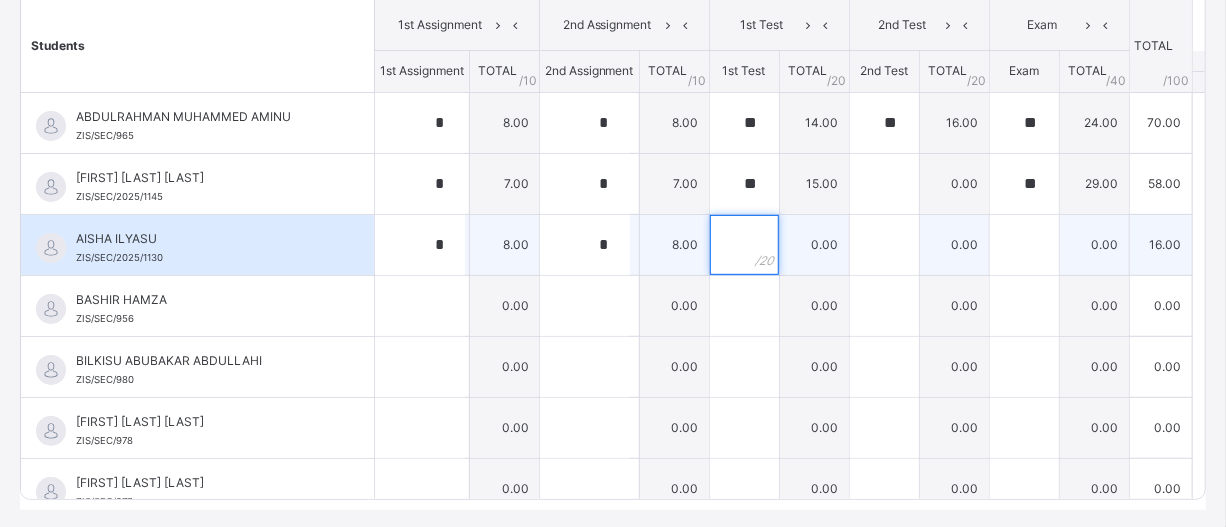 click at bounding box center [744, 245] 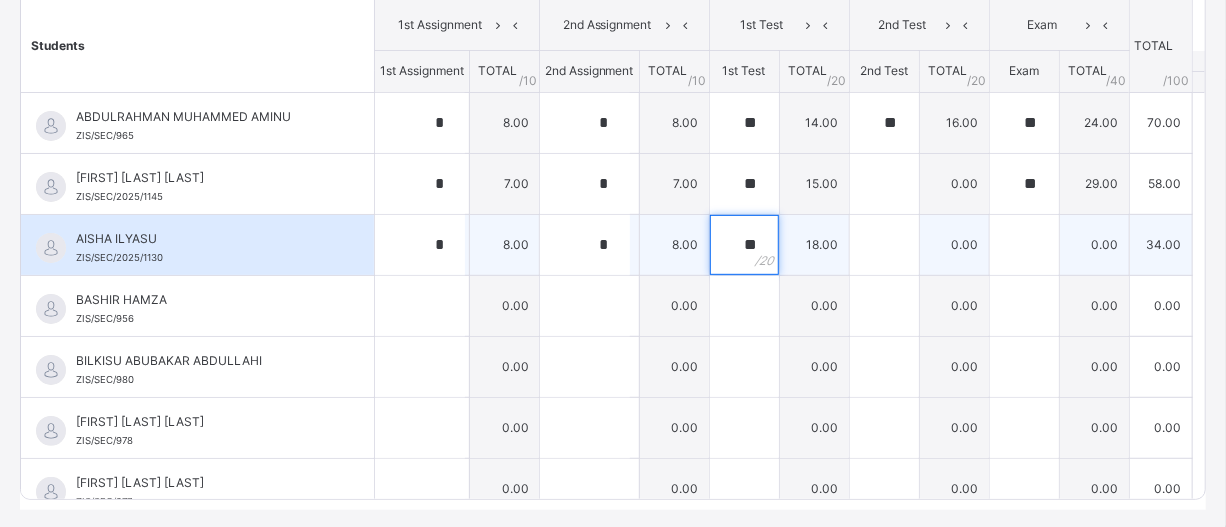 type on "**" 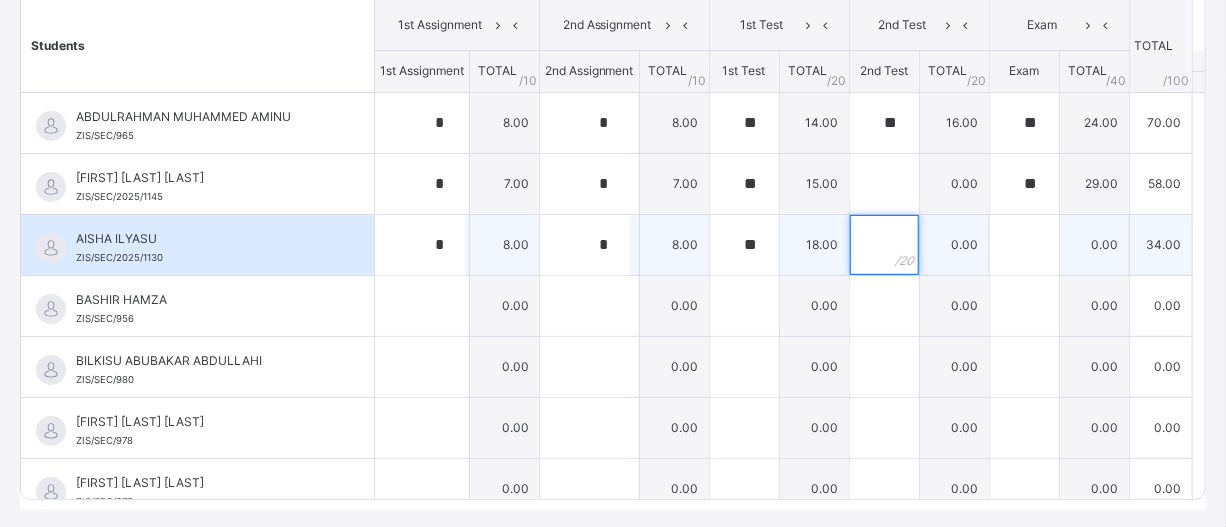 click at bounding box center [884, 245] 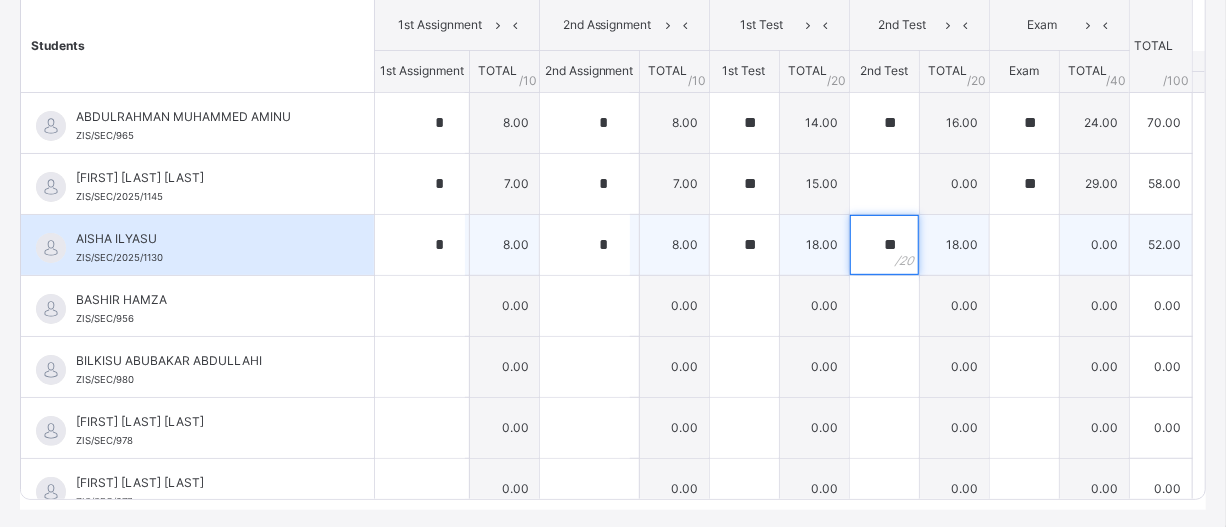 type on "**" 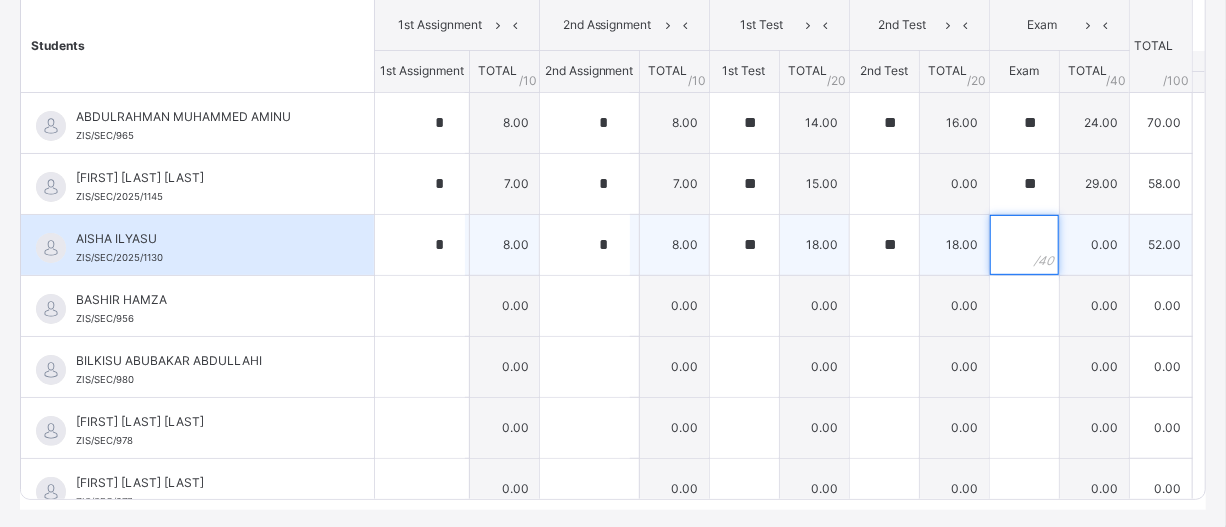 click at bounding box center (1024, 245) 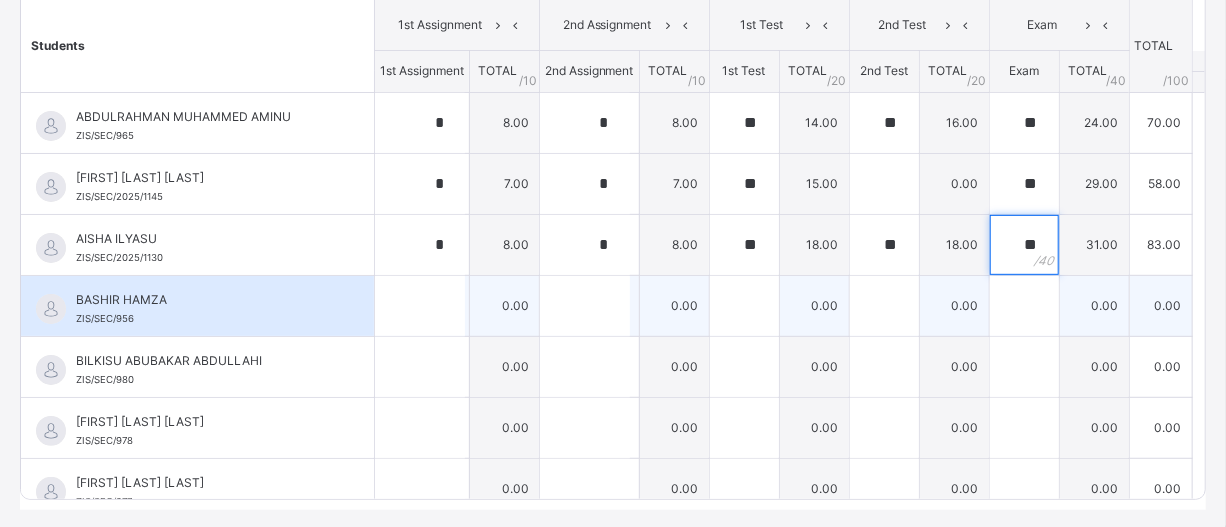 type on "**" 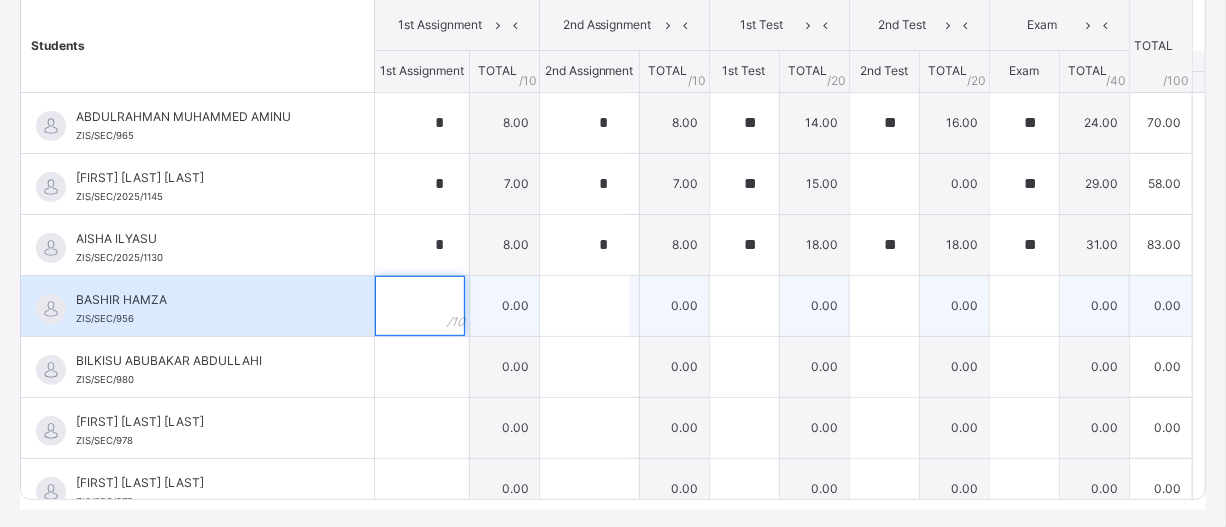 click at bounding box center (420, 306) 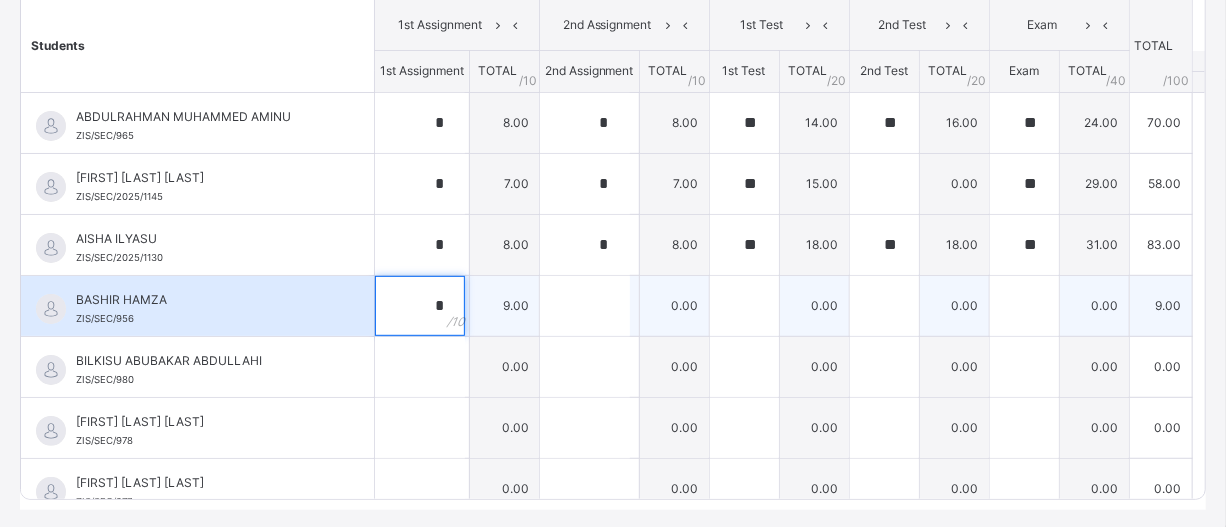 type on "*" 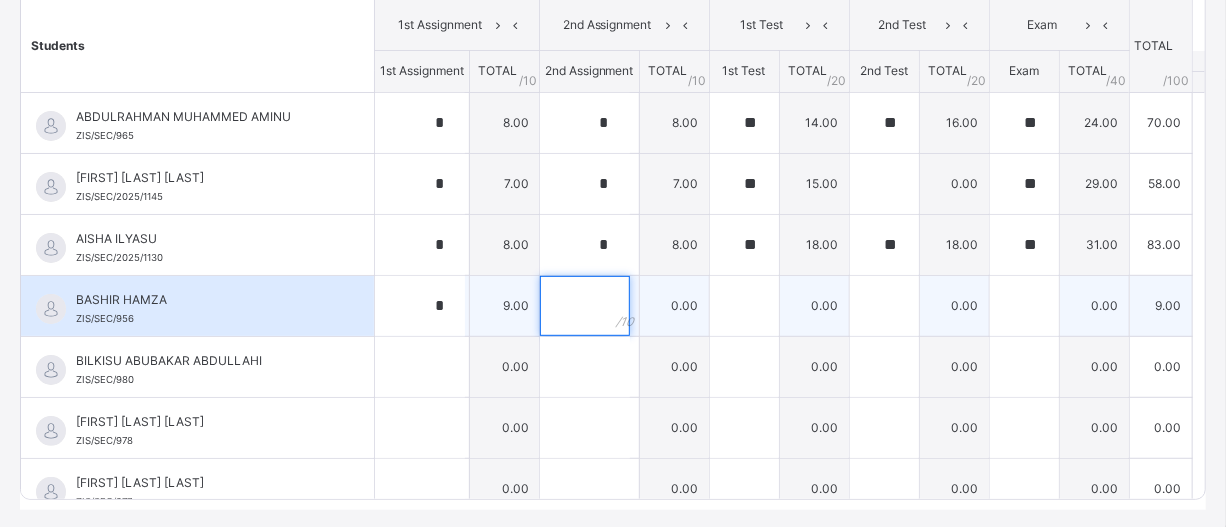 click at bounding box center [585, 306] 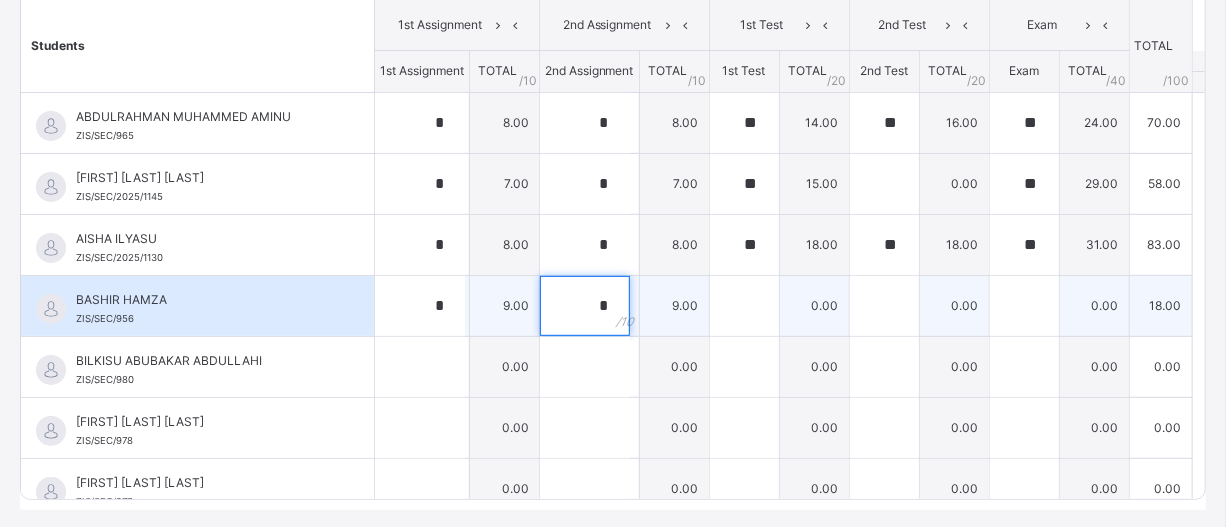 type on "*" 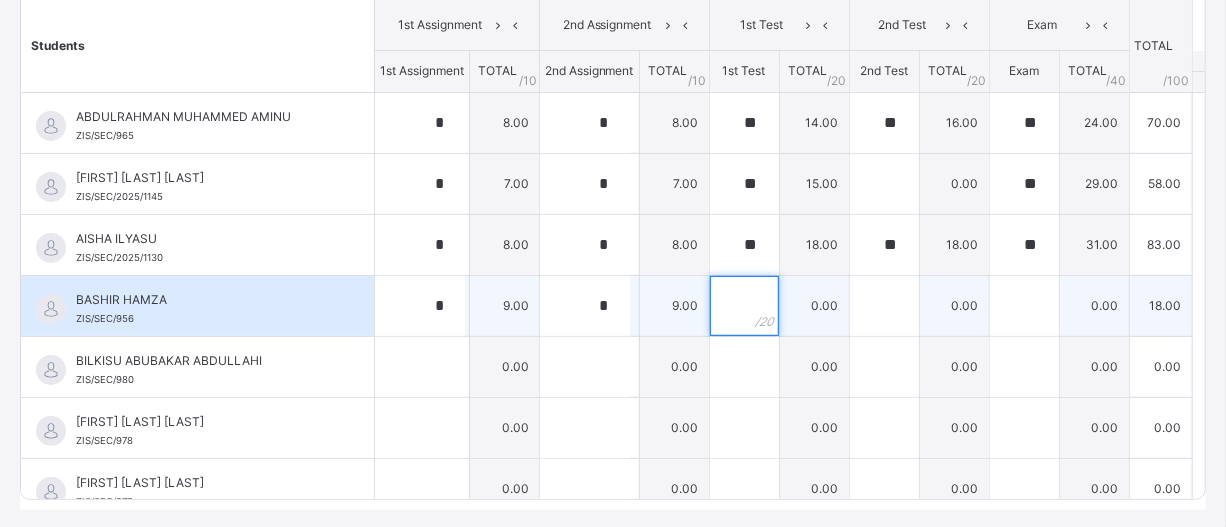 click at bounding box center (744, 306) 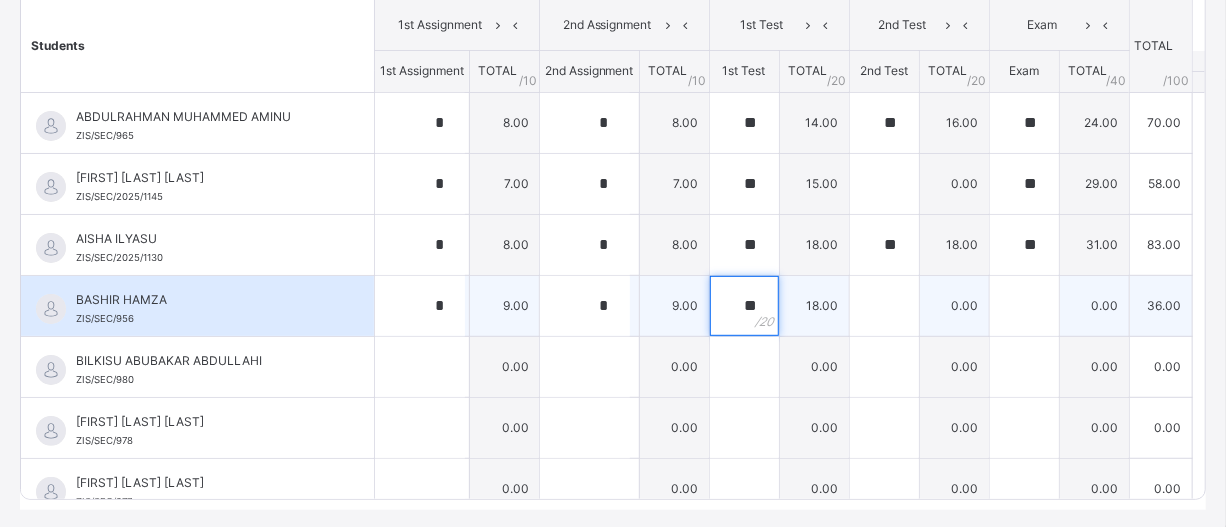 type on "**" 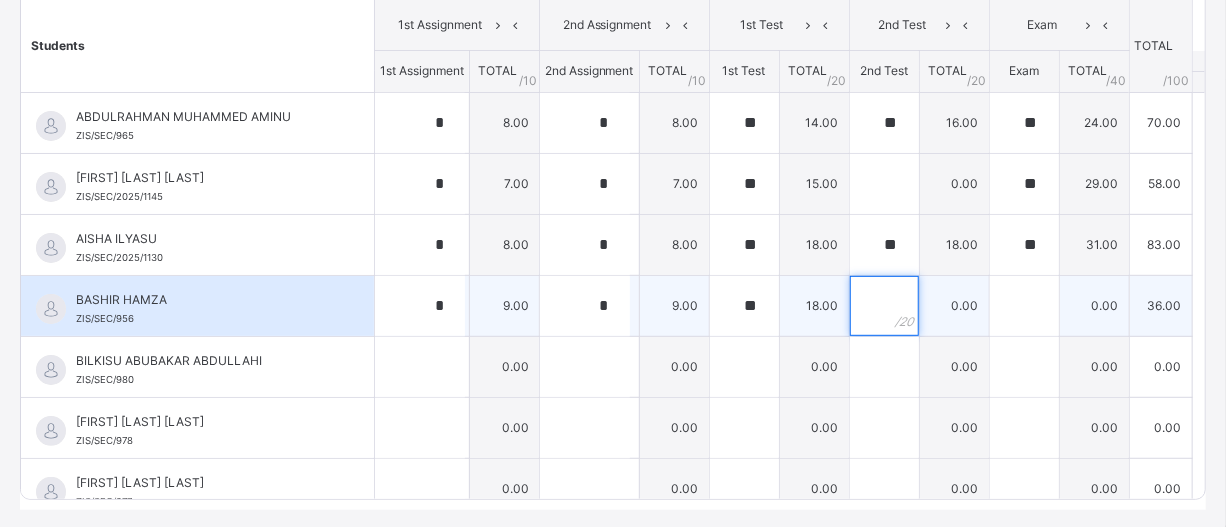 click at bounding box center [884, 306] 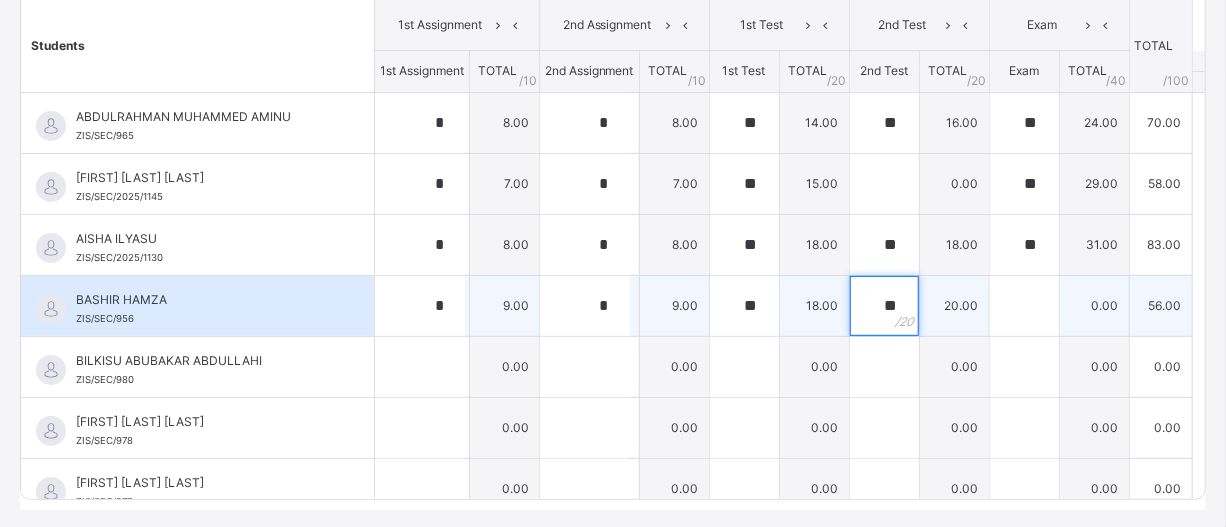type on "**" 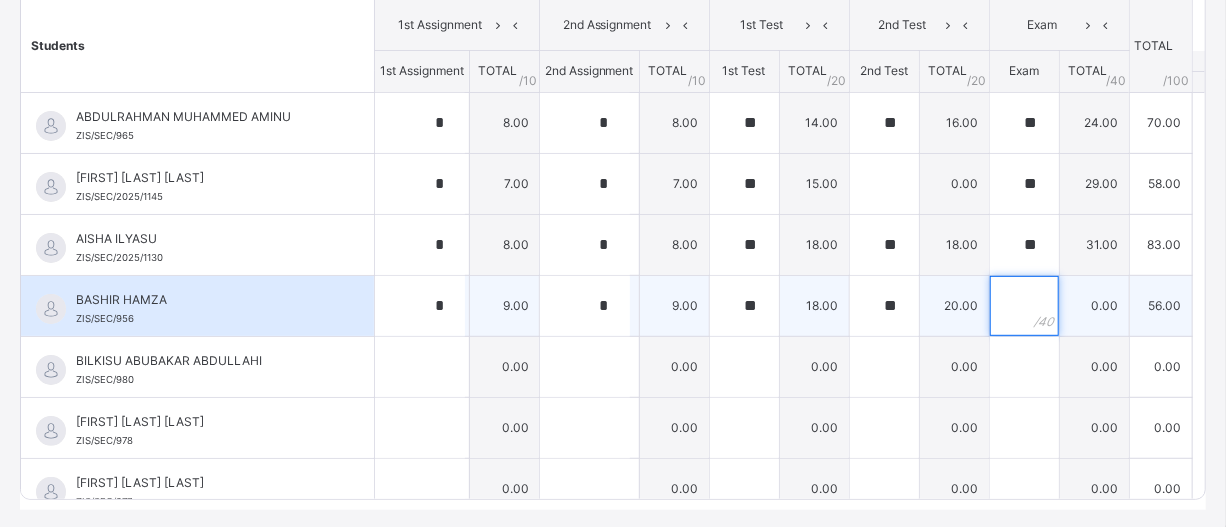 click at bounding box center (1024, 306) 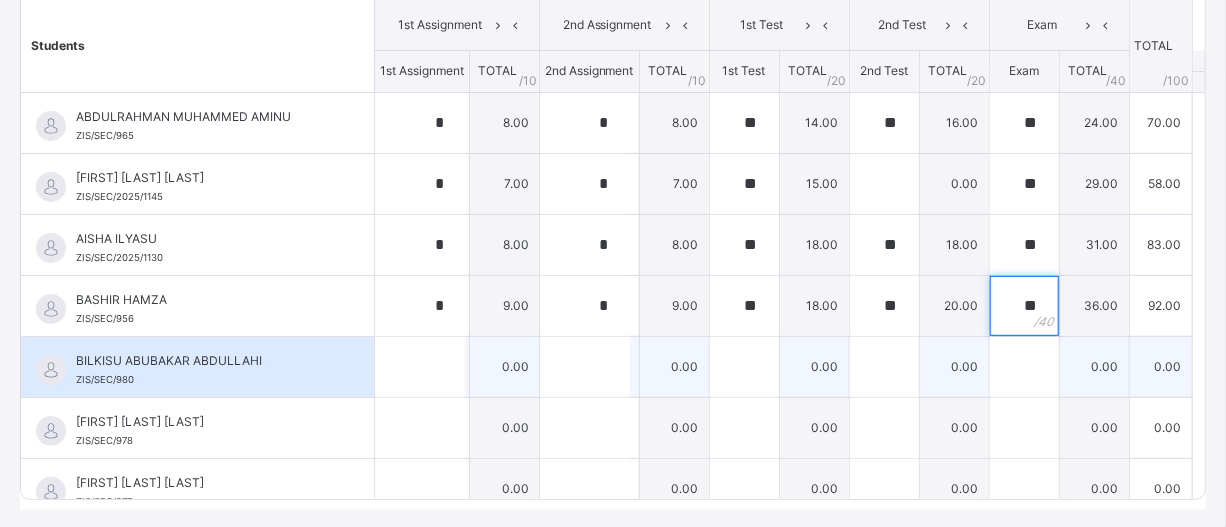 type on "**" 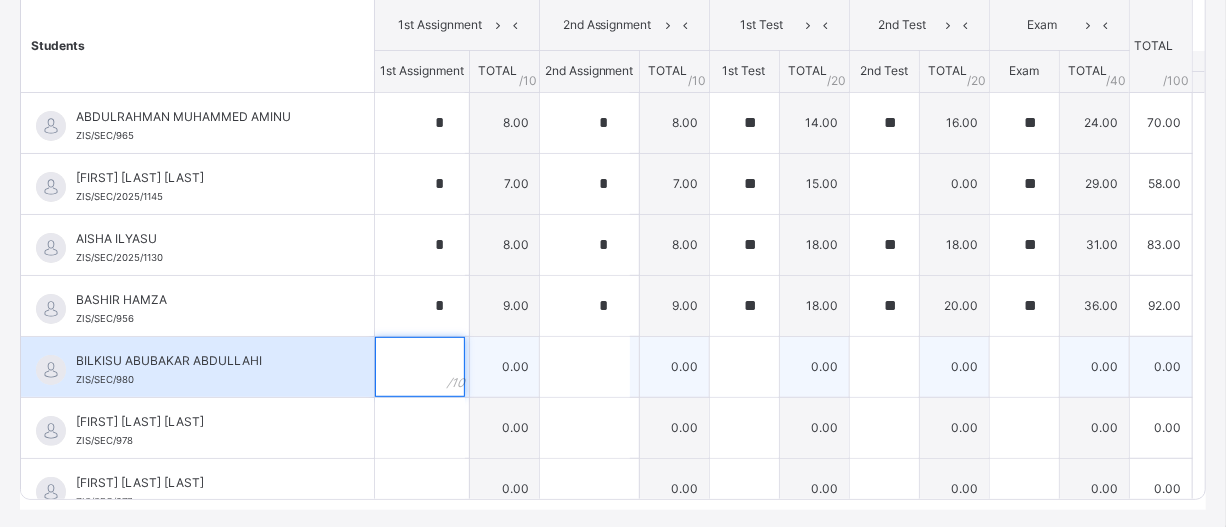 click at bounding box center (420, 367) 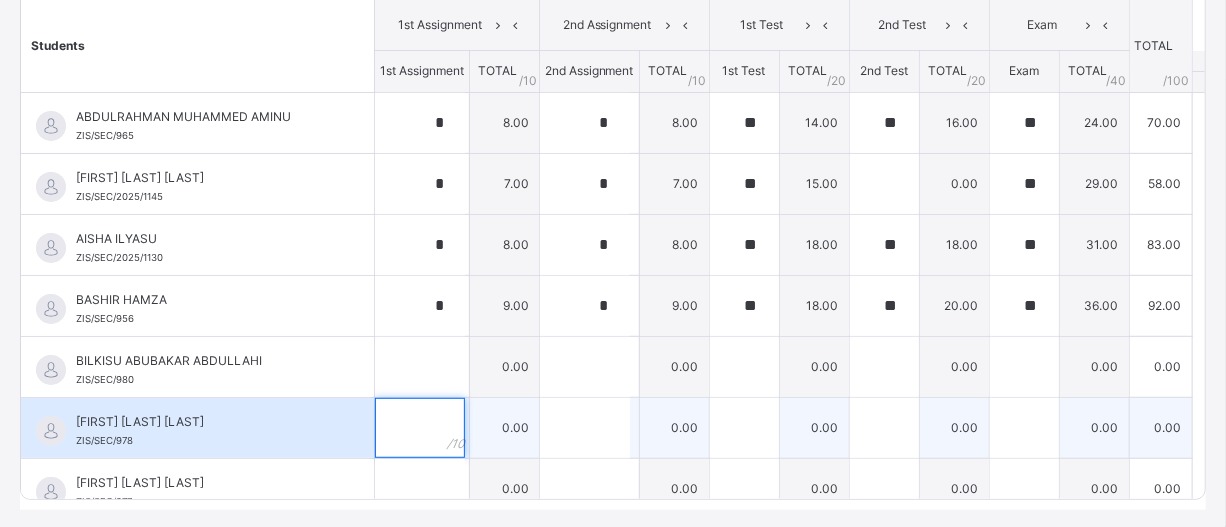 click at bounding box center (420, 428) 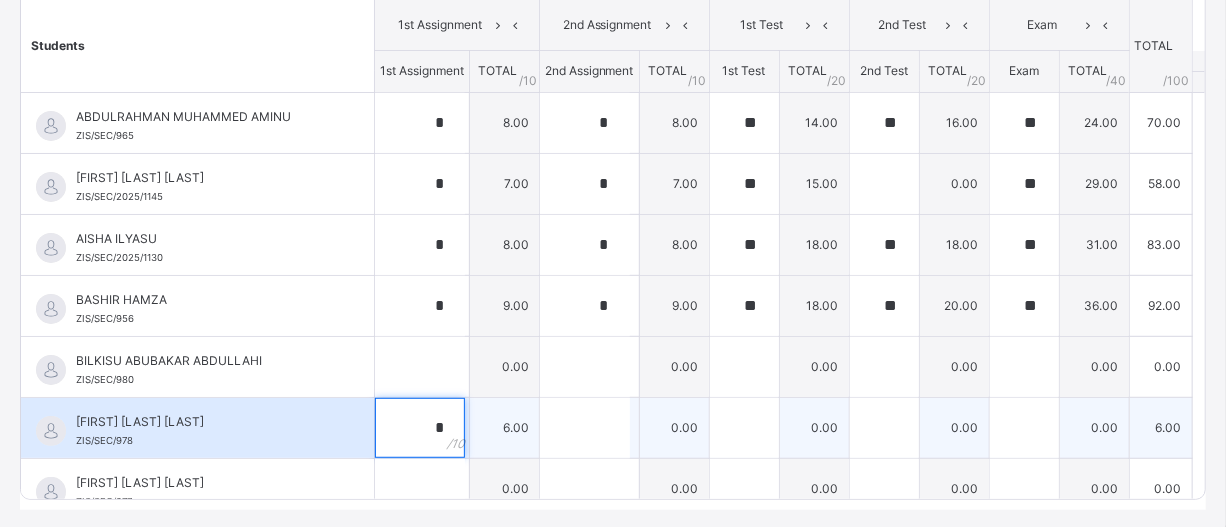 type on "*" 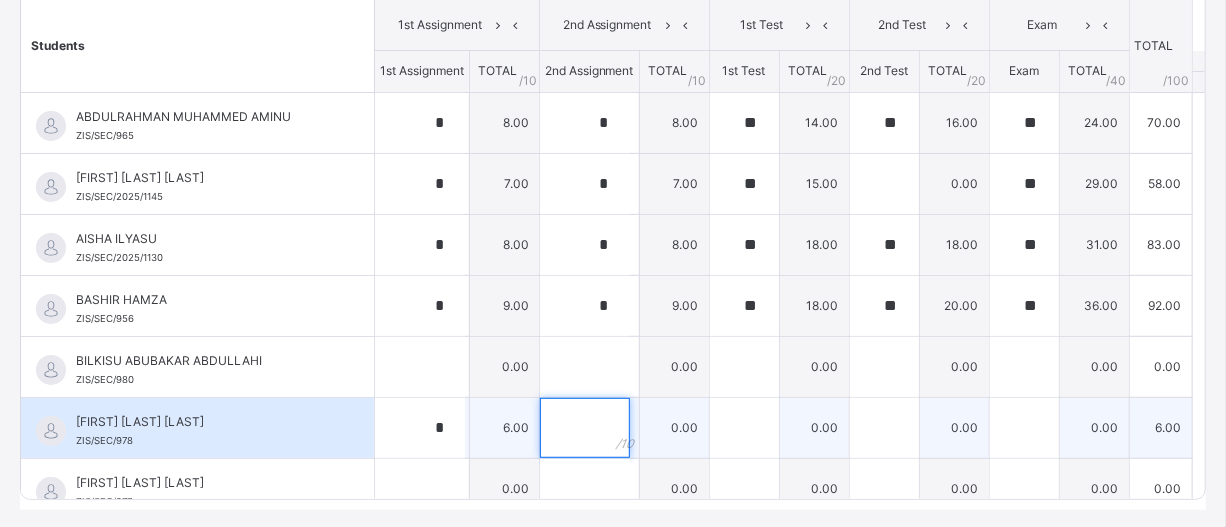 click at bounding box center (585, 428) 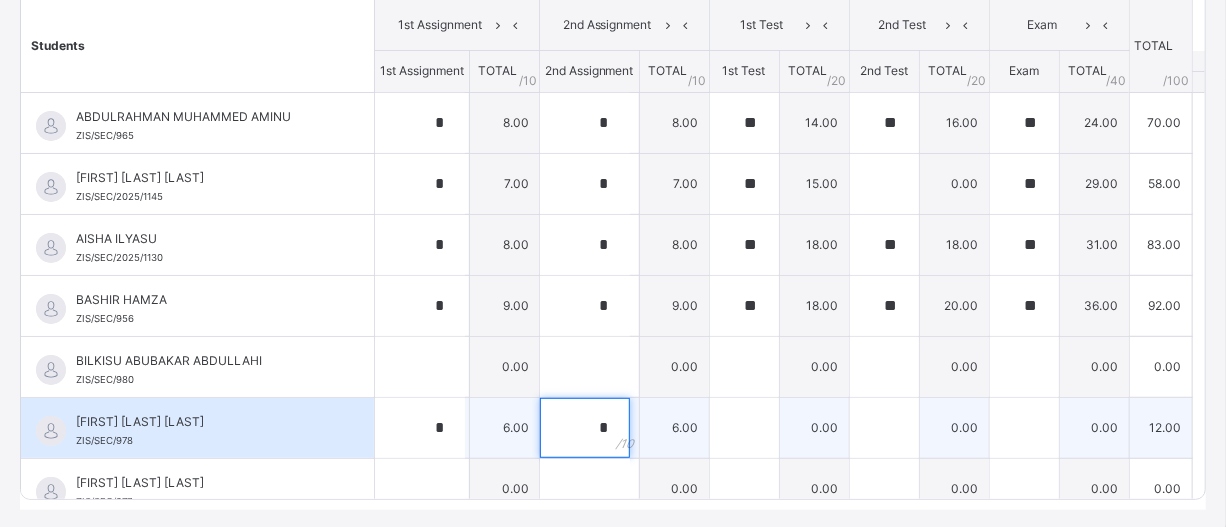 type on "*" 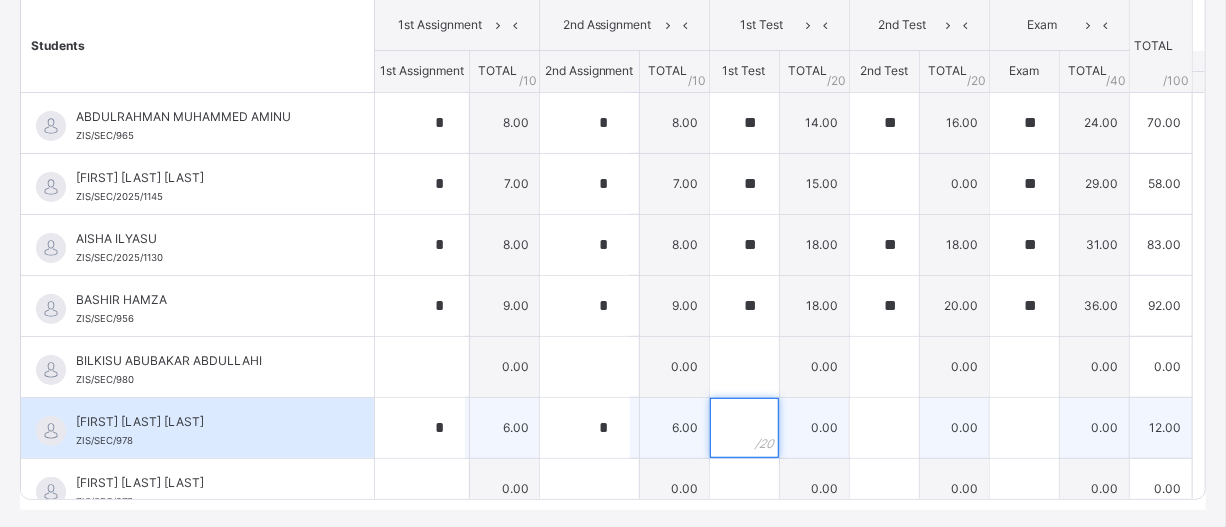 click at bounding box center (744, 428) 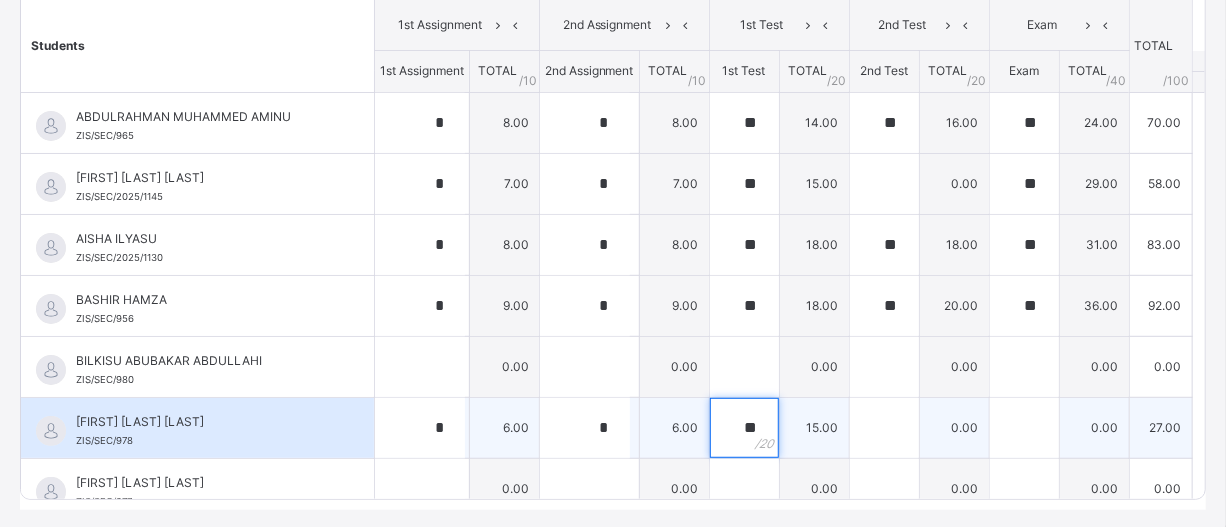 type on "**" 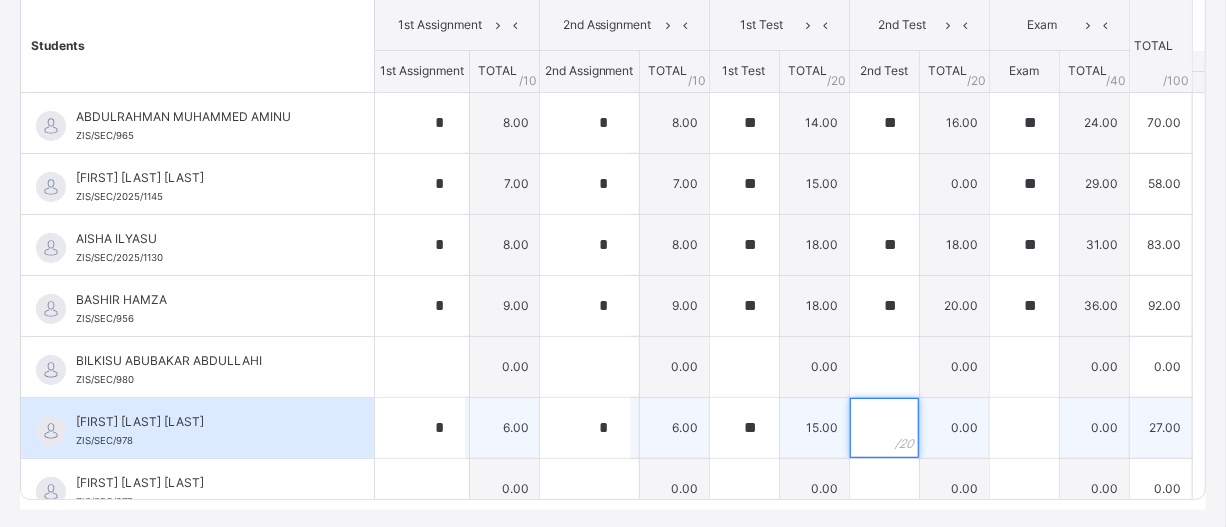 click at bounding box center (884, 428) 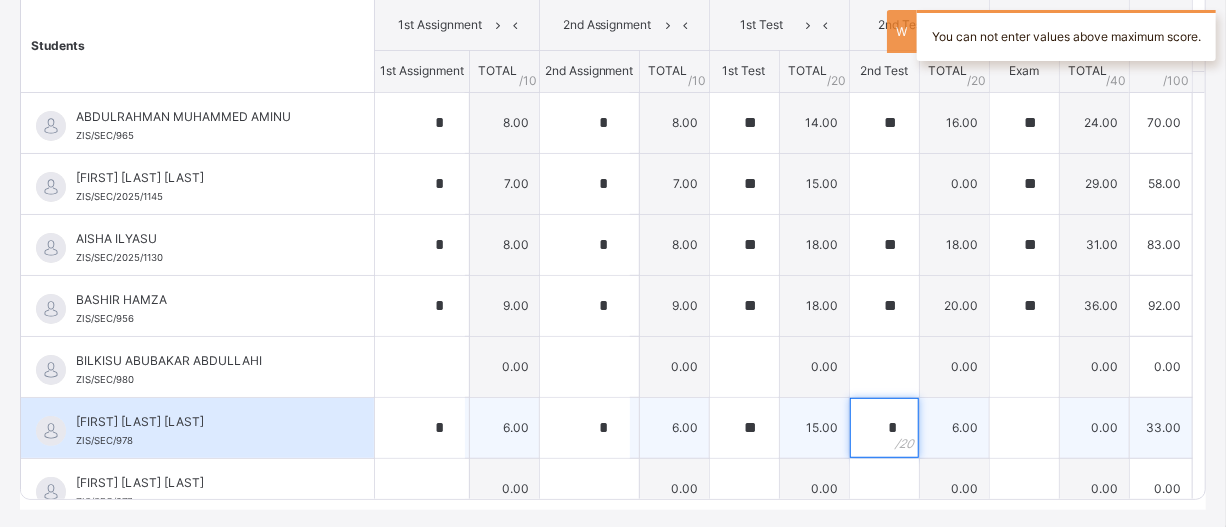 type on "*" 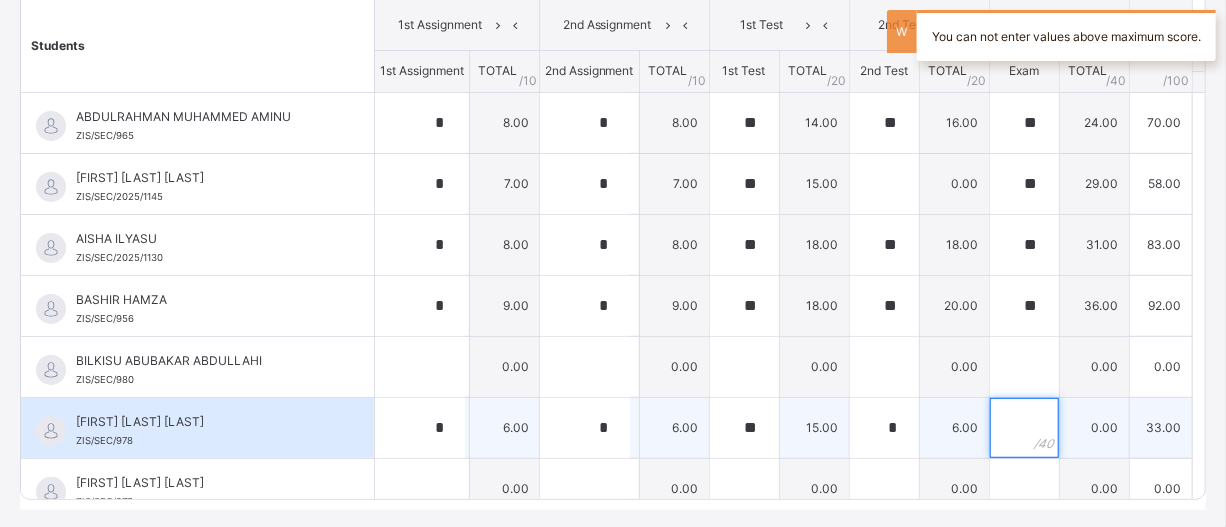 click at bounding box center [1024, 428] 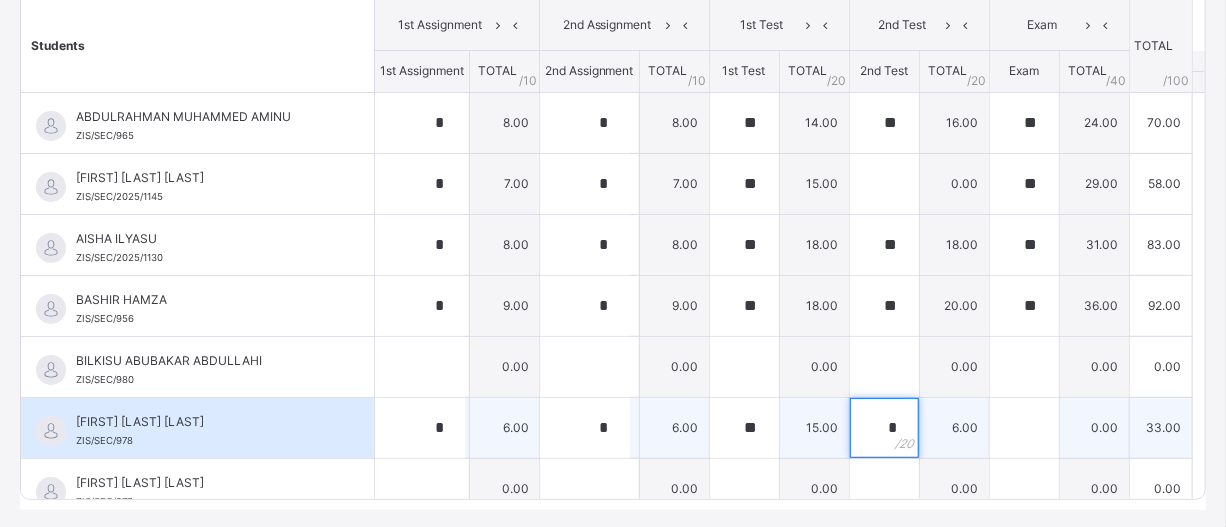 click on "*" at bounding box center (884, 428) 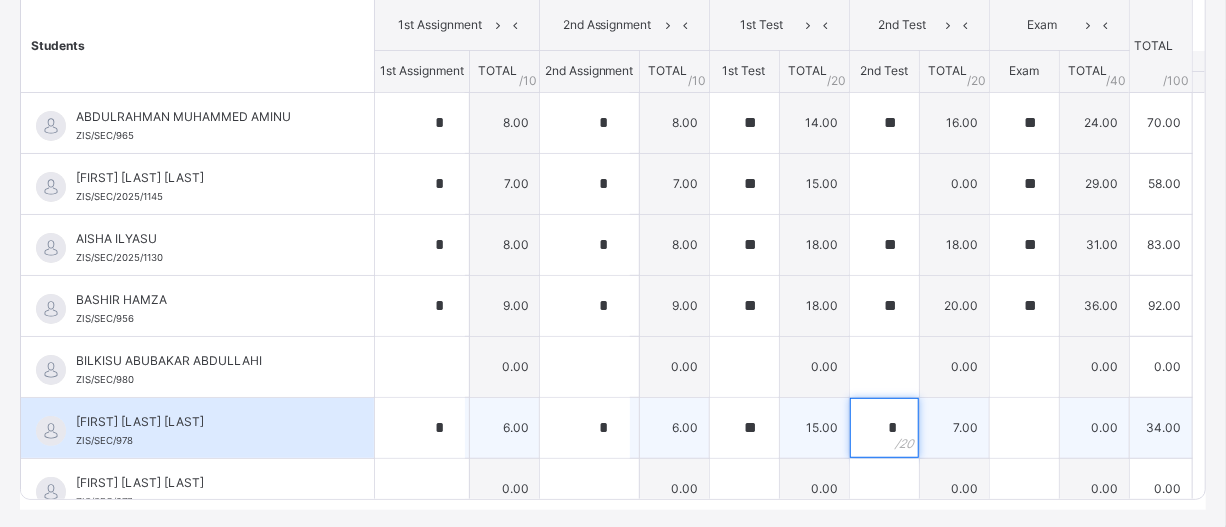 type on "*" 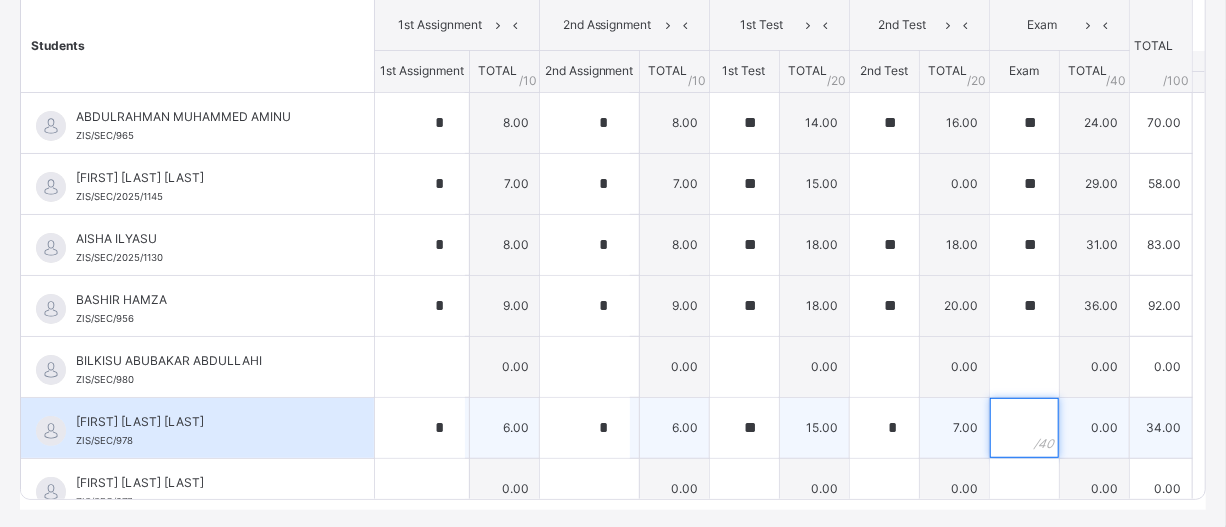 click at bounding box center (1024, 428) 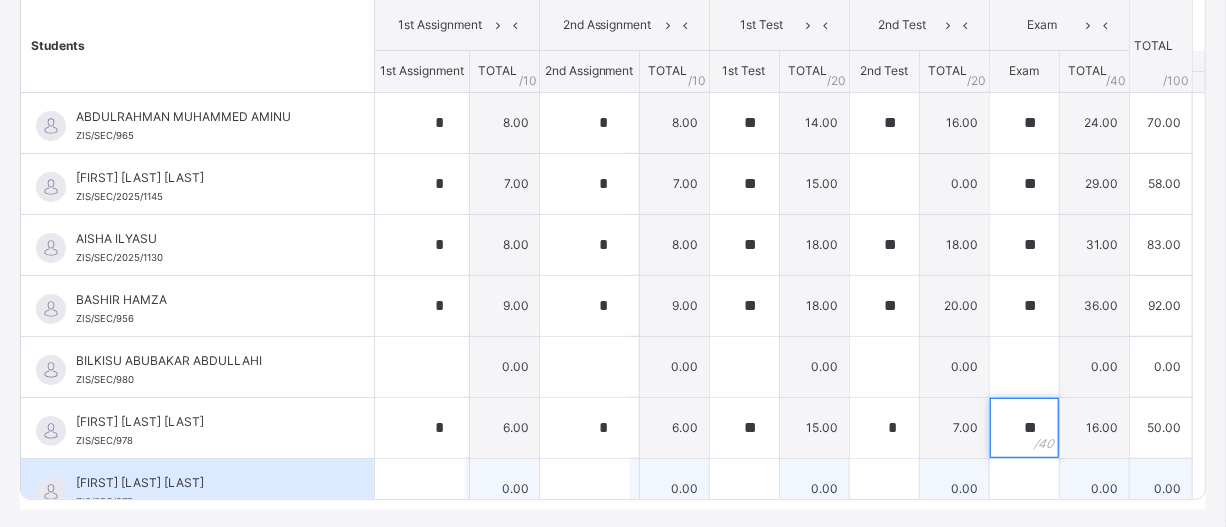 type on "**" 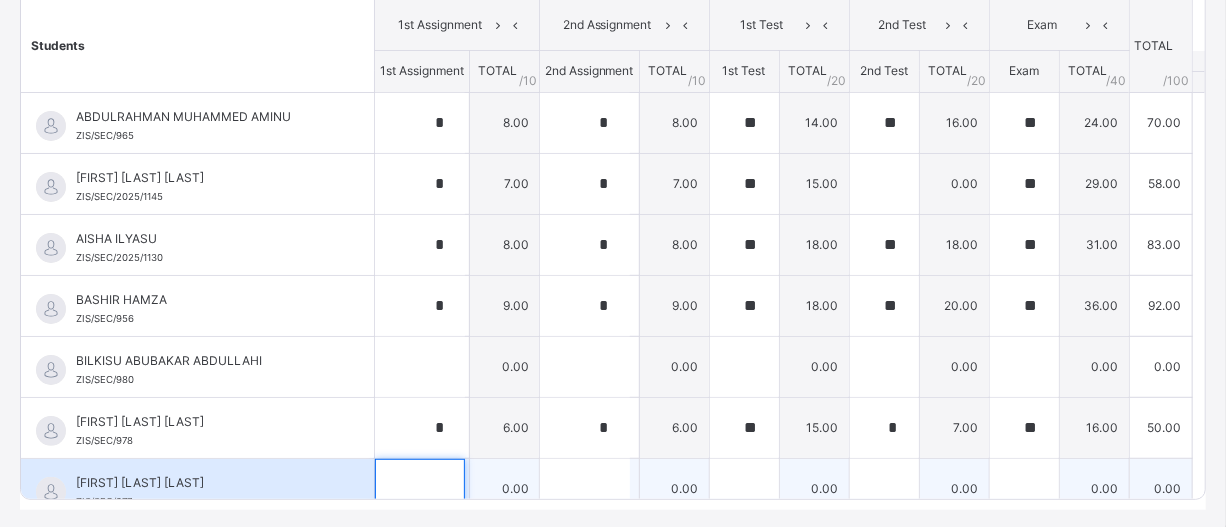click at bounding box center [420, 489] 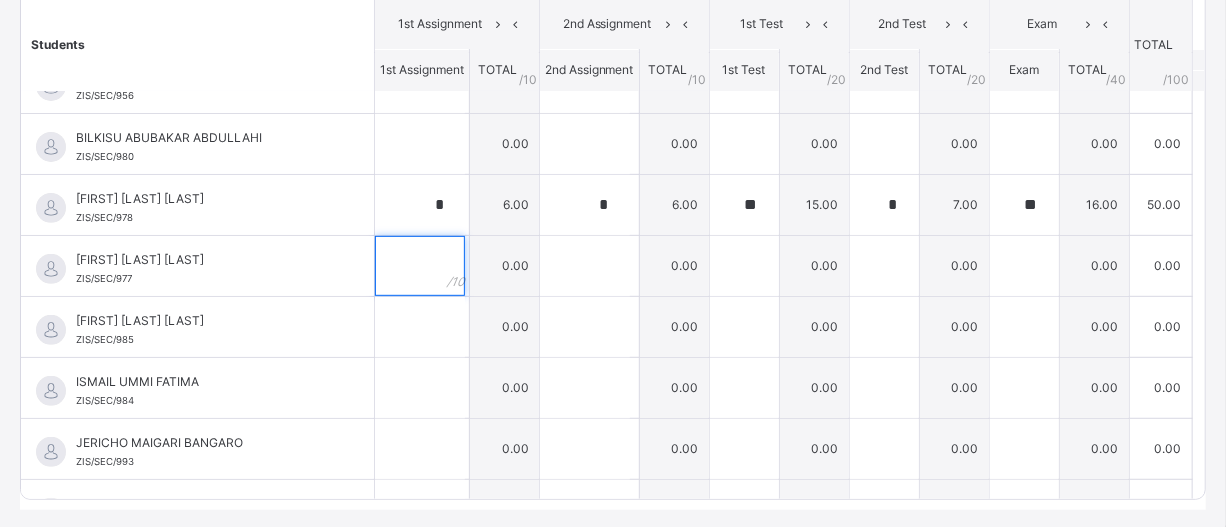 scroll, scrollTop: 339, scrollLeft: 0, axis: vertical 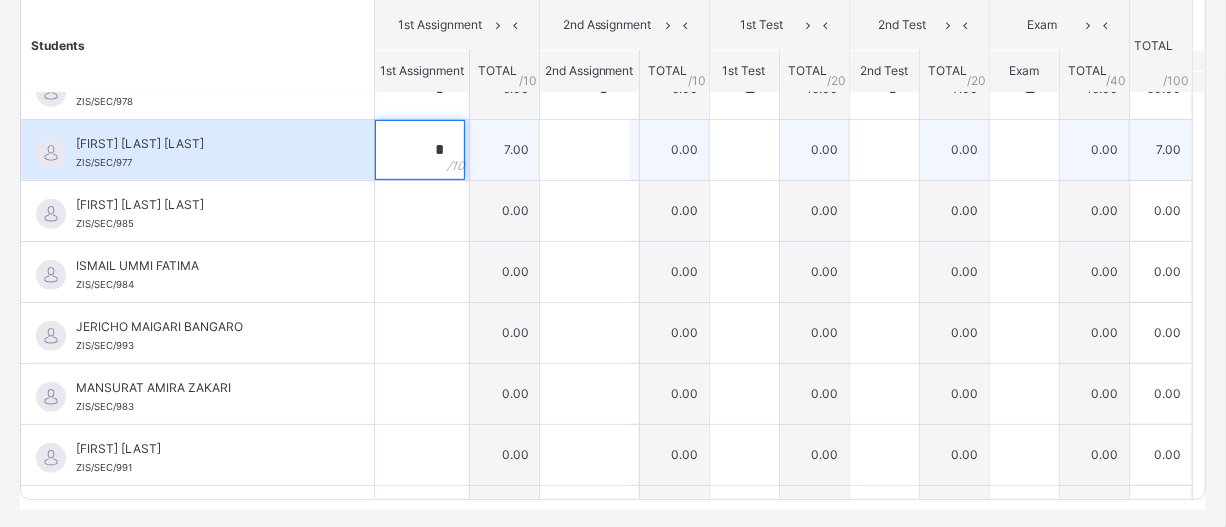 type on "*" 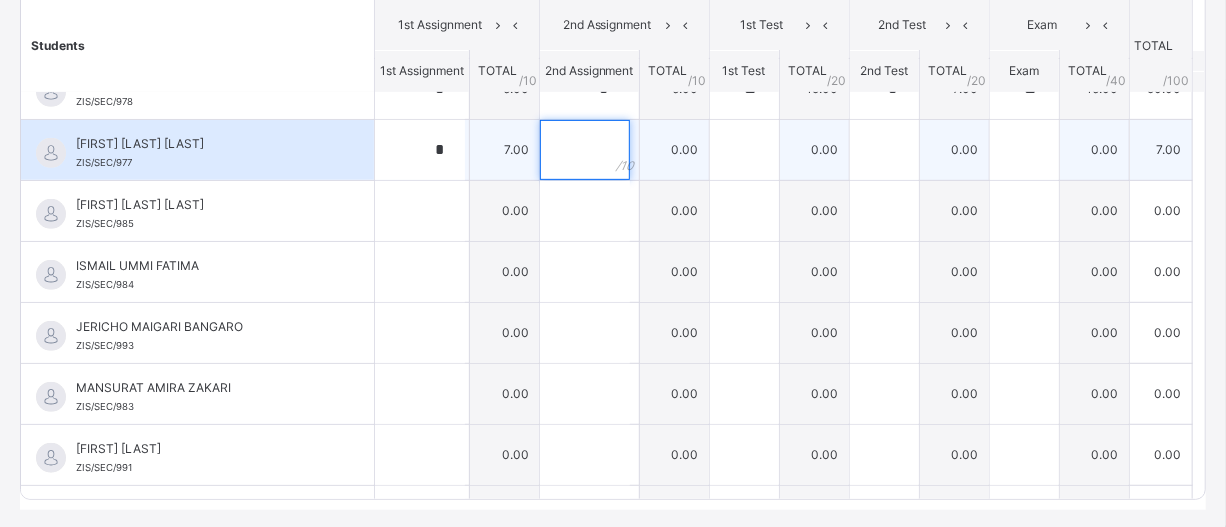 click at bounding box center [585, 150] 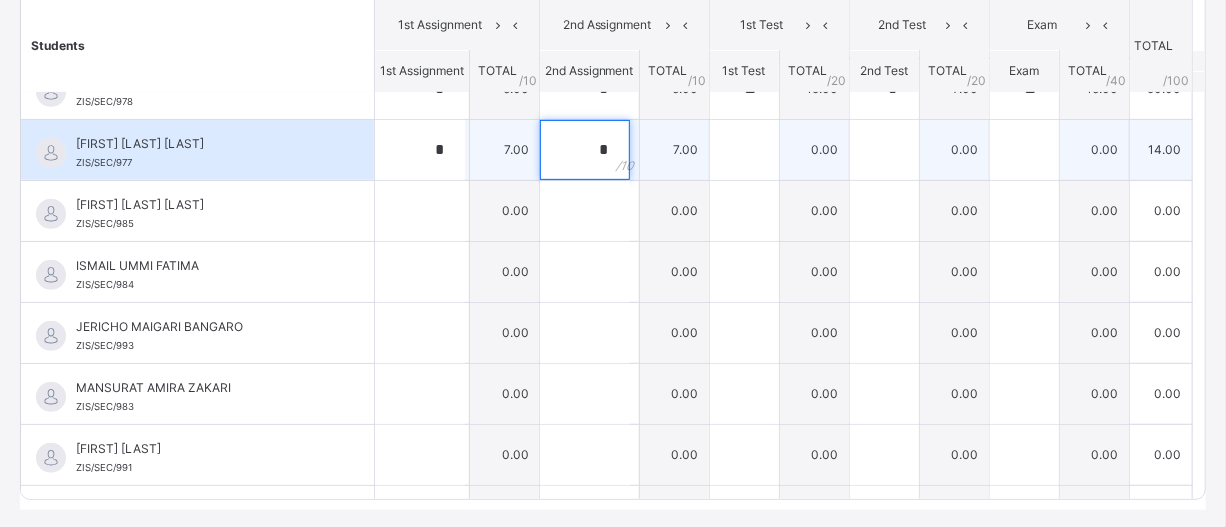 type on "*" 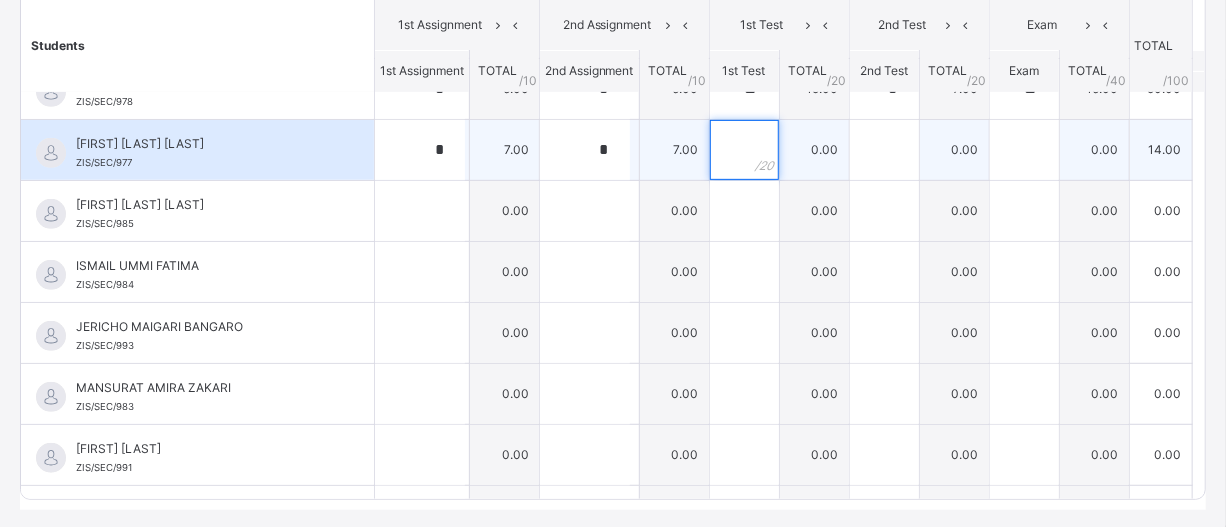 click at bounding box center (744, 150) 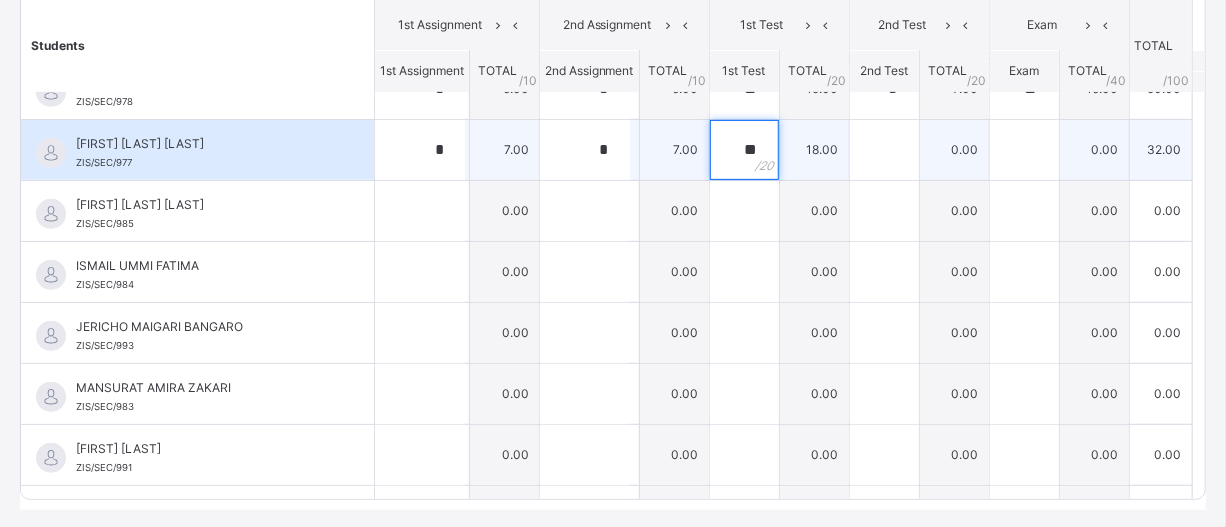 type on "**" 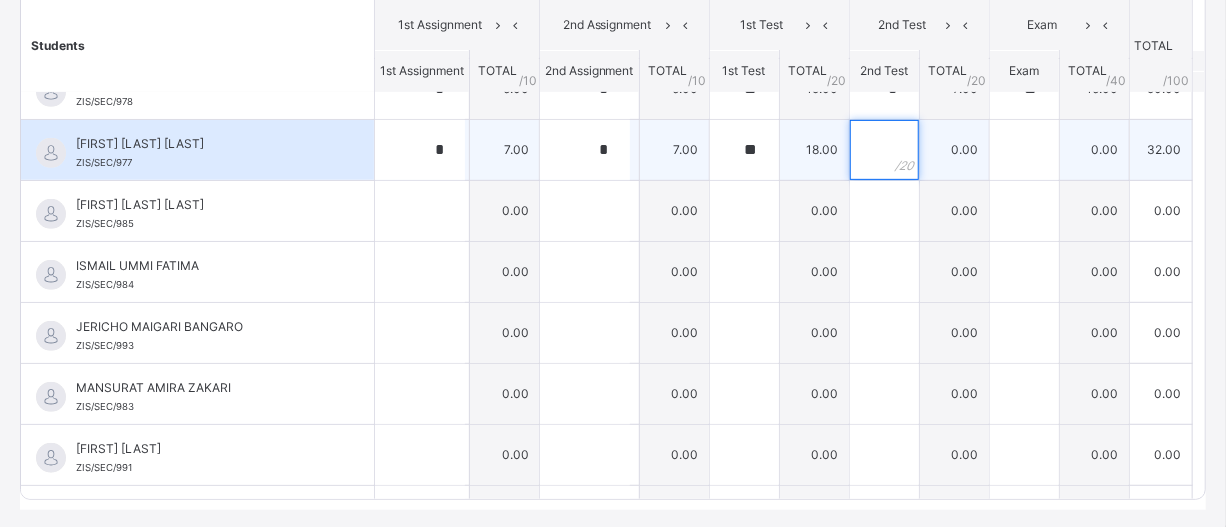 click at bounding box center [884, 150] 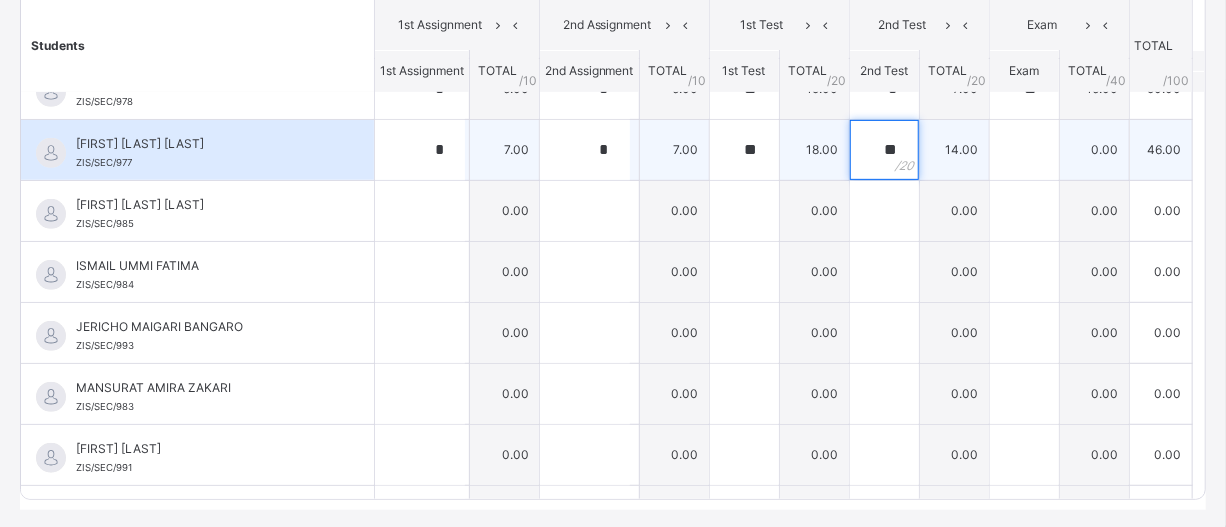 type on "**" 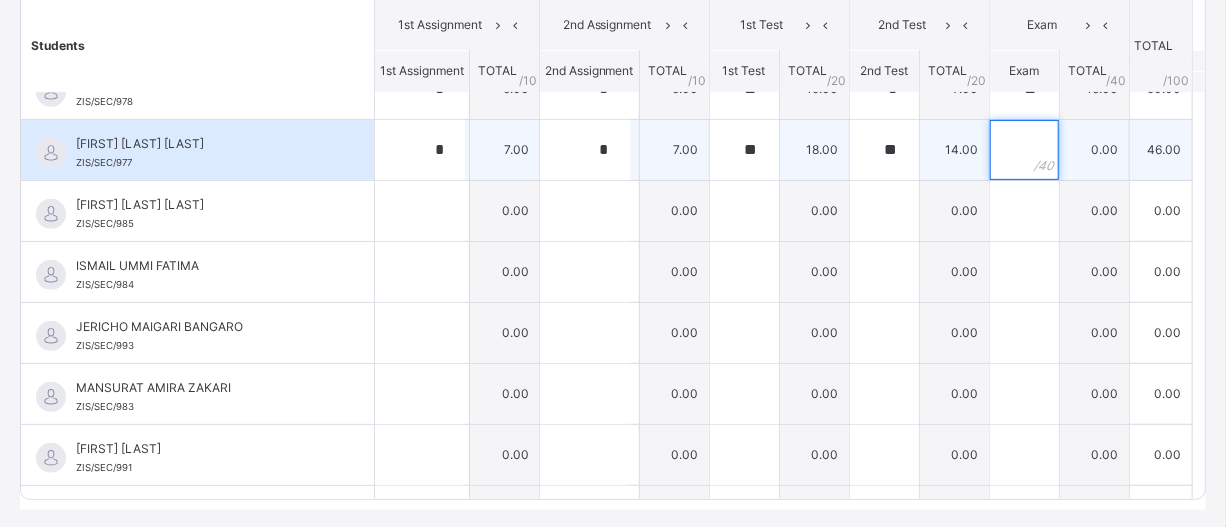 click at bounding box center (1024, 150) 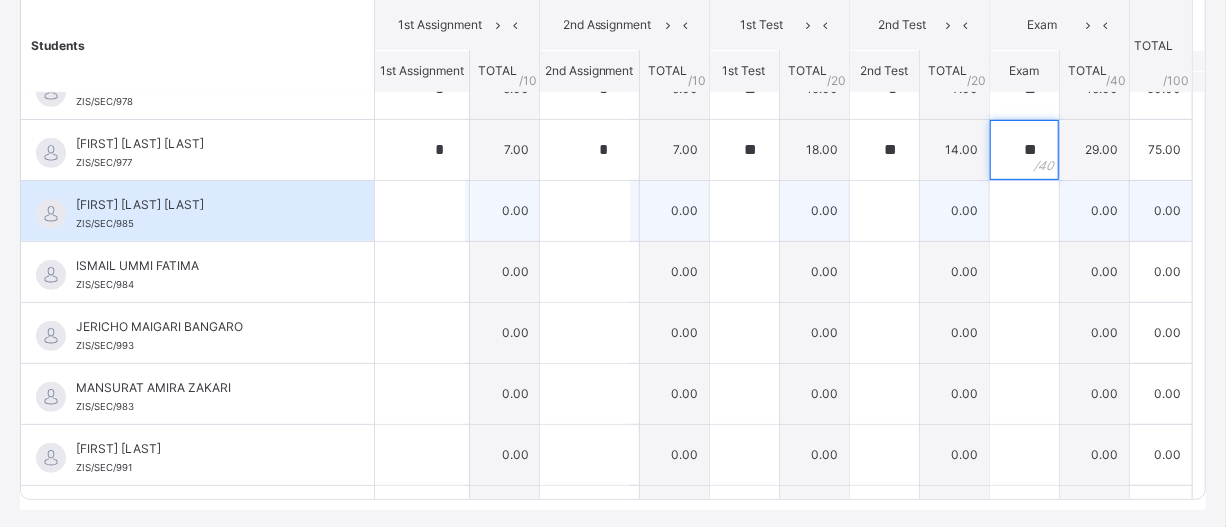type on "**" 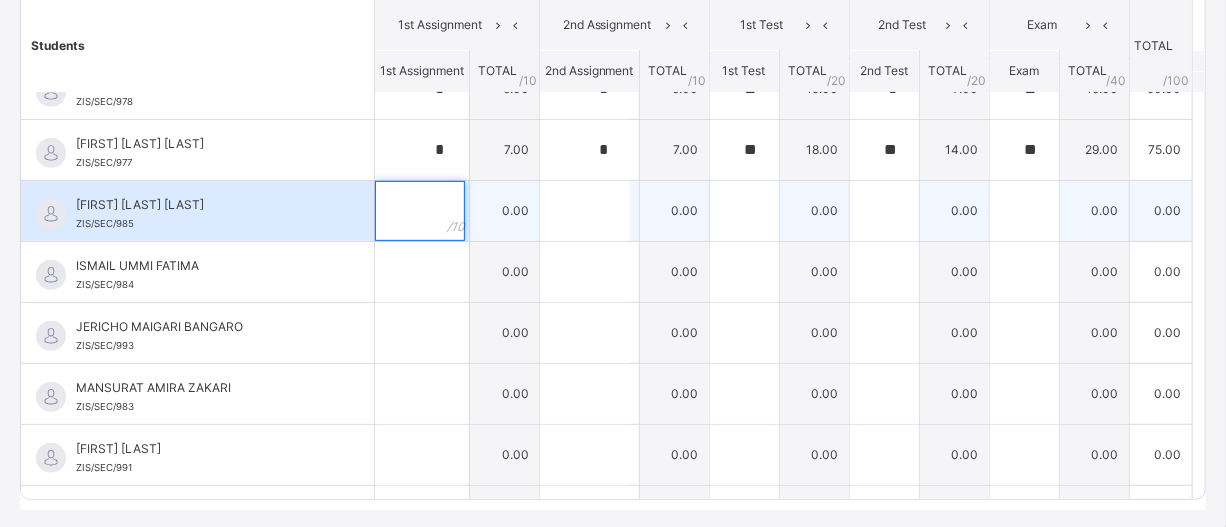 click at bounding box center (420, 211) 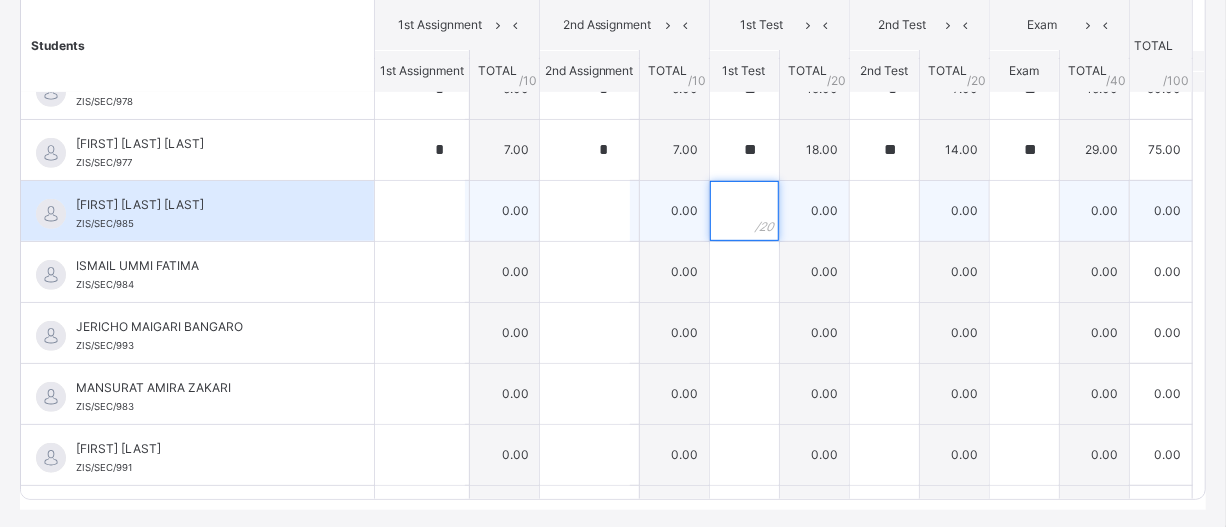 click at bounding box center [744, 211] 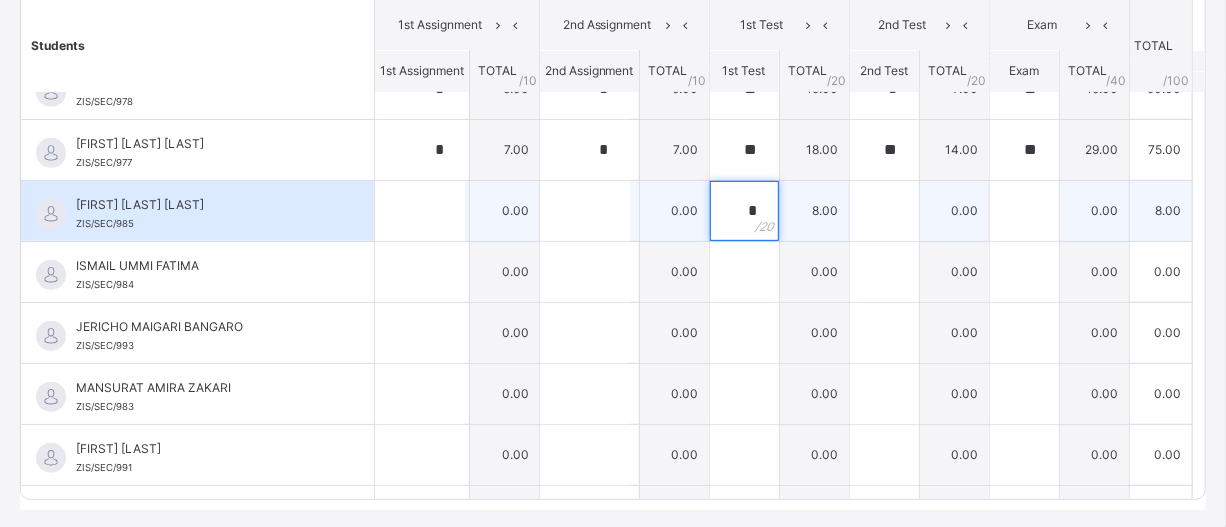 type on "*" 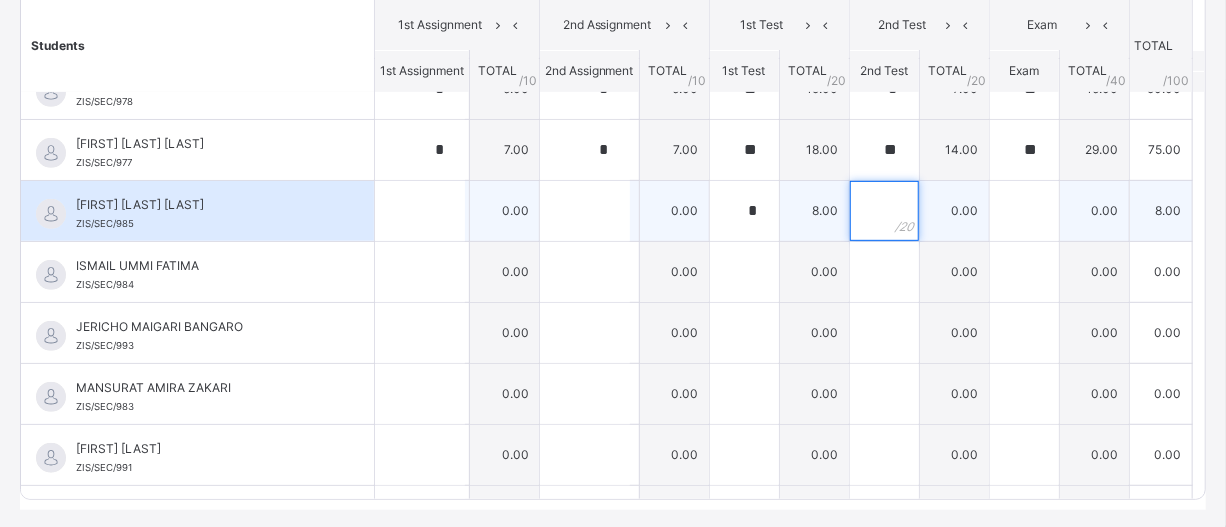 click at bounding box center (884, 211) 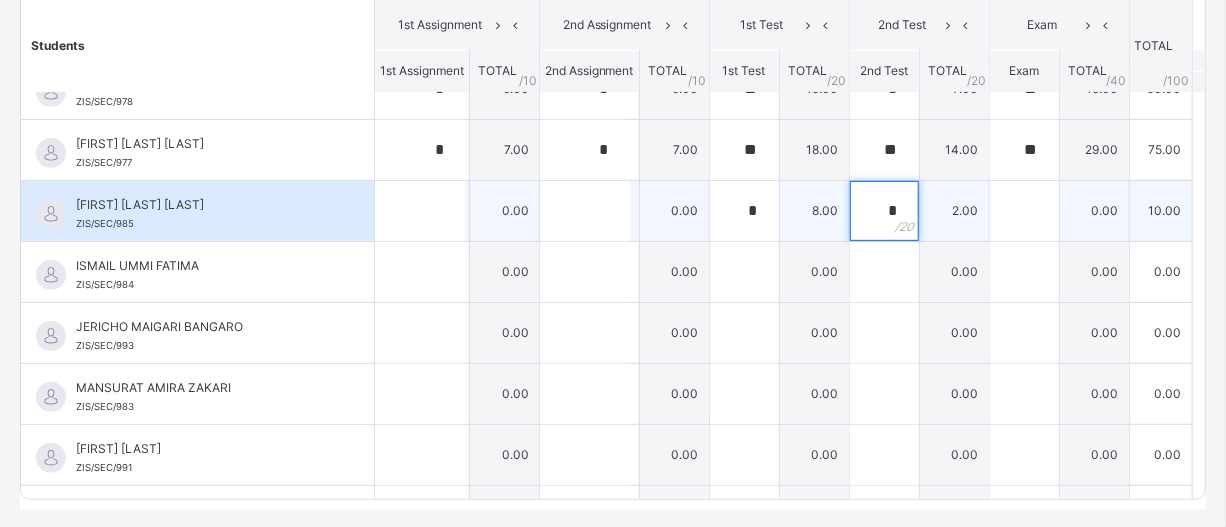 type on "*" 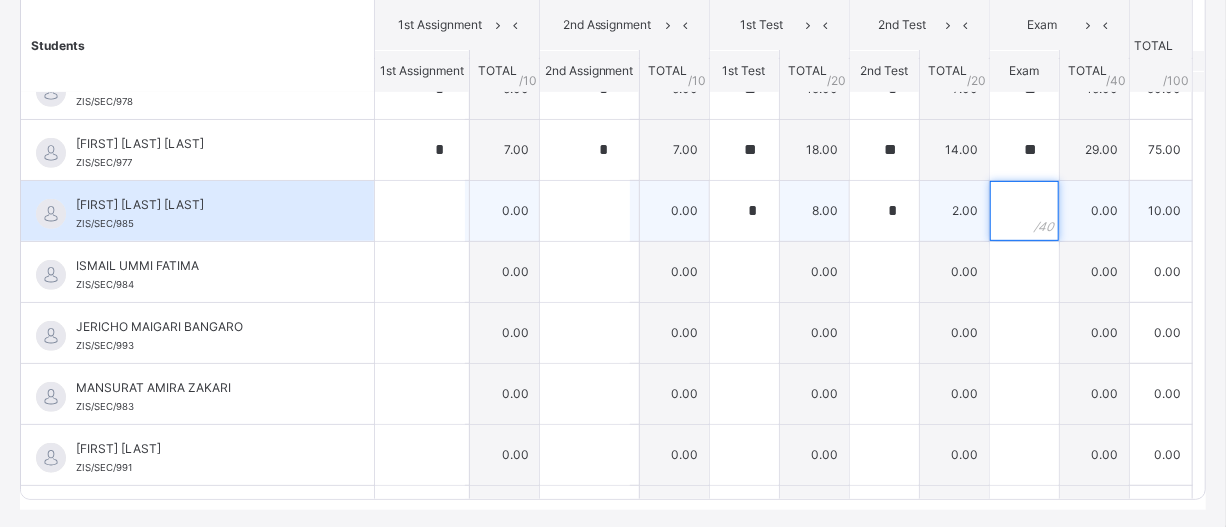 click at bounding box center [1024, 211] 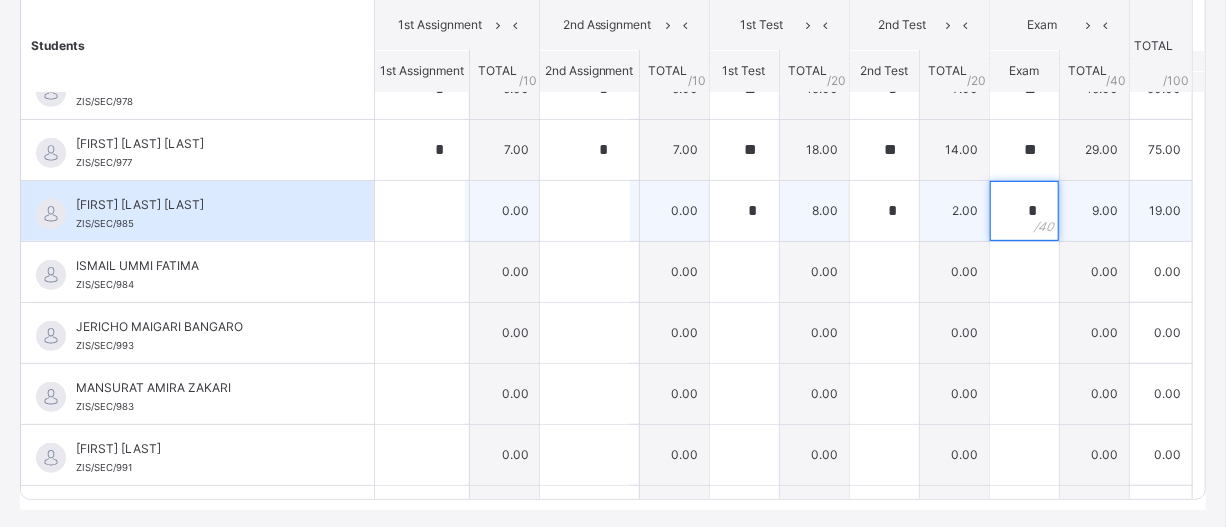 type on "*" 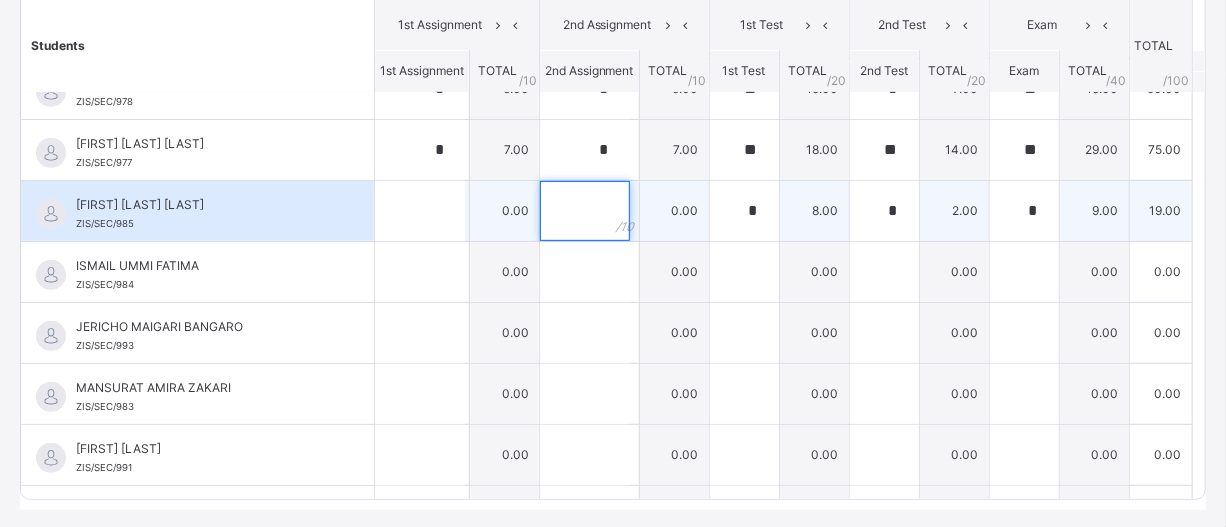 click at bounding box center [585, 211] 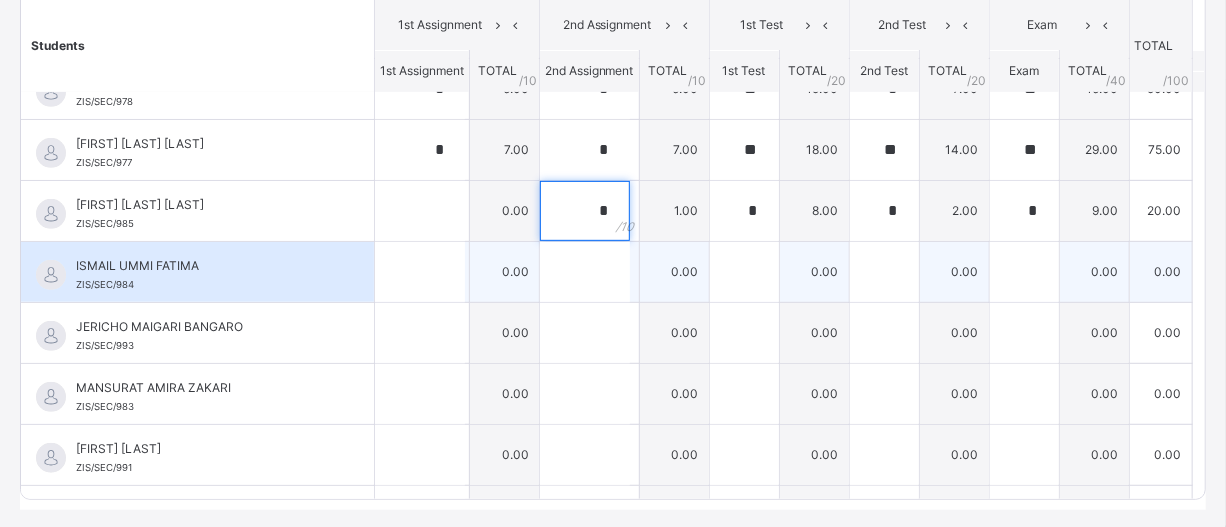 type on "*" 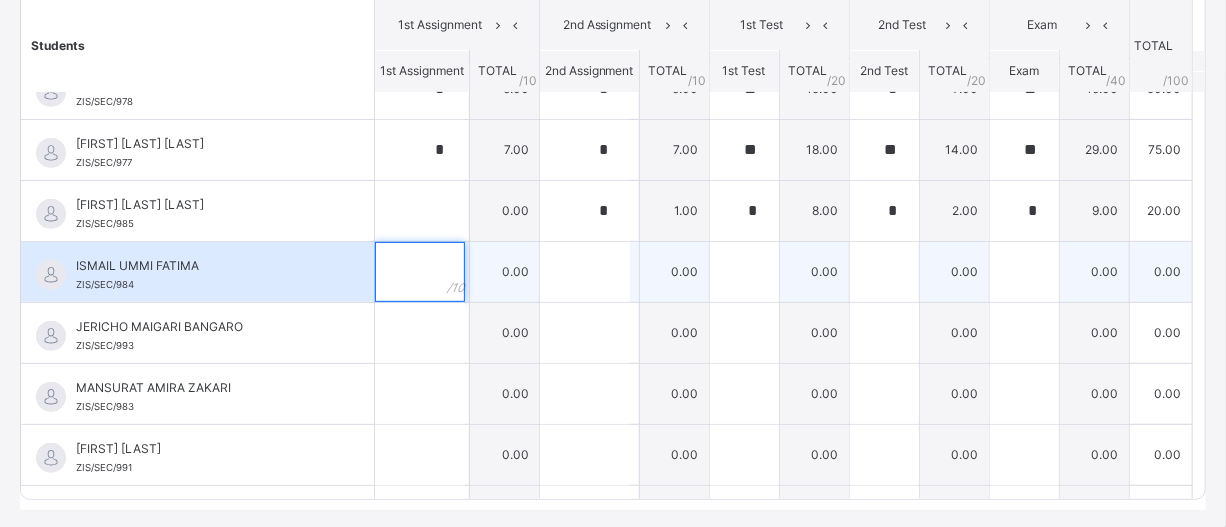 click at bounding box center (420, 272) 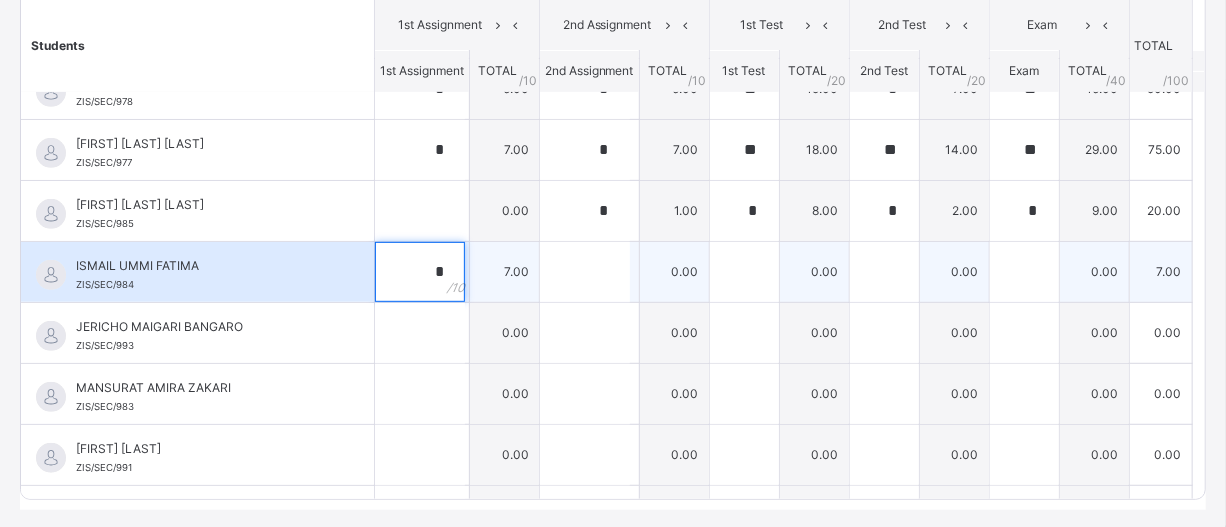 type on "*" 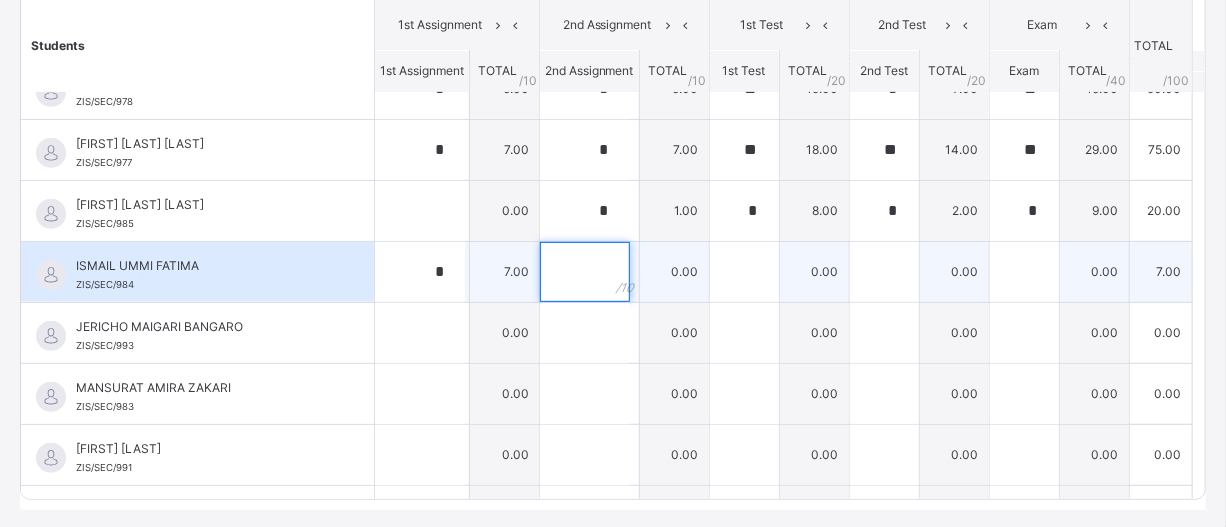 click at bounding box center [585, 272] 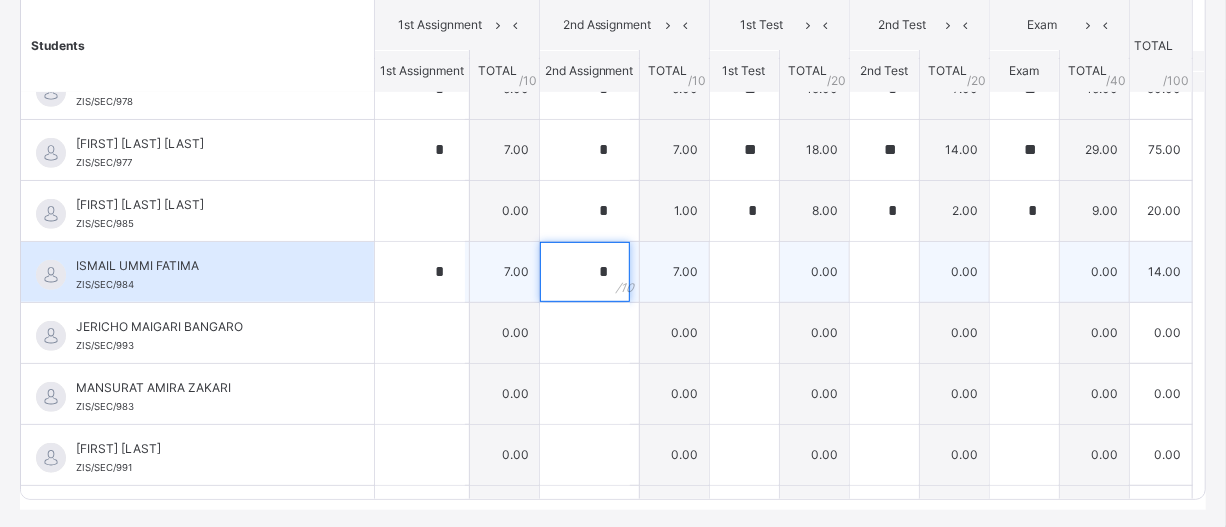 type on "*" 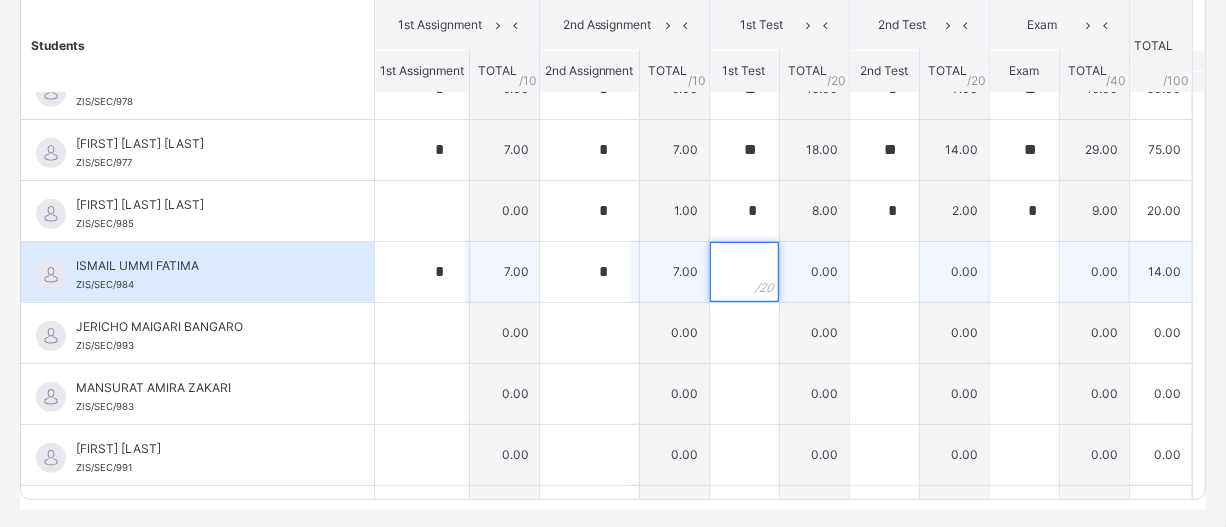 click at bounding box center (744, 272) 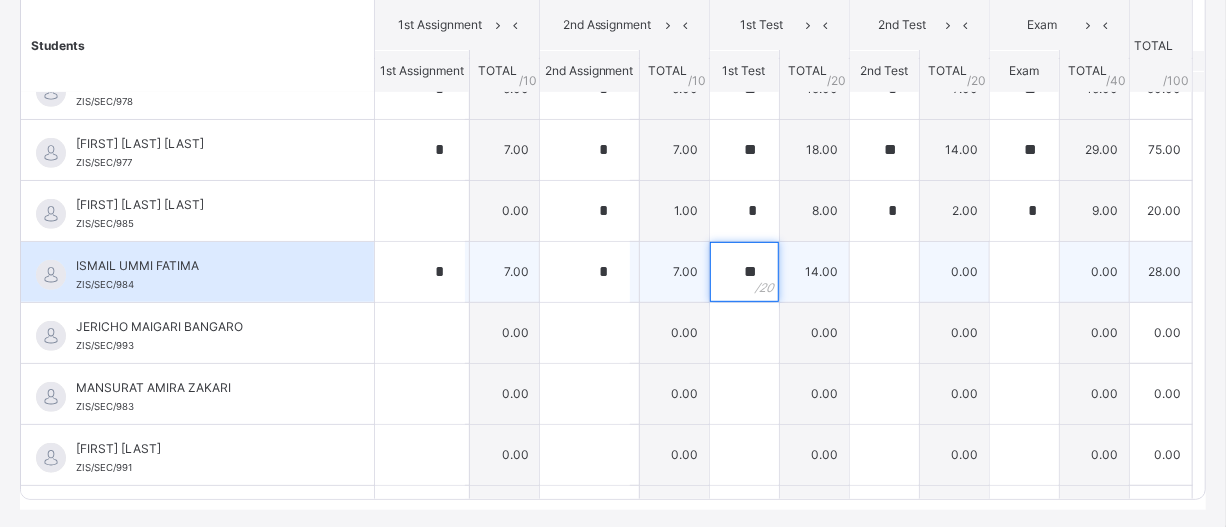 type on "**" 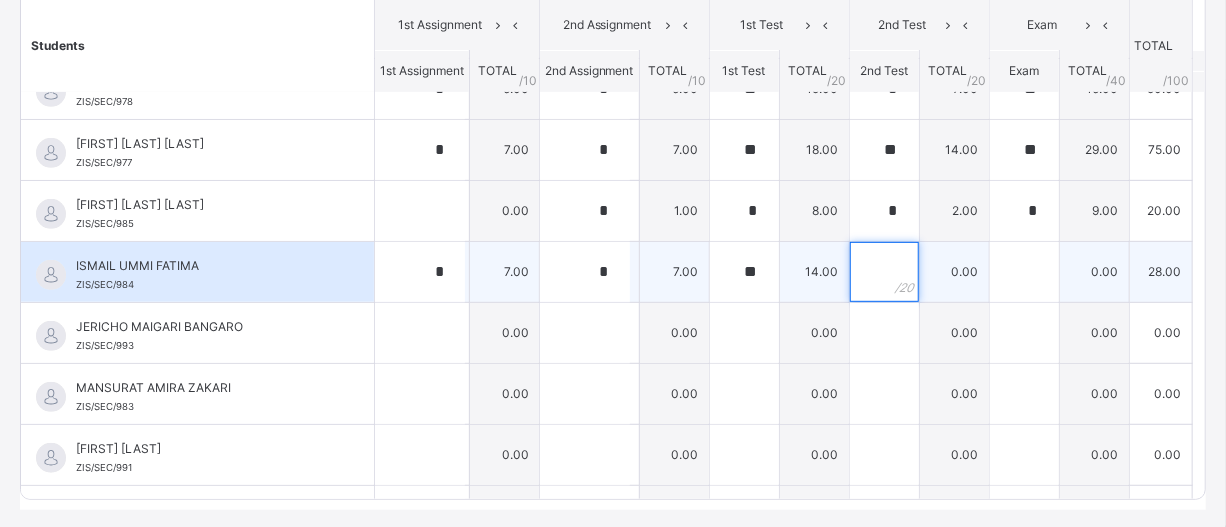 click at bounding box center [884, 272] 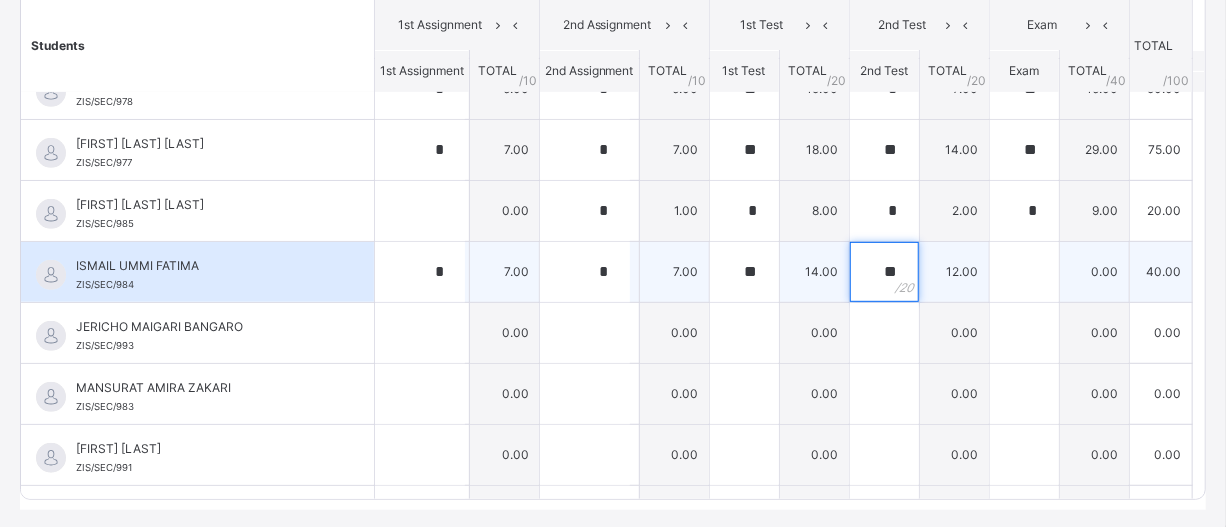 type on "**" 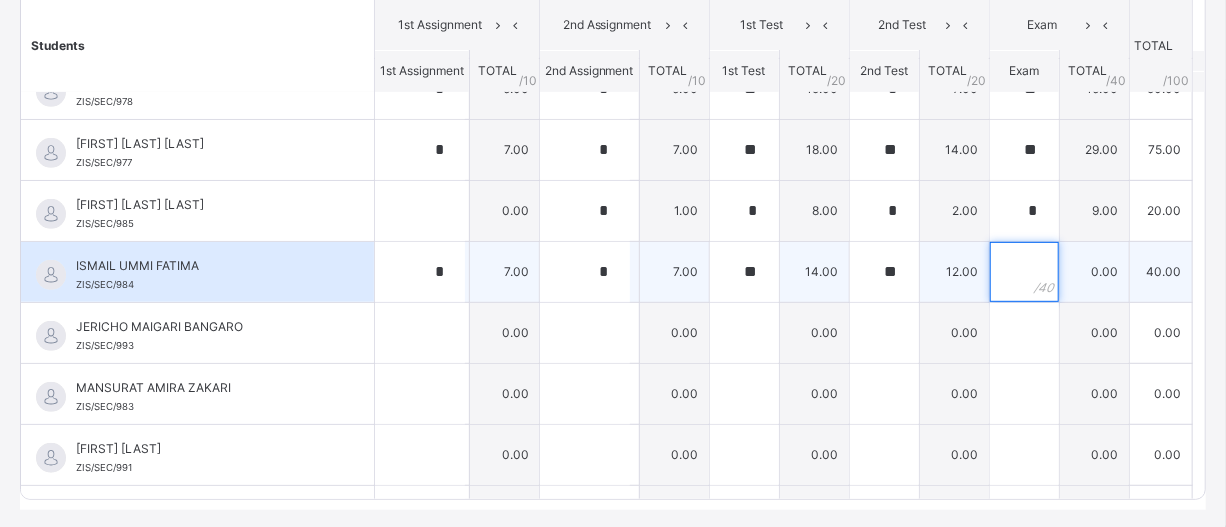 click at bounding box center (1024, 272) 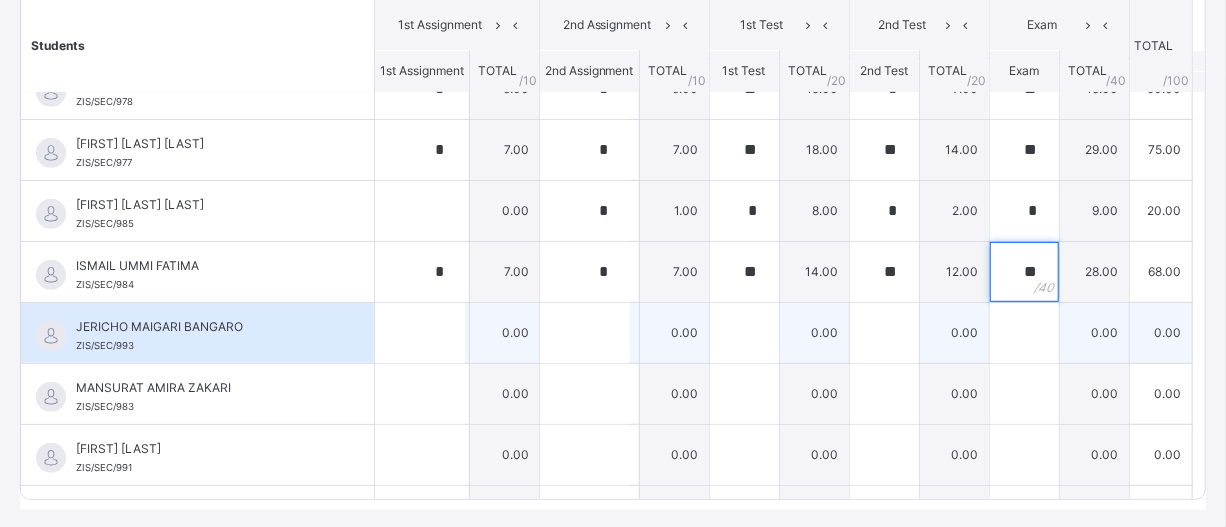 type on "**" 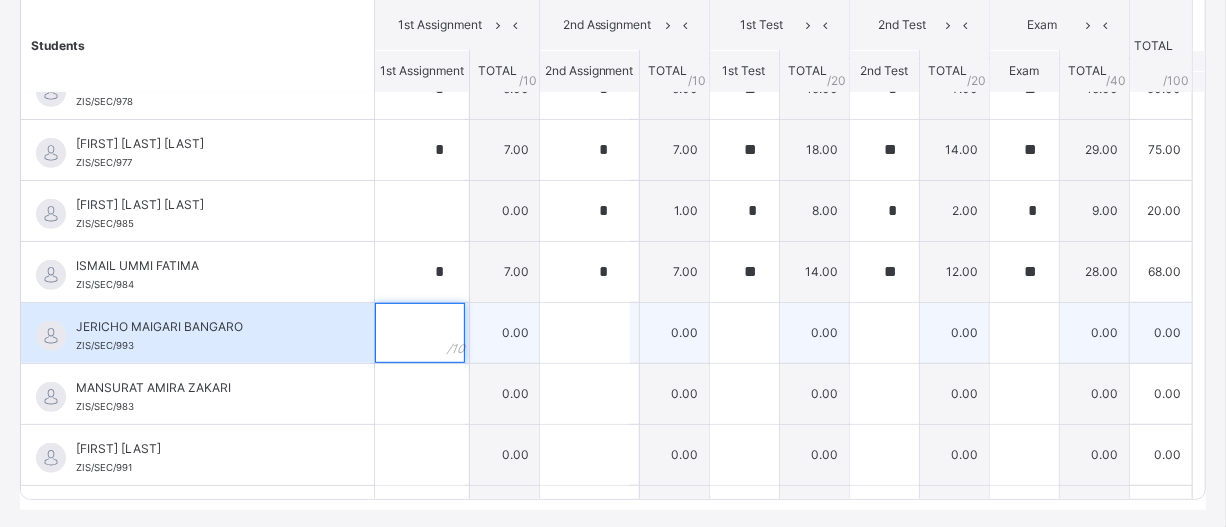 click at bounding box center [422, 333] 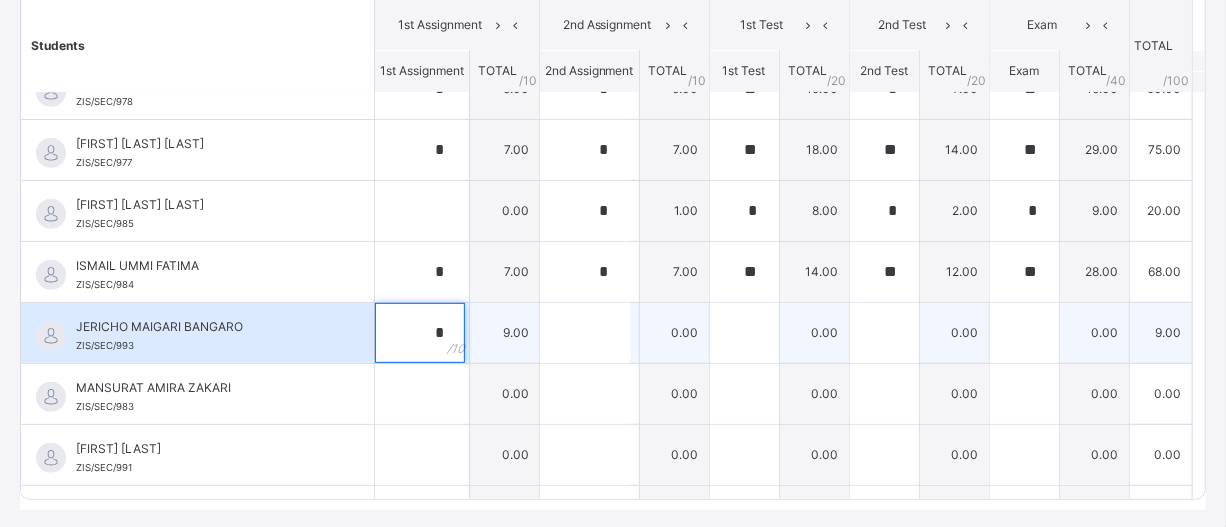type on "*" 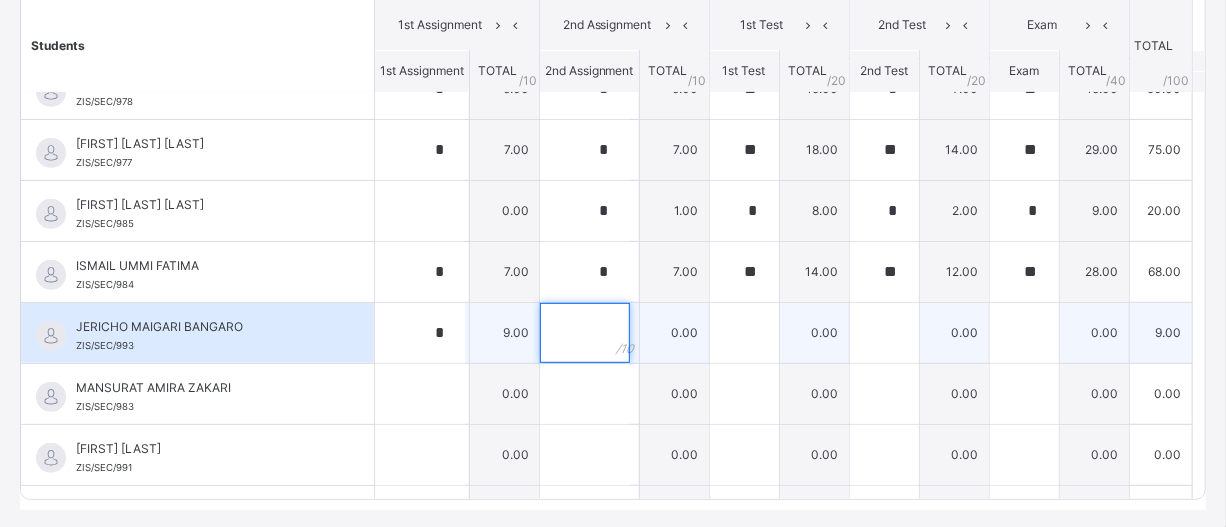 click at bounding box center (585, 333) 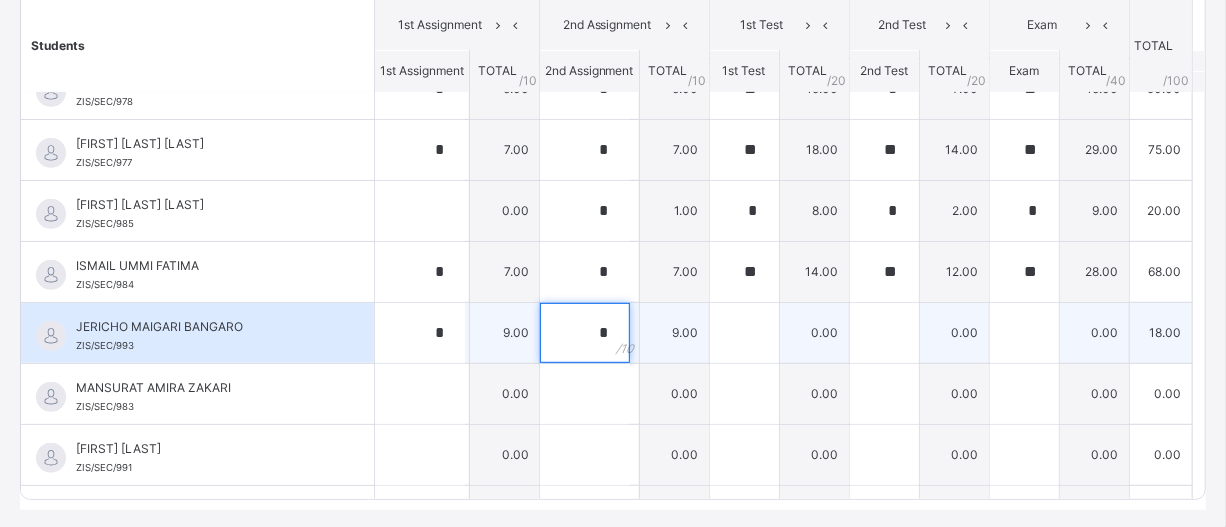 type on "*" 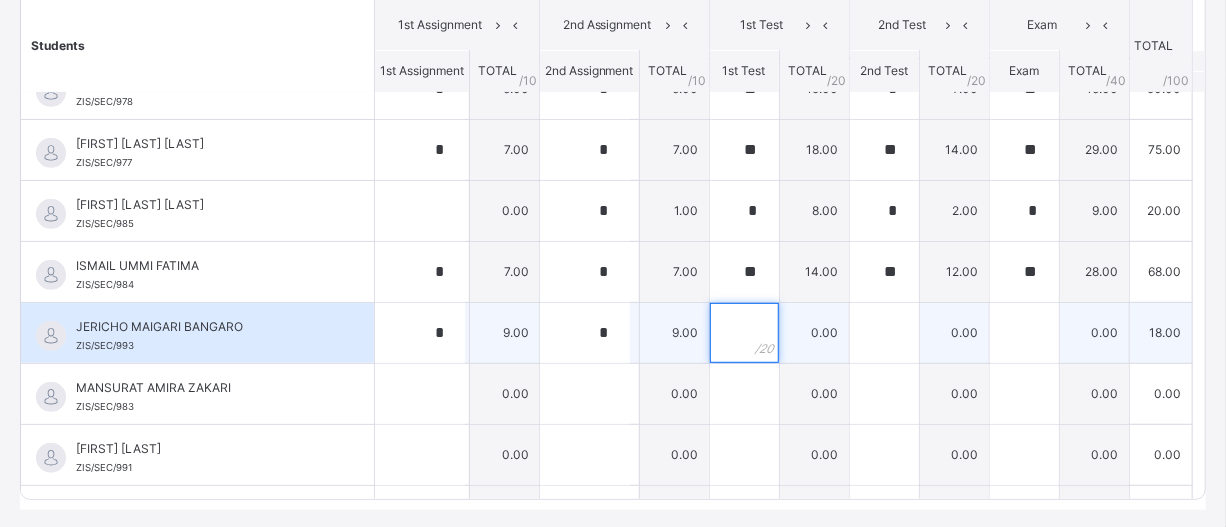 click at bounding box center [744, 333] 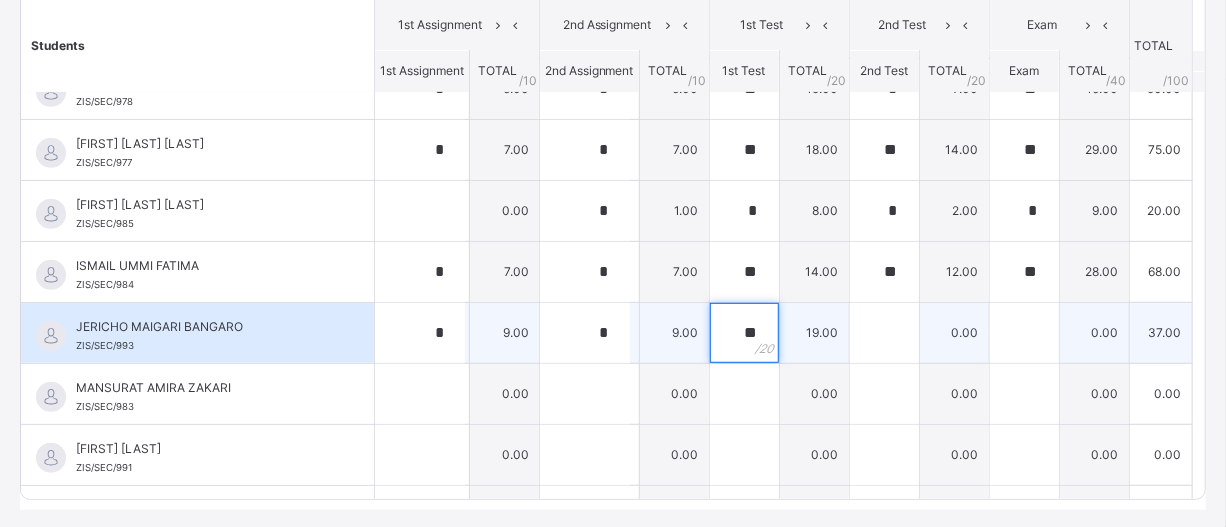type on "**" 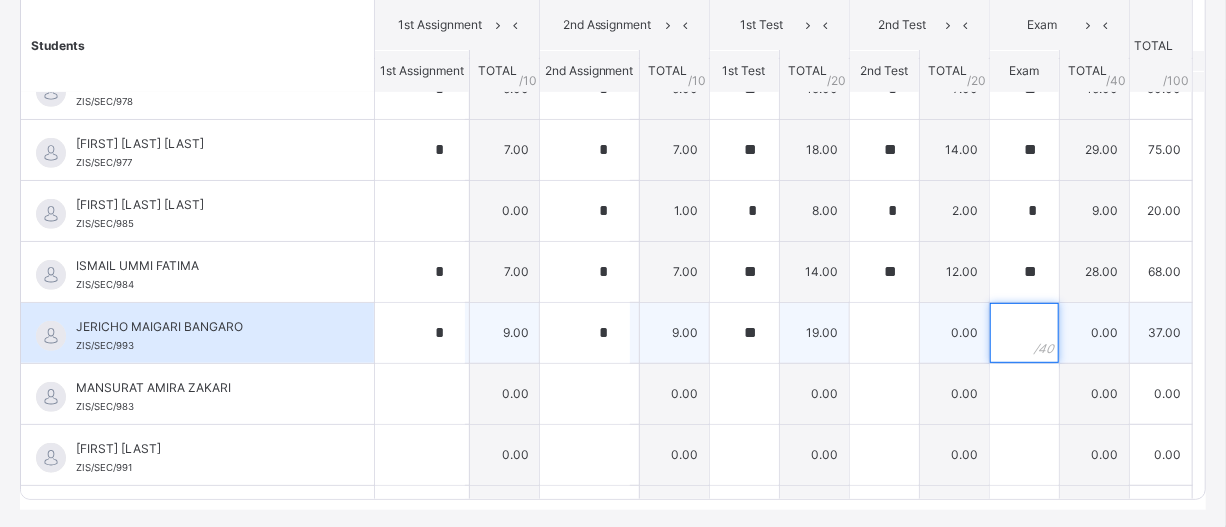 click at bounding box center (1024, 333) 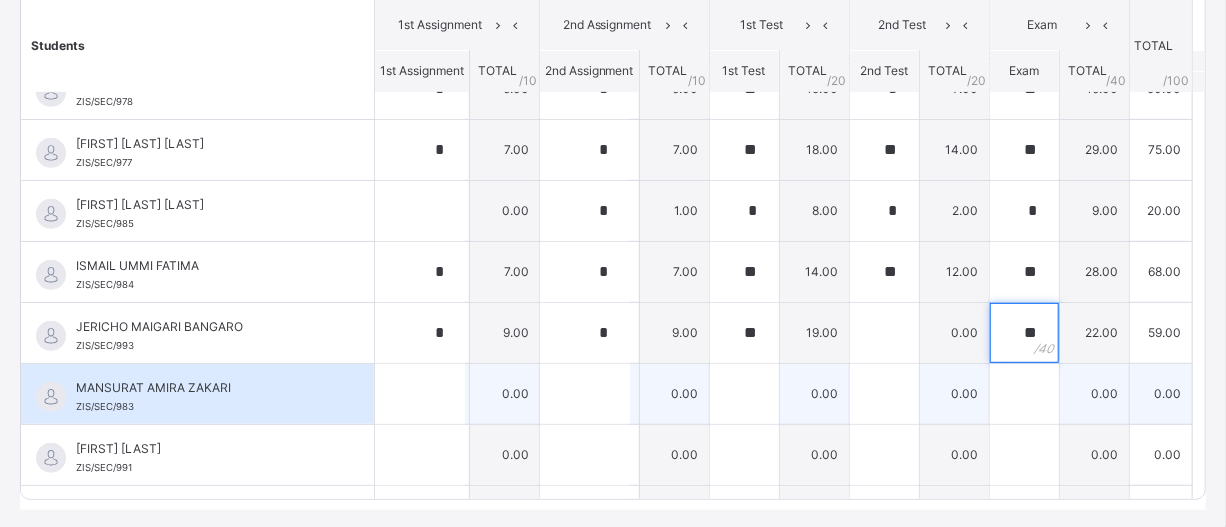 type on "**" 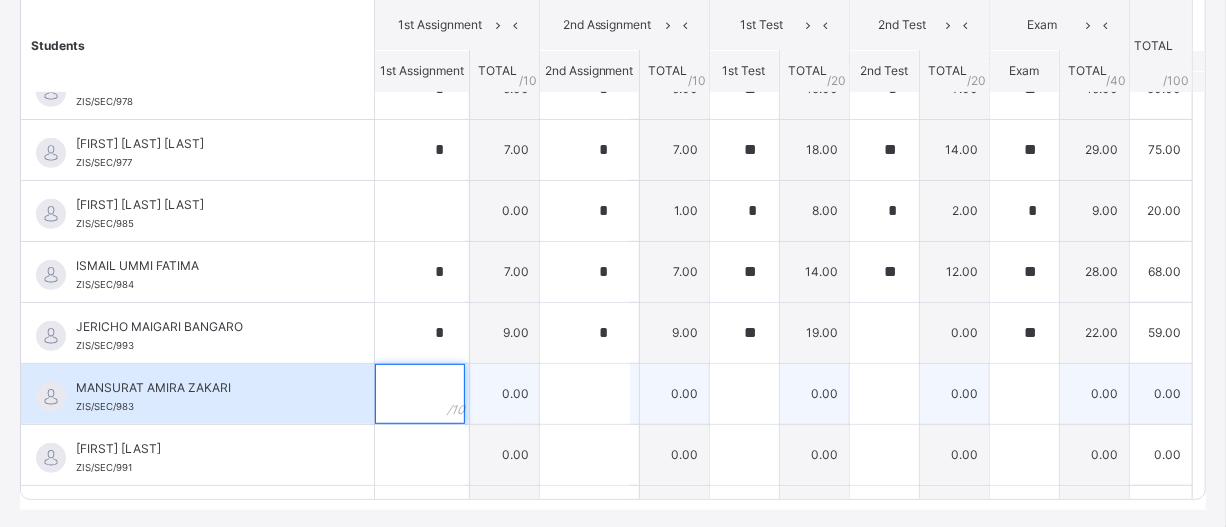 click at bounding box center (420, 394) 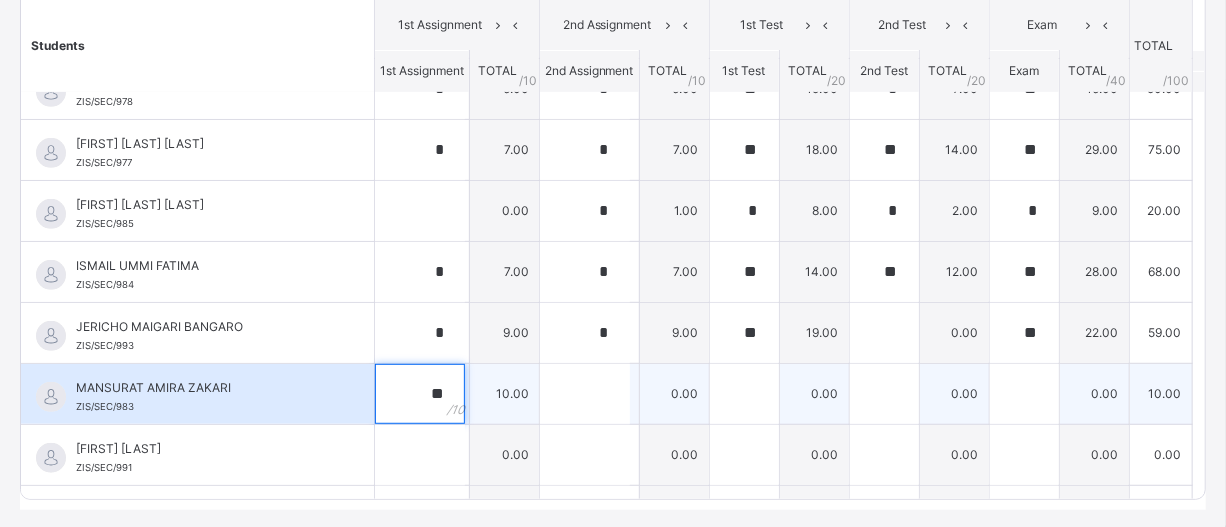 type on "**" 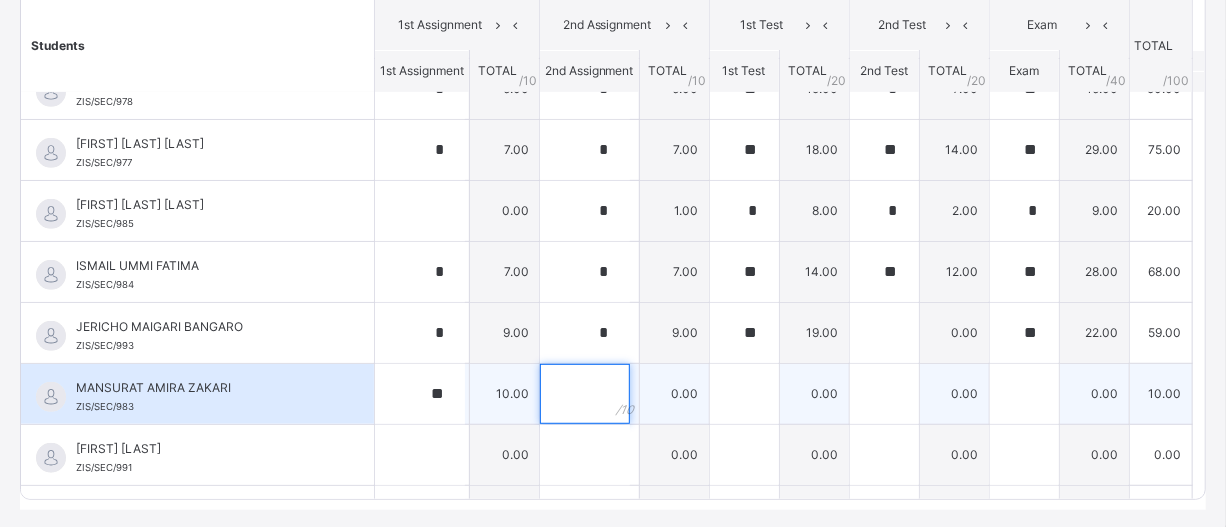 click at bounding box center (585, 394) 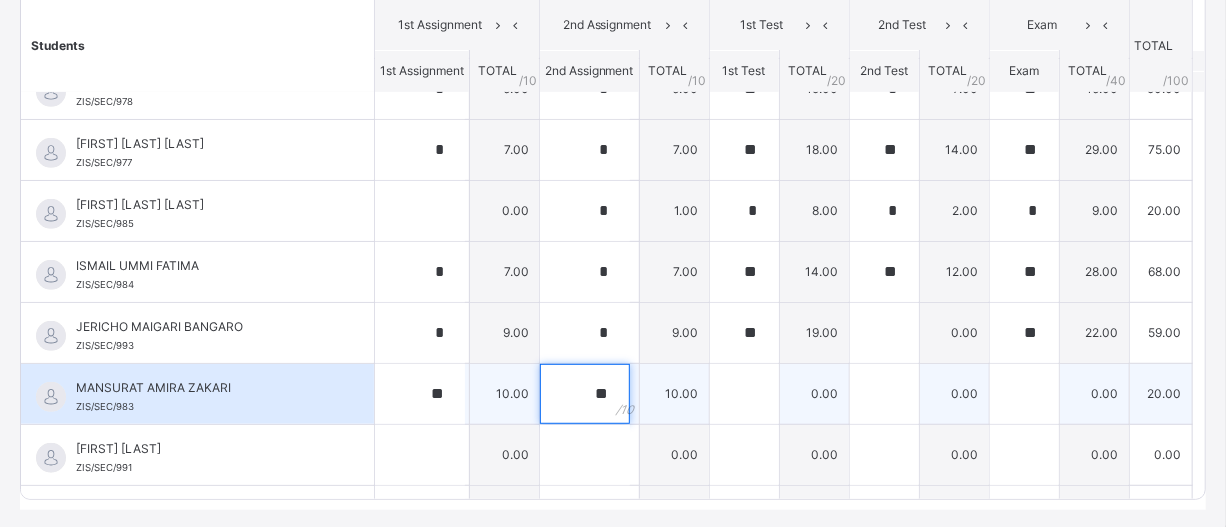 type on "**" 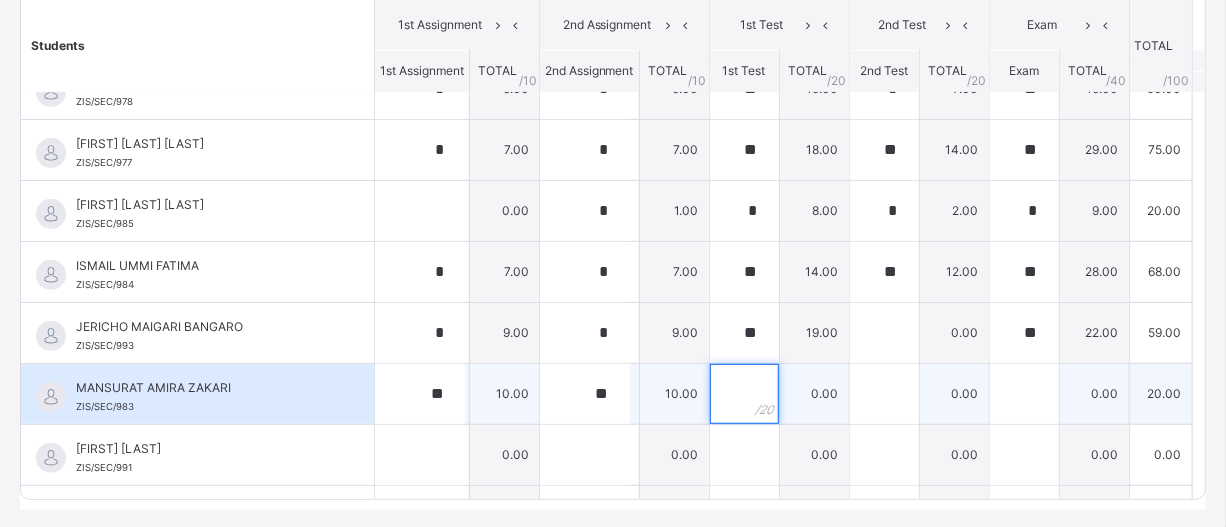 click at bounding box center [744, 394] 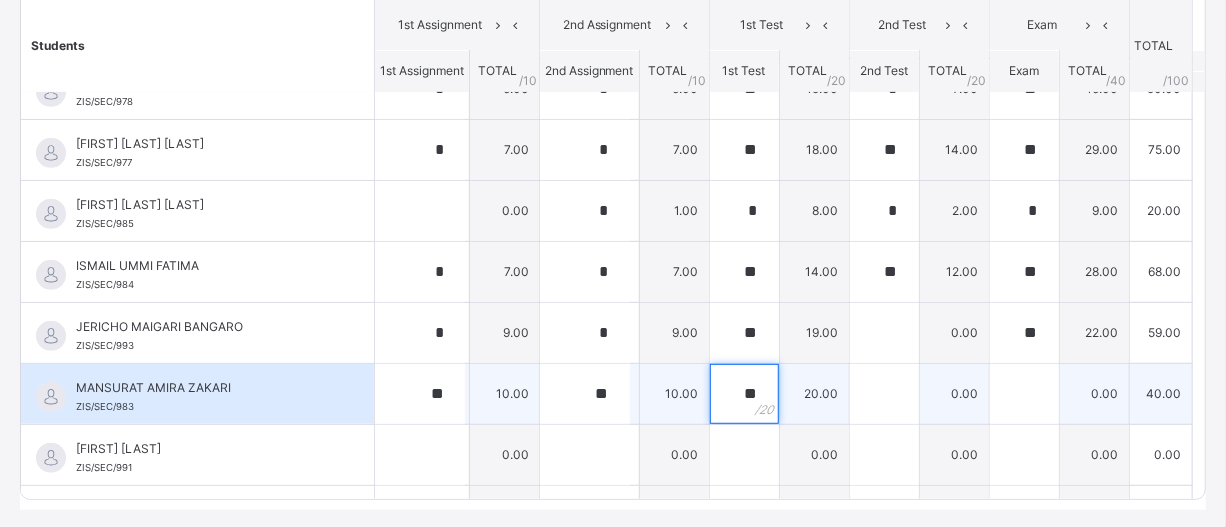 type on "**" 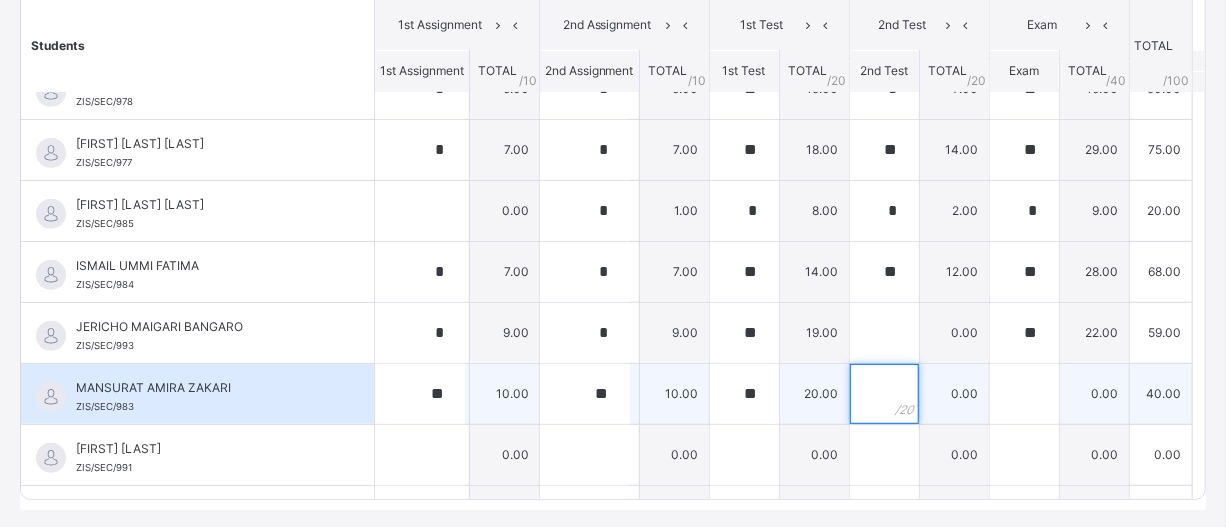 click at bounding box center [884, 394] 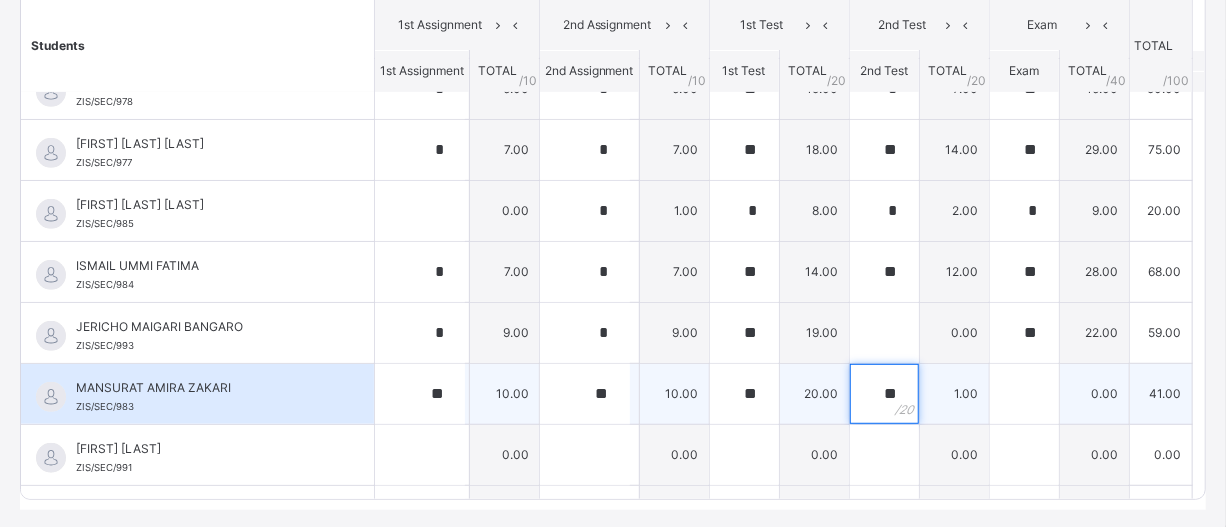 type on "**" 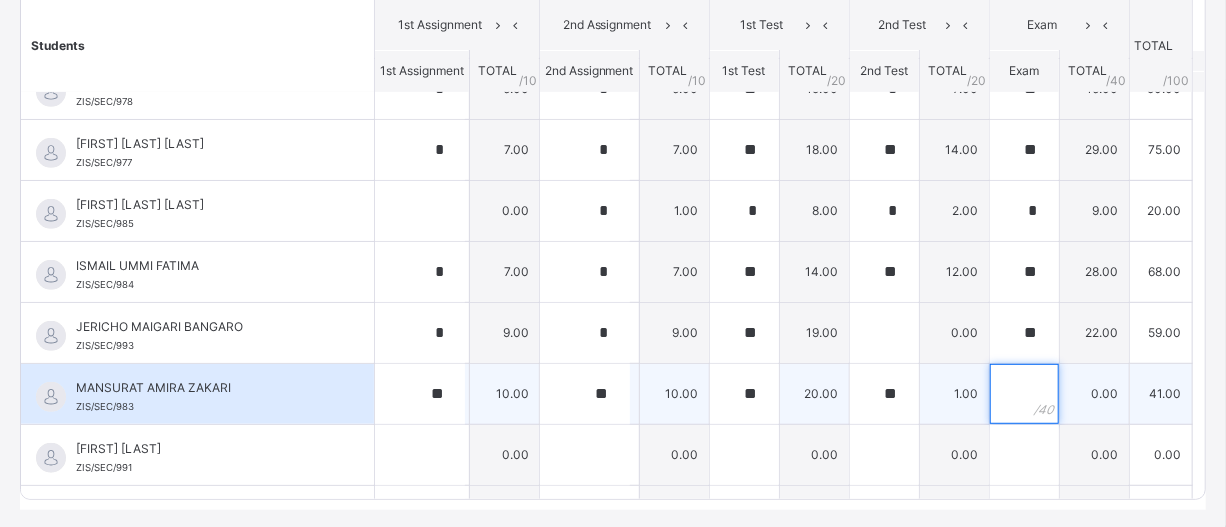 click at bounding box center [1024, 394] 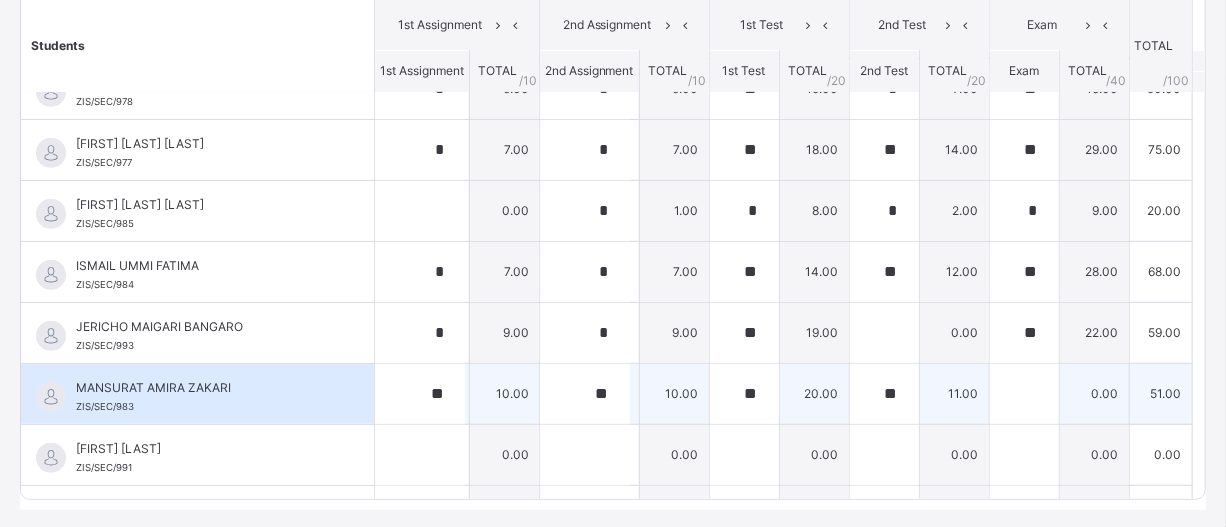 click at bounding box center (1024, 394) 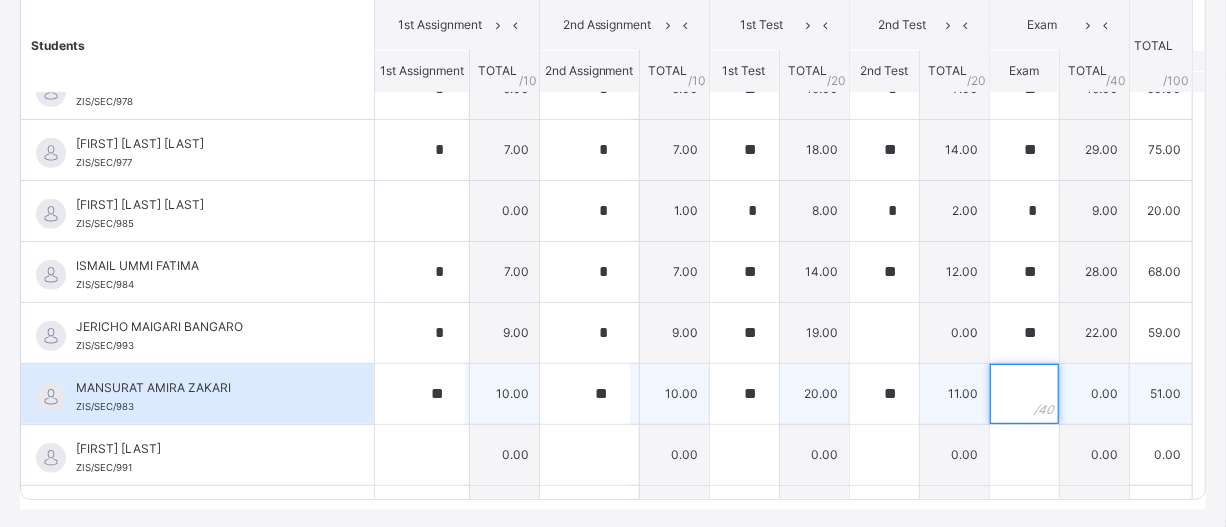click at bounding box center (1024, 394) 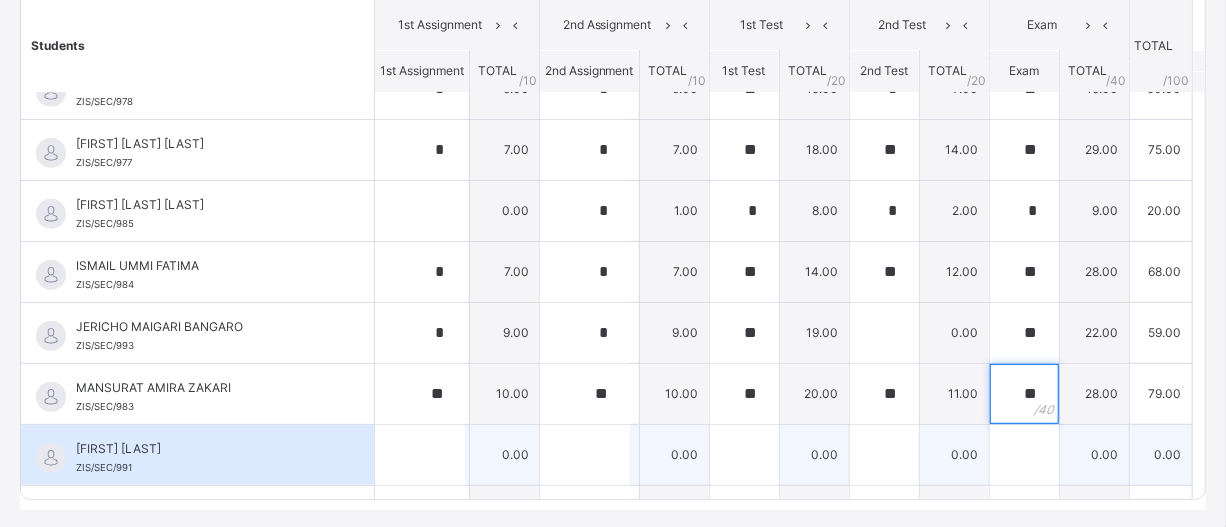 type on "**" 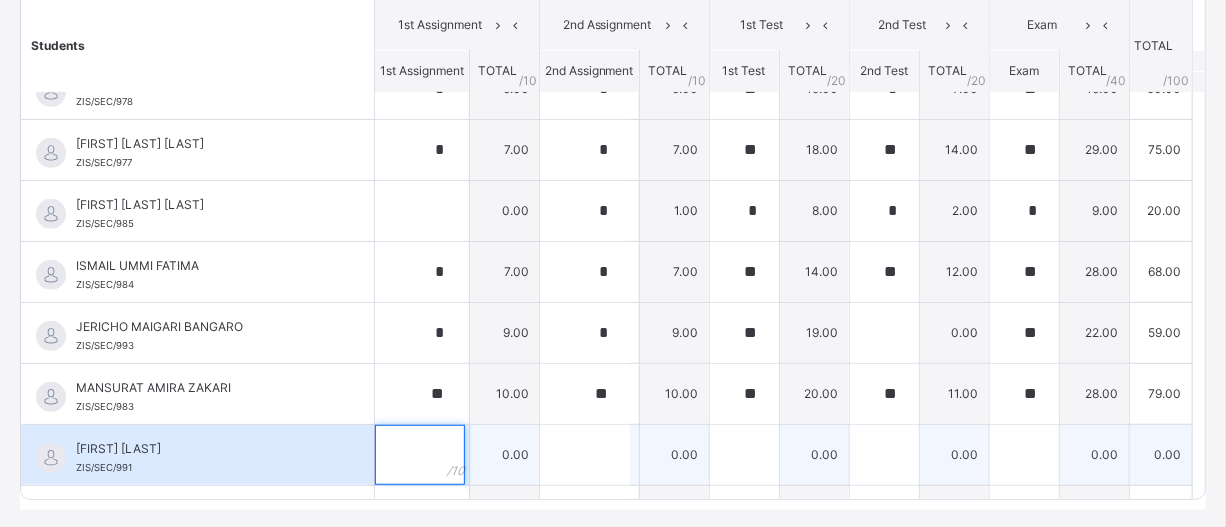 click at bounding box center [420, 455] 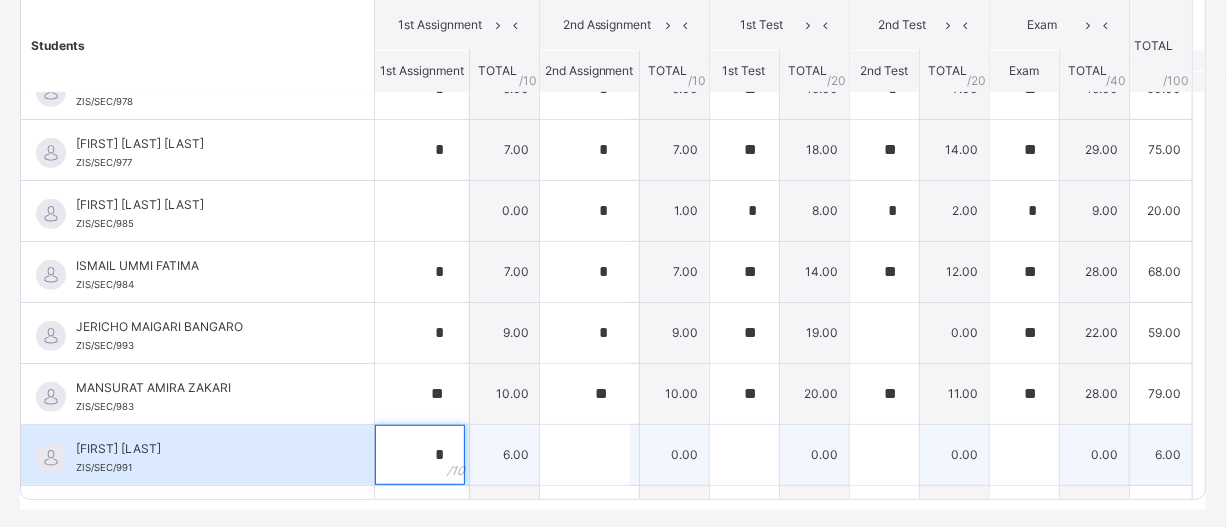 type on "*" 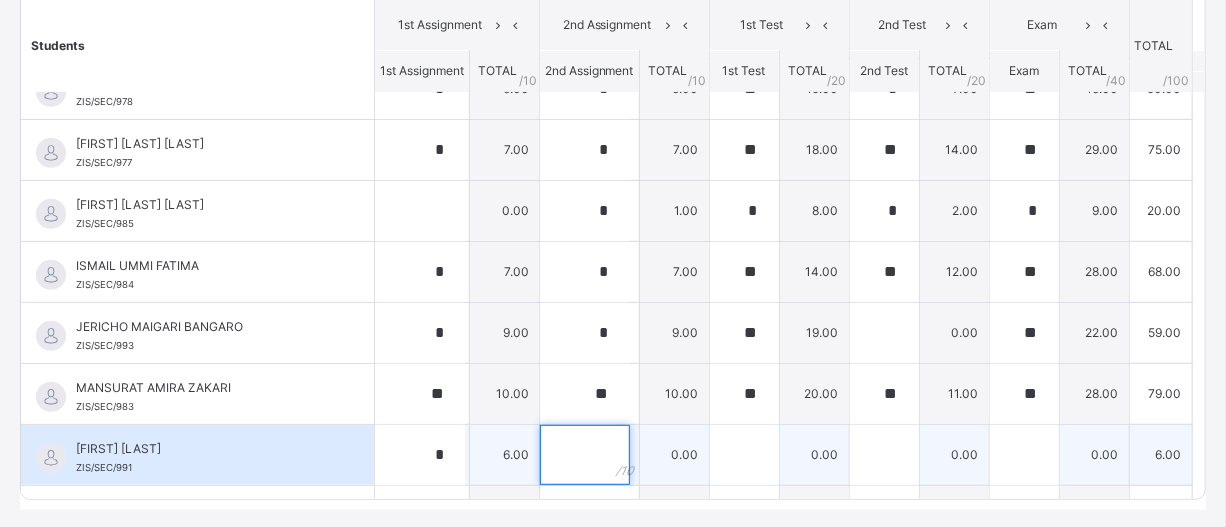 click at bounding box center (585, 455) 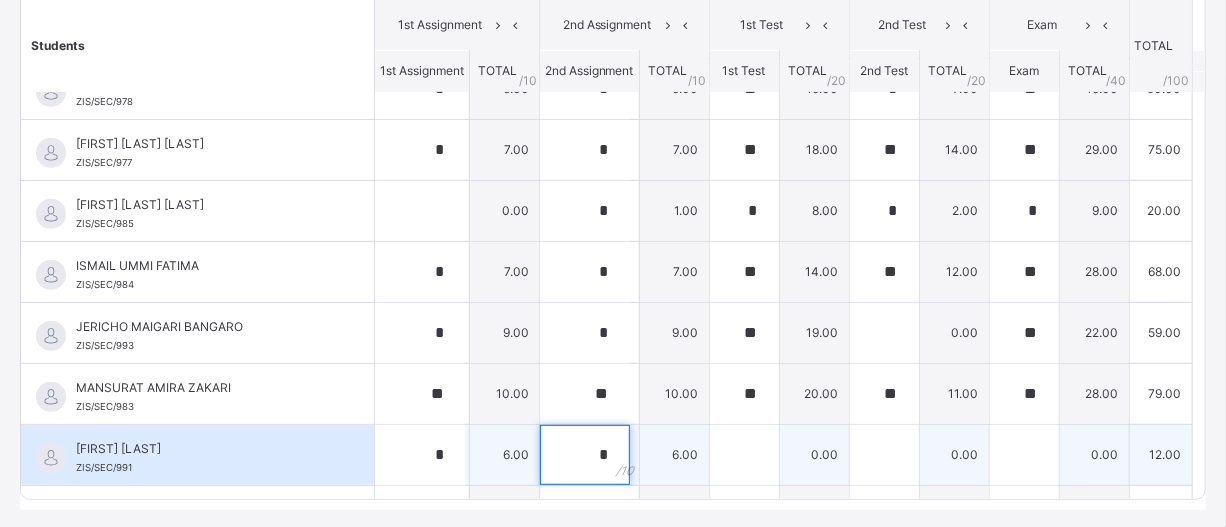 type on "*" 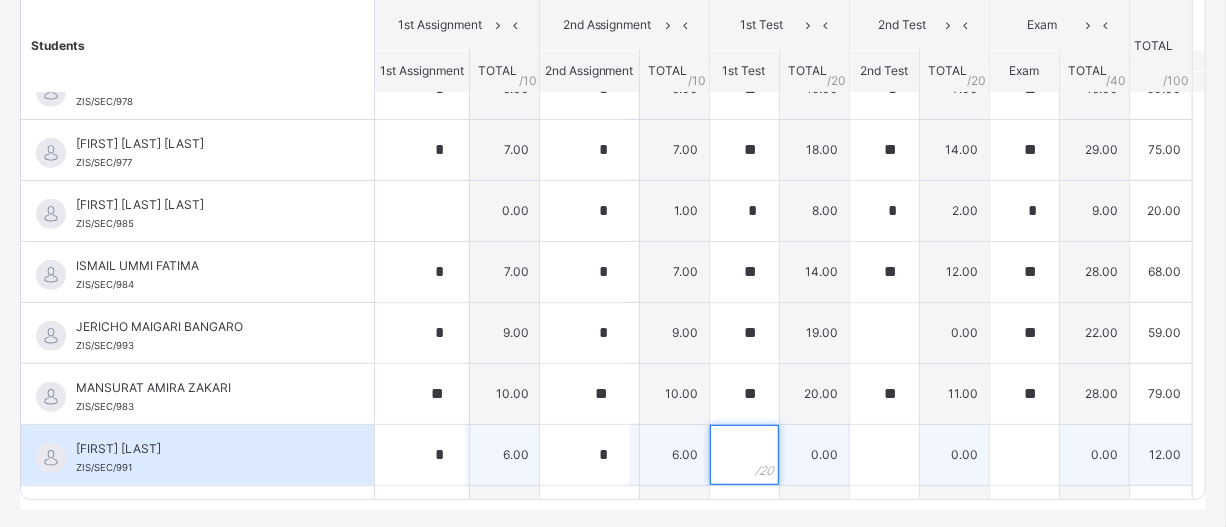 click at bounding box center [744, 455] 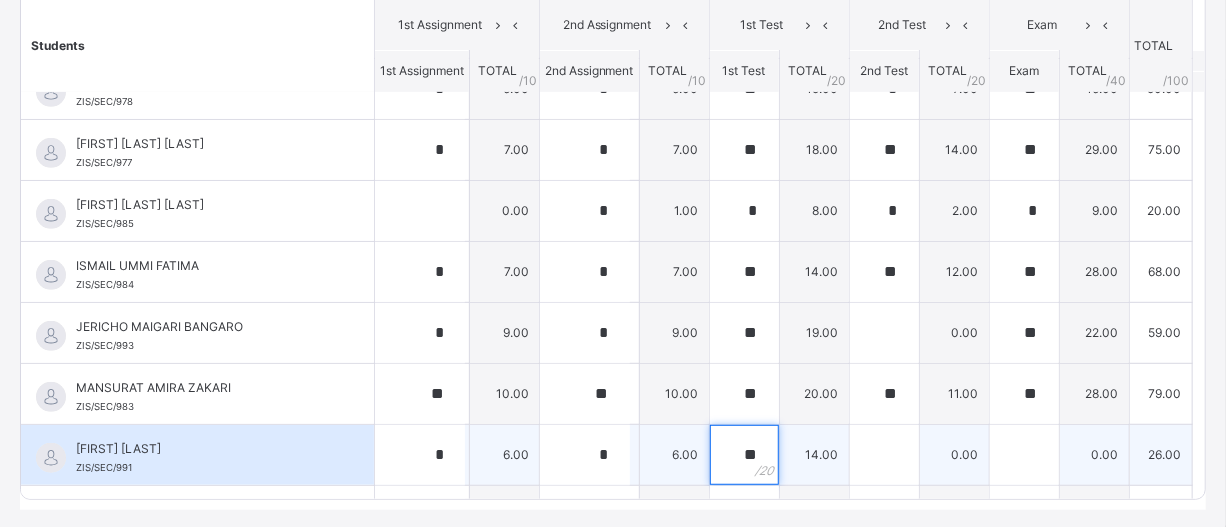 type on "**" 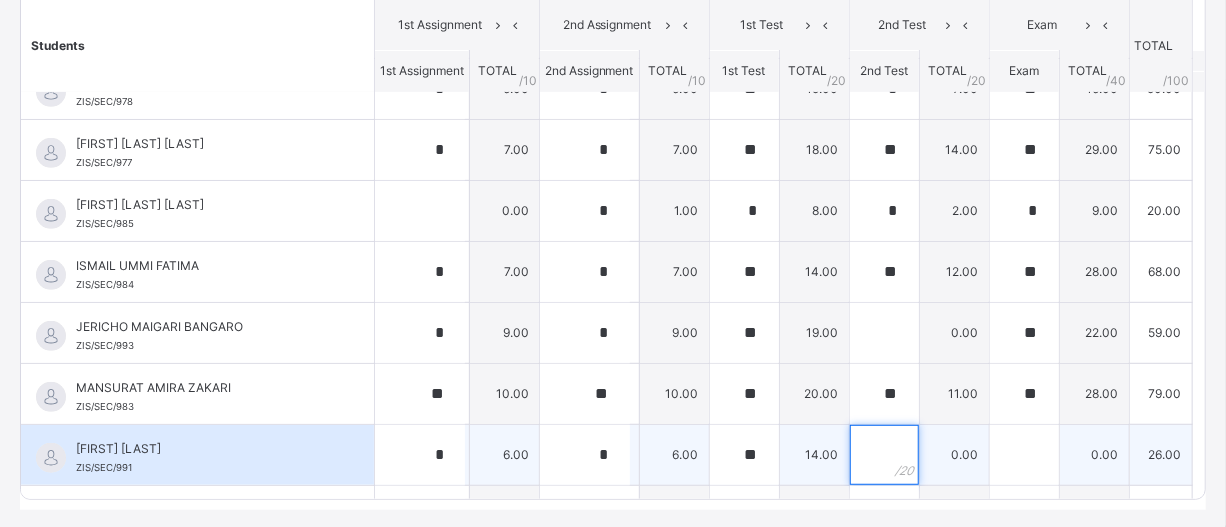 click at bounding box center [884, 455] 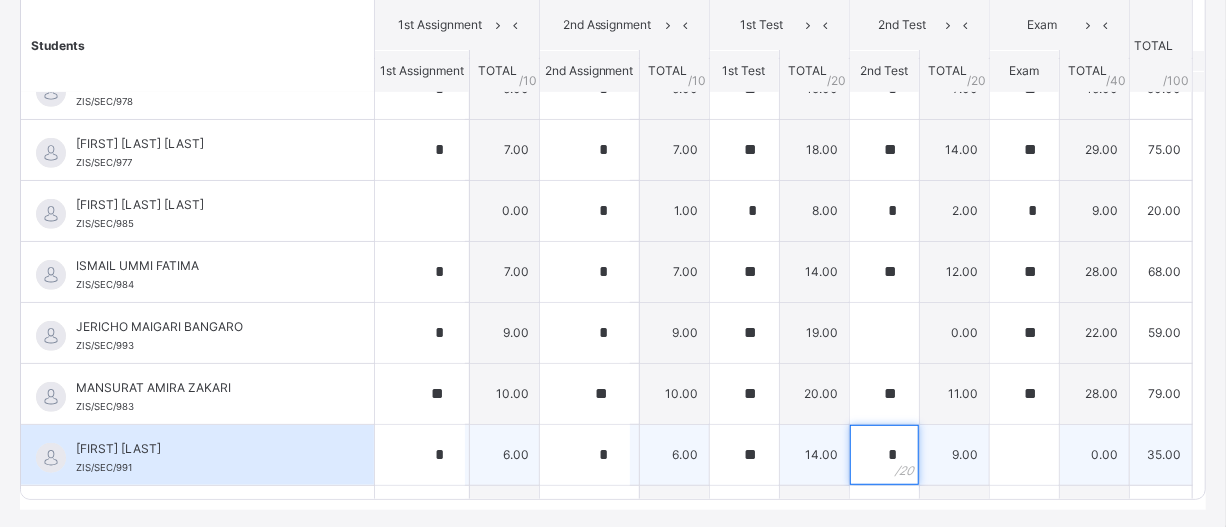 type on "*" 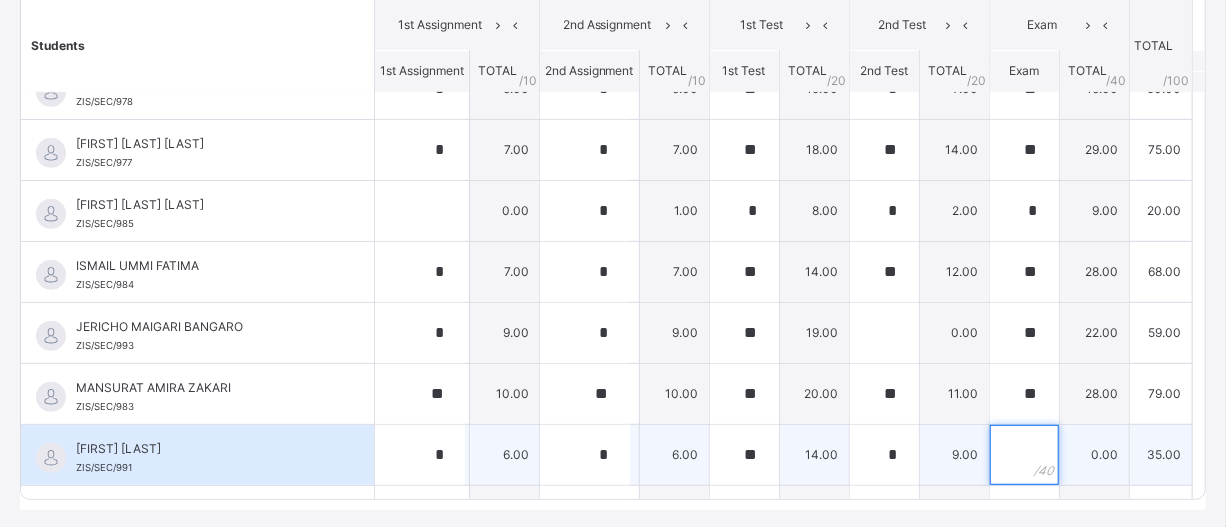 click at bounding box center [1024, 455] 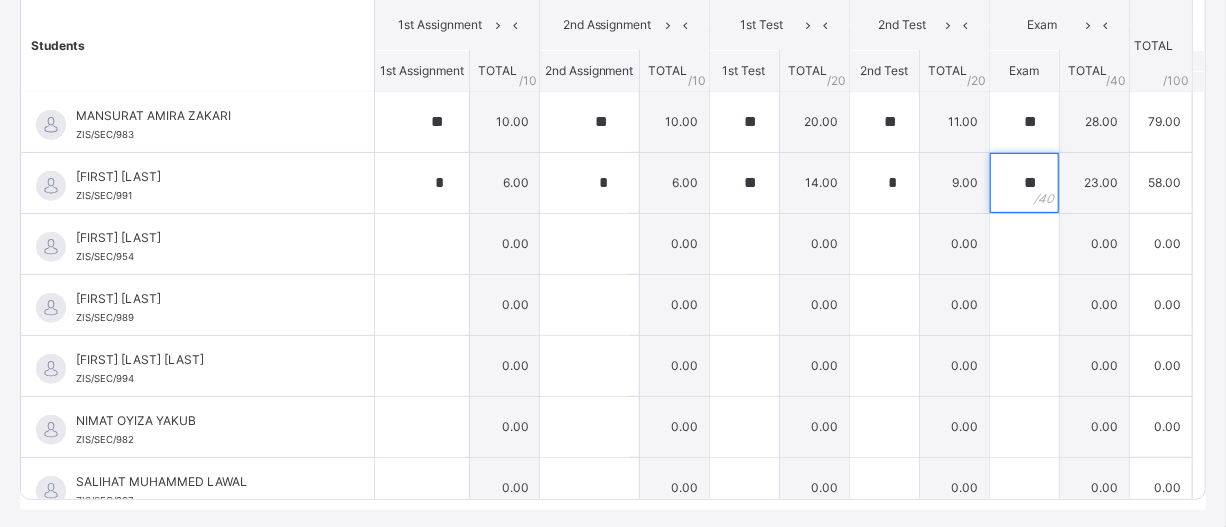 scroll, scrollTop: 683, scrollLeft: 0, axis: vertical 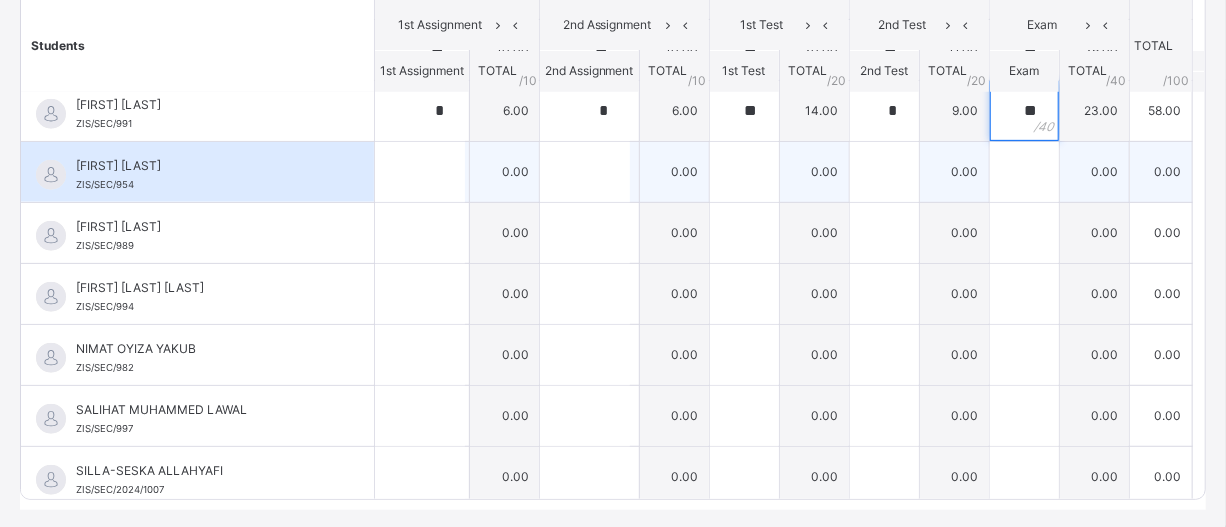 type on "**" 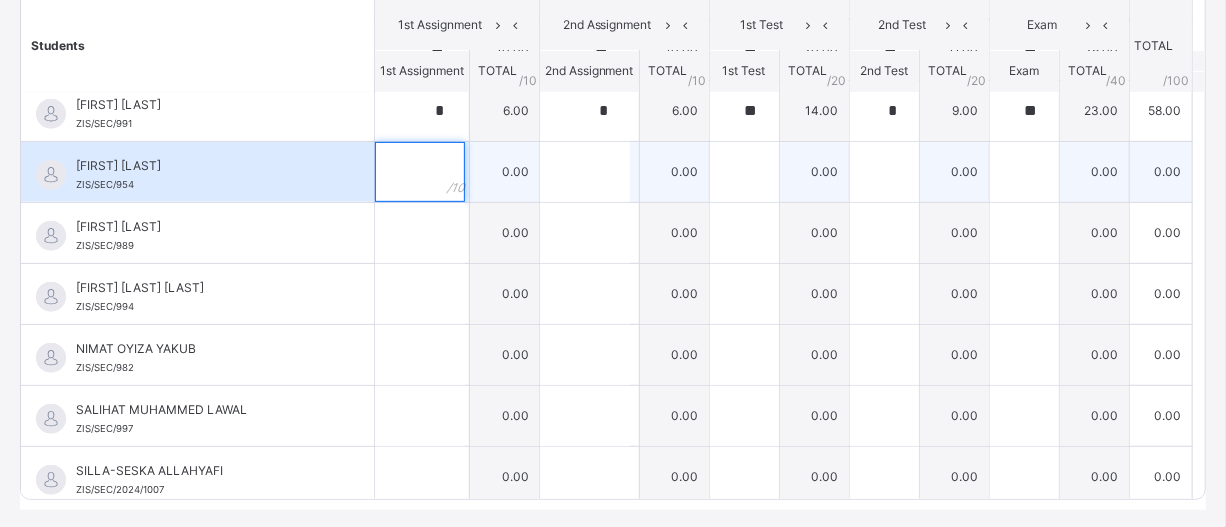 click at bounding box center [420, 172] 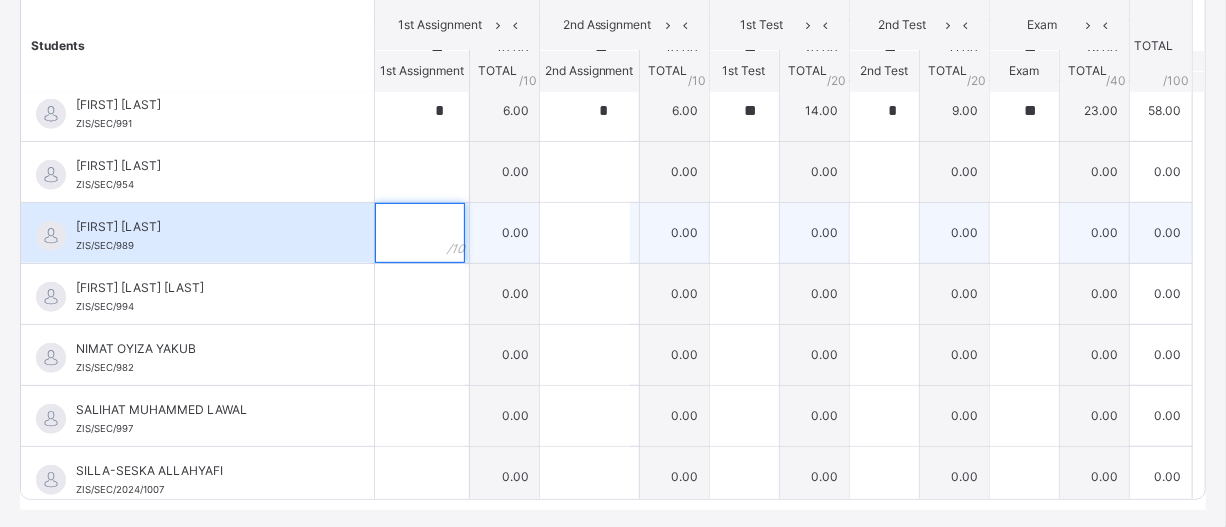 click at bounding box center [420, 233] 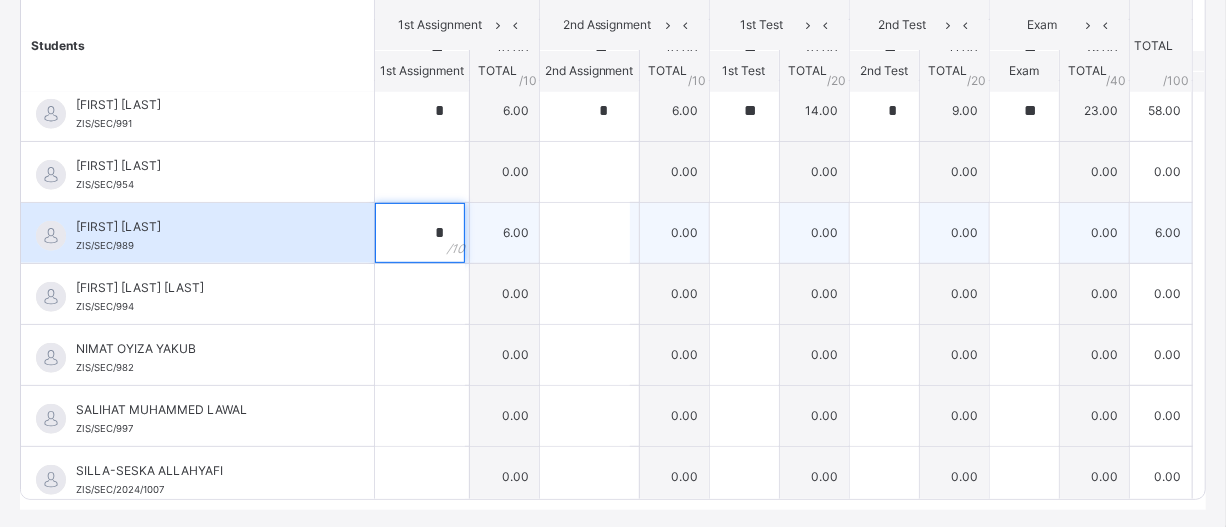 type on "*" 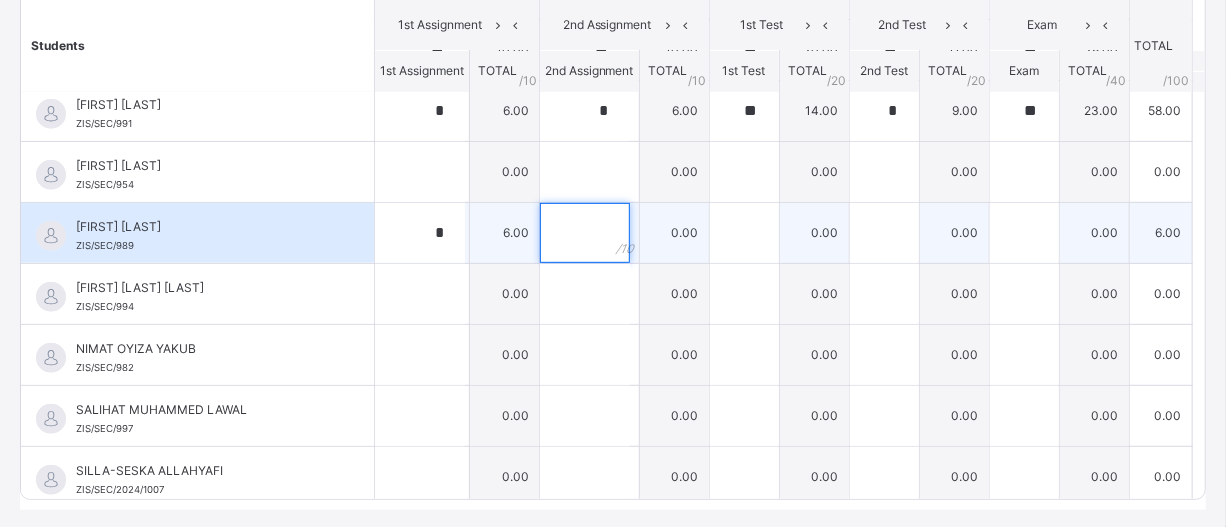 click at bounding box center (585, 233) 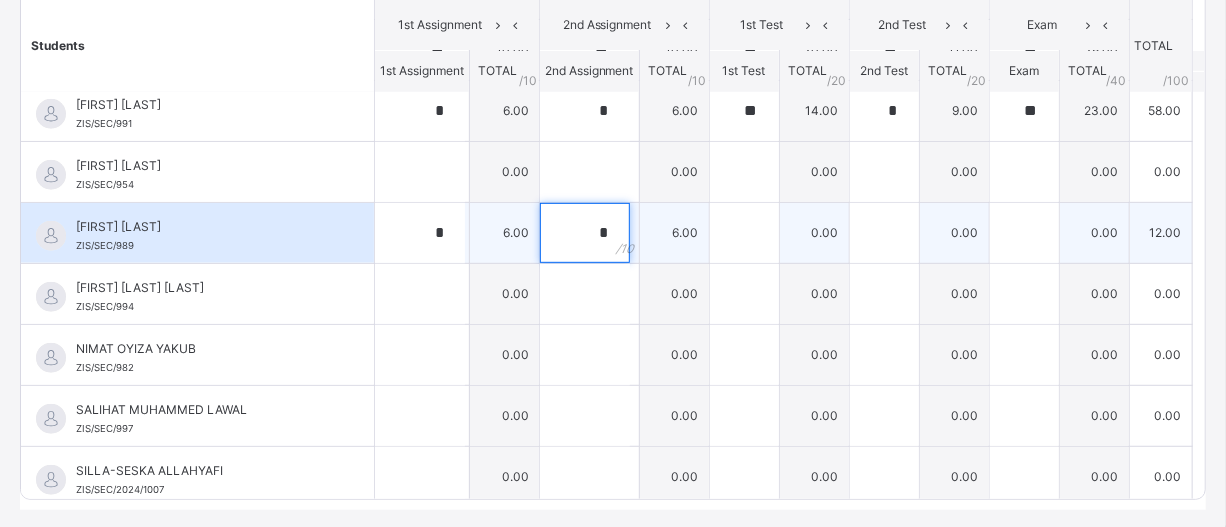 type on "*" 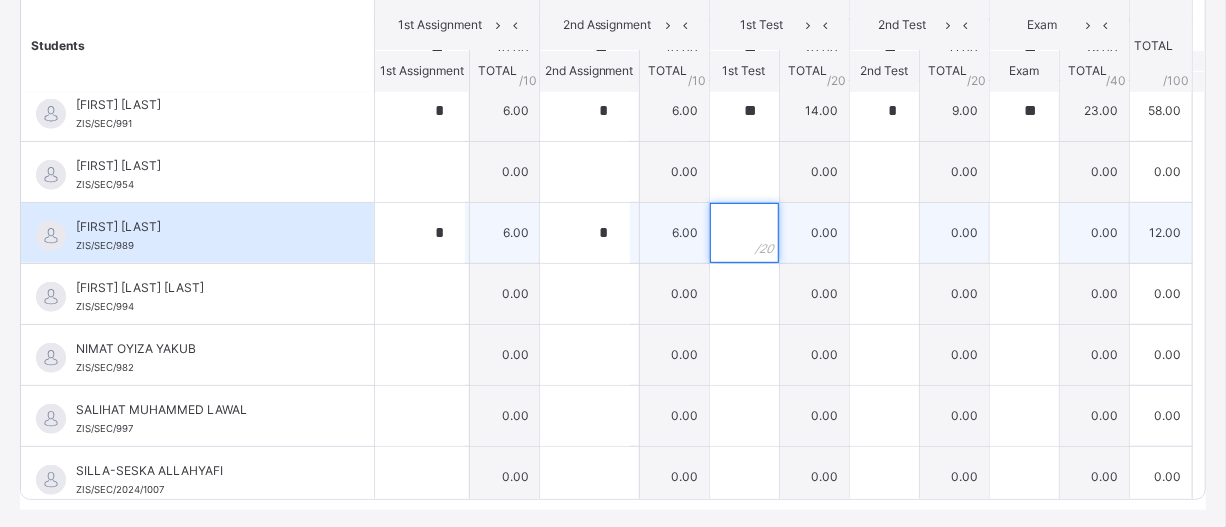 click at bounding box center [744, 233] 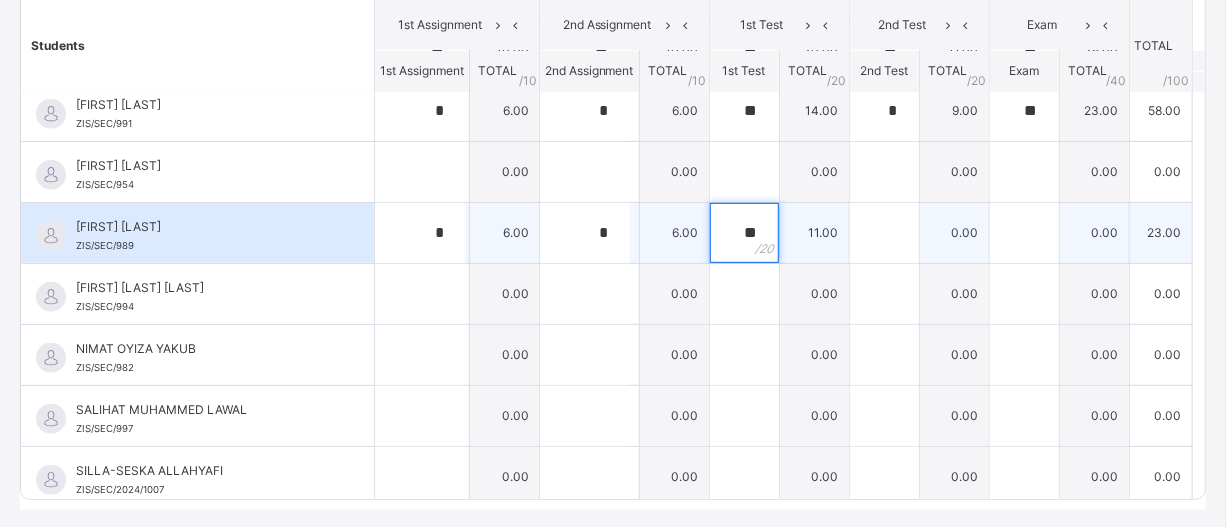 type on "**" 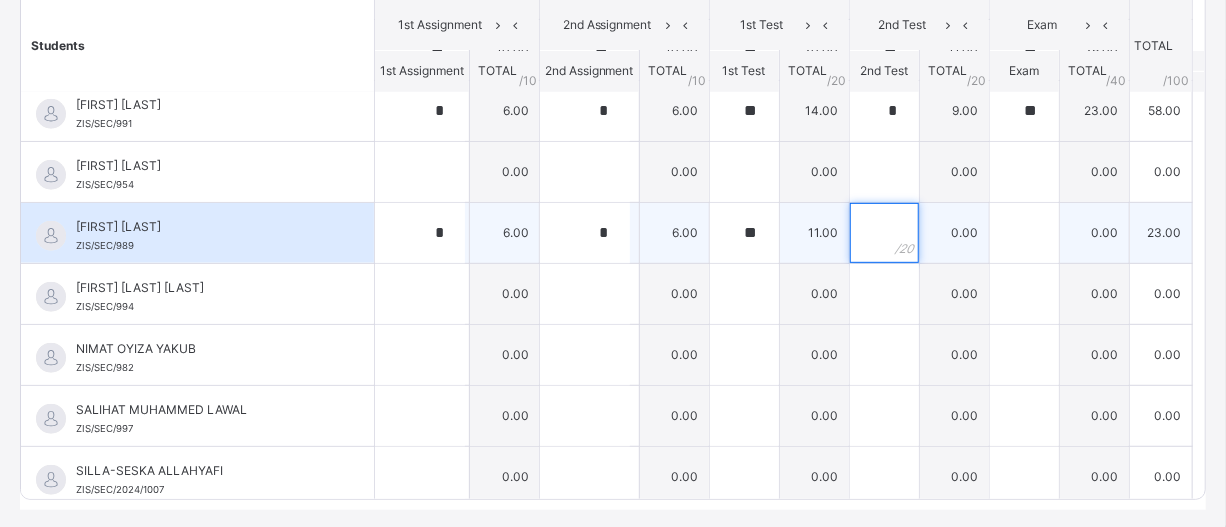 click at bounding box center (884, 233) 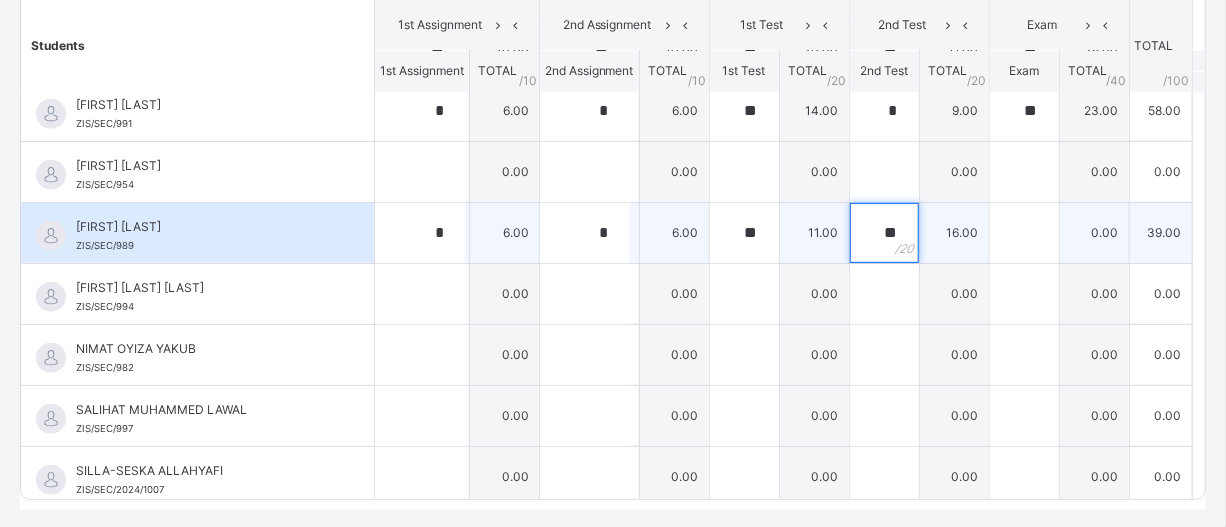 type on "**" 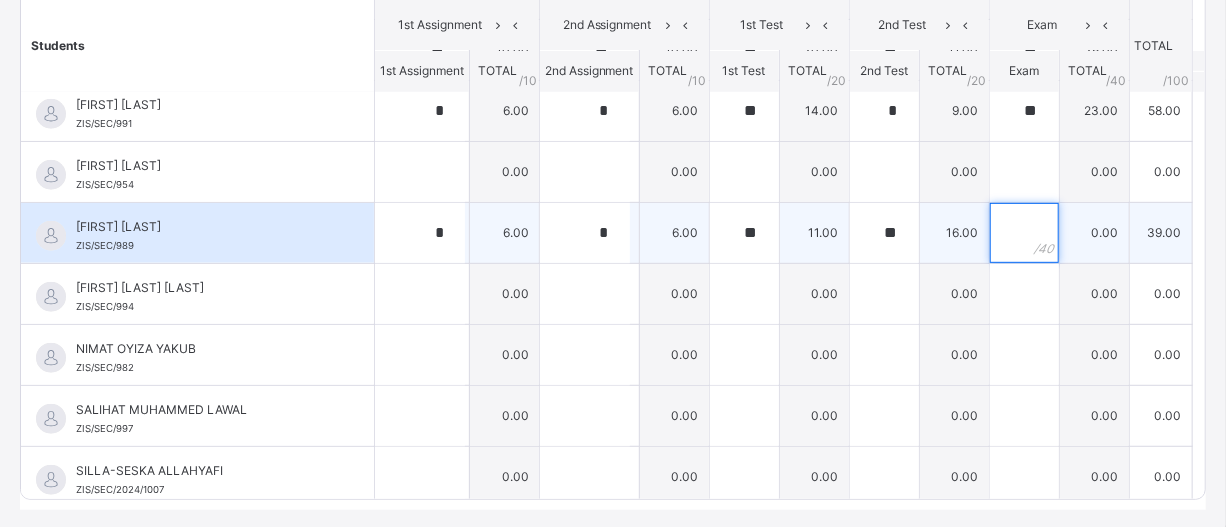 click at bounding box center (1024, 233) 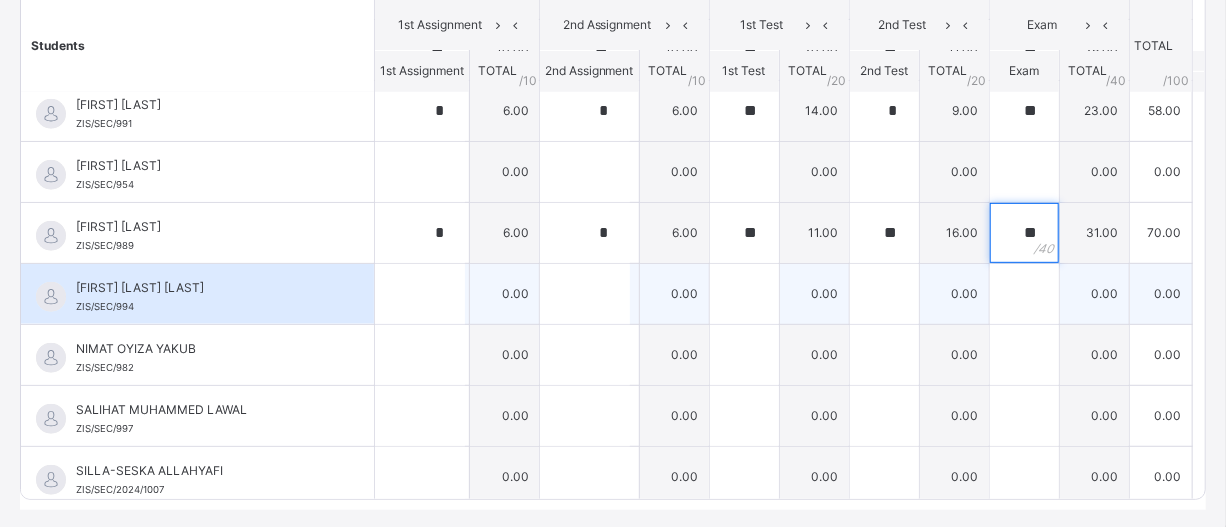 type on "**" 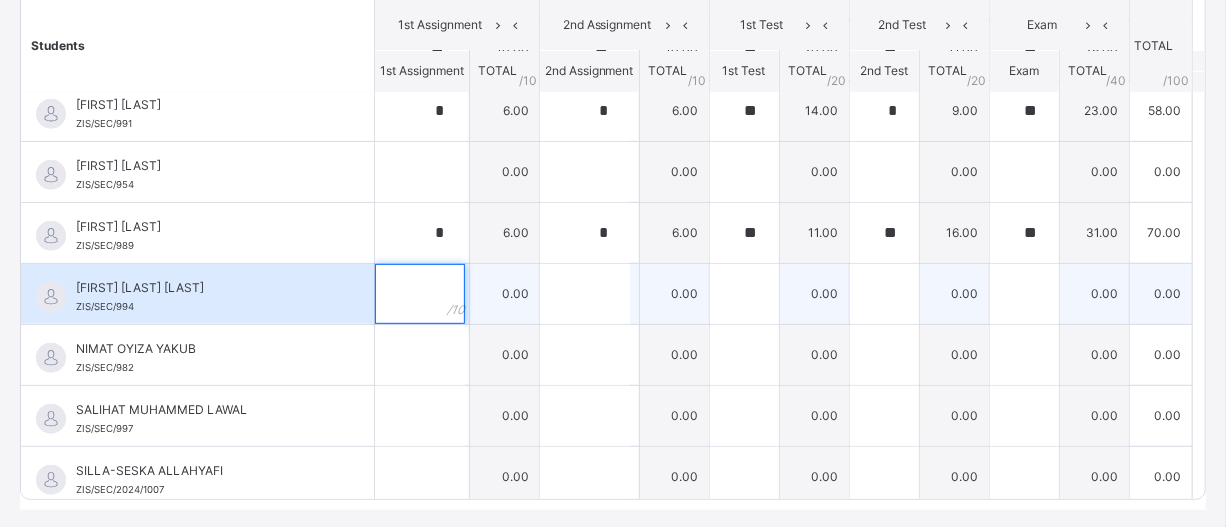 click at bounding box center (420, 294) 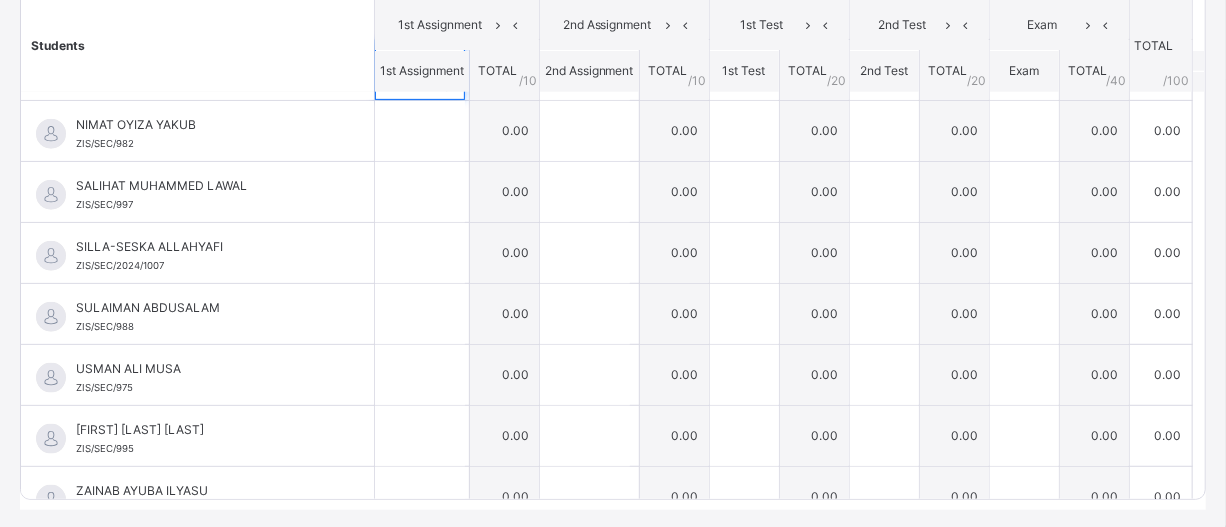 scroll, scrollTop: 899, scrollLeft: 0, axis: vertical 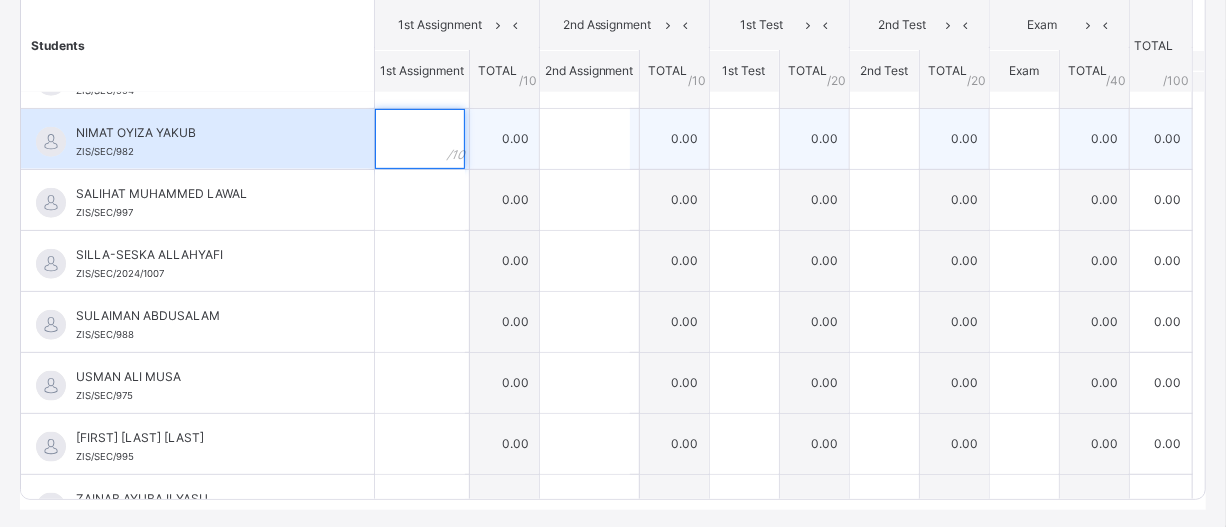 click at bounding box center [420, 139] 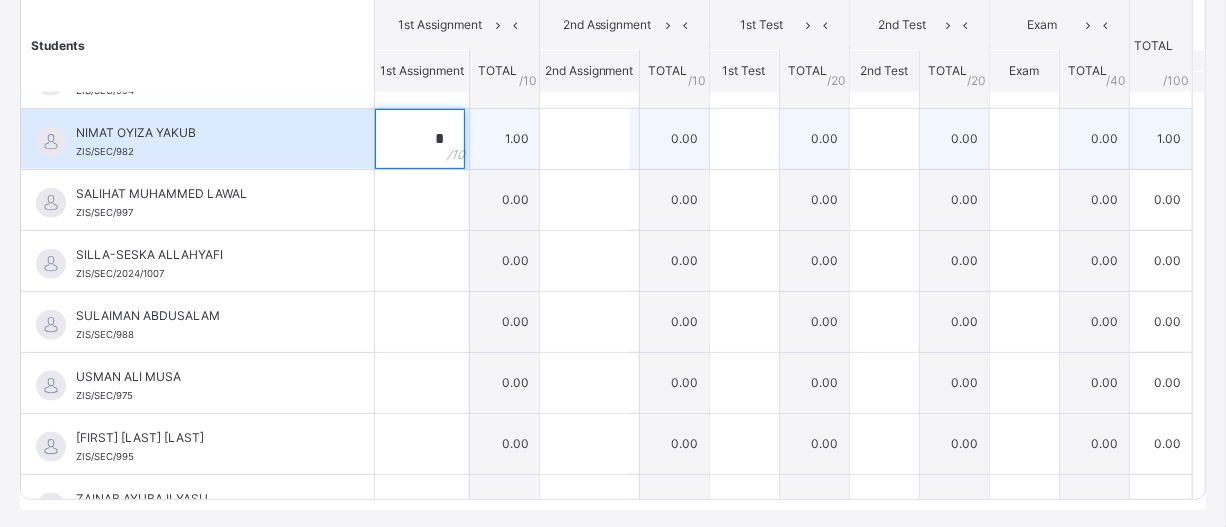 type on "*" 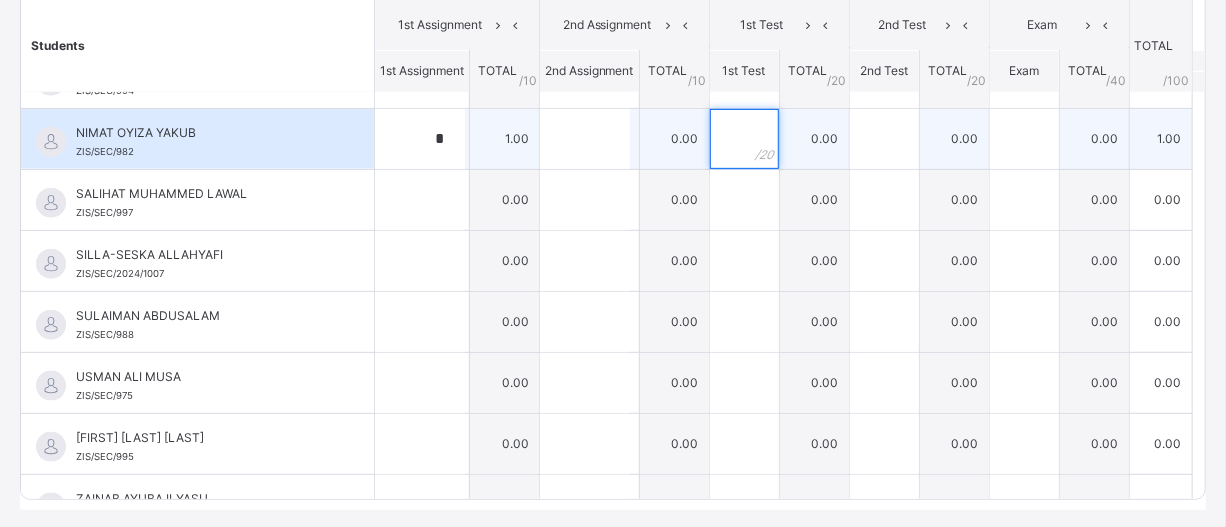 click at bounding box center (744, 139) 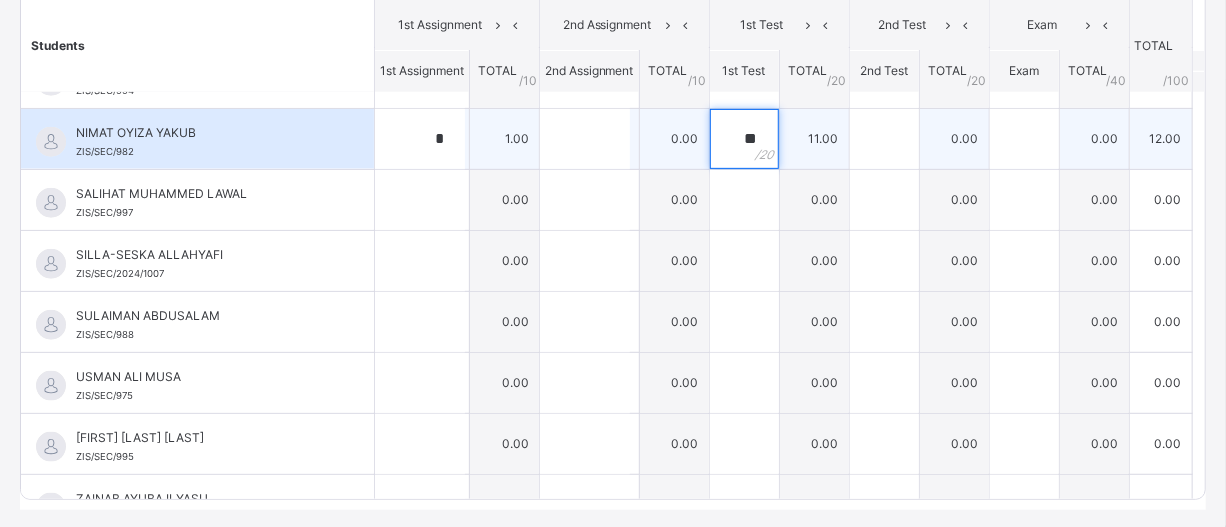 type on "**" 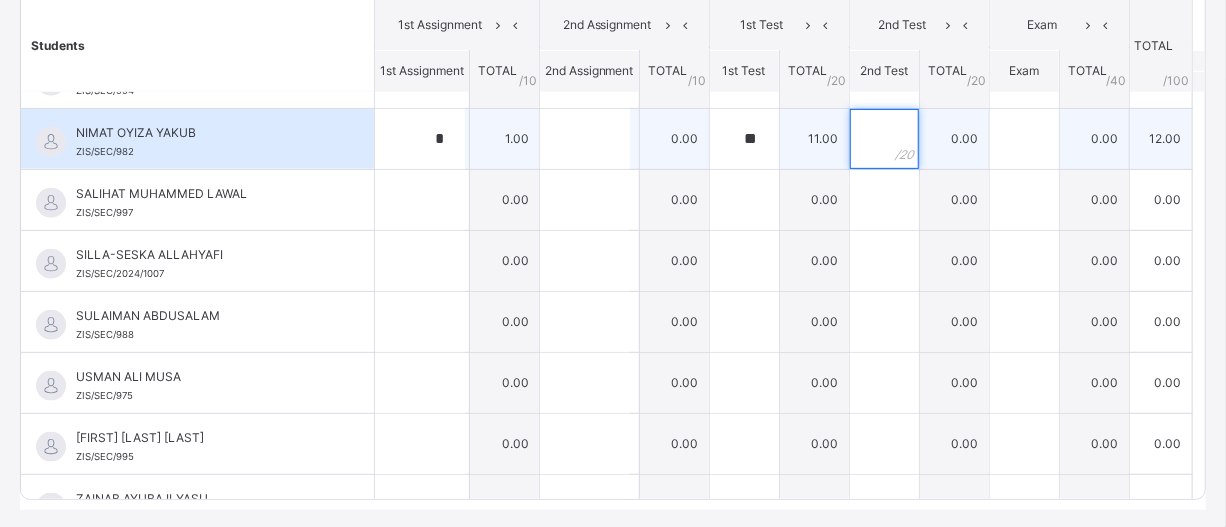 click at bounding box center (884, 139) 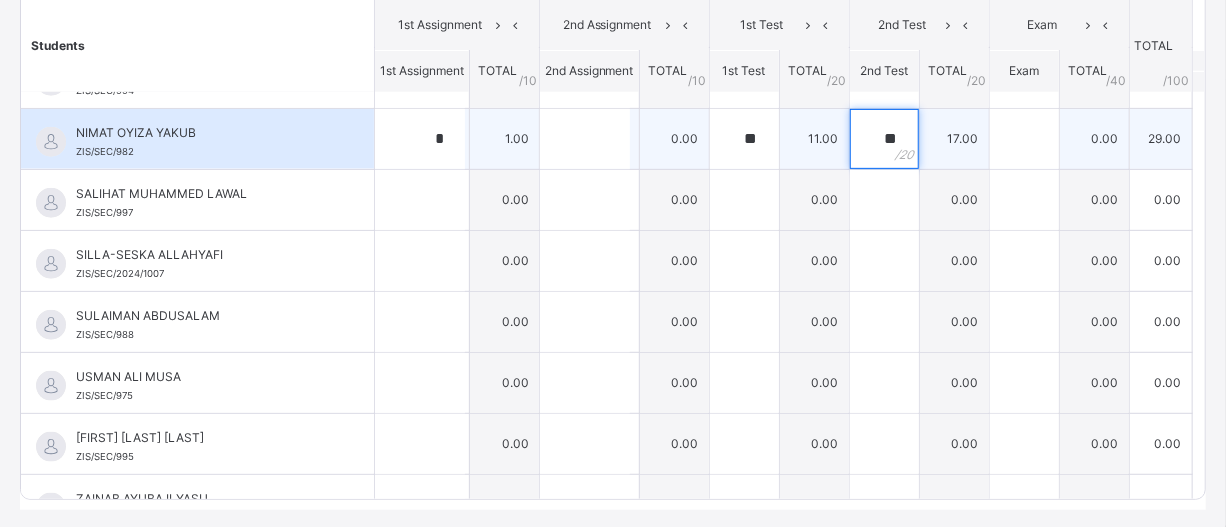 type on "**" 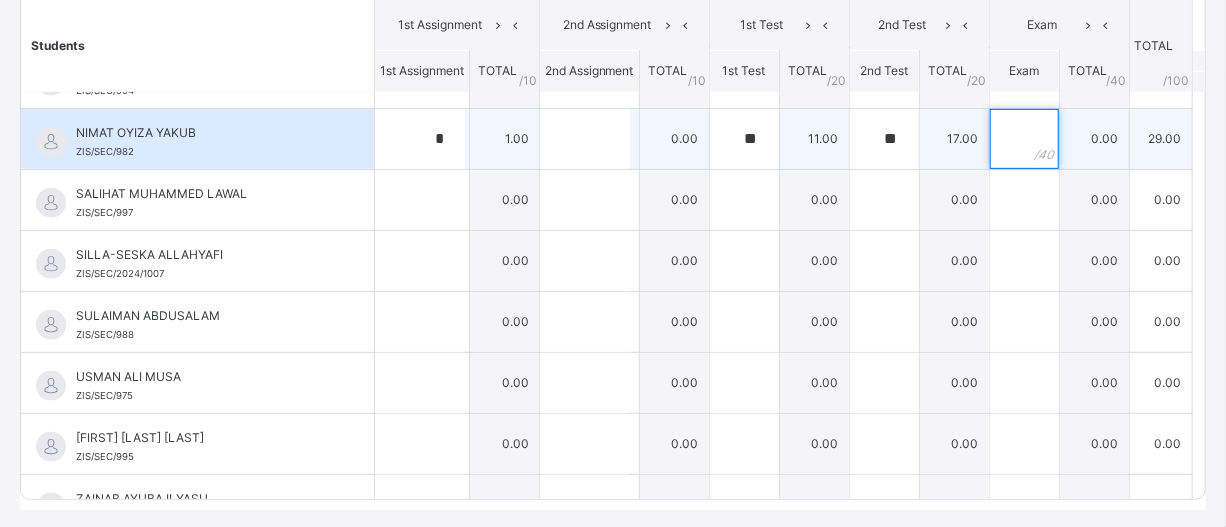 click at bounding box center (1024, 139) 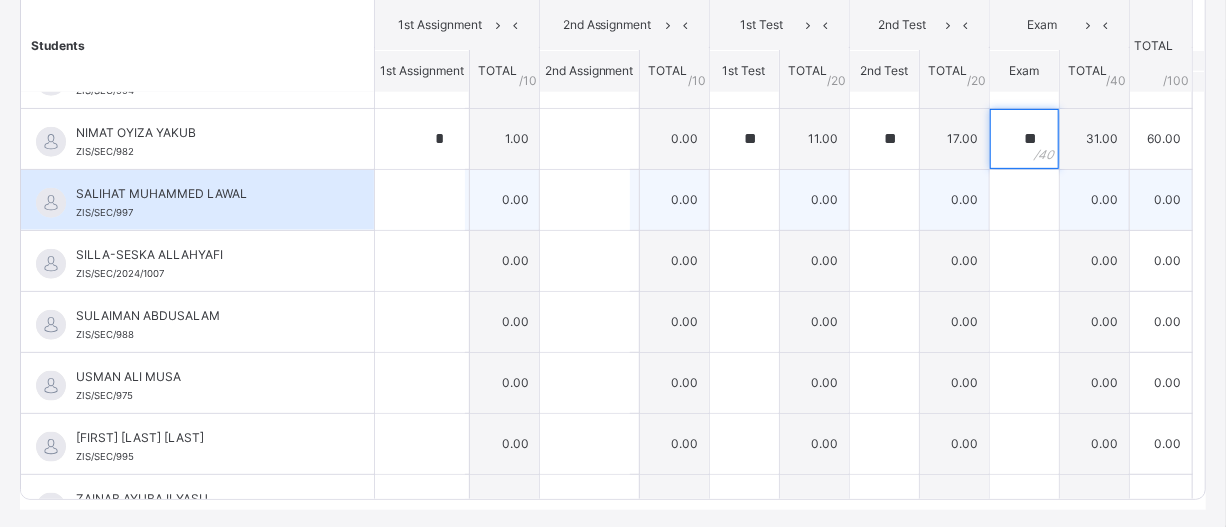 type on "**" 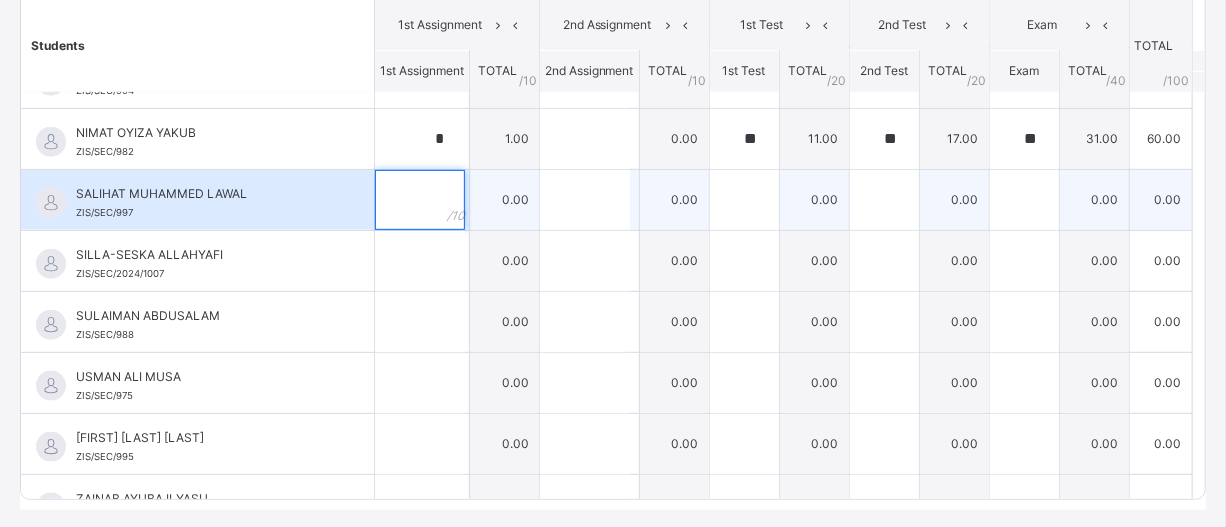 click at bounding box center [420, 200] 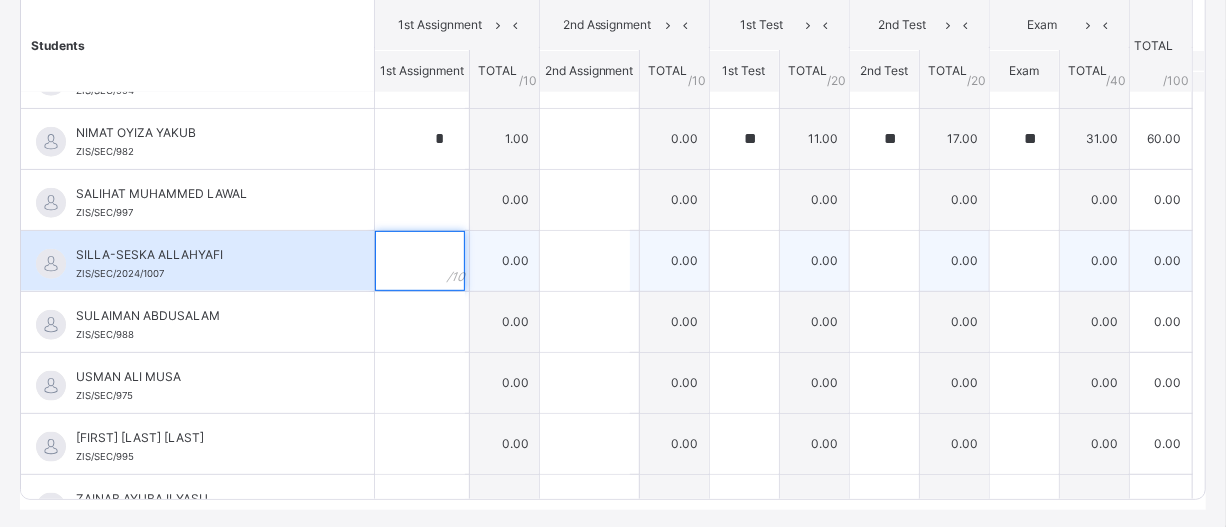 click at bounding box center (420, 261) 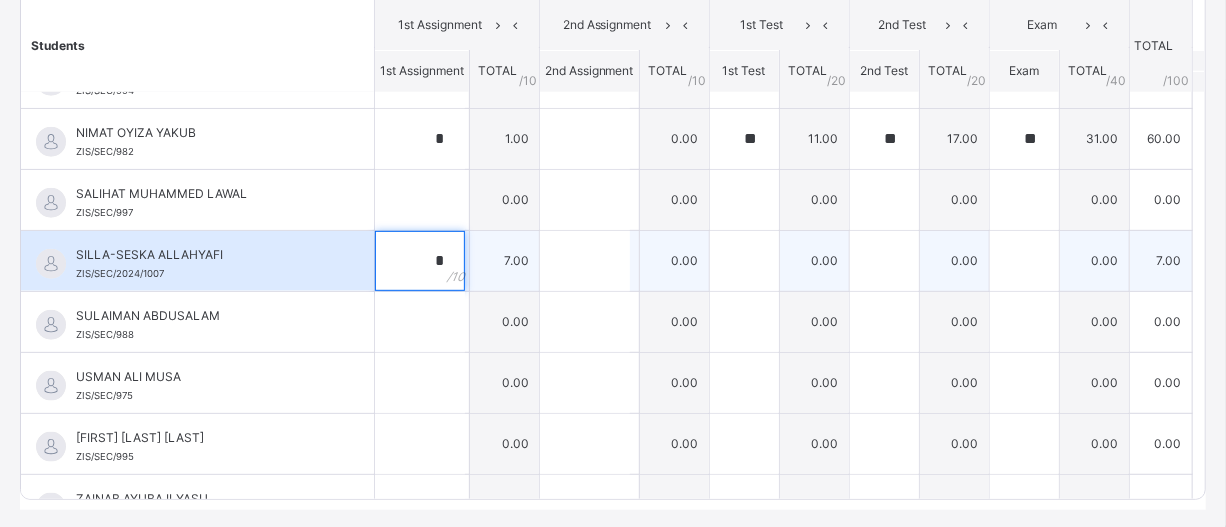 type on "*" 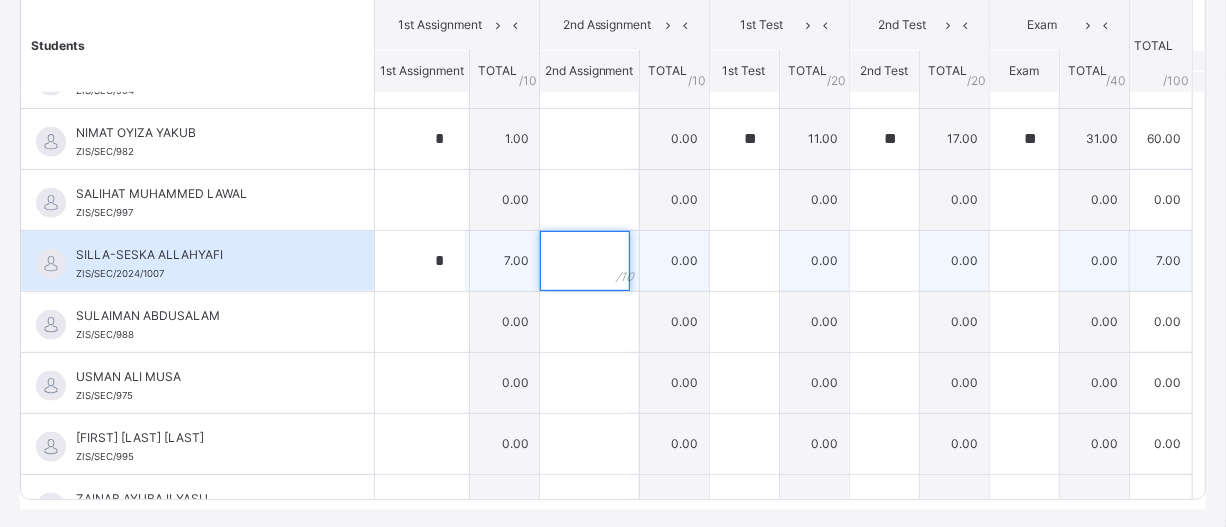 click at bounding box center [585, 261] 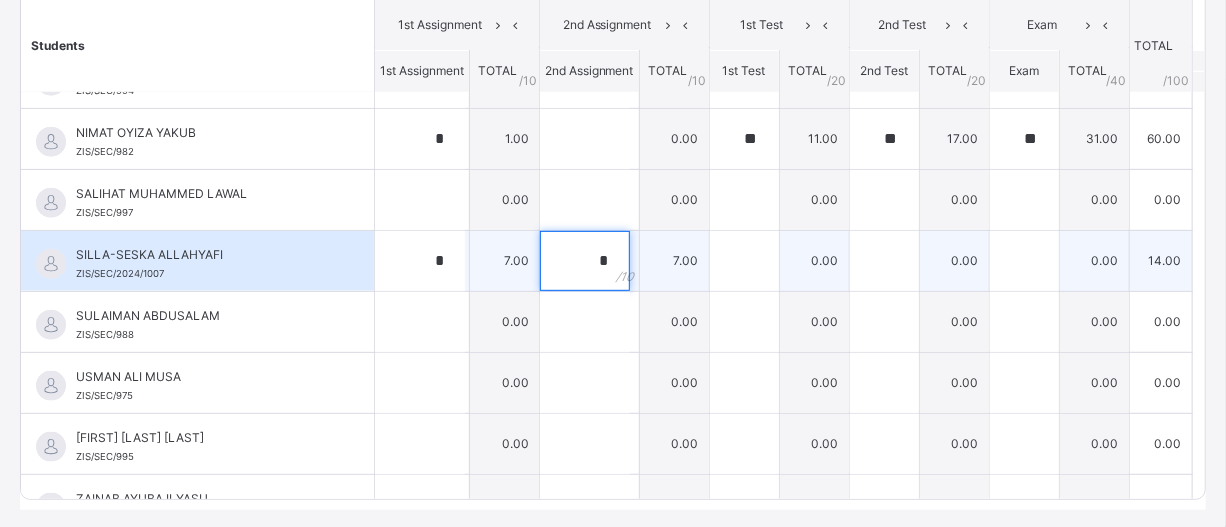 type on "*" 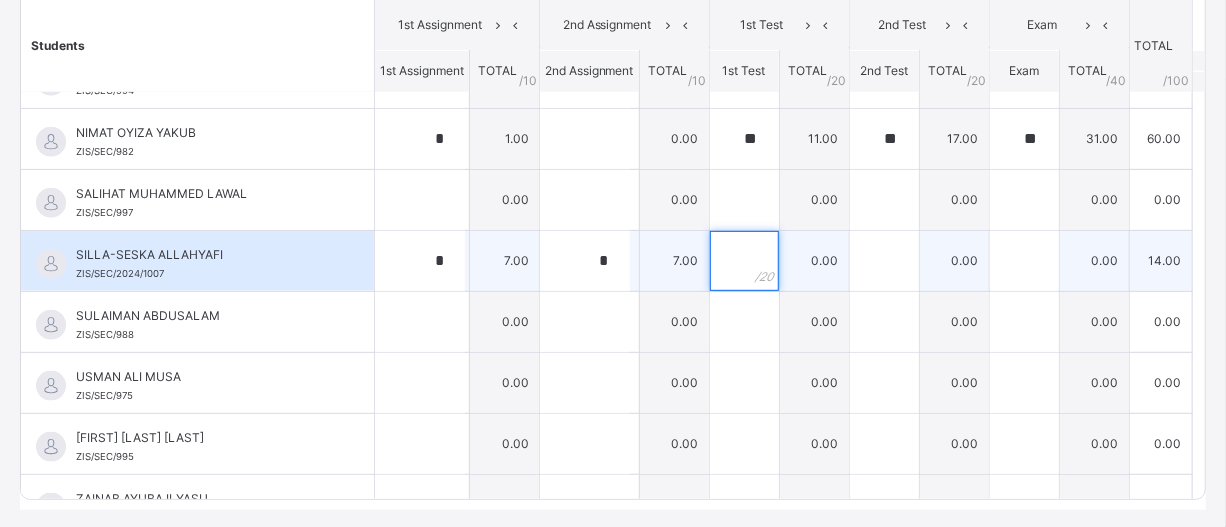 click at bounding box center (744, 261) 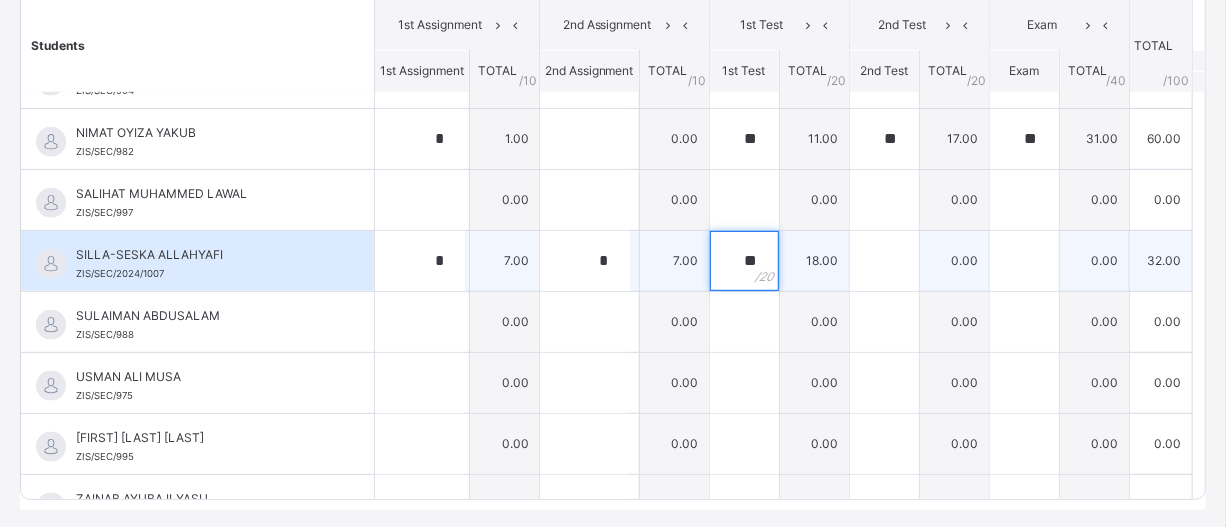 type on "**" 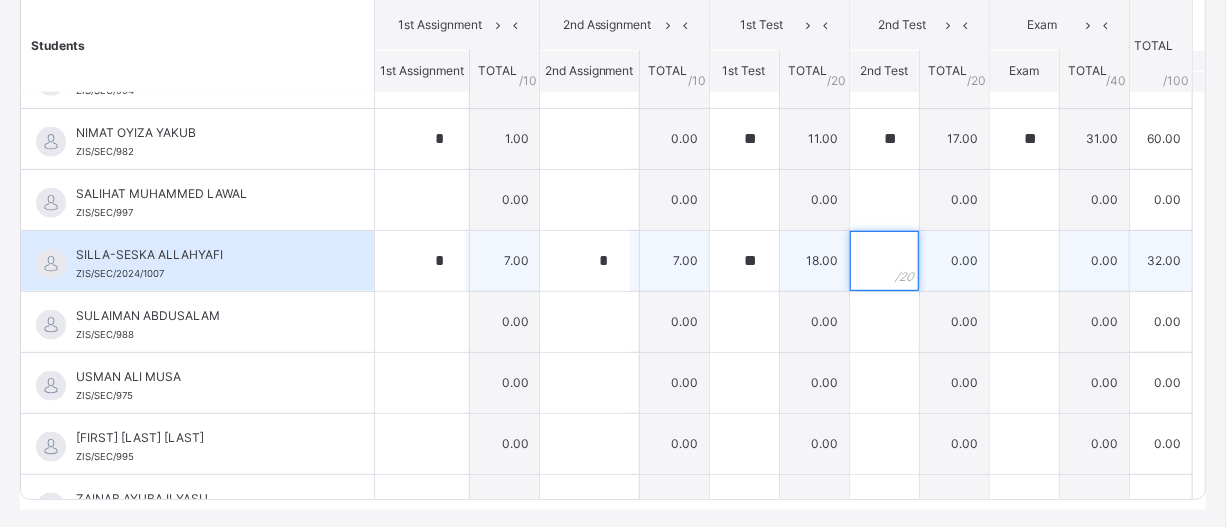 click at bounding box center [884, 261] 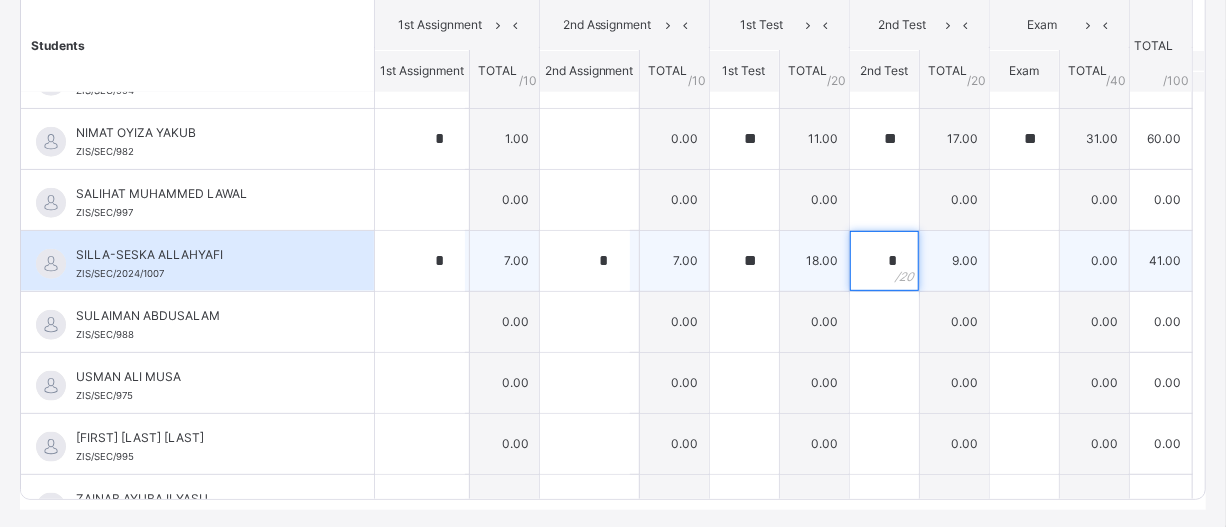 type on "*" 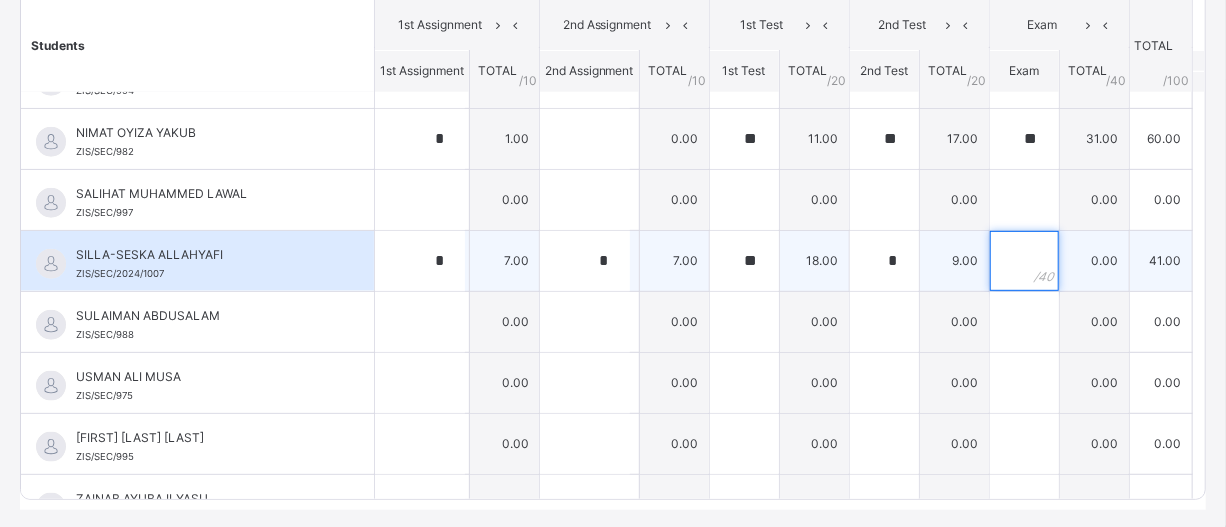 click at bounding box center (1024, 261) 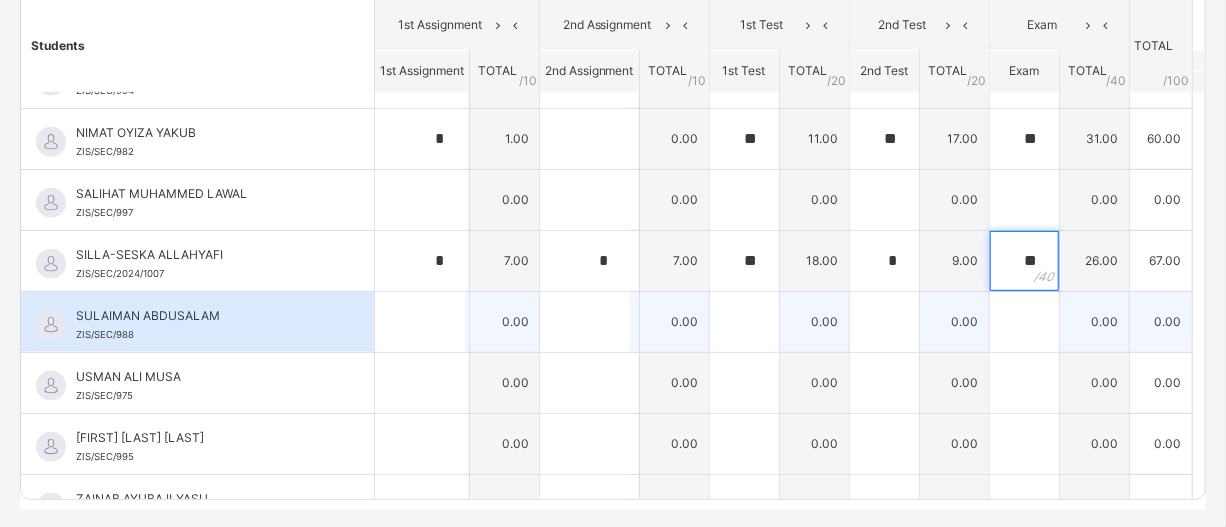 type on "**" 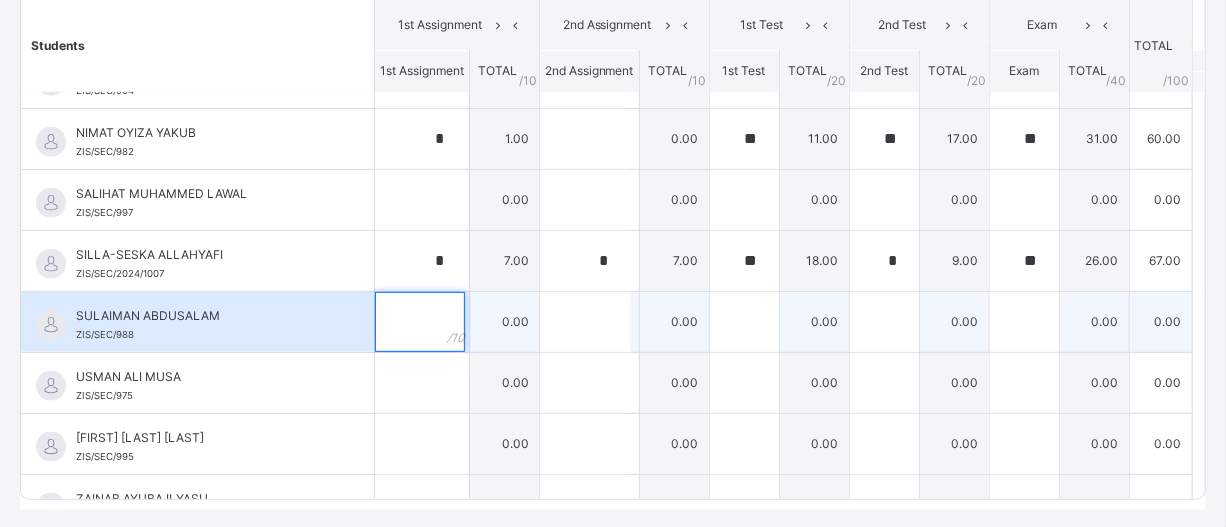 click at bounding box center (420, 322) 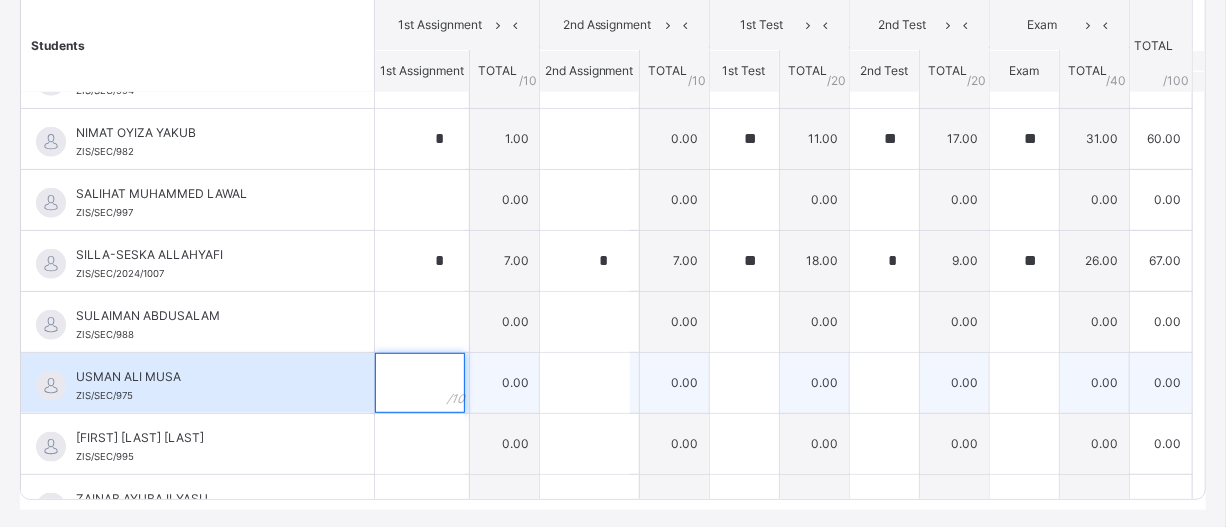 click at bounding box center [420, 383] 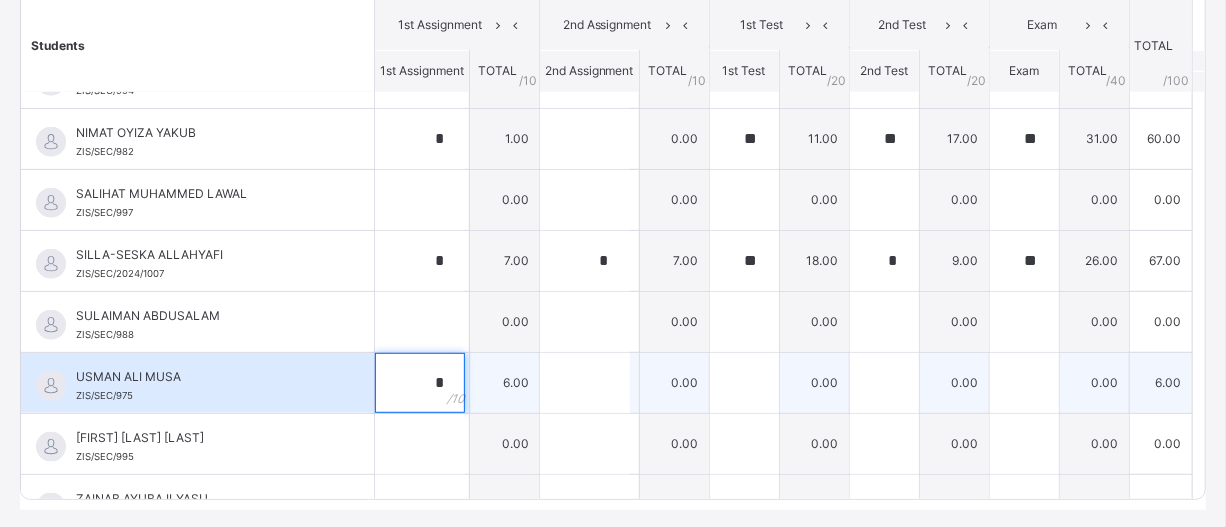 type on "*" 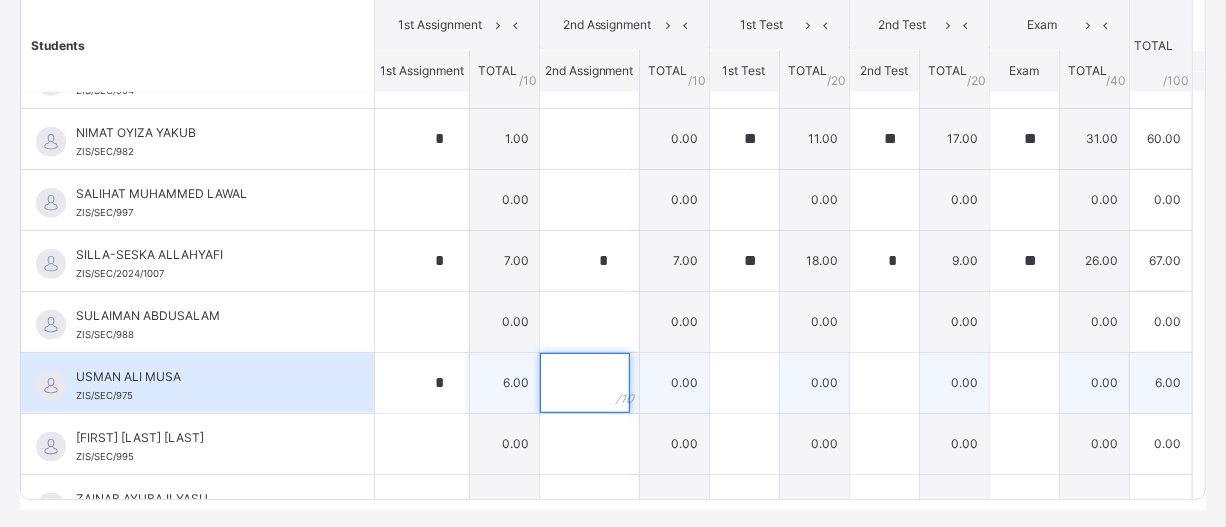 click at bounding box center (589, 383) 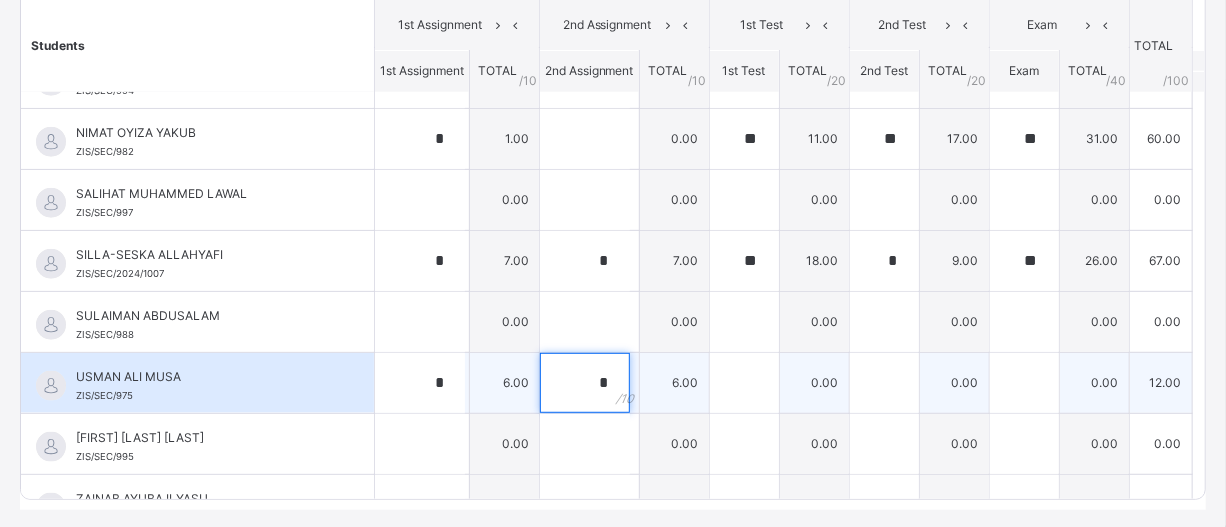 type on "*" 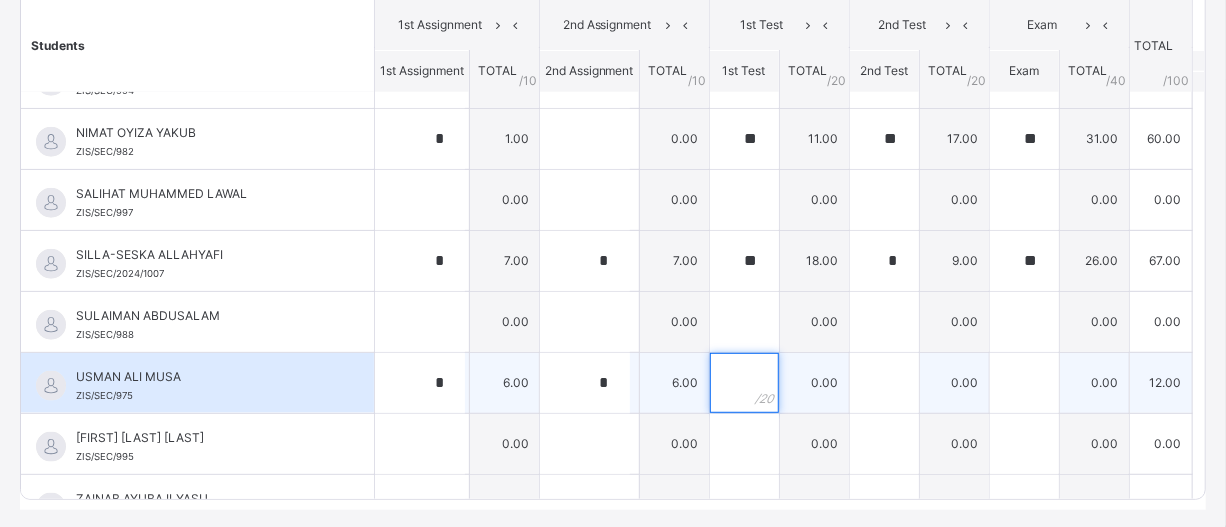 click at bounding box center (744, 383) 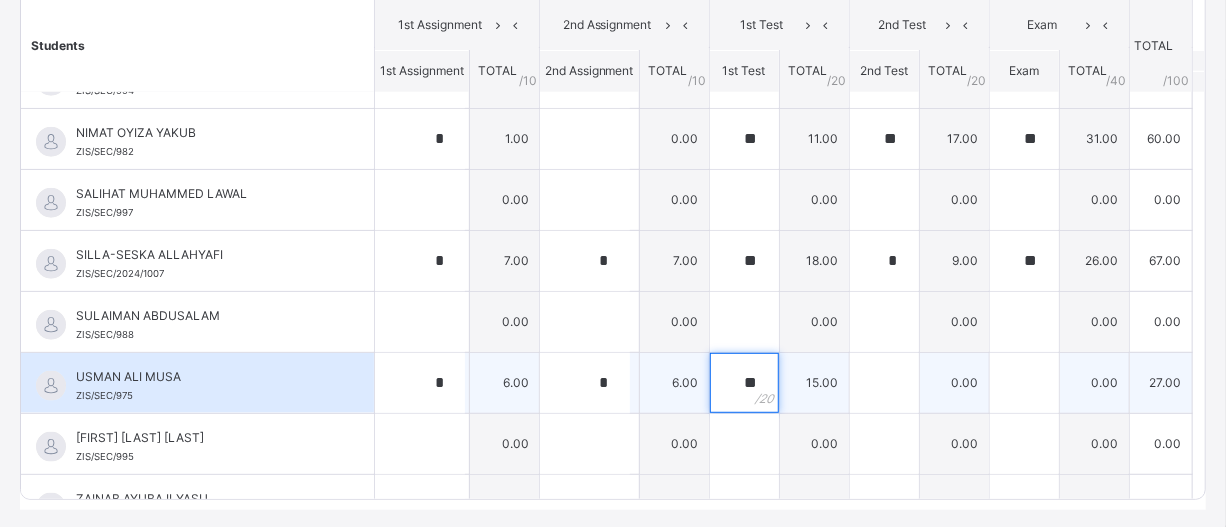 type on "**" 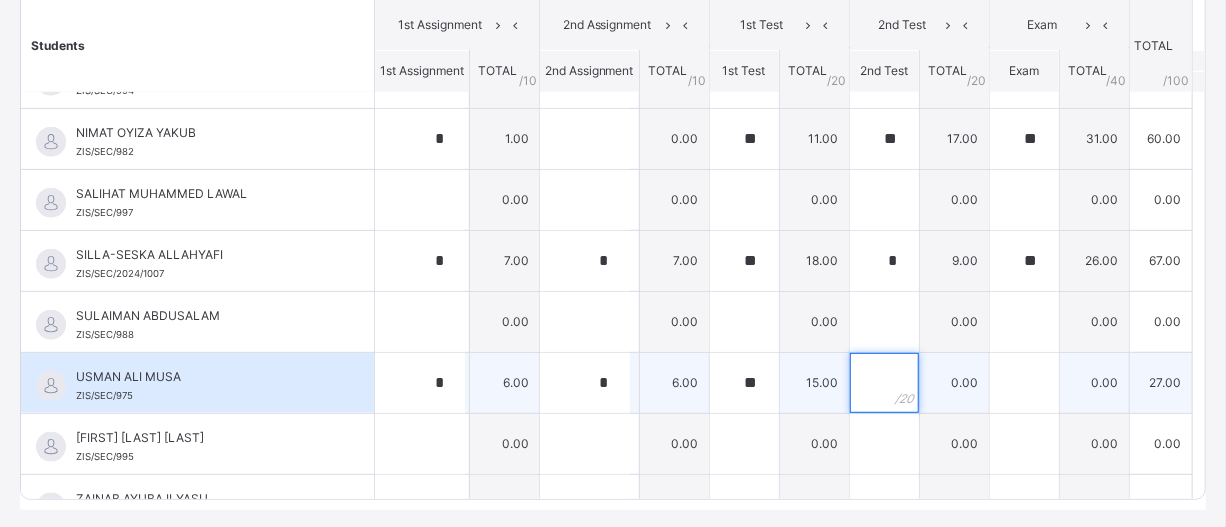 click at bounding box center [884, 383] 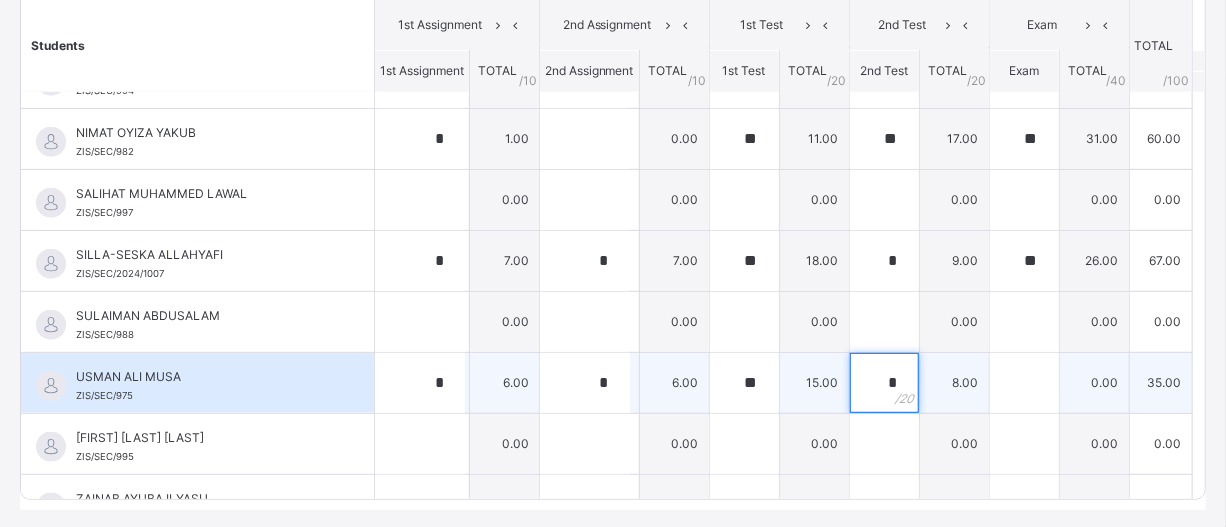 type on "*" 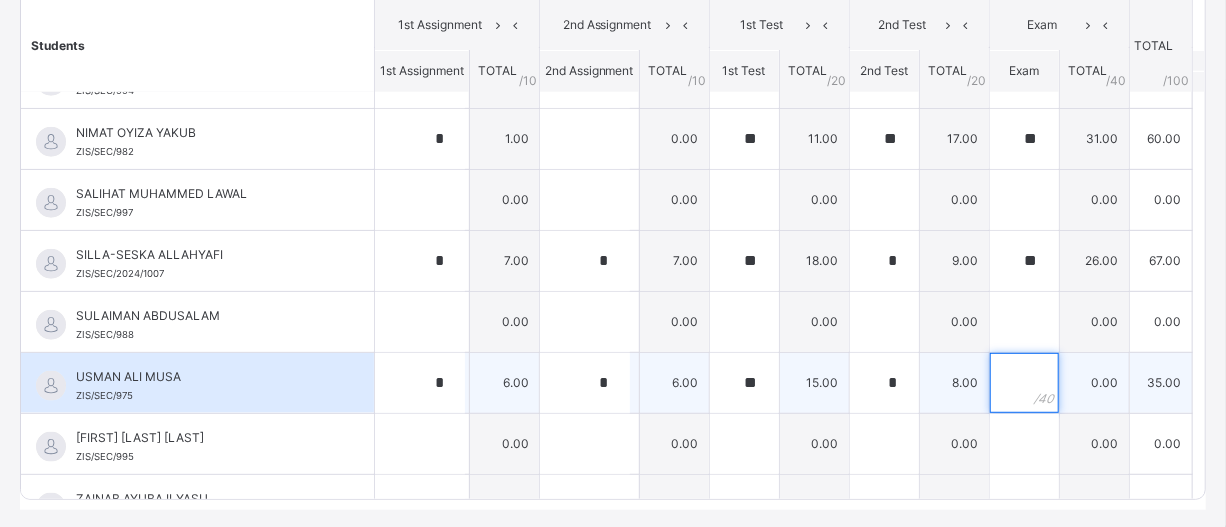 click at bounding box center [1024, 383] 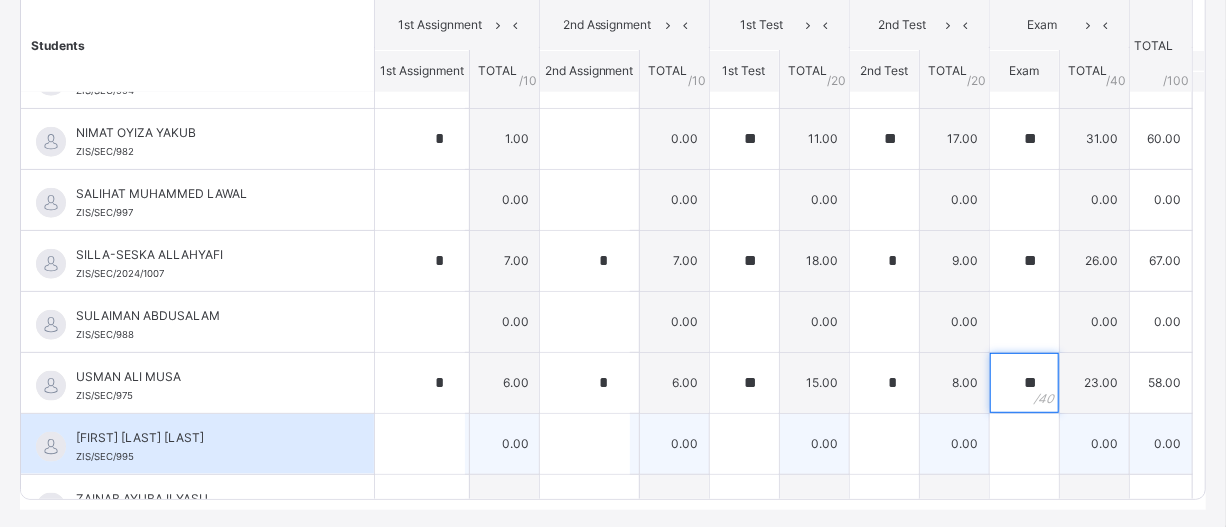 type on "**" 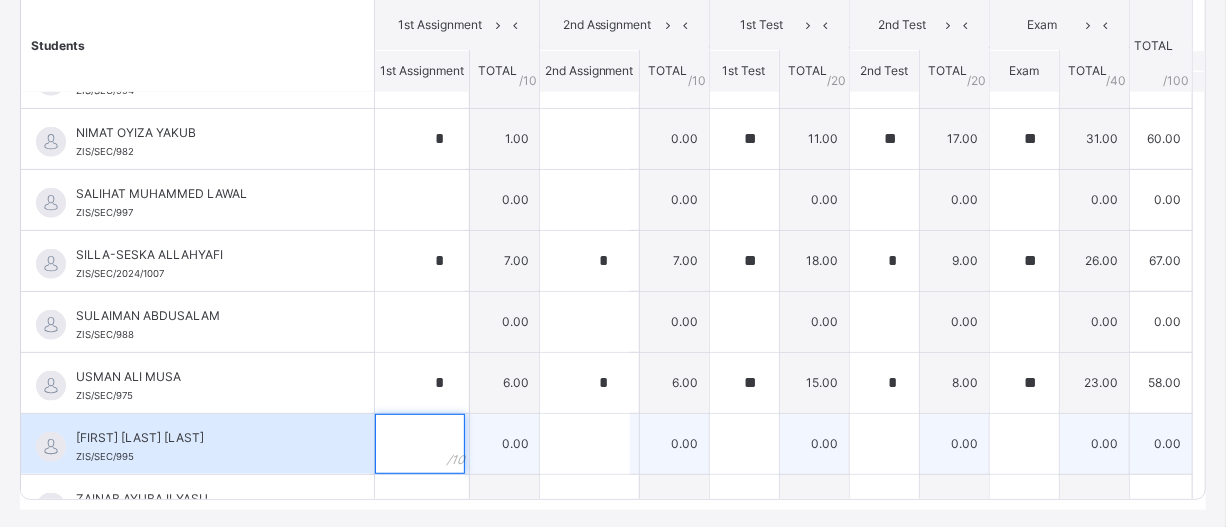 click at bounding box center (420, 444) 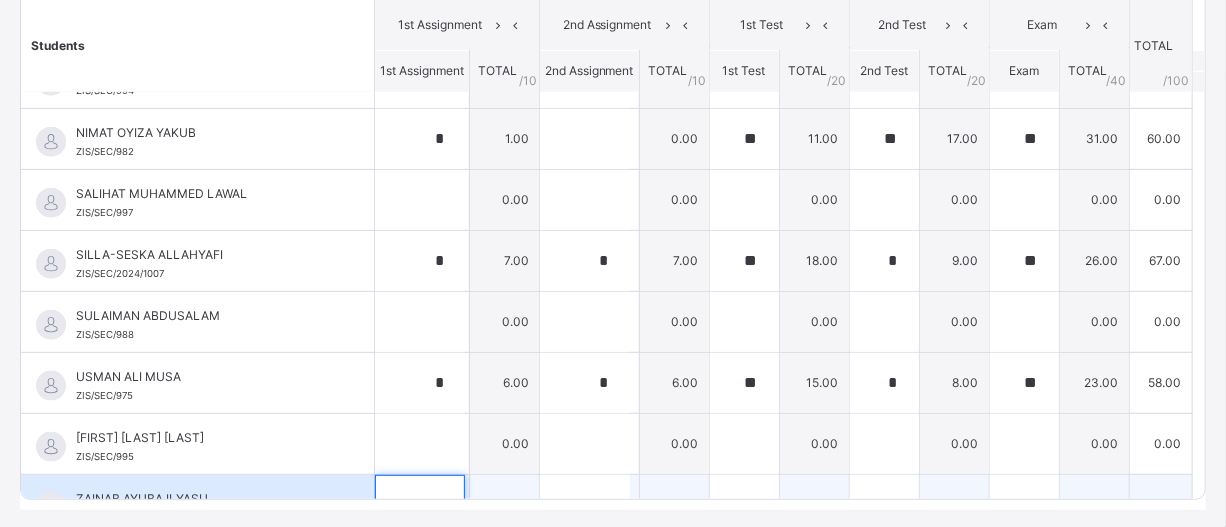 click at bounding box center [420, 505] 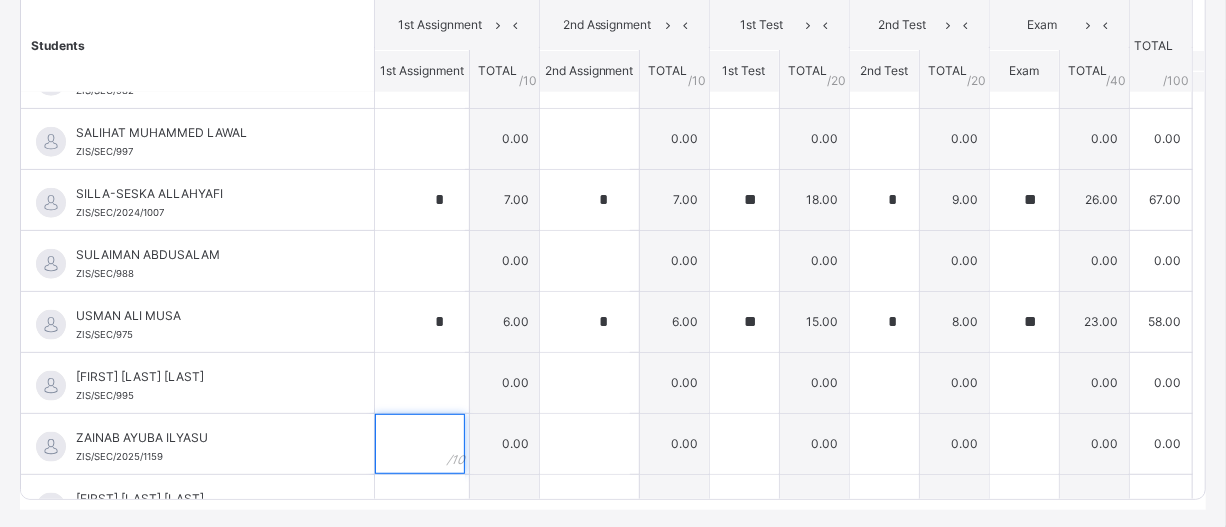 scroll, scrollTop: 993, scrollLeft: 0, axis: vertical 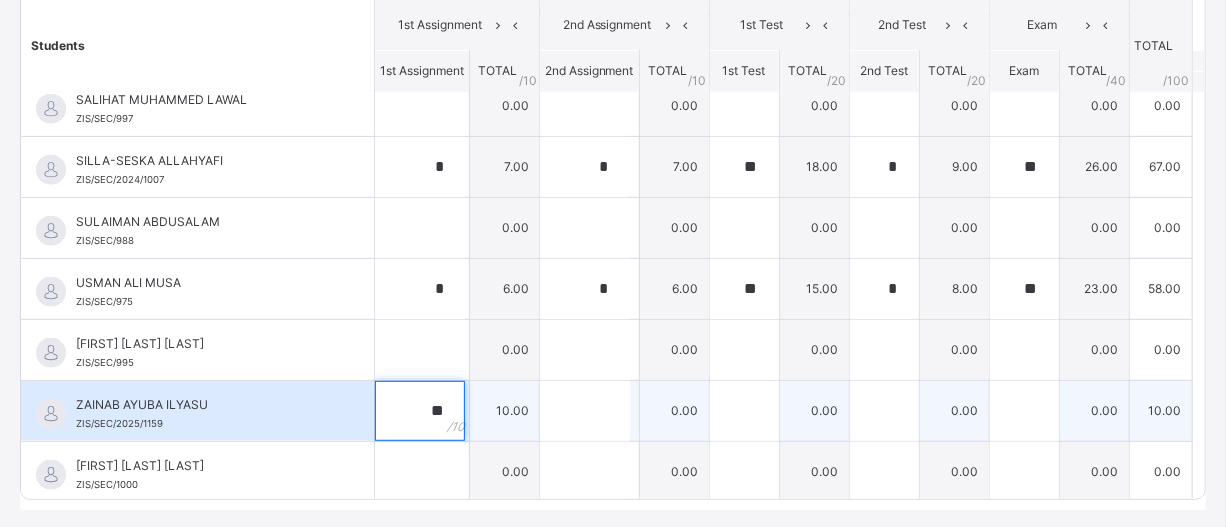 type on "**" 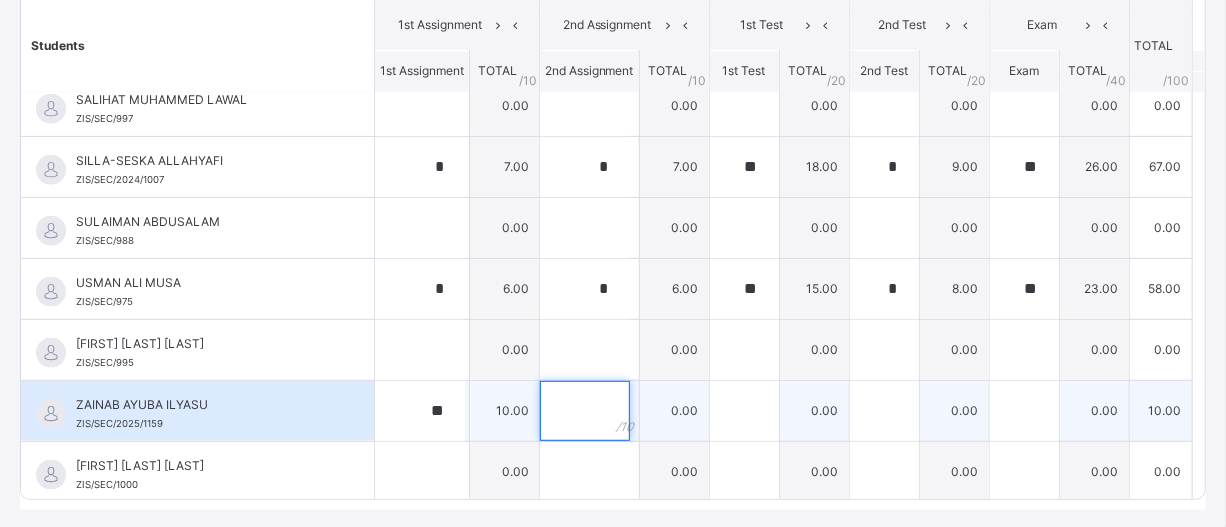 click at bounding box center (585, 411) 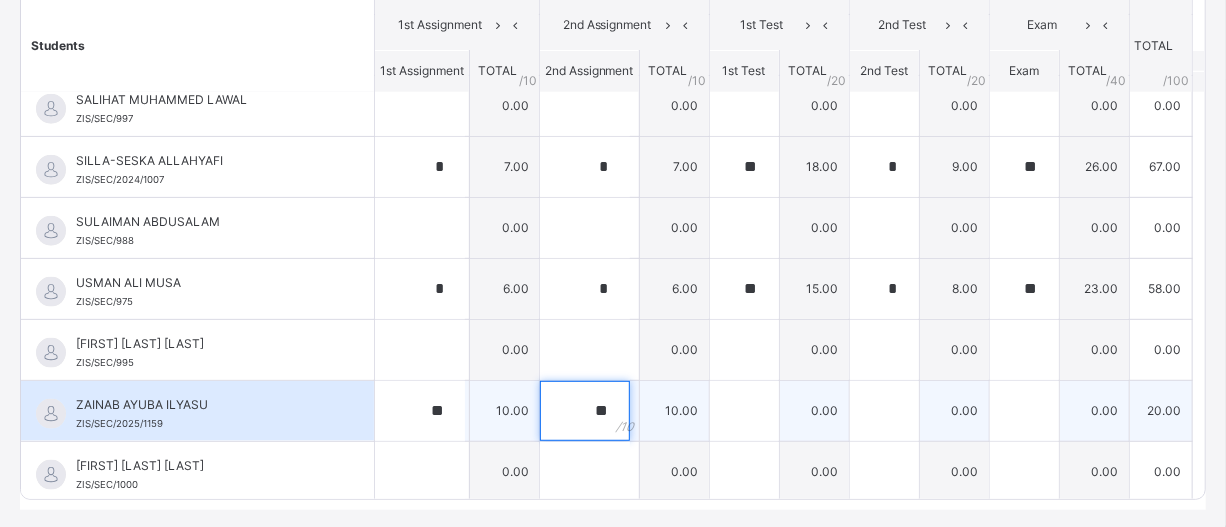 type on "**" 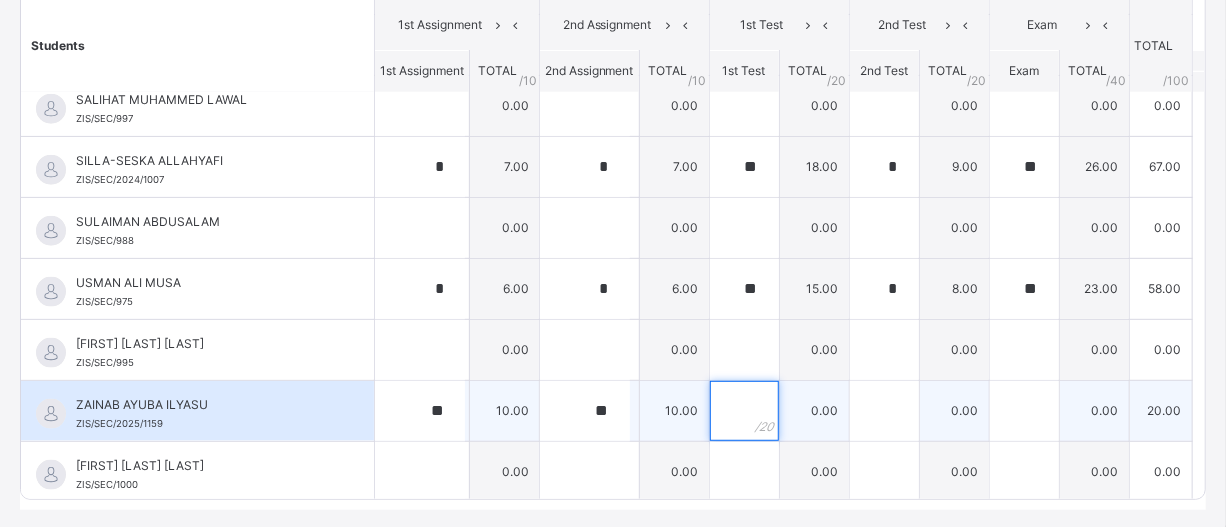 click at bounding box center (744, 411) 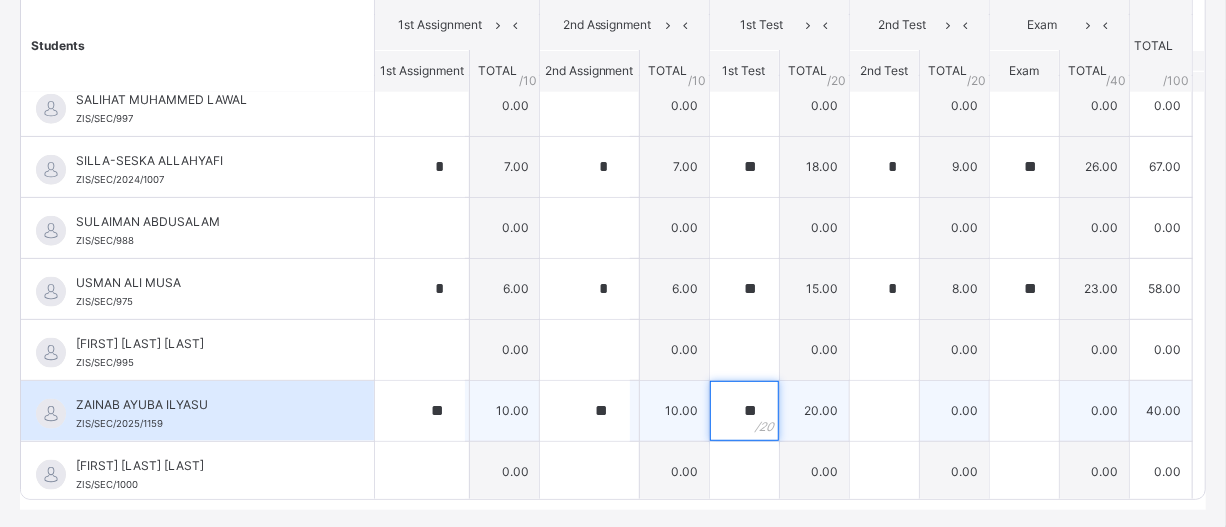 type on "**" 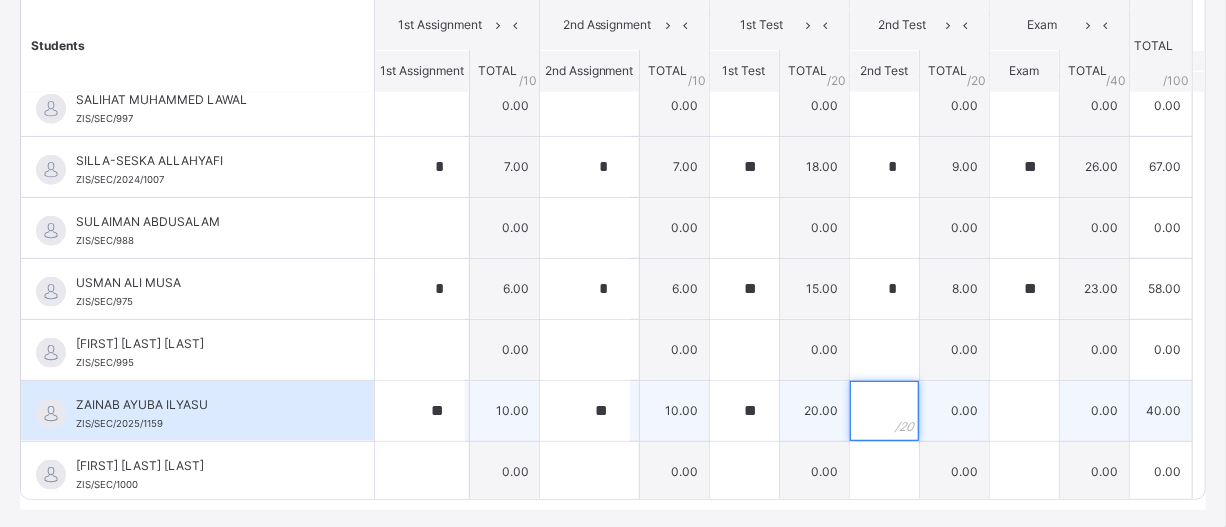 click at bounding box center [884, 411] 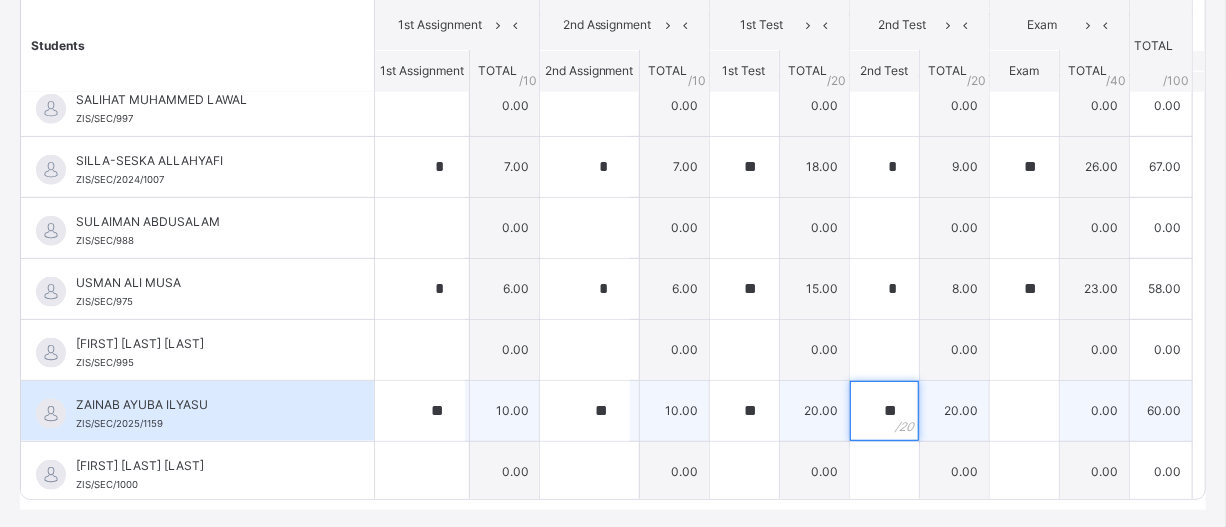 type on "**" 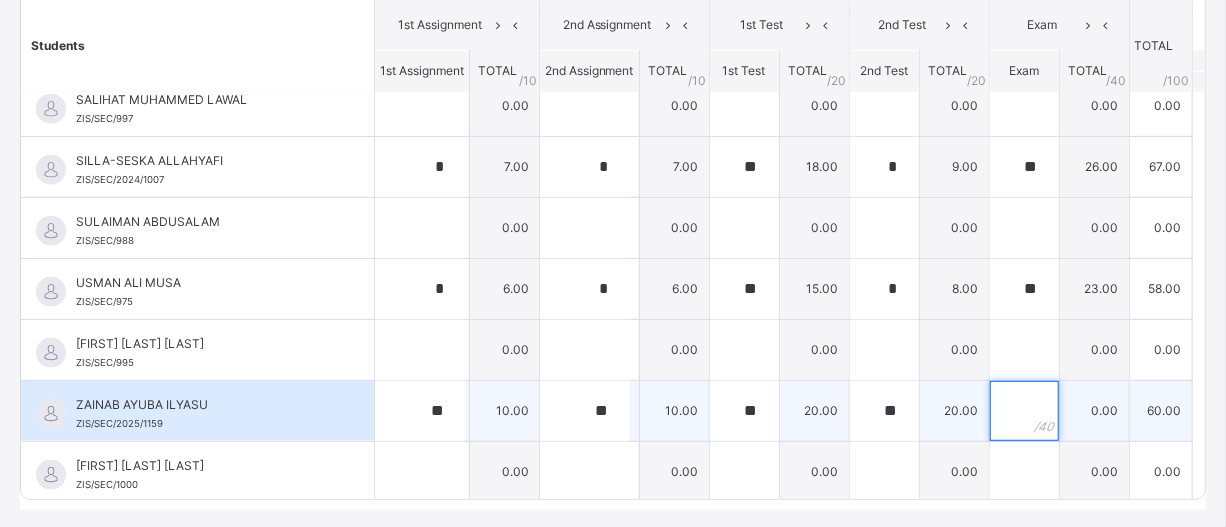 click at bounding box center [1024, 411] 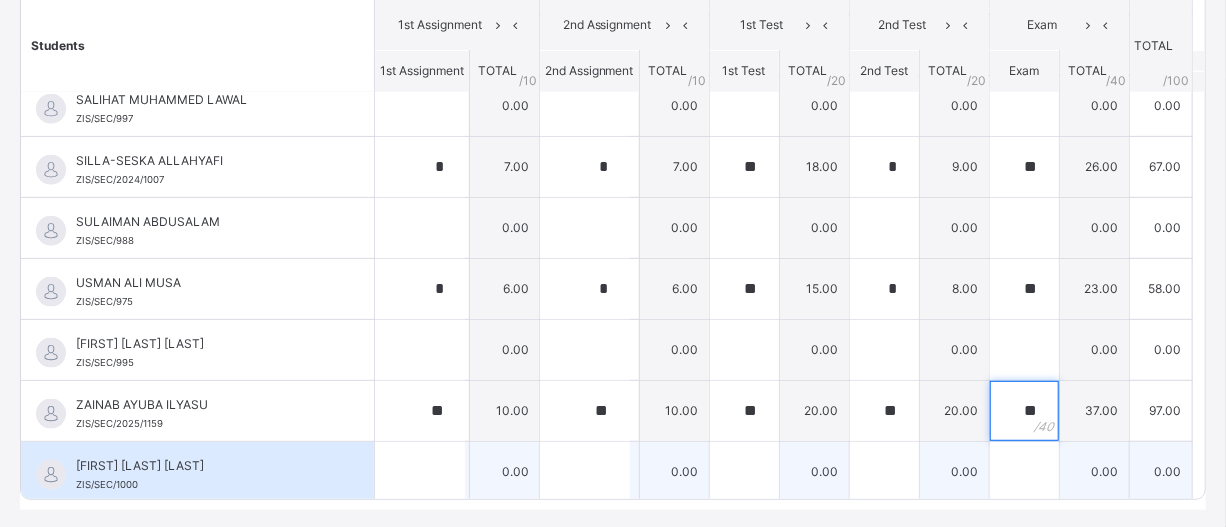 type on "**" 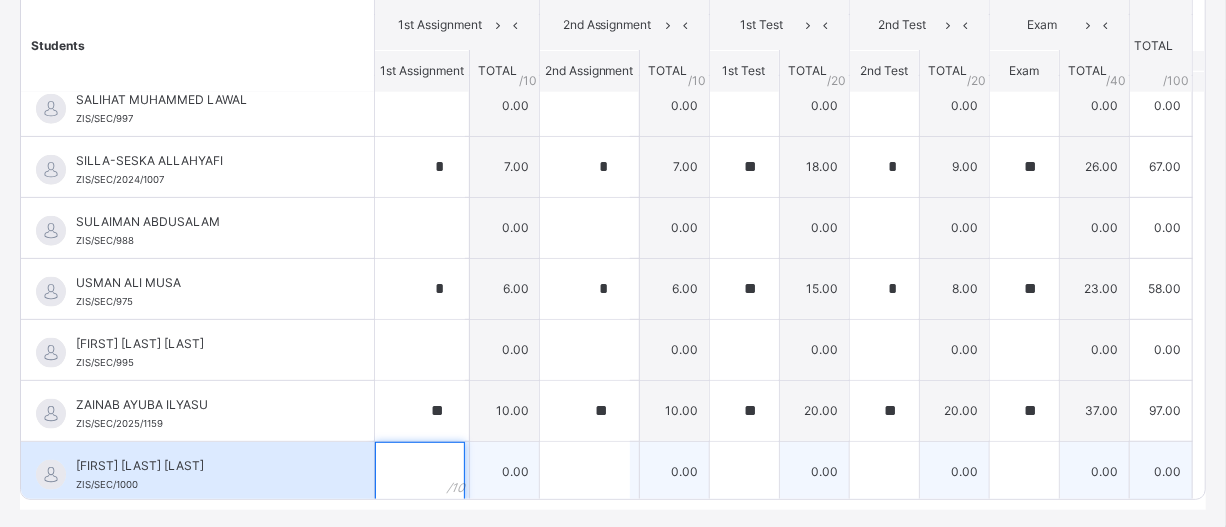 click at bounding box center [420, 472] 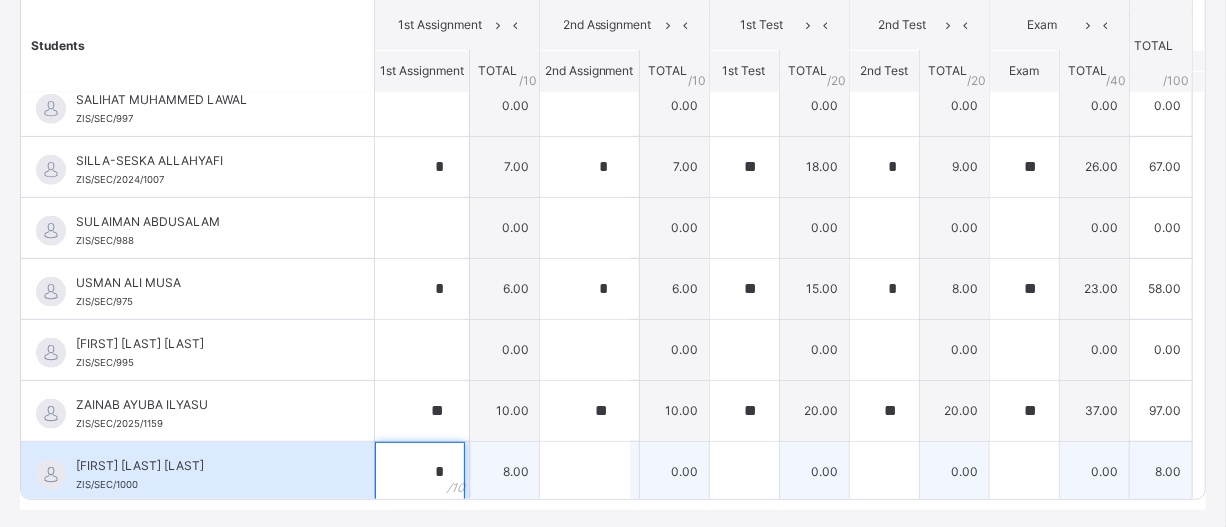 type on "*" 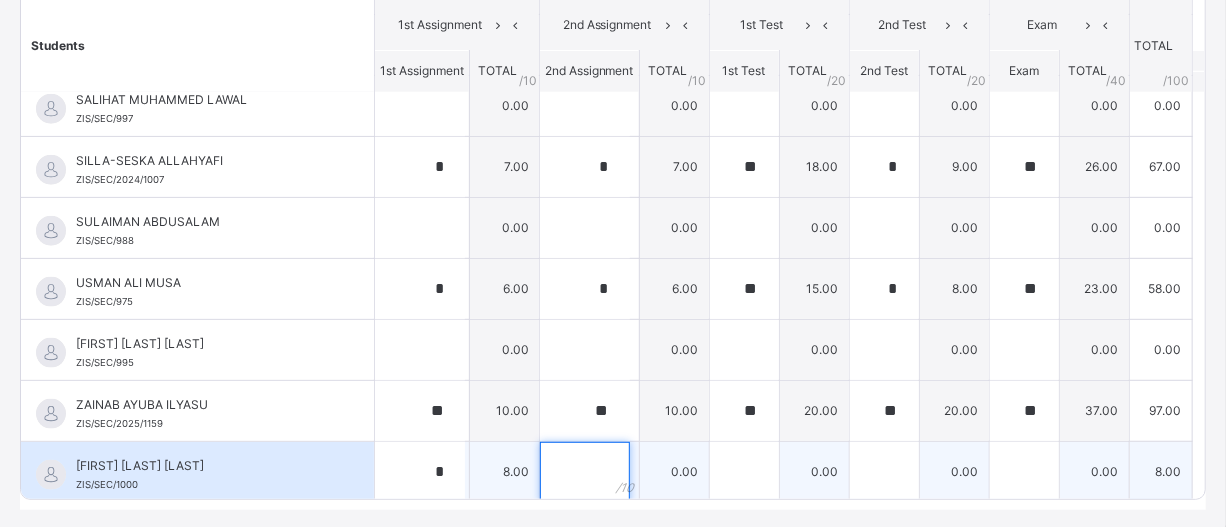 click at bounding box center [585, 472] 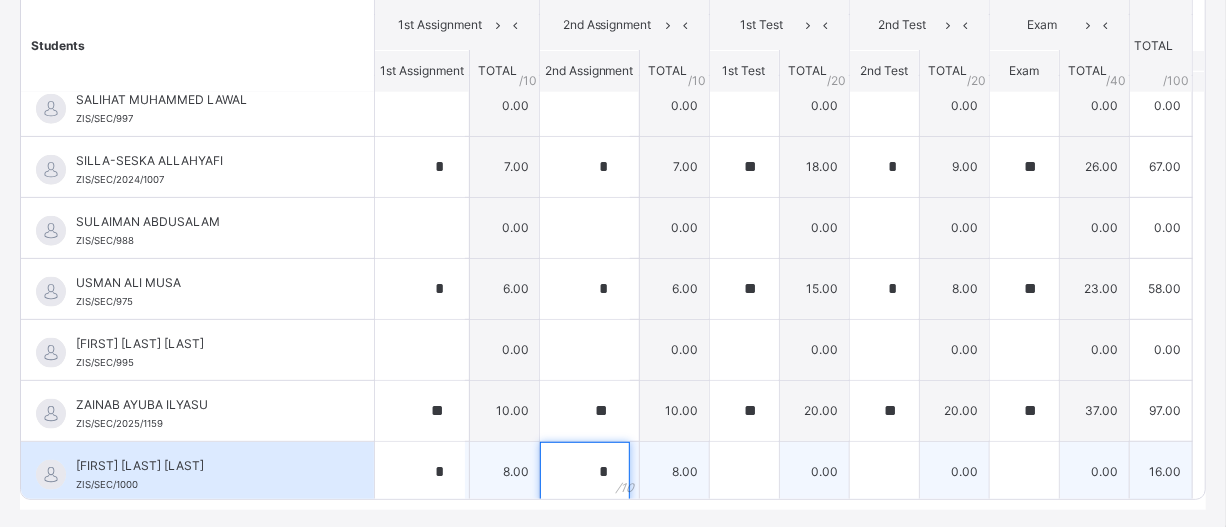 type on "*" 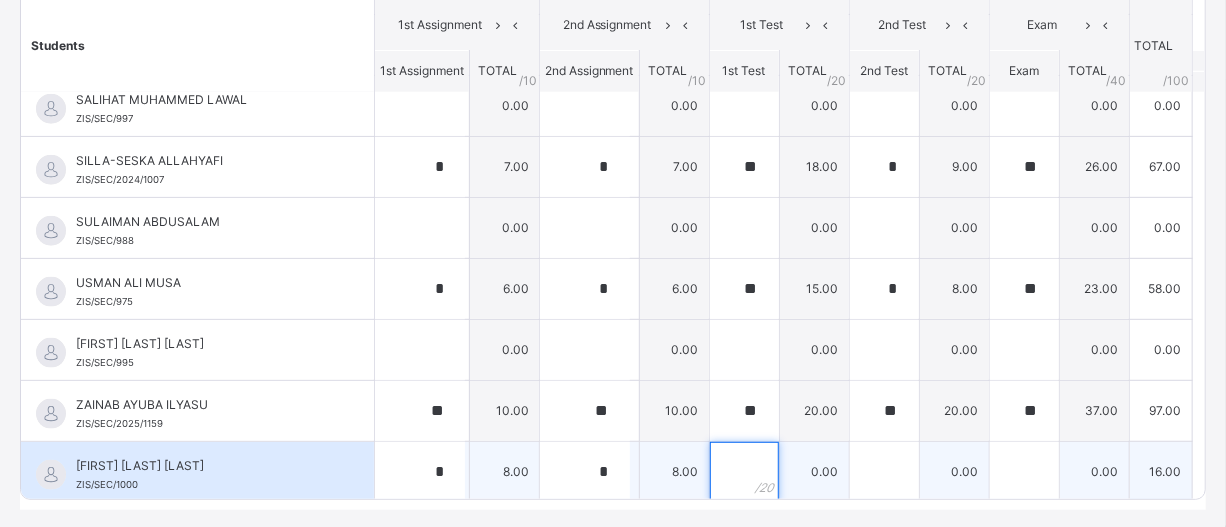 click at bounding box center (744, 472) 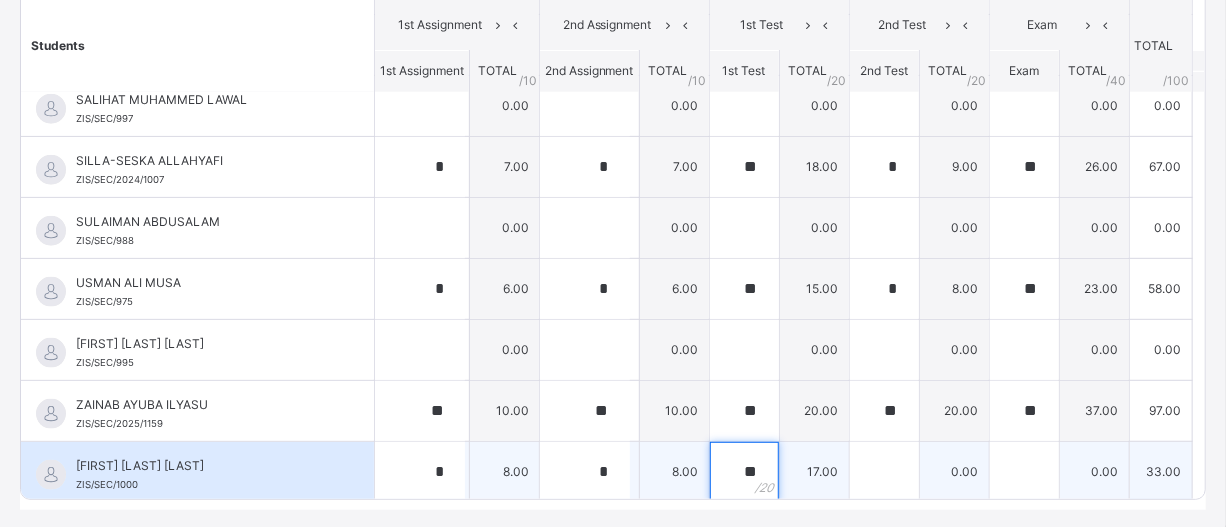 type on "**" 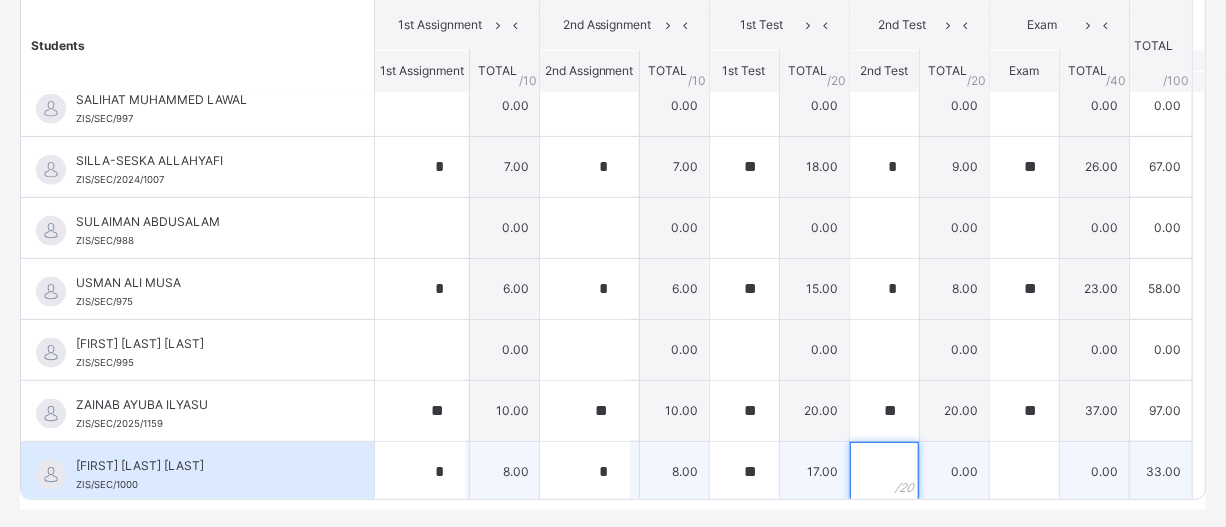 click at bounding box center [884, 472] 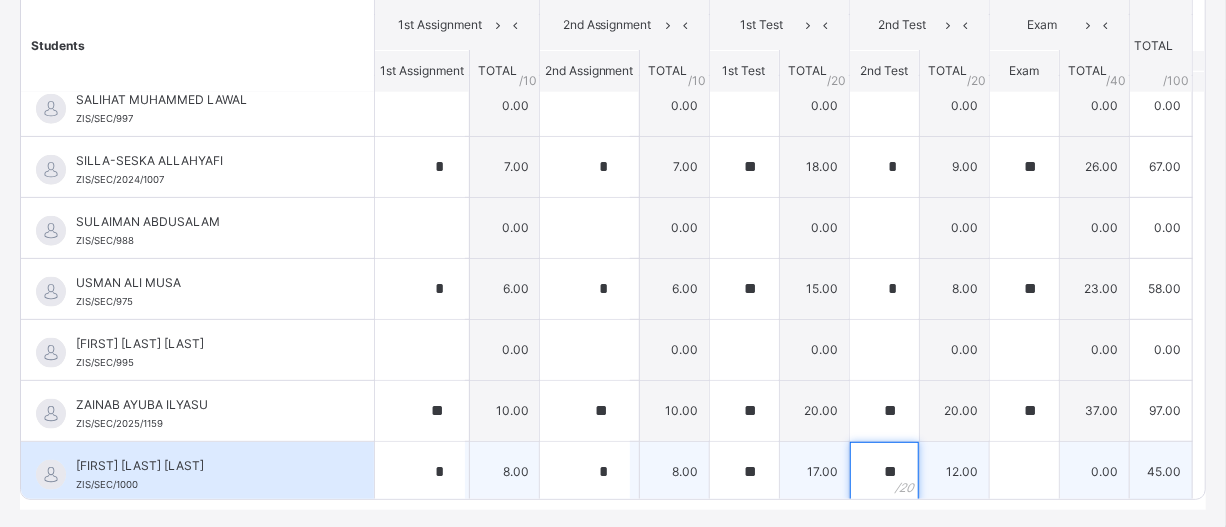 type on "**" 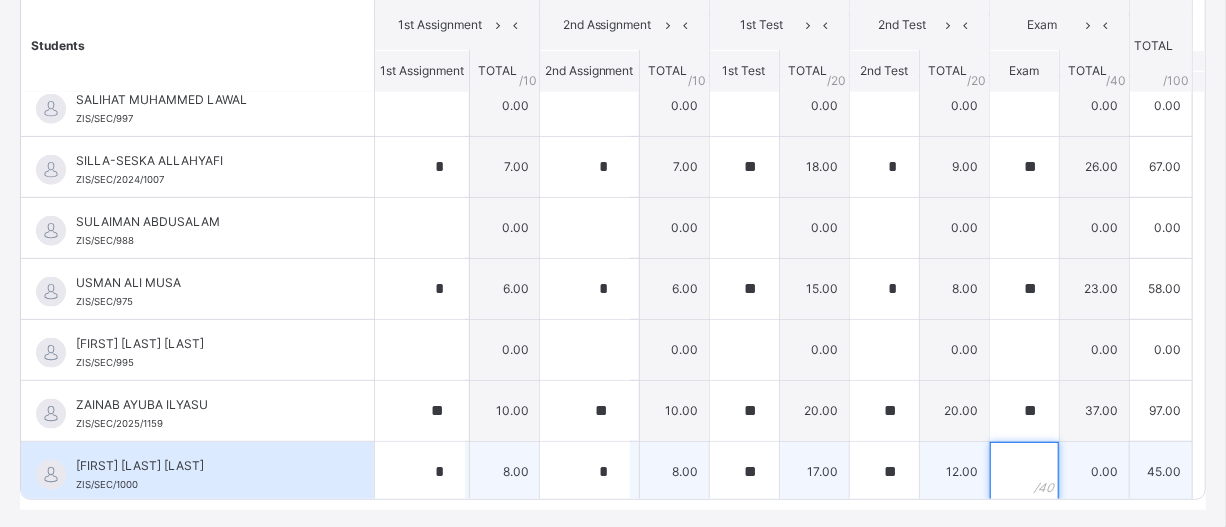 click at bounding box center [1024, 472] 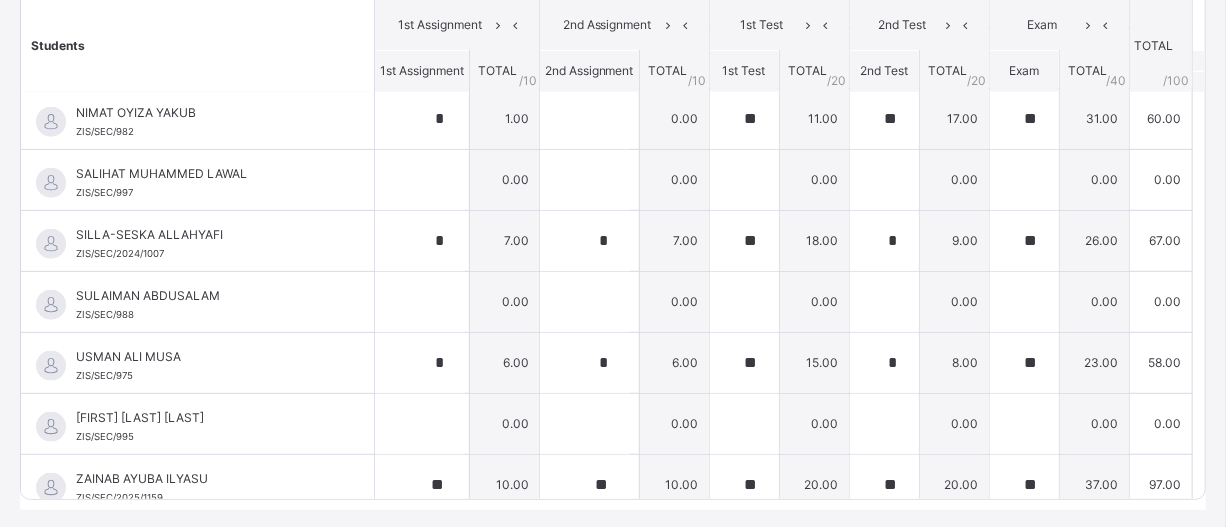 scroll, scrollTop: 887, scrollLeft: 0, axis: vertical 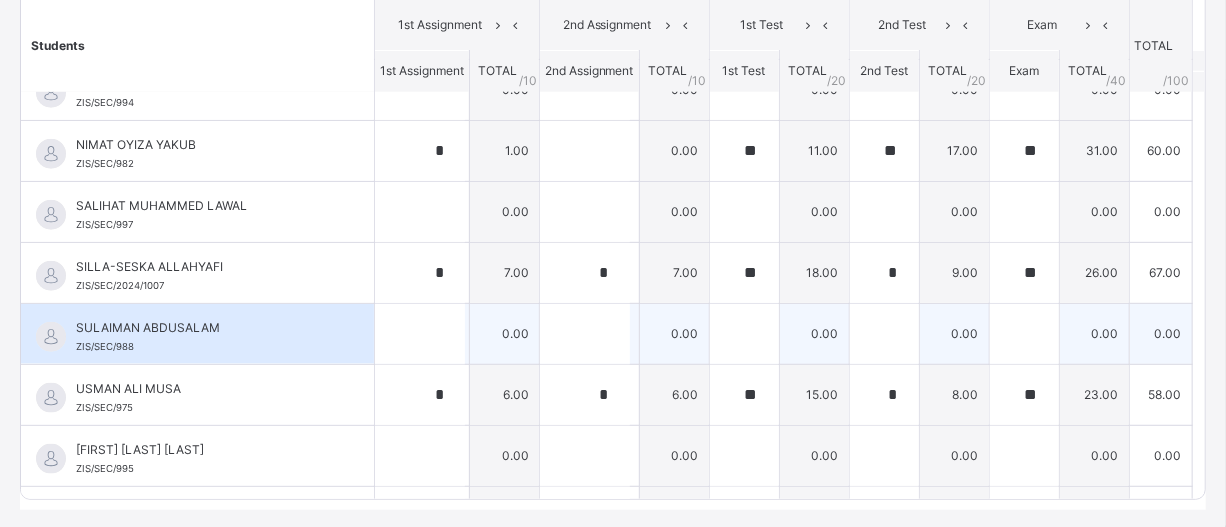 type on "**" 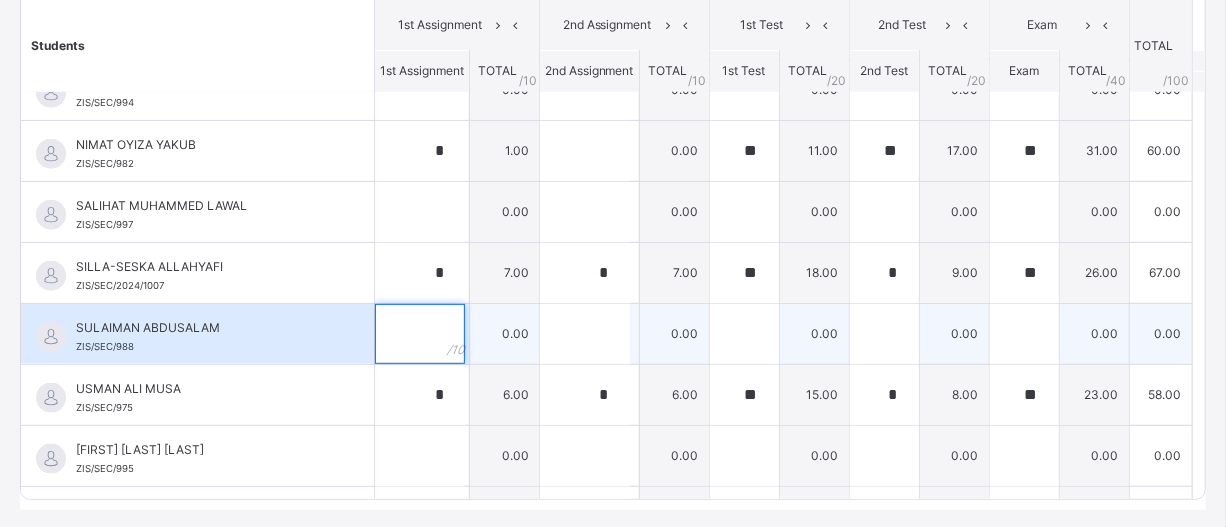 click at bounding box center [420, 334] 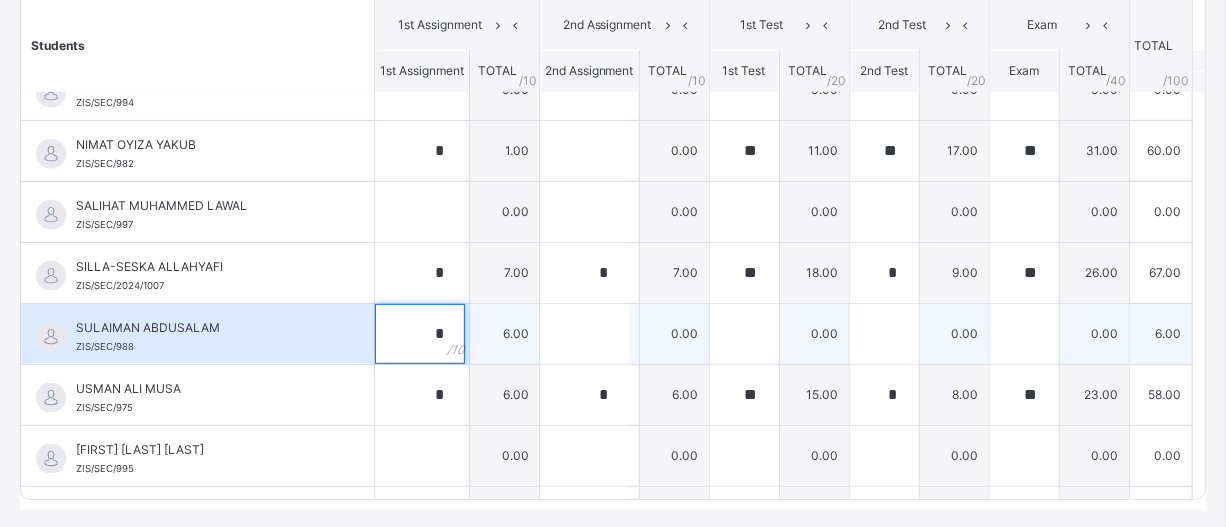 type on "*" 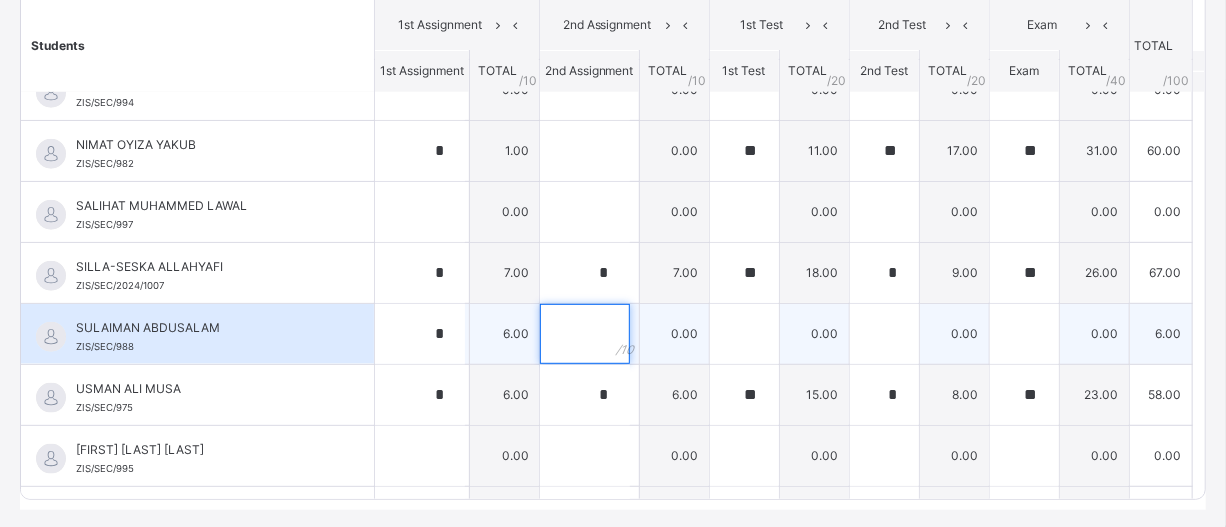click at bounding box center [585, 334] 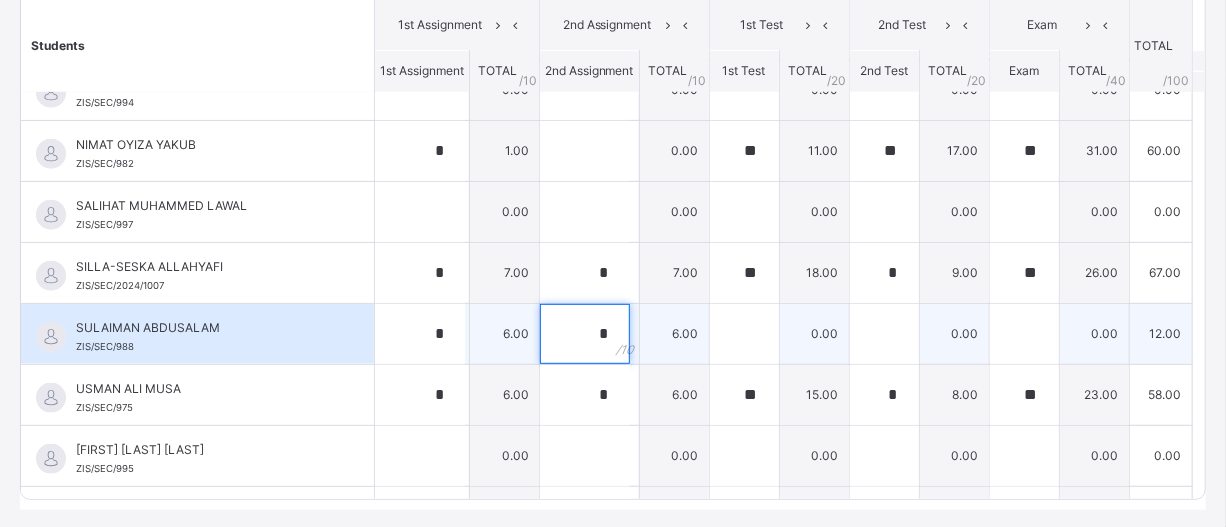 type on "*" 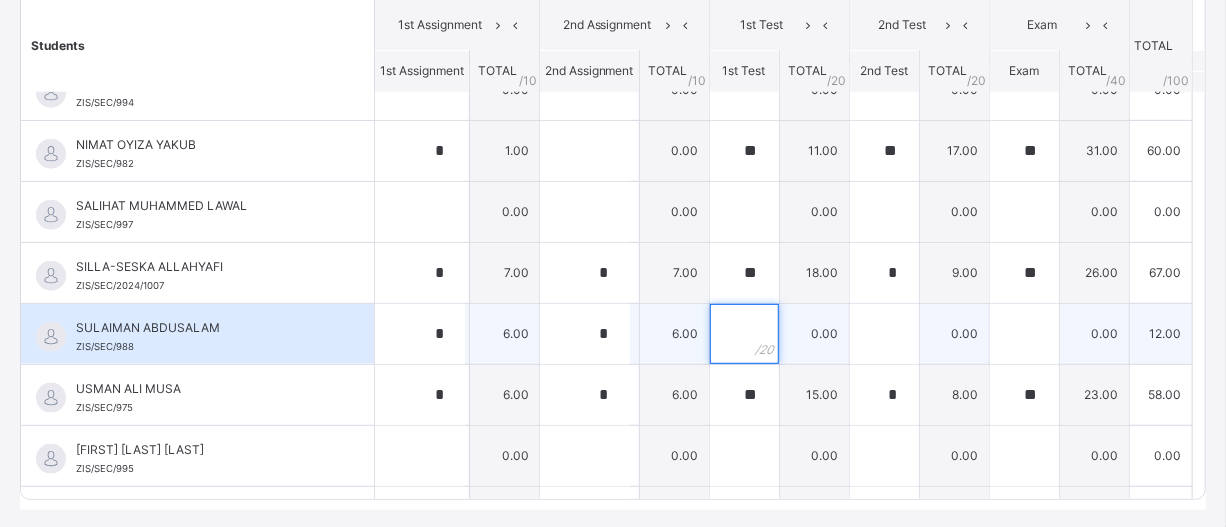 click at bounding box center [744, 334] 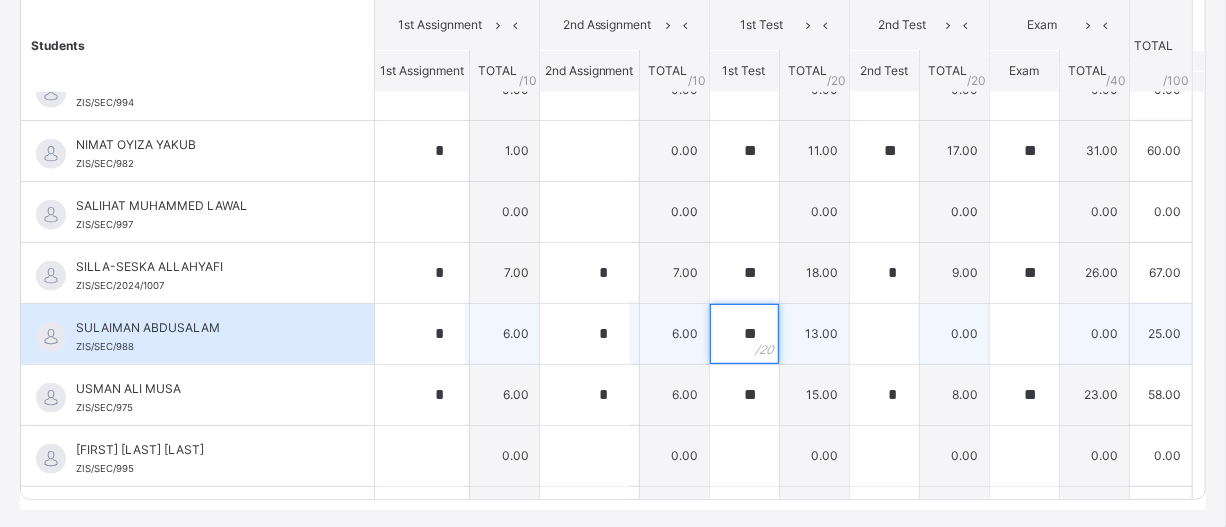 type on "**" 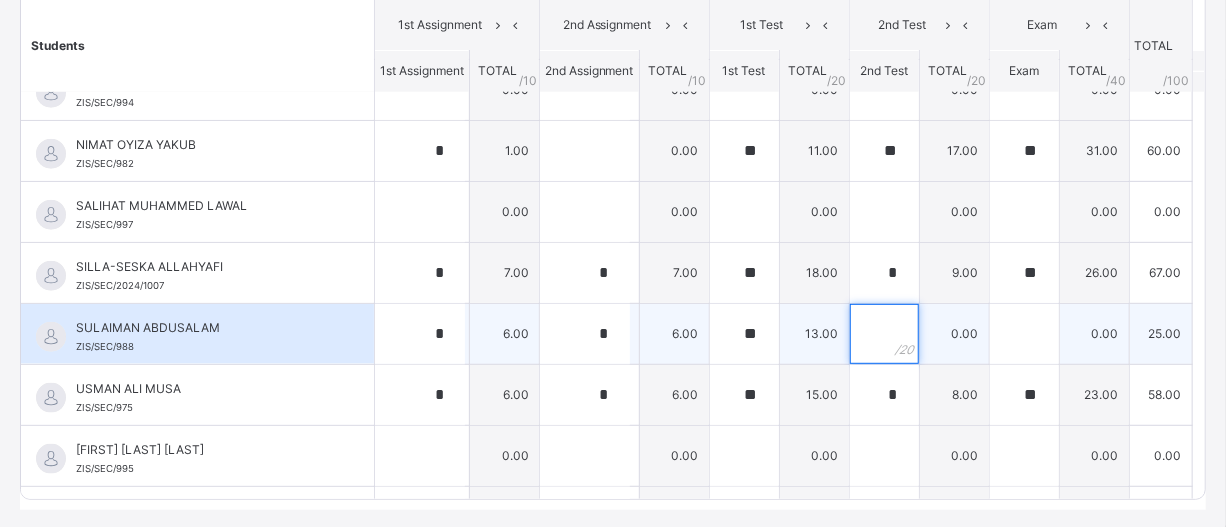 click at bounding box center [884, 334] 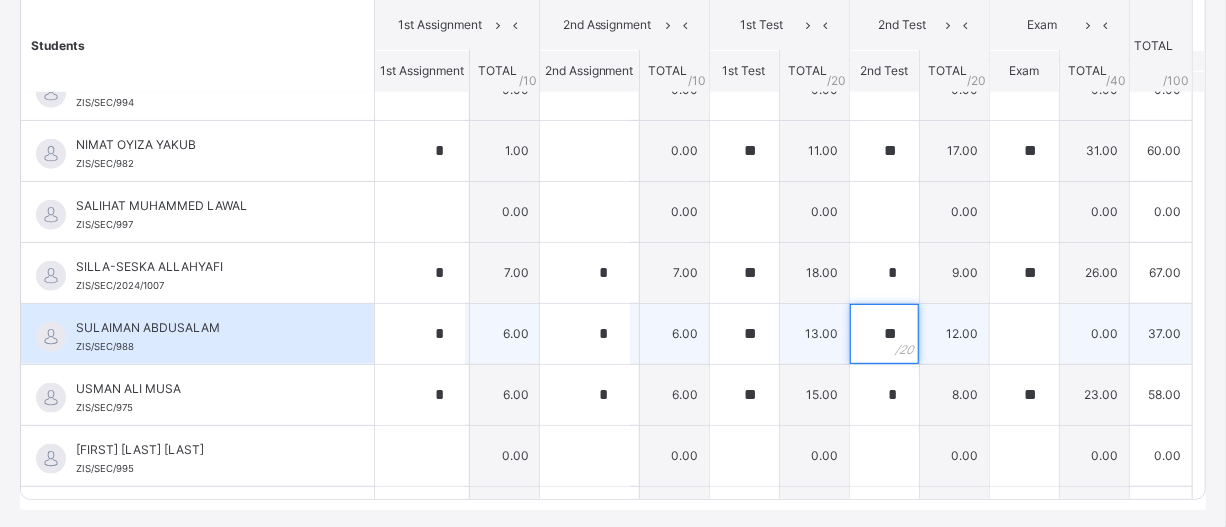 type on "**" 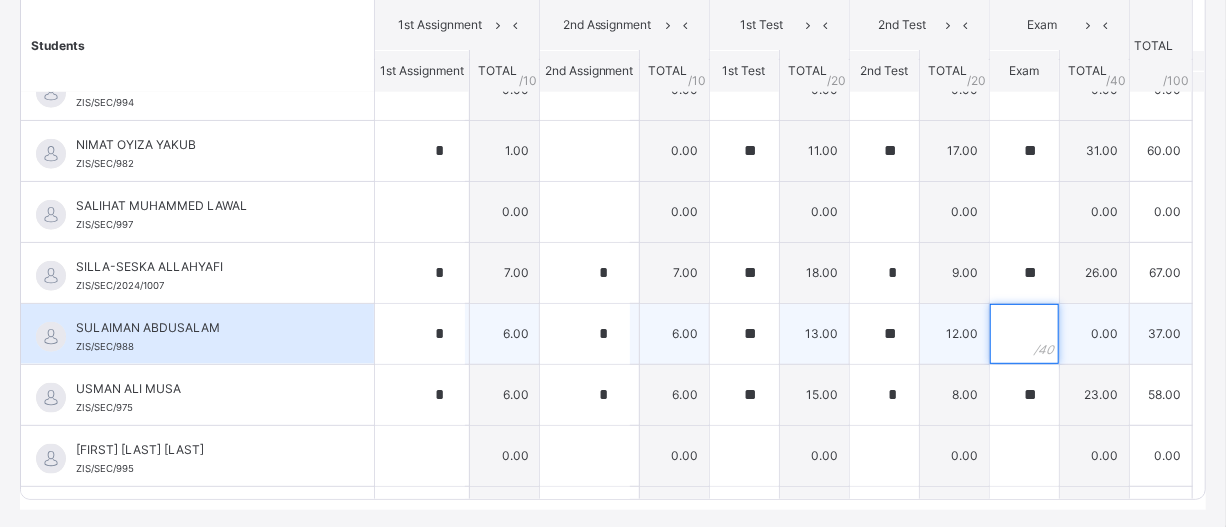 click at bounding box center [1024, 334] 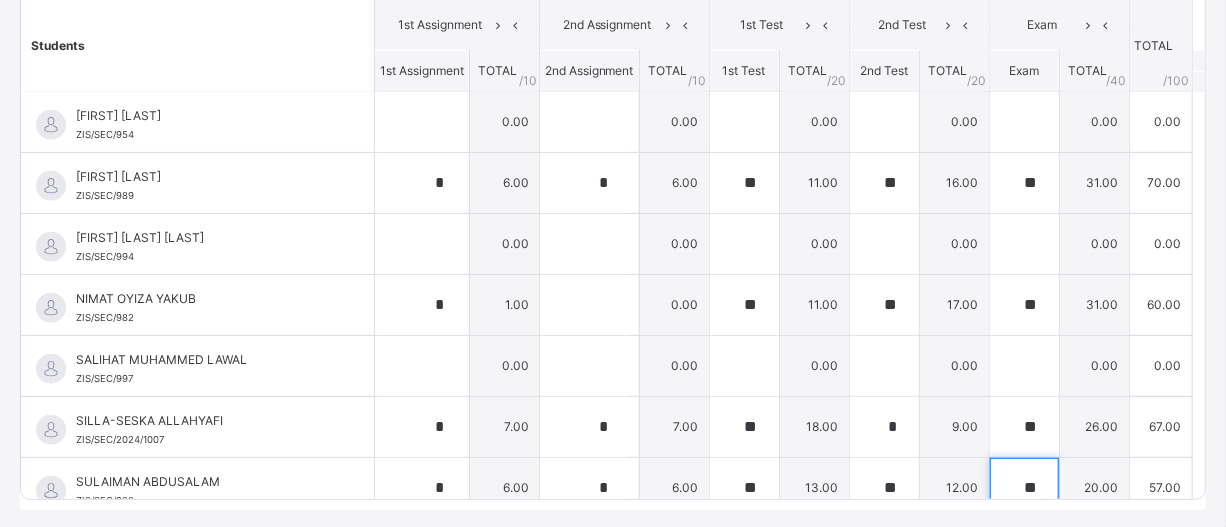 scroll, scrollTop: 672, scrollLeft: 0, axis: vertical 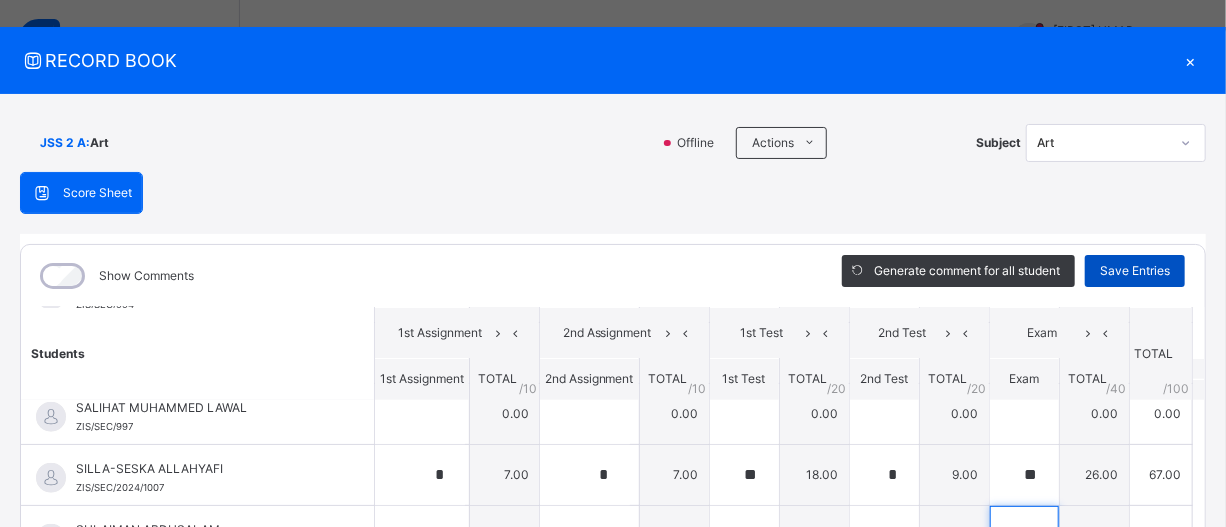 type on "**" 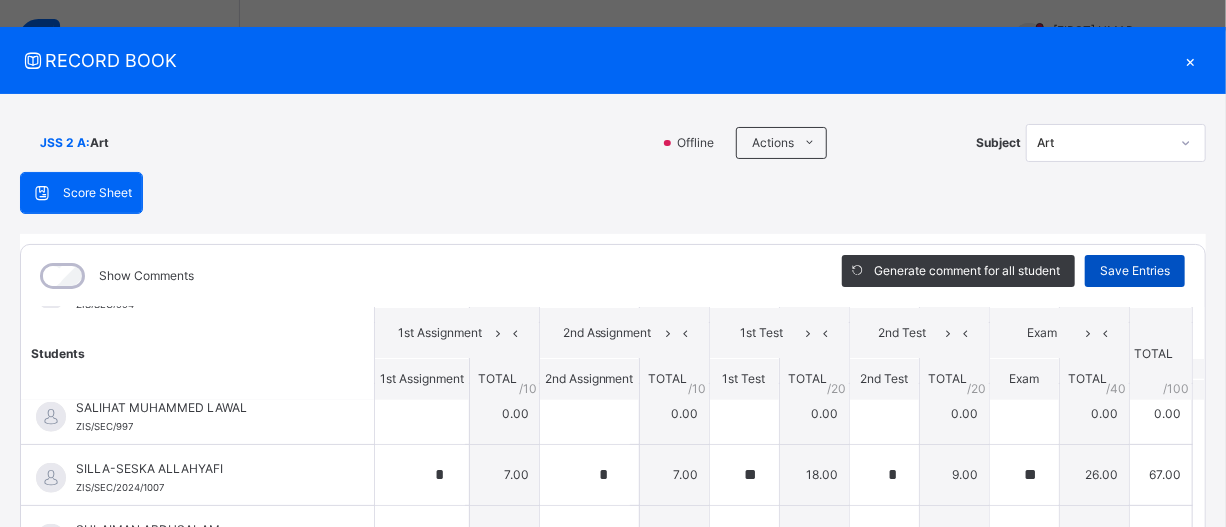 click on "Save Entries" at bounding box center [1135, 271] 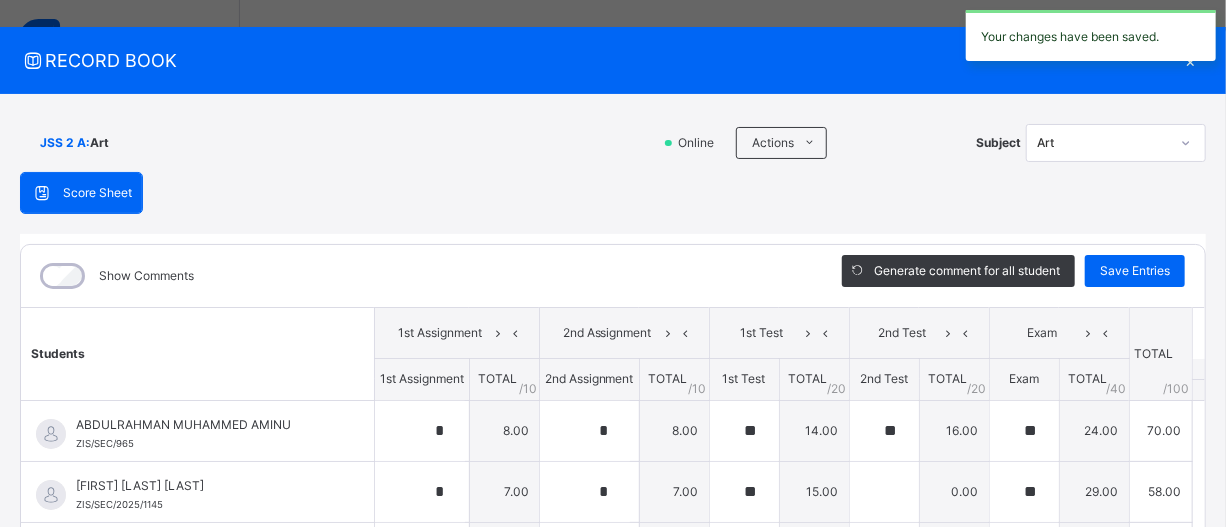 type on "*" 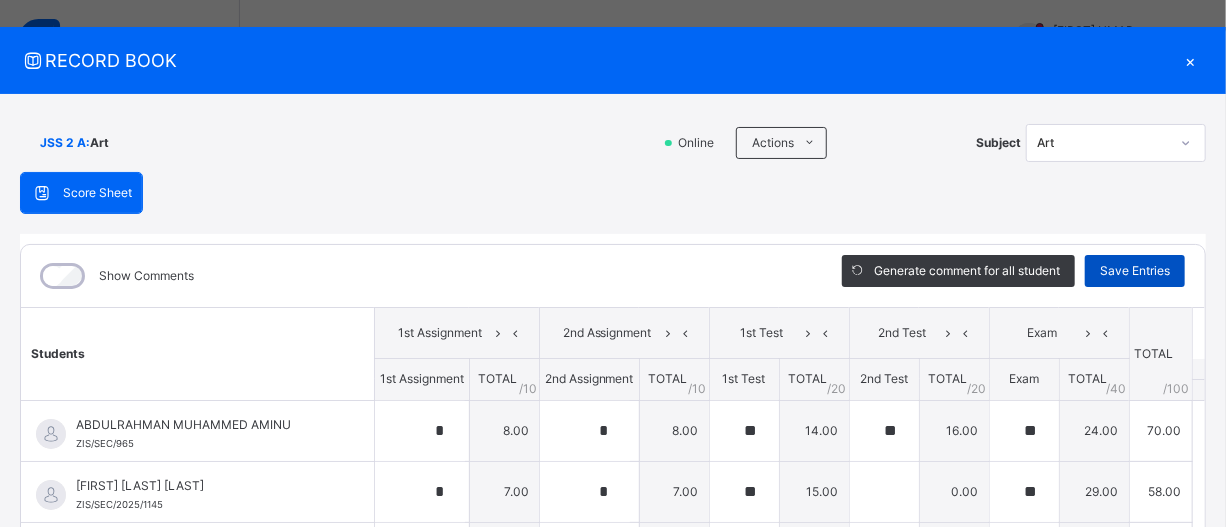 click on "Save Entries" at bounding box center (1135, 271) 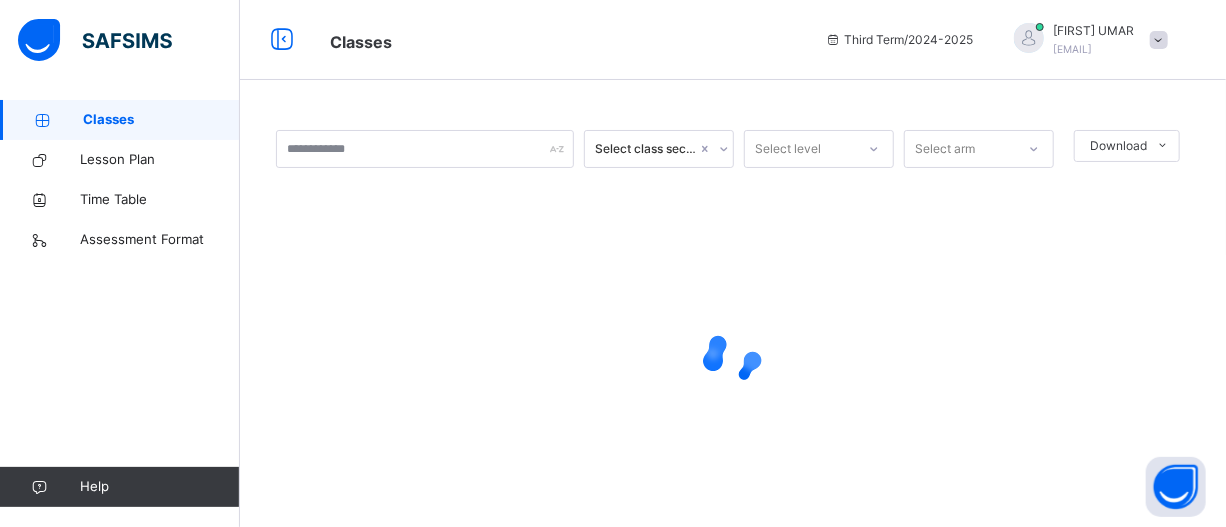 scroll, scrollTop: 50, scrollLeft: 0, axis: vertical 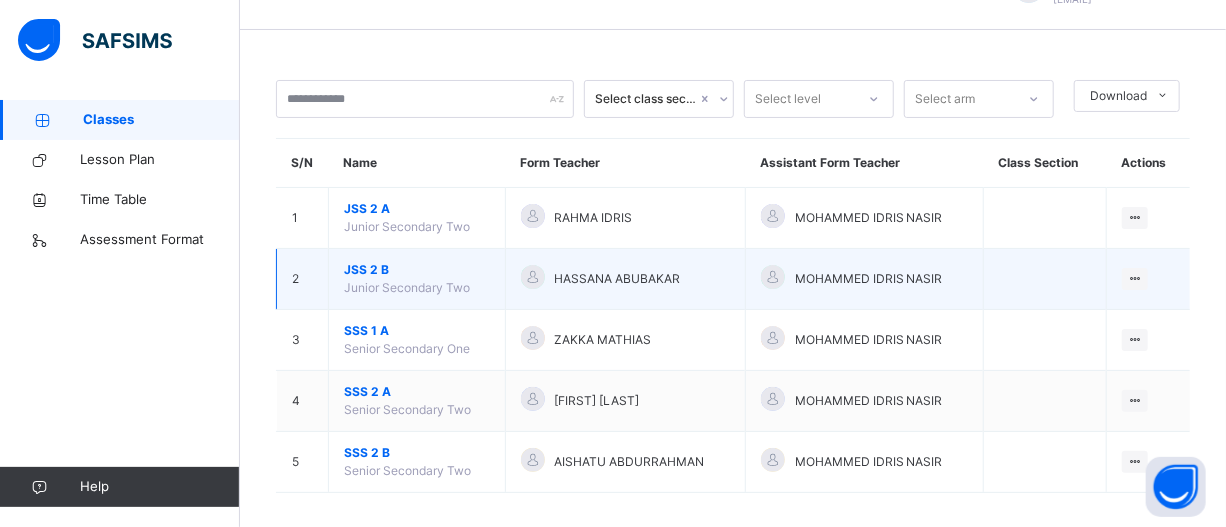 click on "JSS 2   B    Junior Secondary Two" at bounding box center (417, 279) 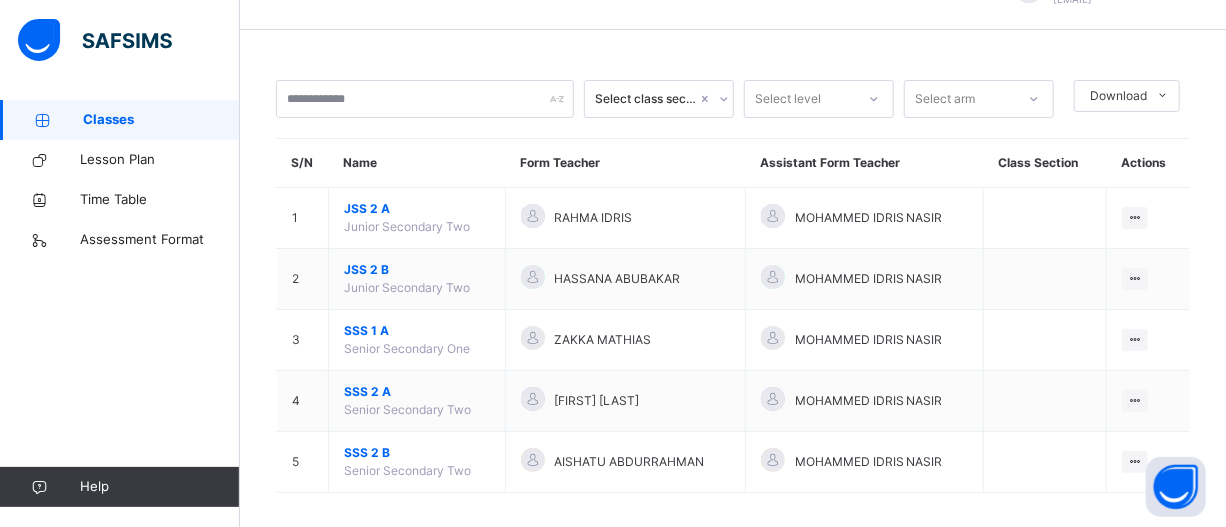 click on "Actions" at bounding box center (1148, 163) 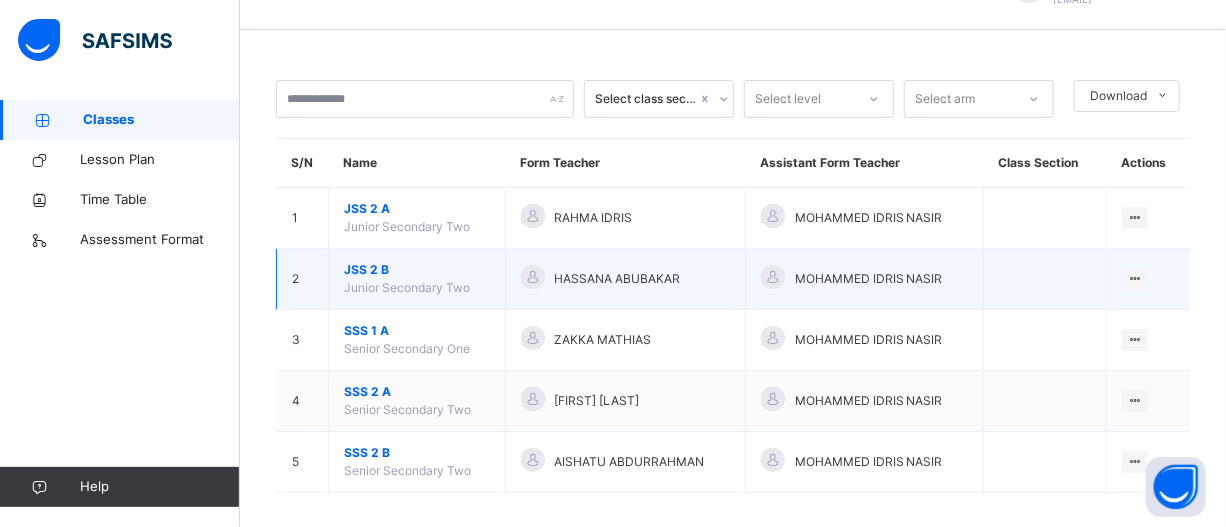 click on "JSS 2   B" at bounding box center (417, 270) 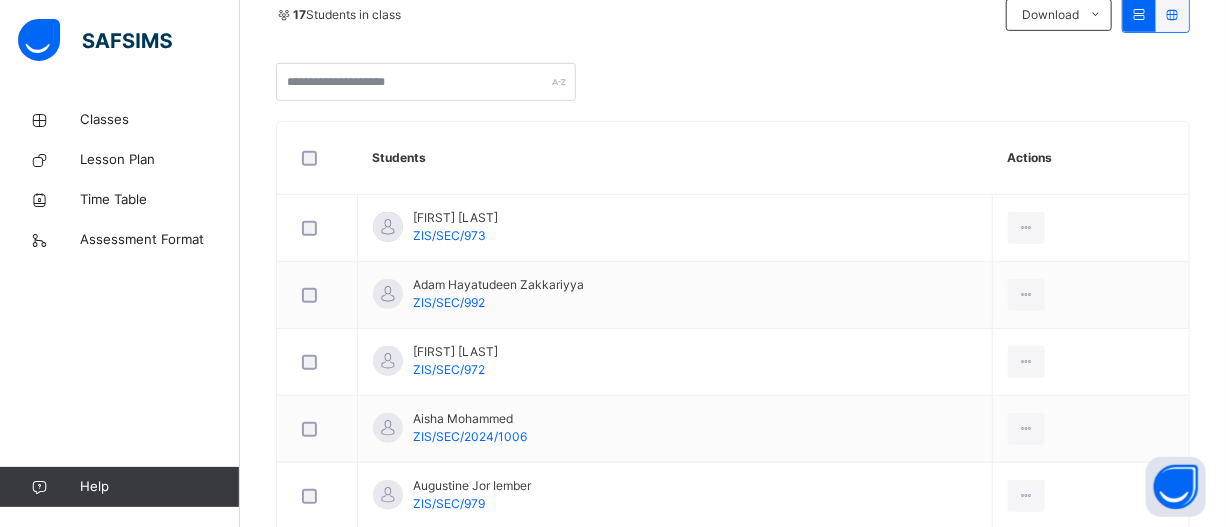 scroll, scrollTop: 464, scrollLeft: 0, axis: vertical 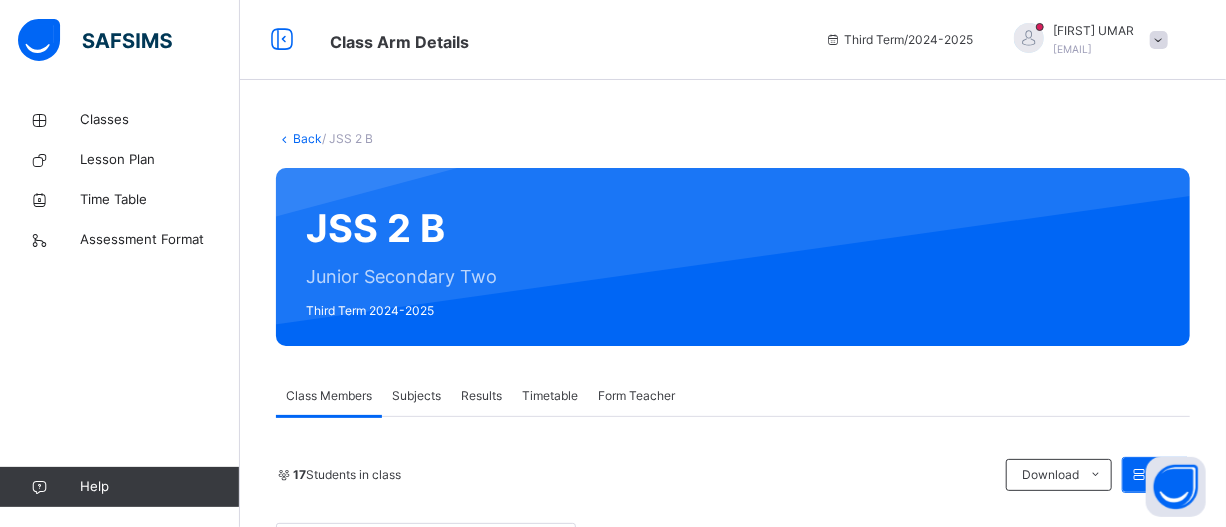 click on "Results" at bounding box center (481, 396) 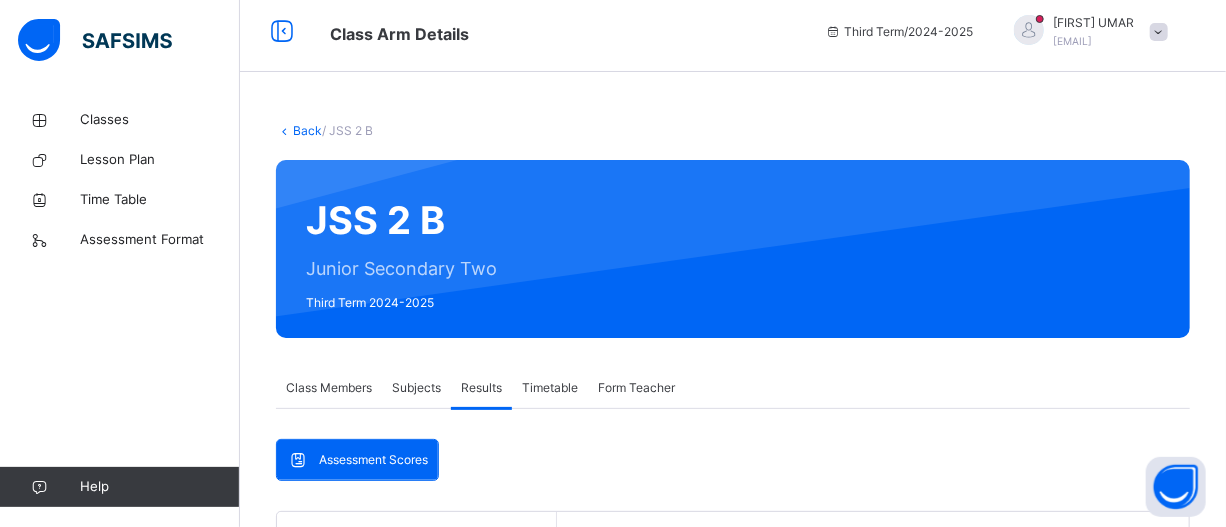 scroll, scrollTop: 0, scrollLeft: 0, axis: both 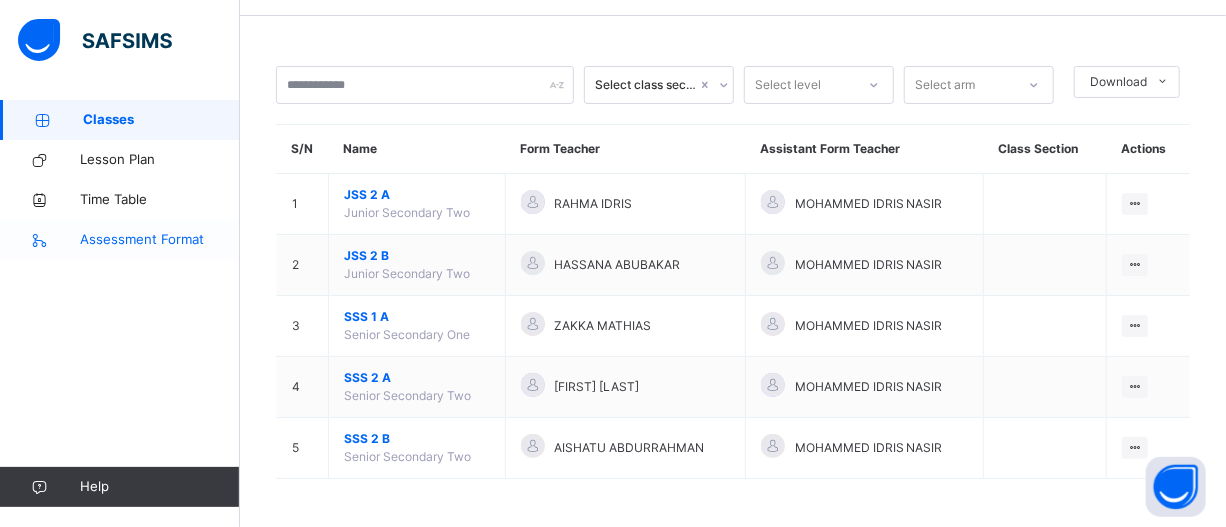 click on "Assessment Format" at bounding box center [160, 240] 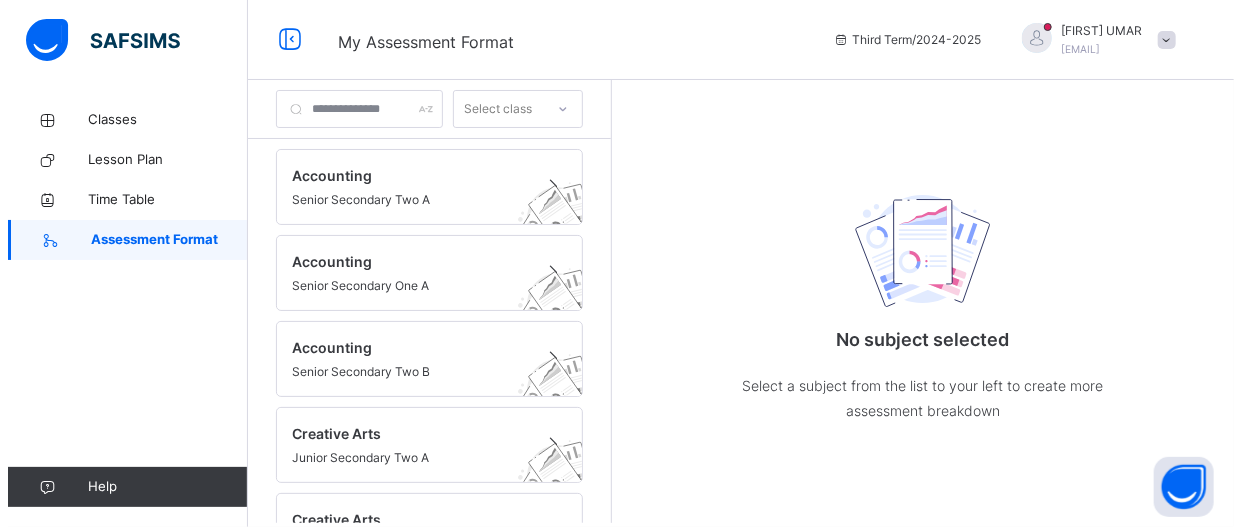 scroll, scrollTop: 0, scrollLeft: 0, axis: both 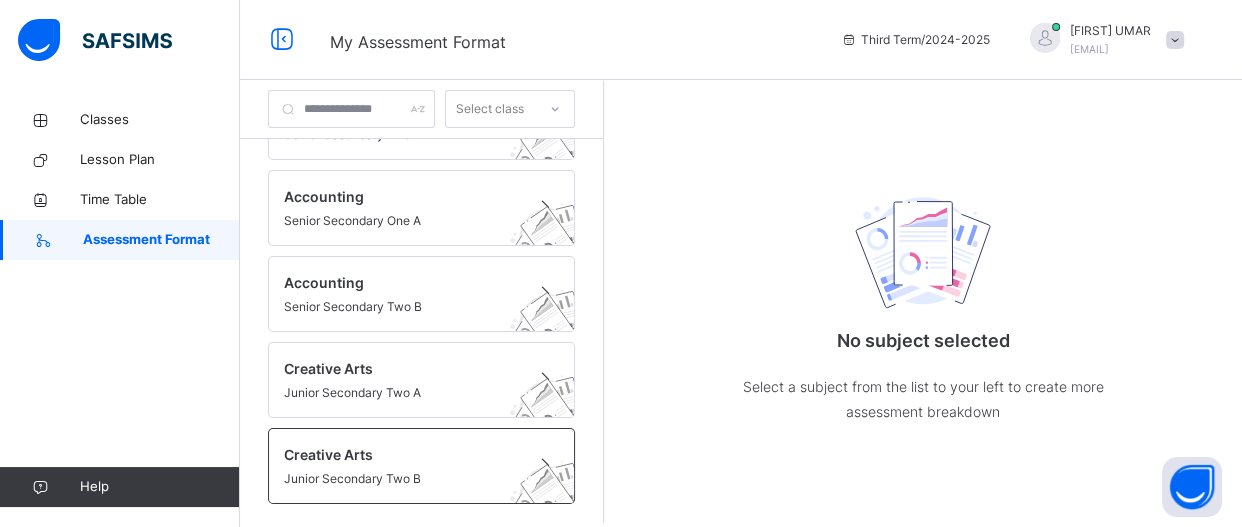 click on "Creative Arts      Junior Secondary Two B" at bounding box center (421, 466) 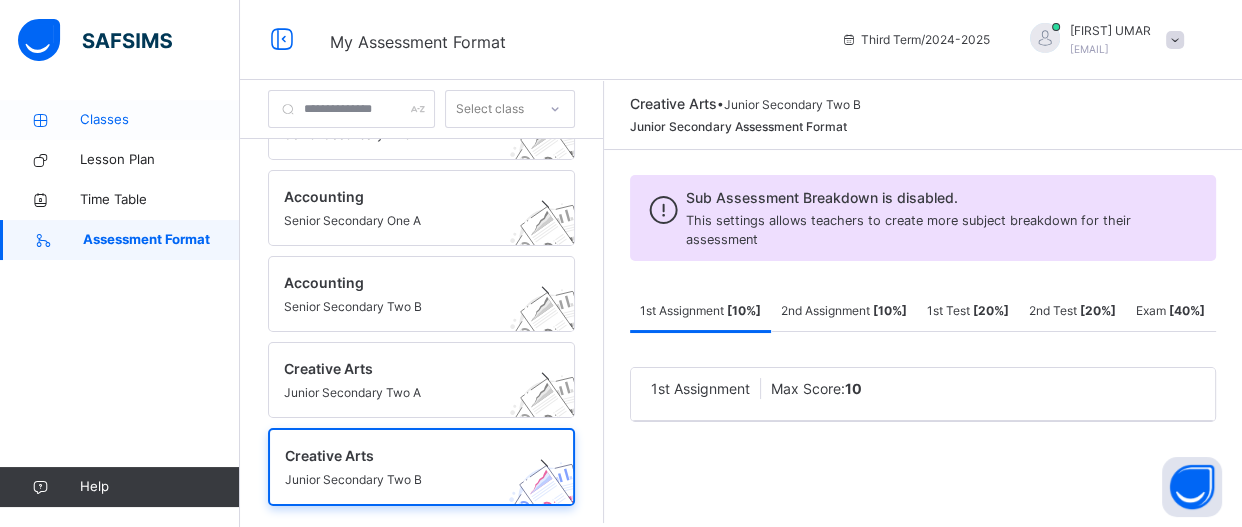 click on "Classes" at bounding box center [160, 120] 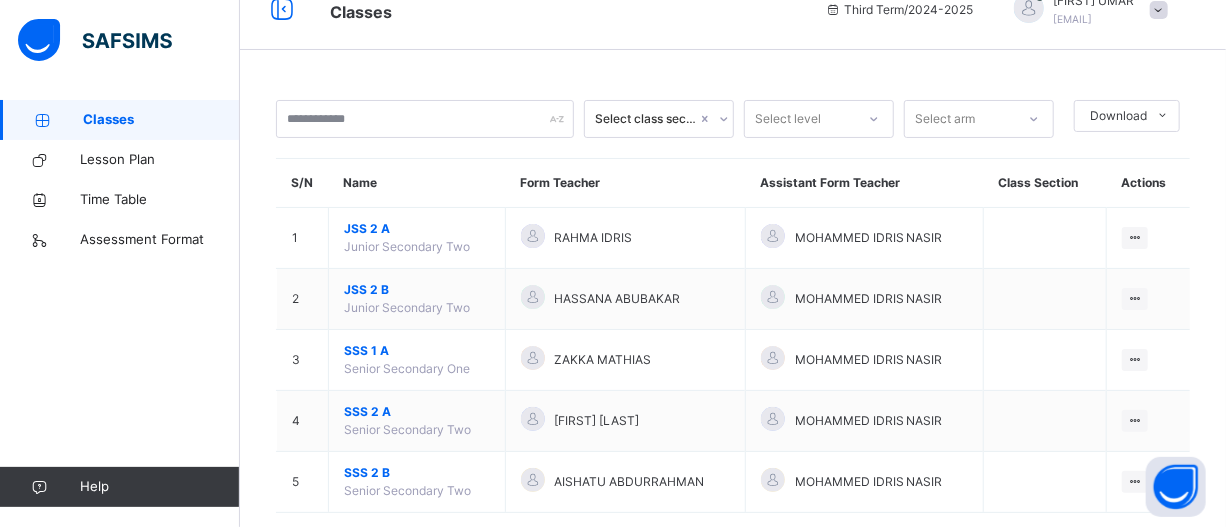 scroll, scrollTop: 25, scrollLeft: 0, axis: vertical 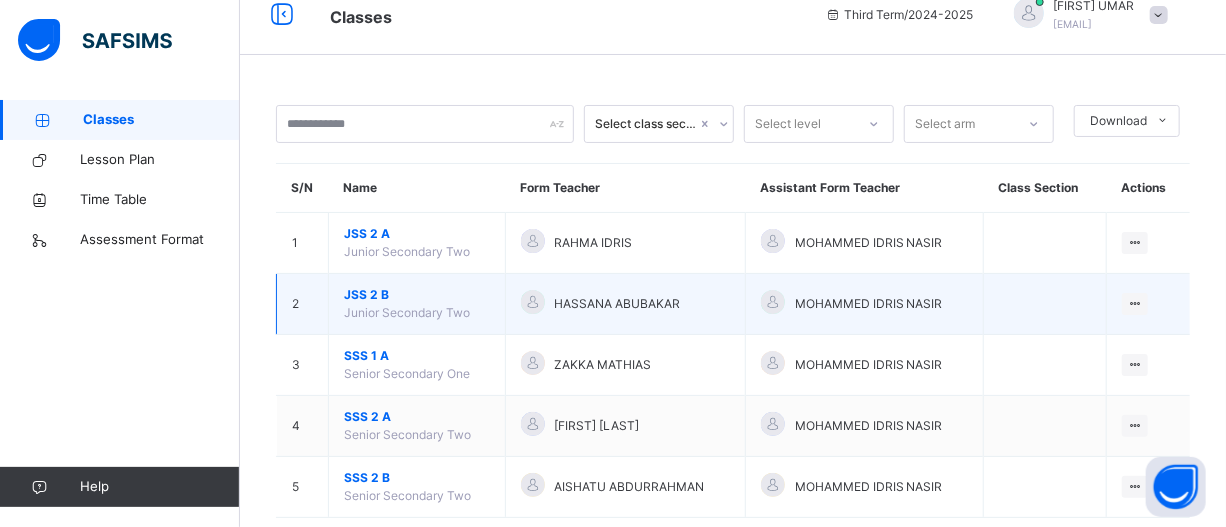 click on "Junior Secondary Two" at bounding box center (407, 312) 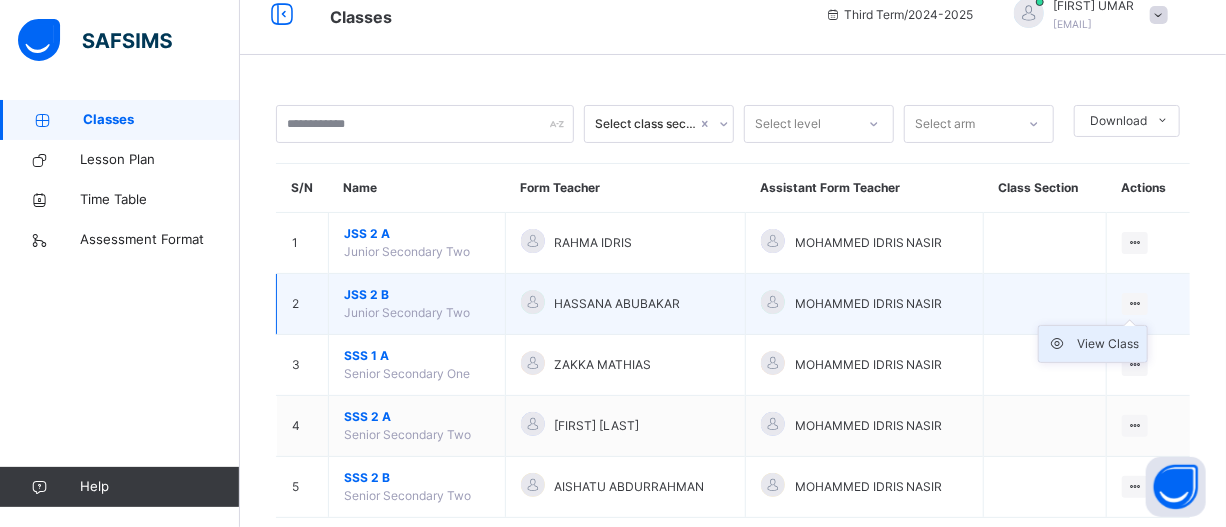 click on "View Class" at bounding box center [1108, 344] 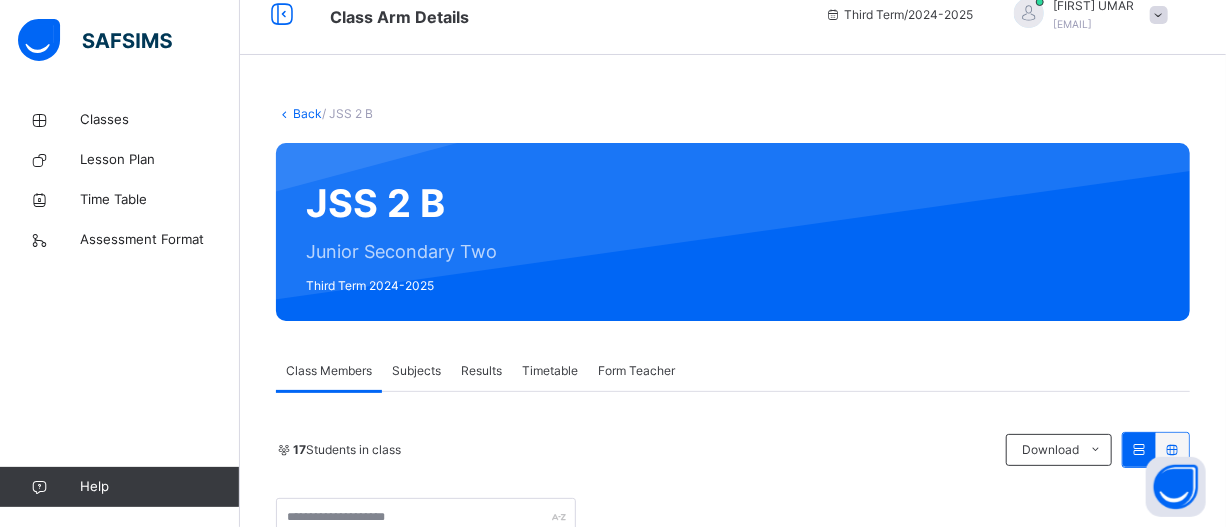 click on "Subjects" at bounding box center [416, 371] 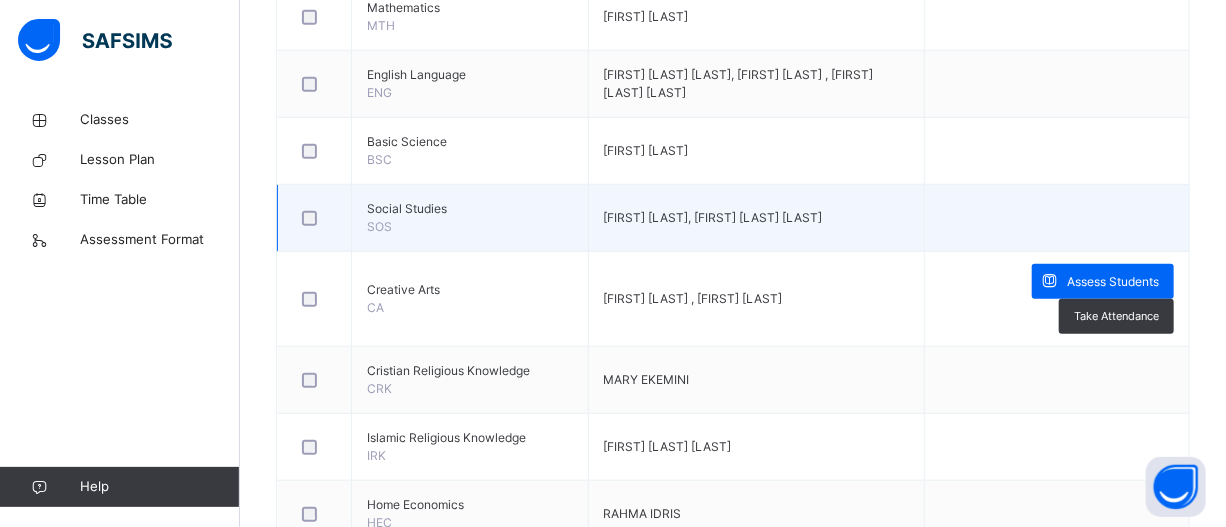 scroll, scrollTop: 602, scrollLeft: 0, axis: vertical 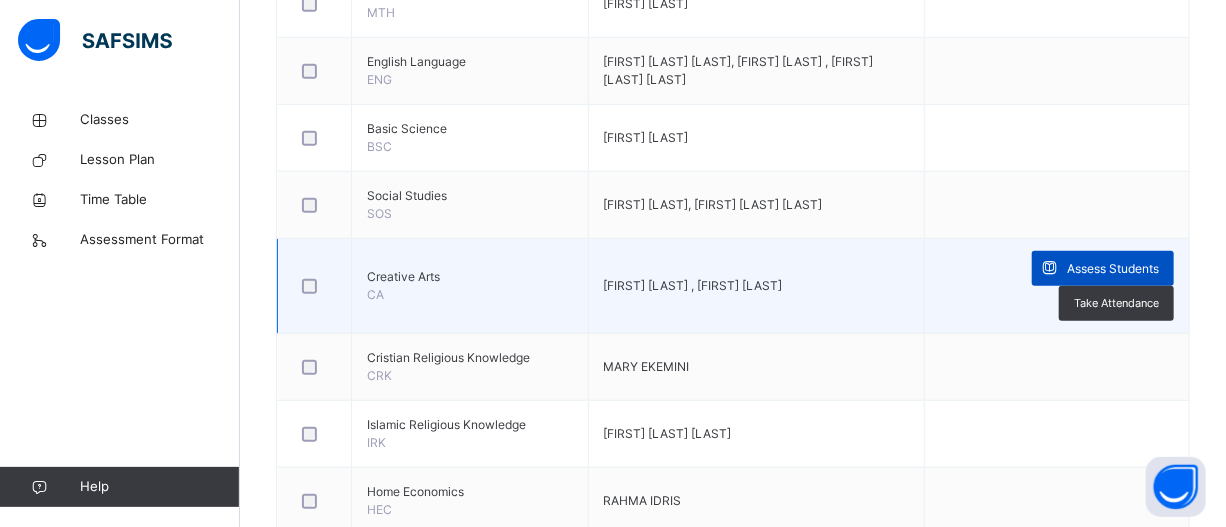 click on "Assess Students" at bounding box center [1113, 269] 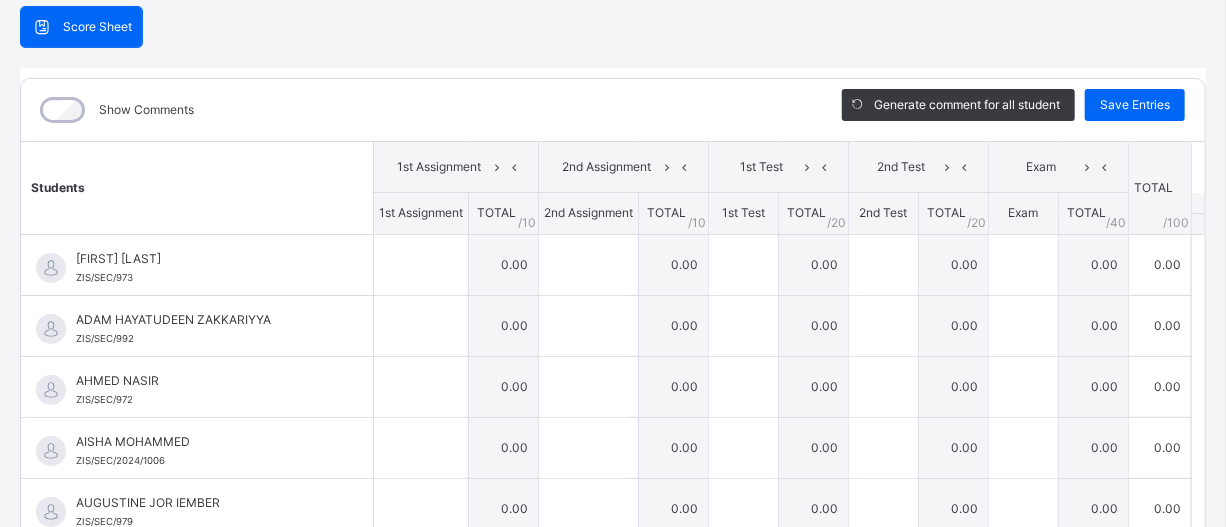 scroll, scrollTop: 210, scrollLeft: 0, axis: vertical 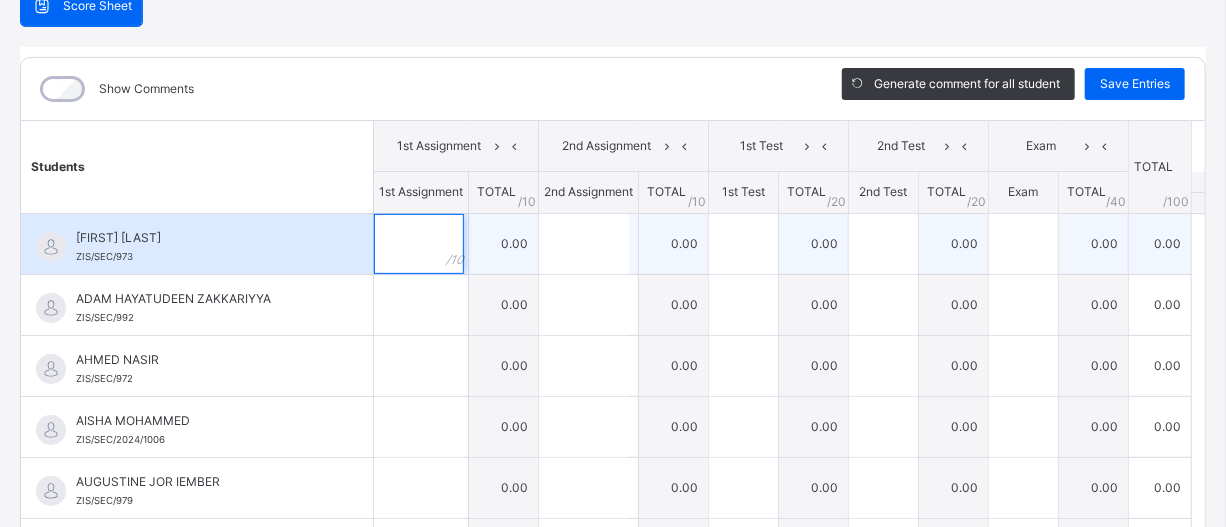 click at bounding box center (419, 244) 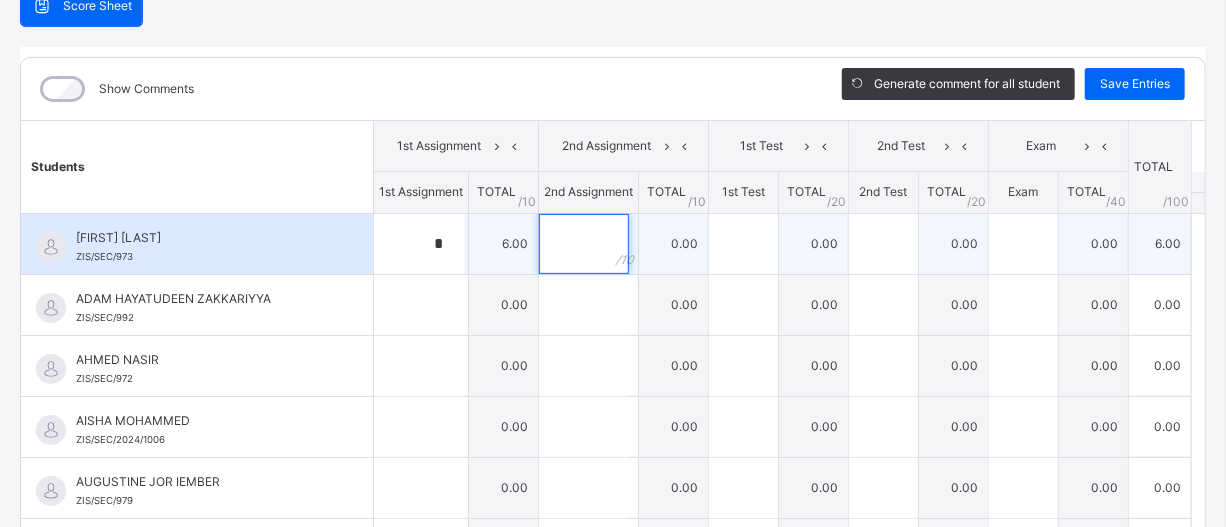 click at bounding box center (584, 244) 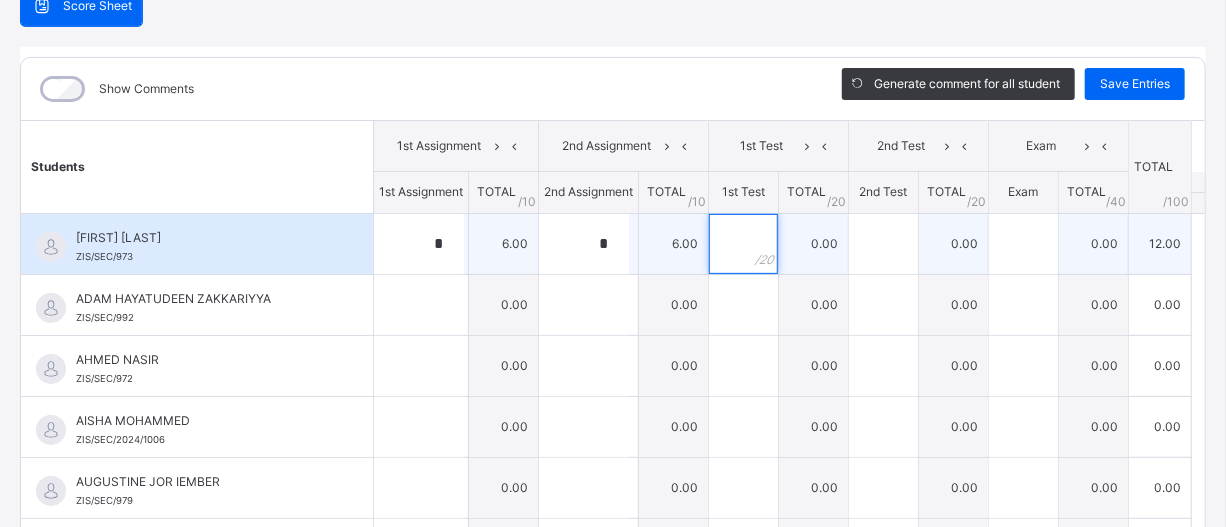 click at bounding box center (743, 244) 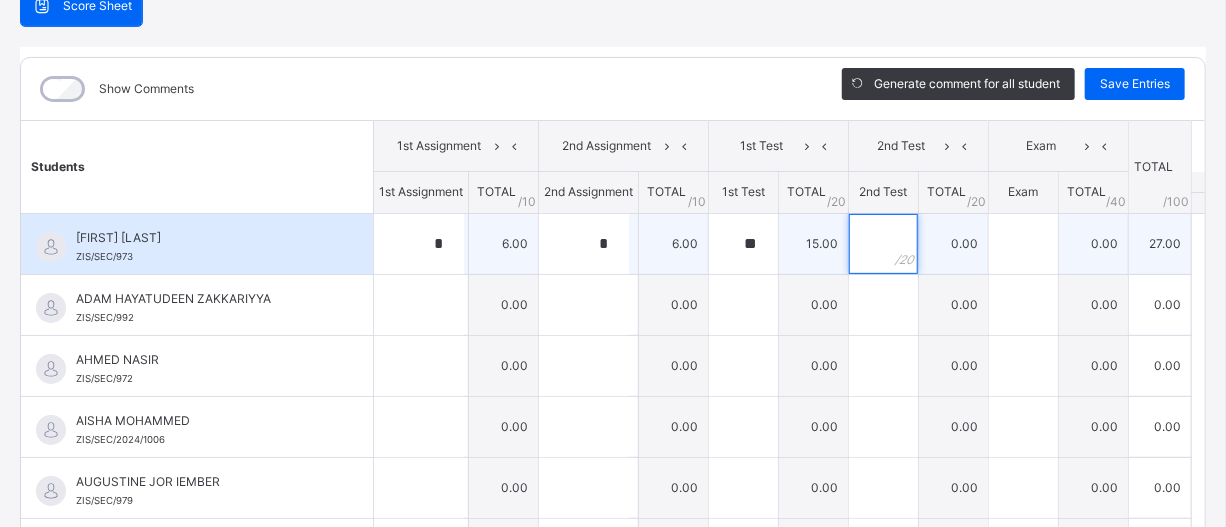 click at bounding box center [883, 244] 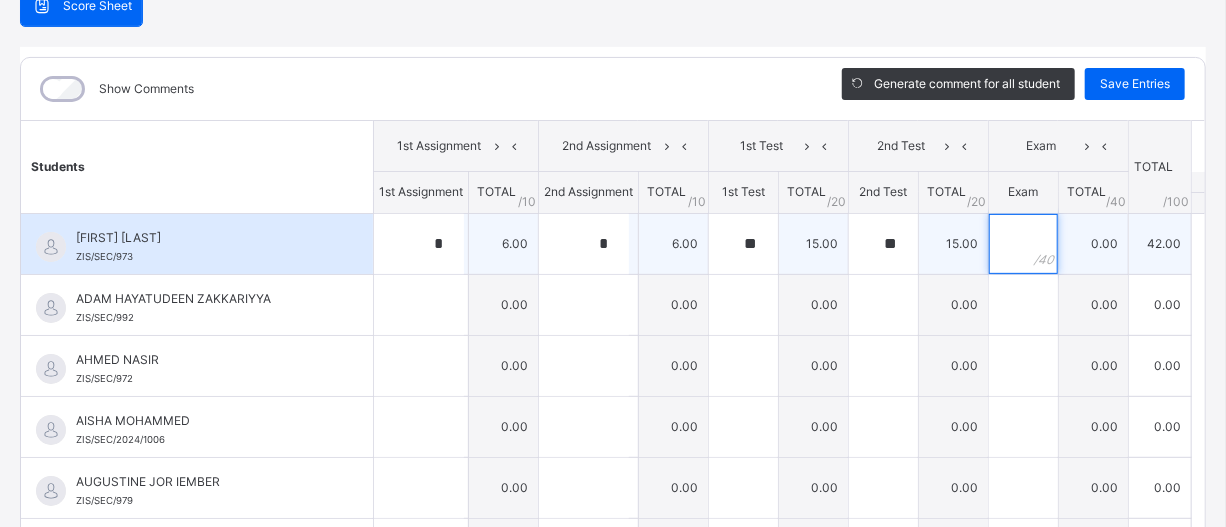 click at bounding box center (1023, 244) 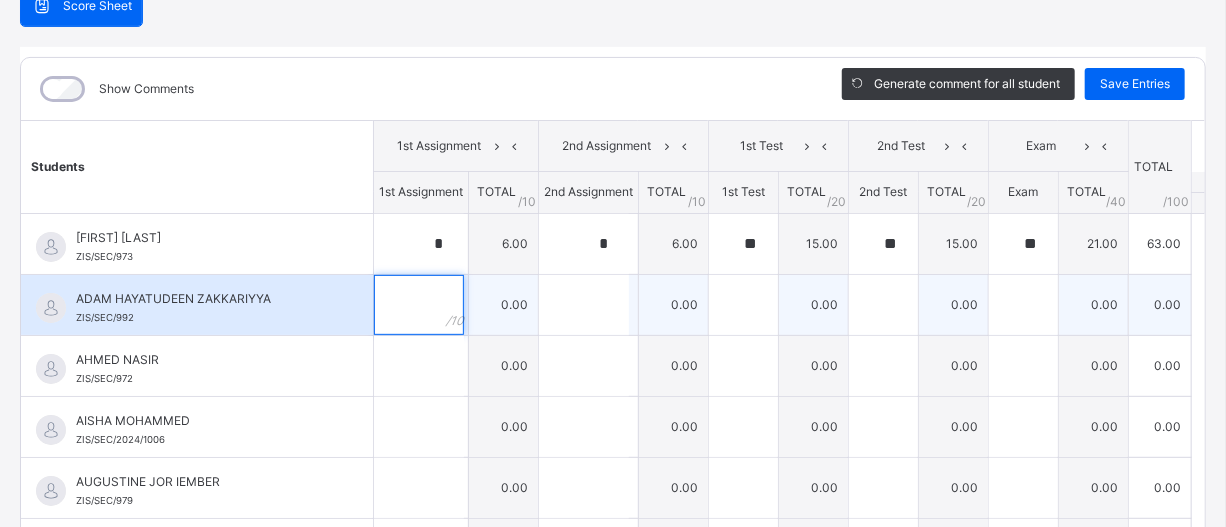 click at bounding box center (419, 305) 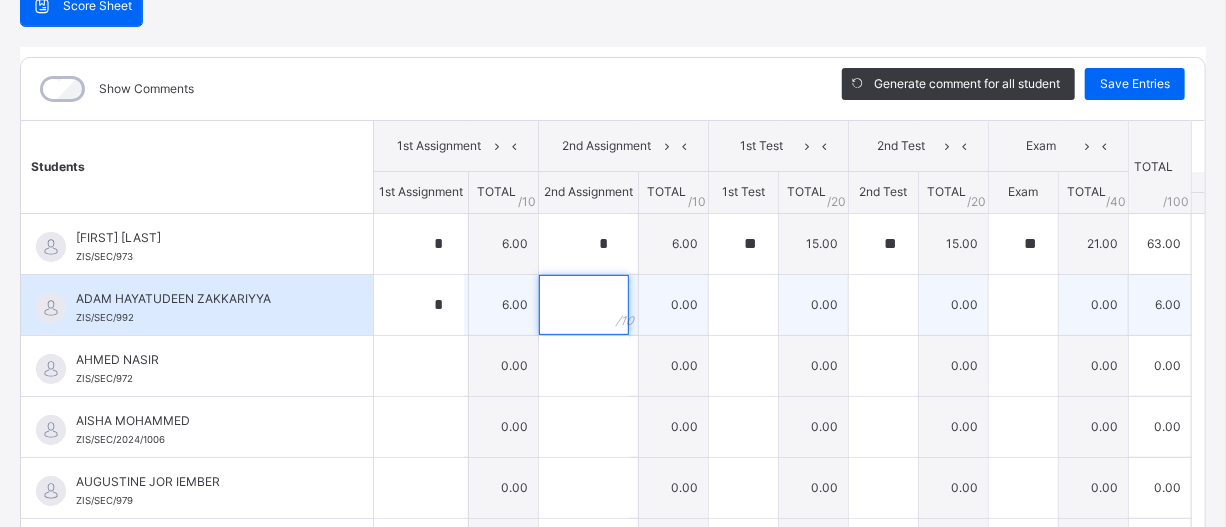 click at bounding box center (584, 305) 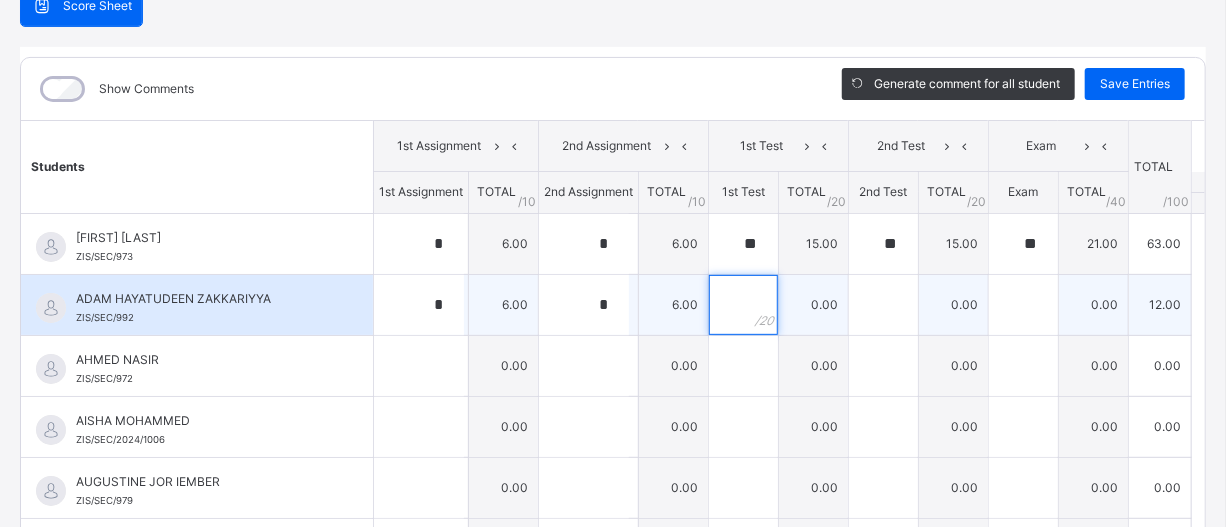 click at bounding box center (743, 305) 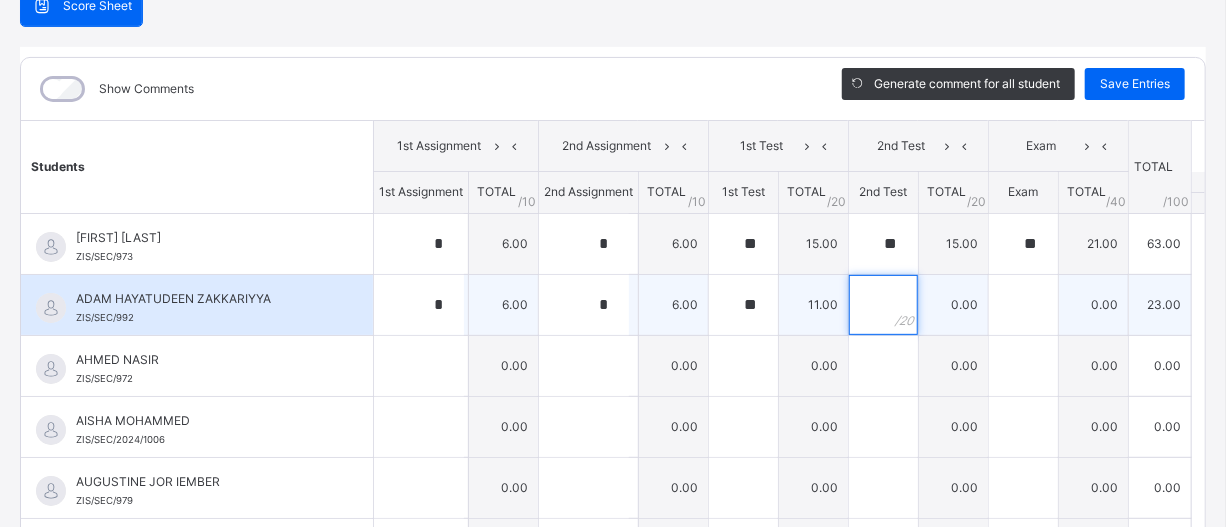 click at bounding box center [883, 305] 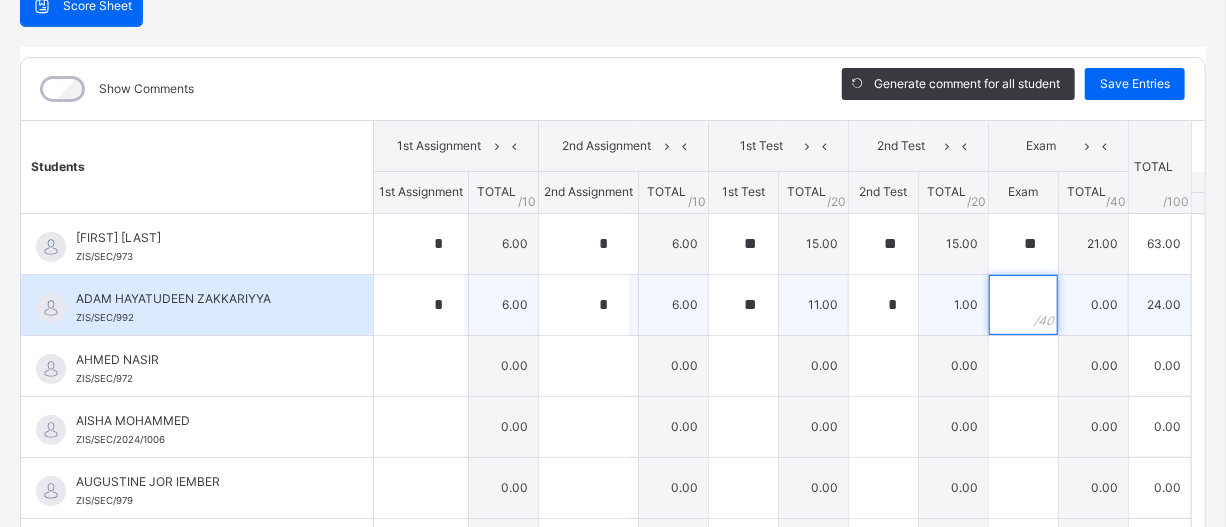 click at bounding box center (1023, 305) 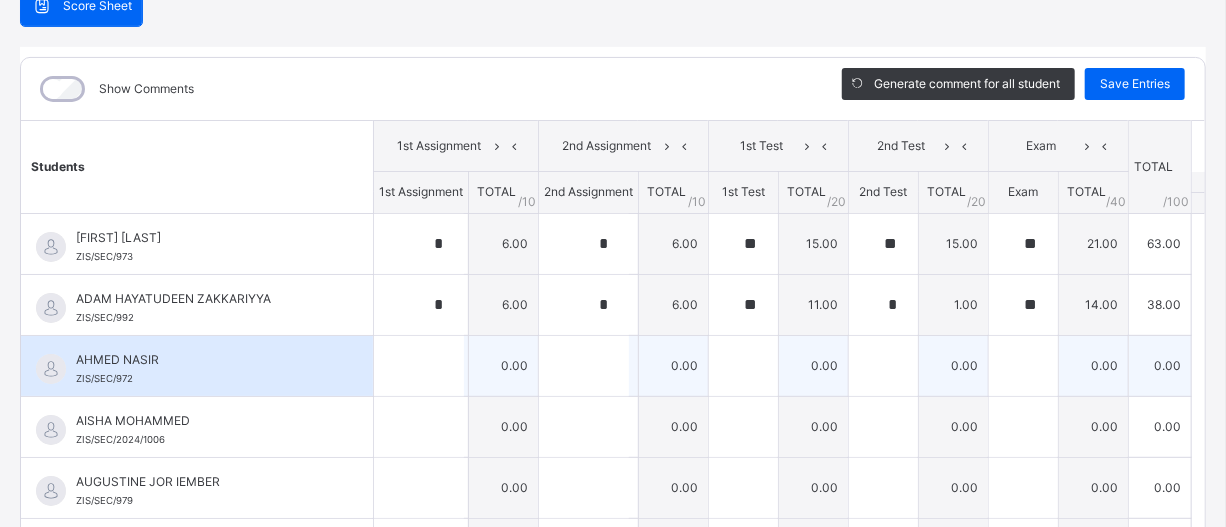 click on "0.00" at bounding box center [503, 365] 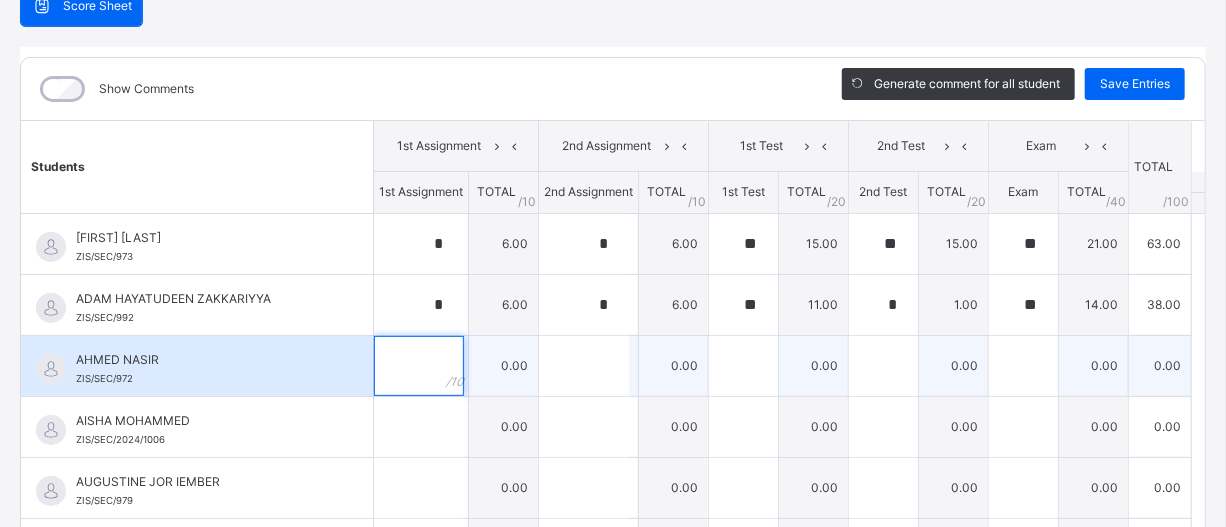 click at bounding box center (419, 366) 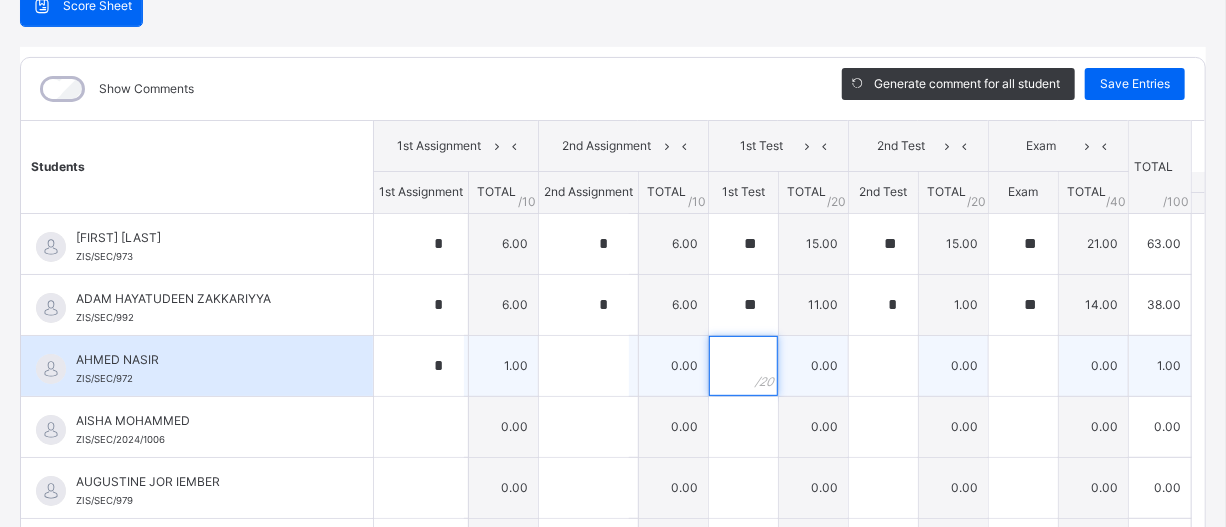 click at bounding box center [743, 366] 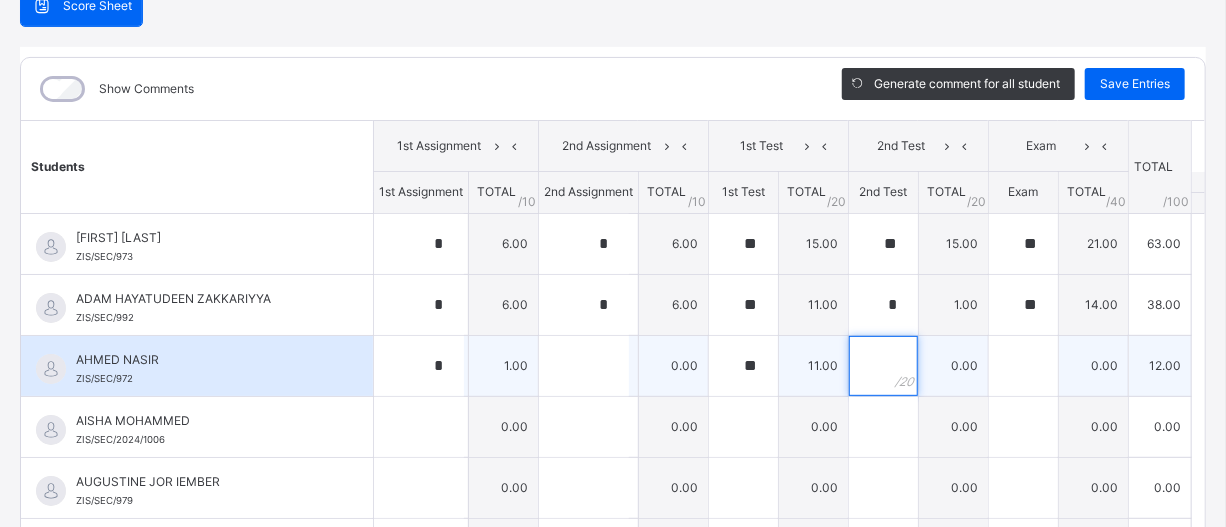 click at bounding box center [883, 366] 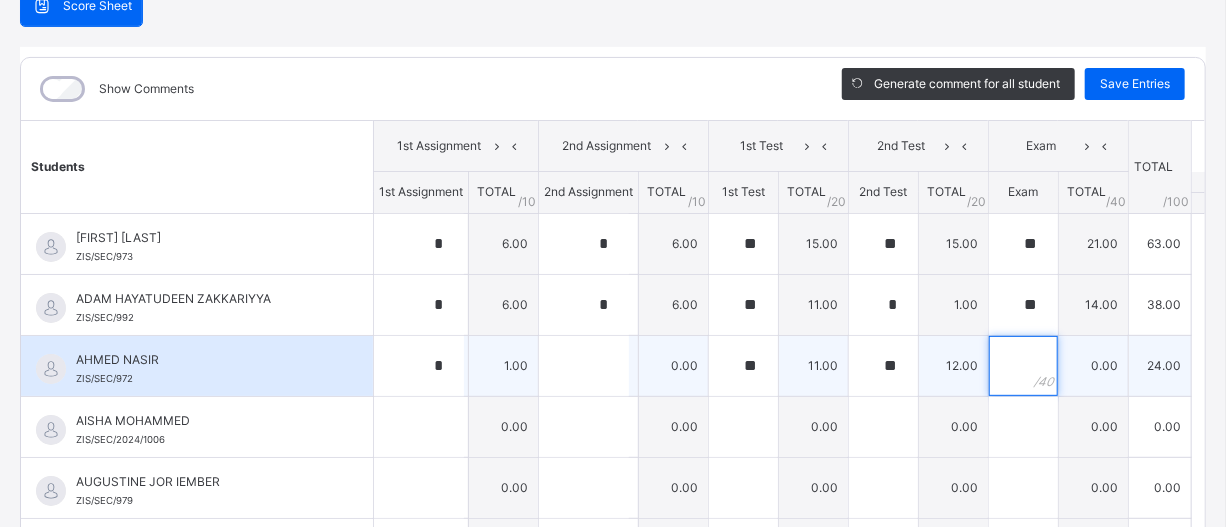 click at bounding box center [1023, 366] 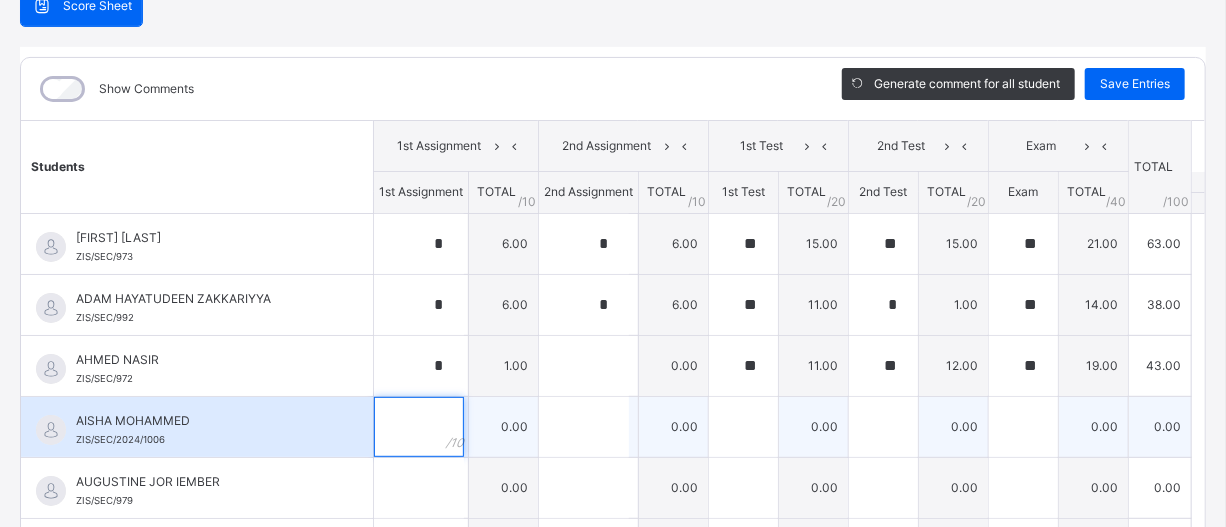 click at bounding box center (421, 427) 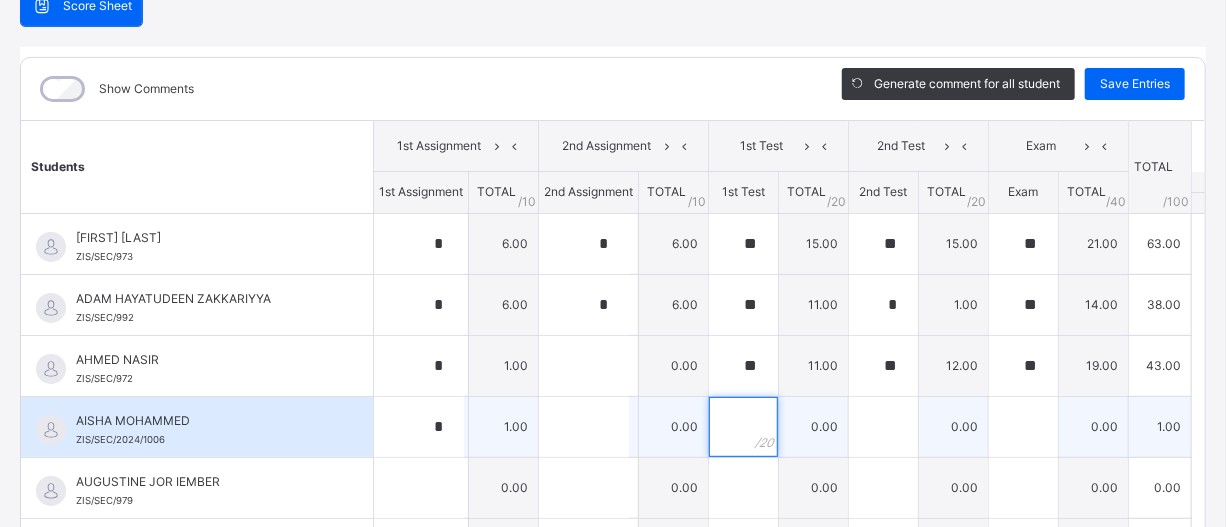 click at bounding box center [743, 427] 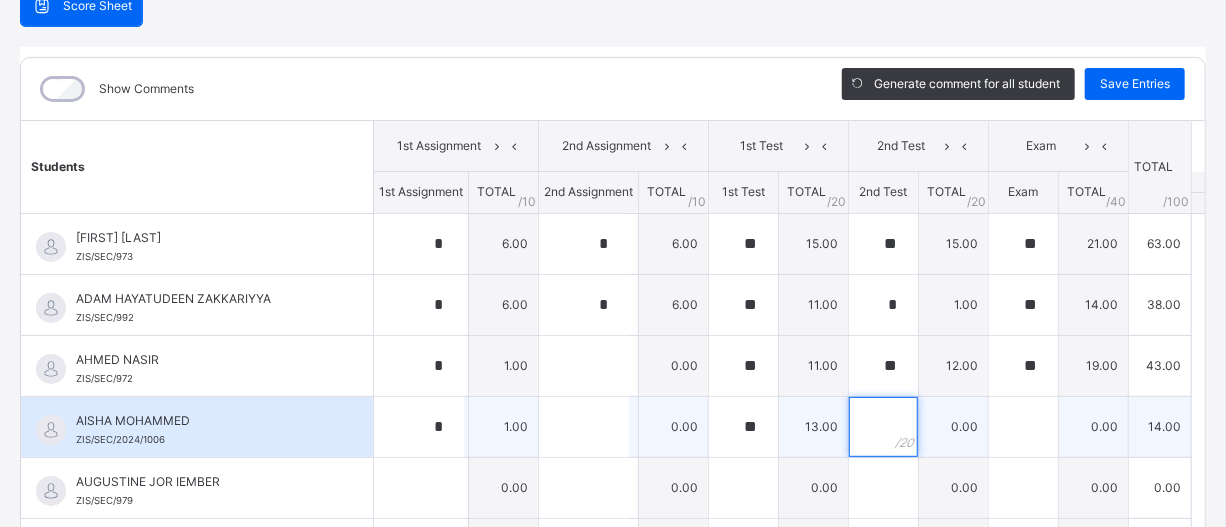 click at bounding box center [883, 427] 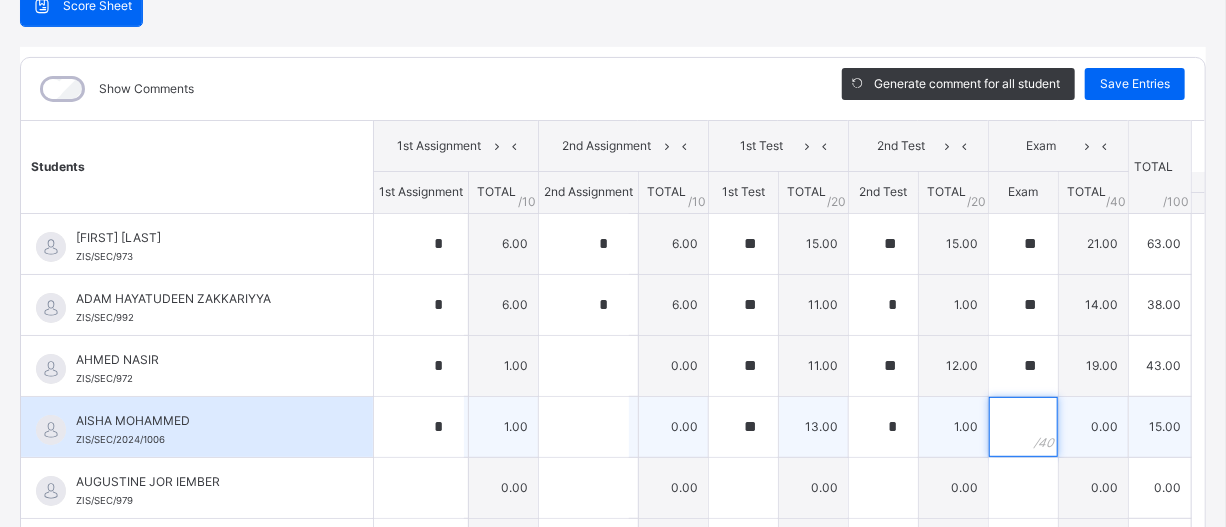 click at bounding box center [1023, 427] 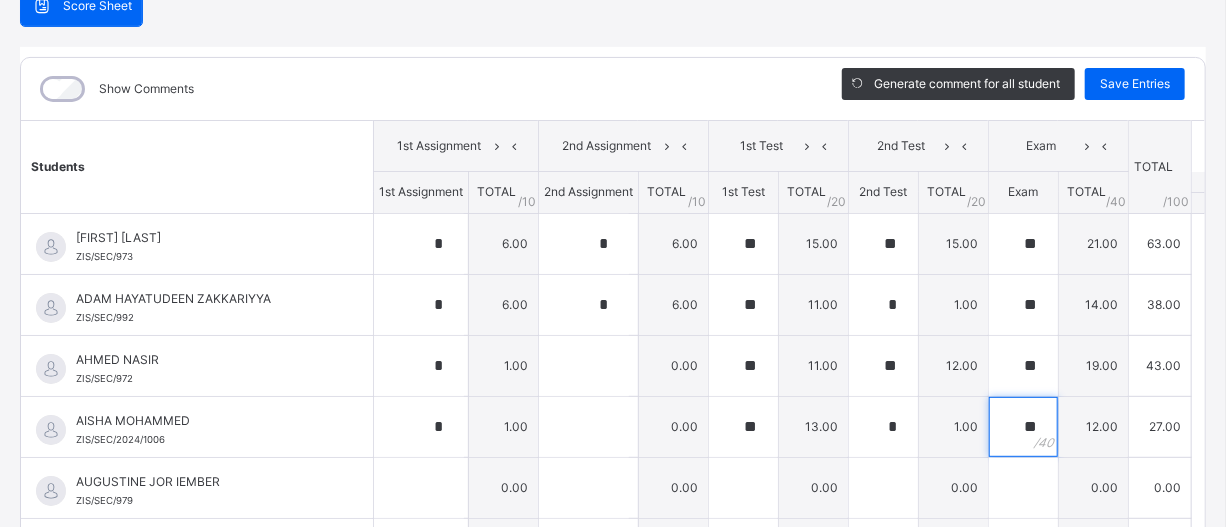 scroll, scrollTop: 102, scrollLeft: 0, axis: vertical 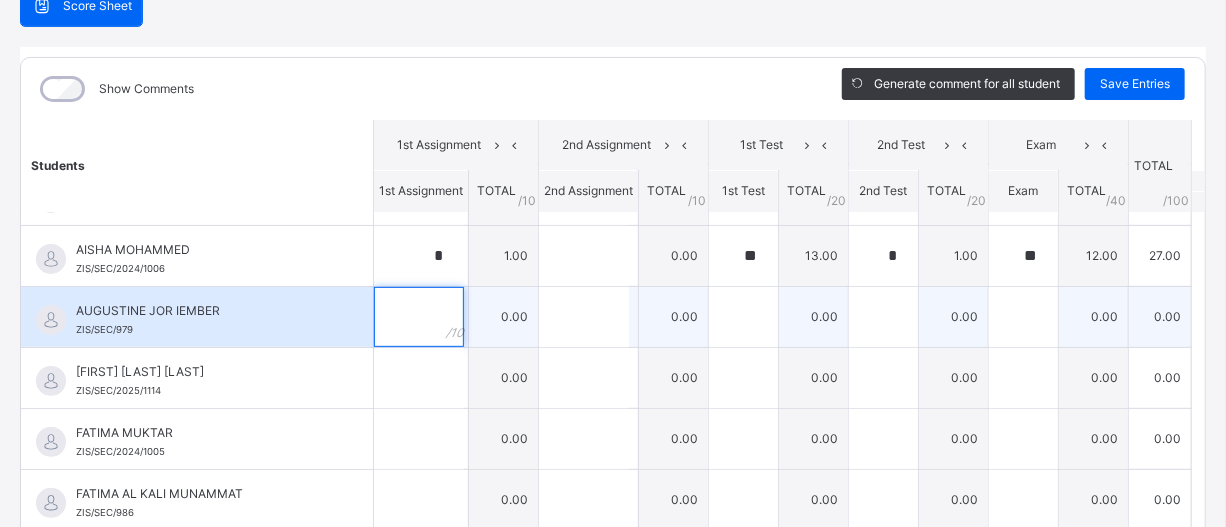 click at bounding box center [419, 317] 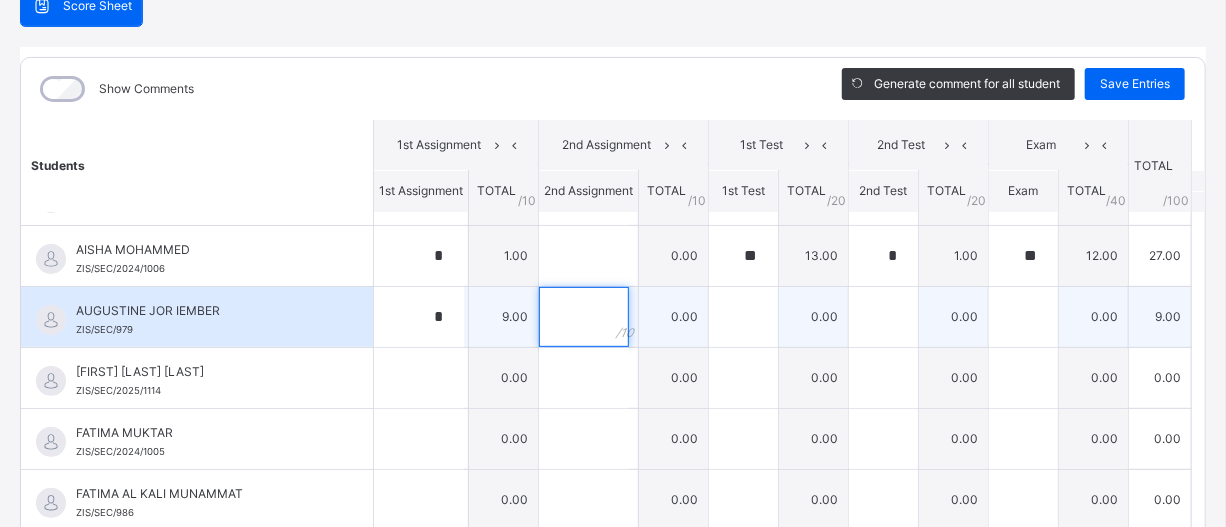 click at bounding box center [584, 317] 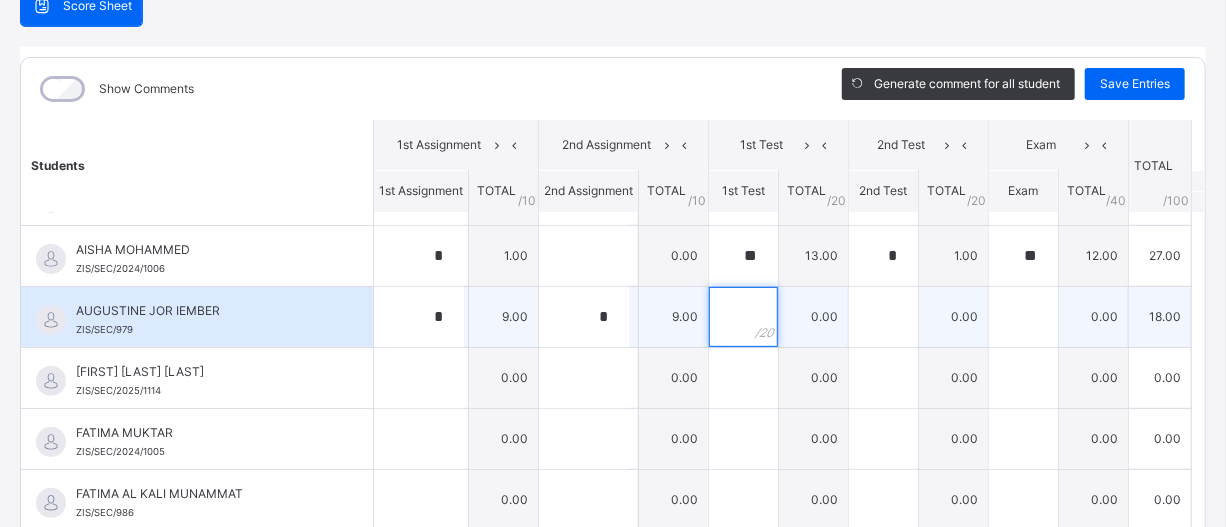 click at bounding box center [743, 317] 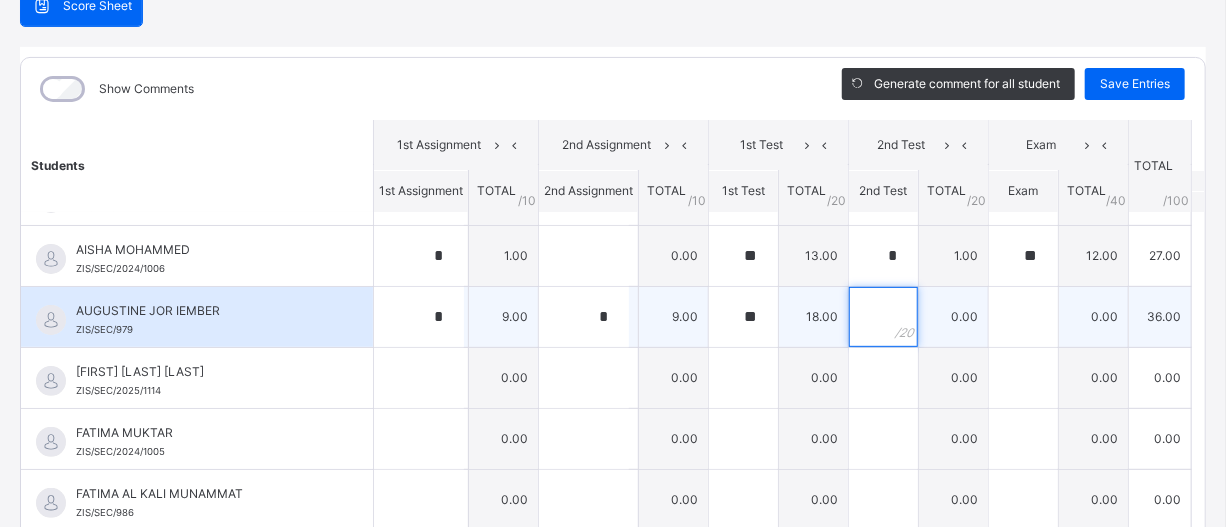 click at bounding box center [883, 317] 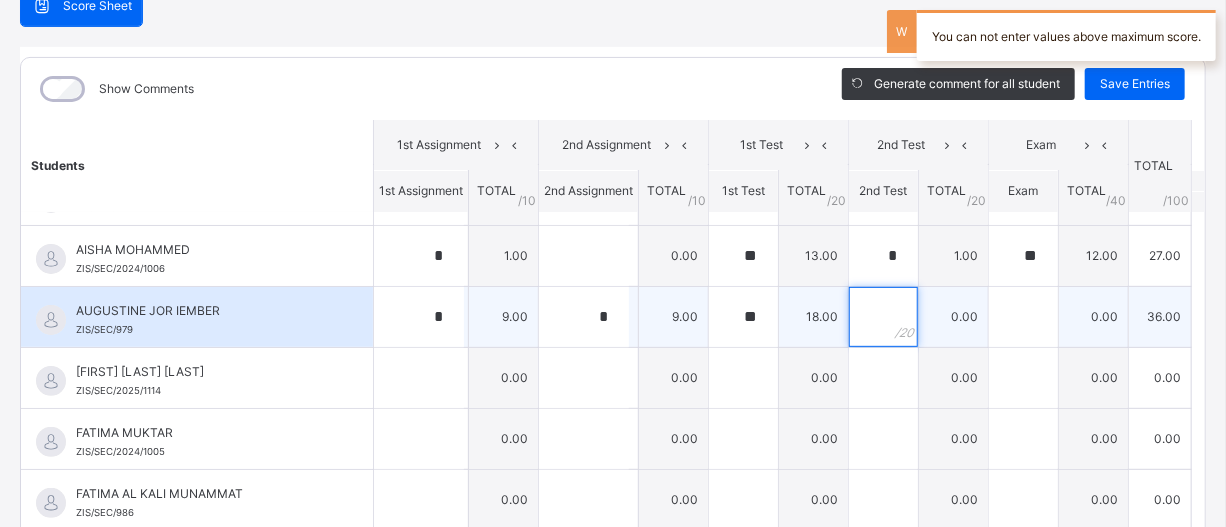 click at bounding box center (883, 317) 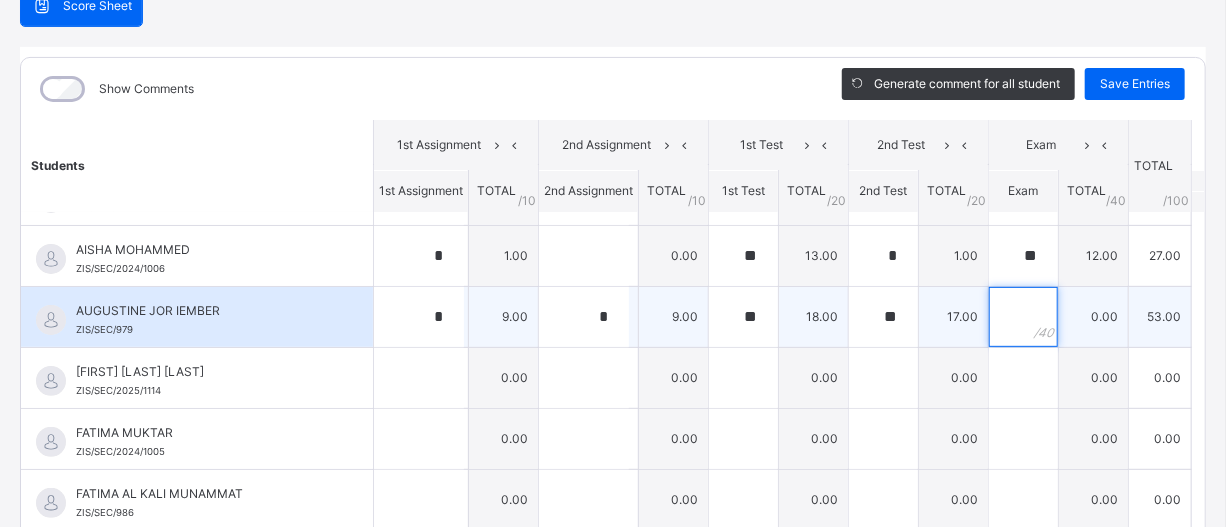 click at bounding box center (1023, 317) 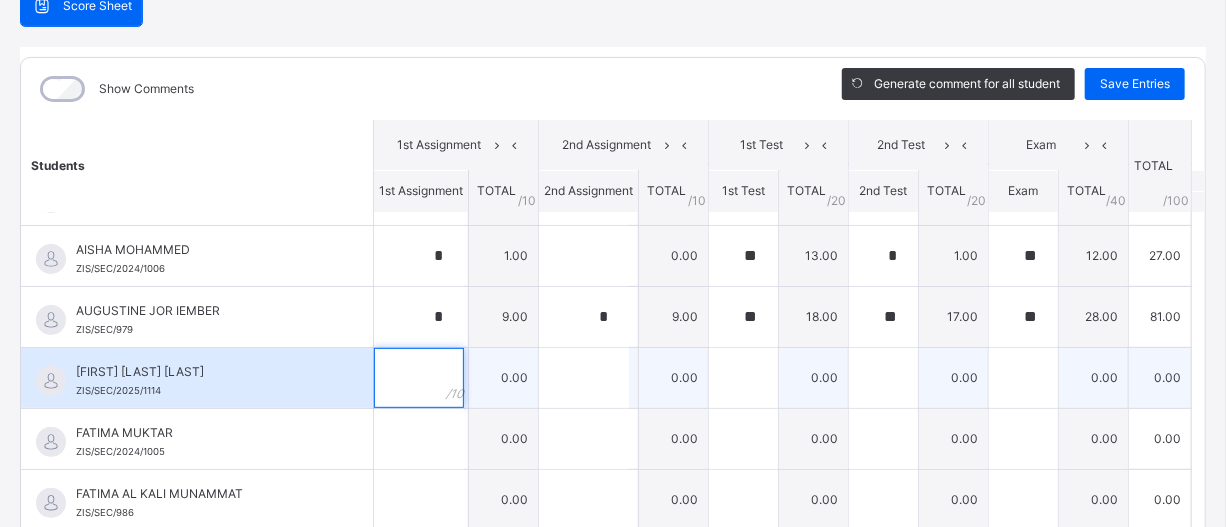 click at bounding box center (419, 378) 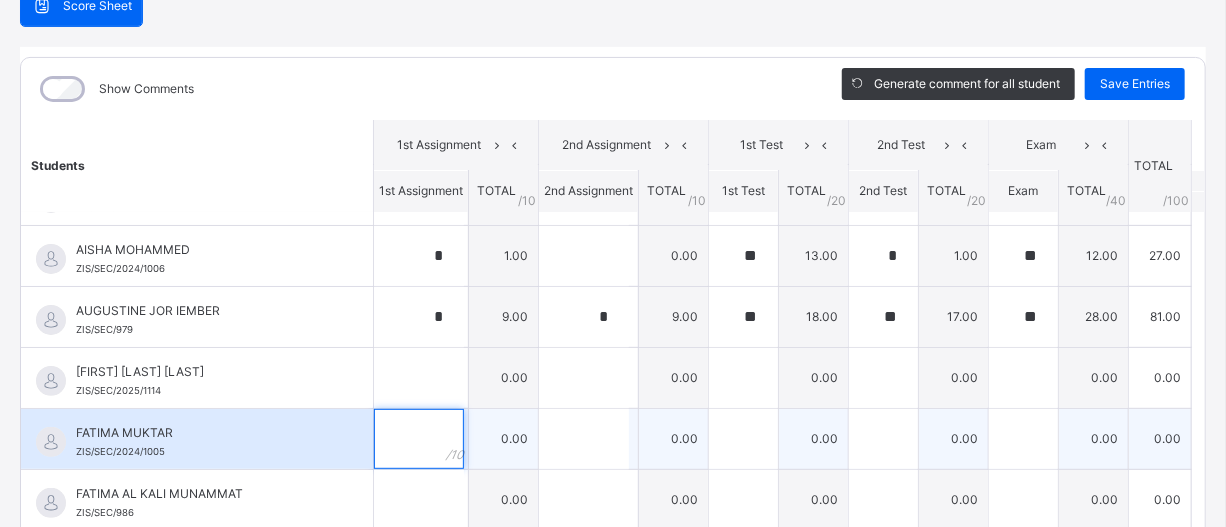 click at bounding box center [419, 439] 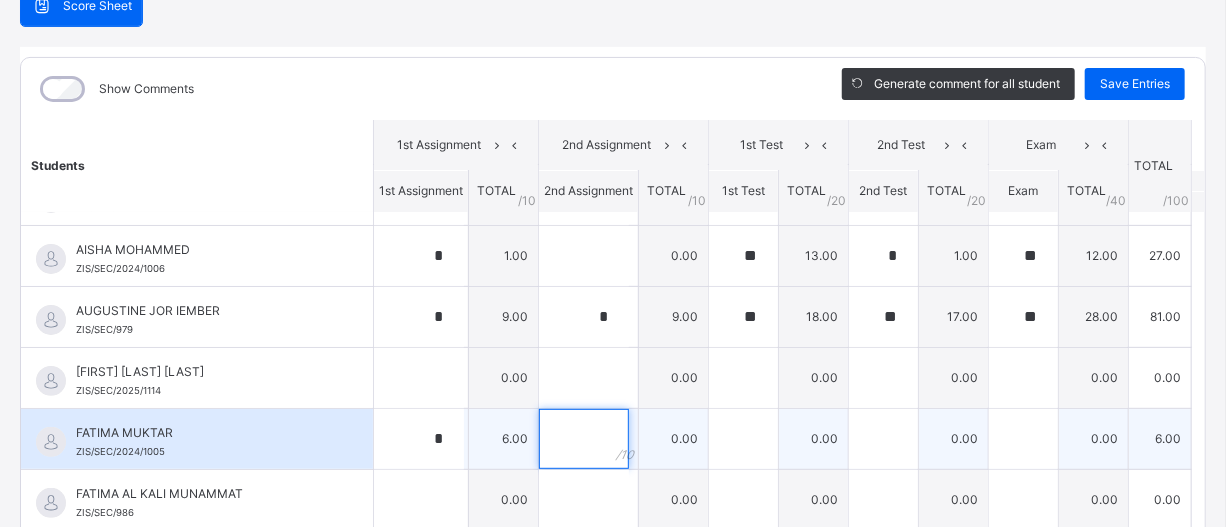 click at bounding box center [584, 439] 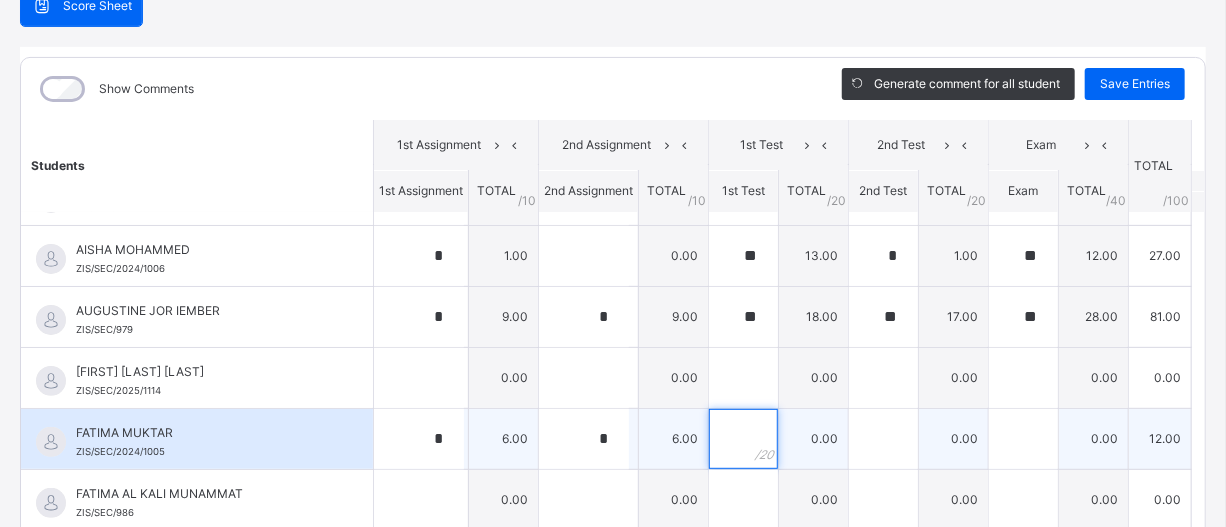 click at bounding box center [743, 439] 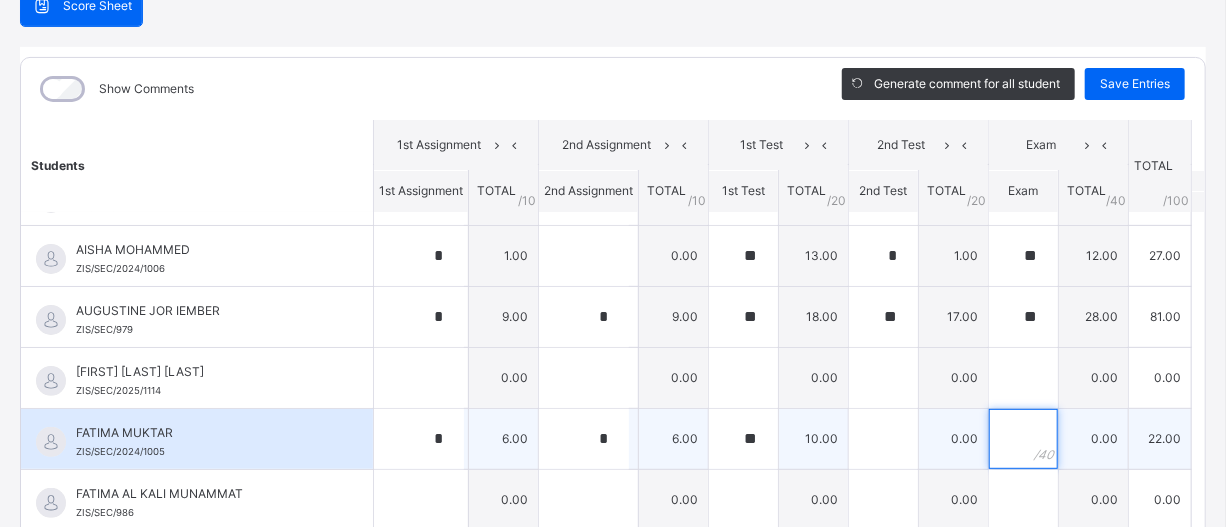 click at bounding box center [1023, 439] 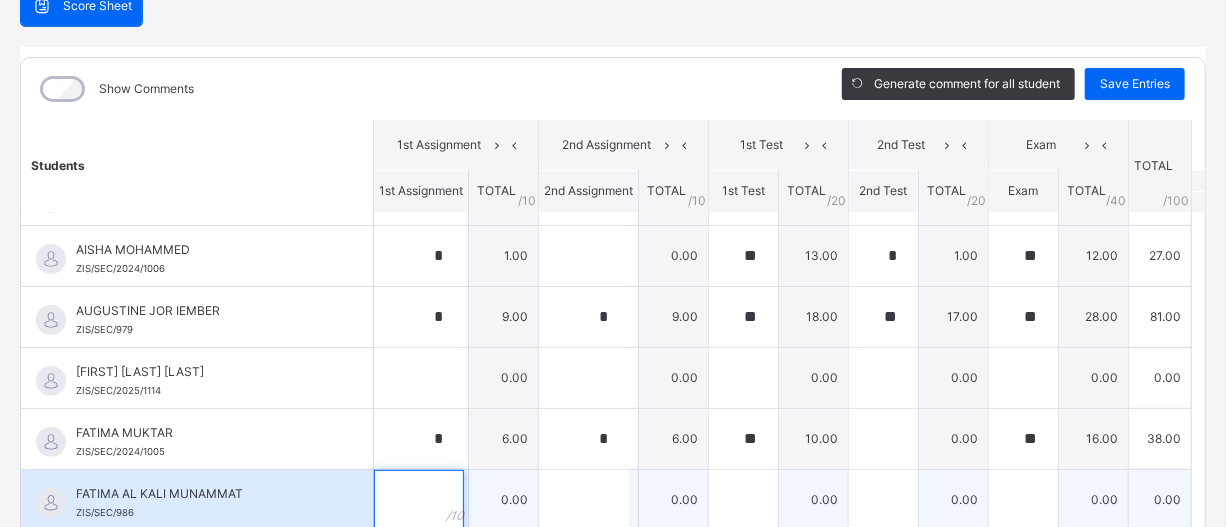 click at bounding box center (419, 500) 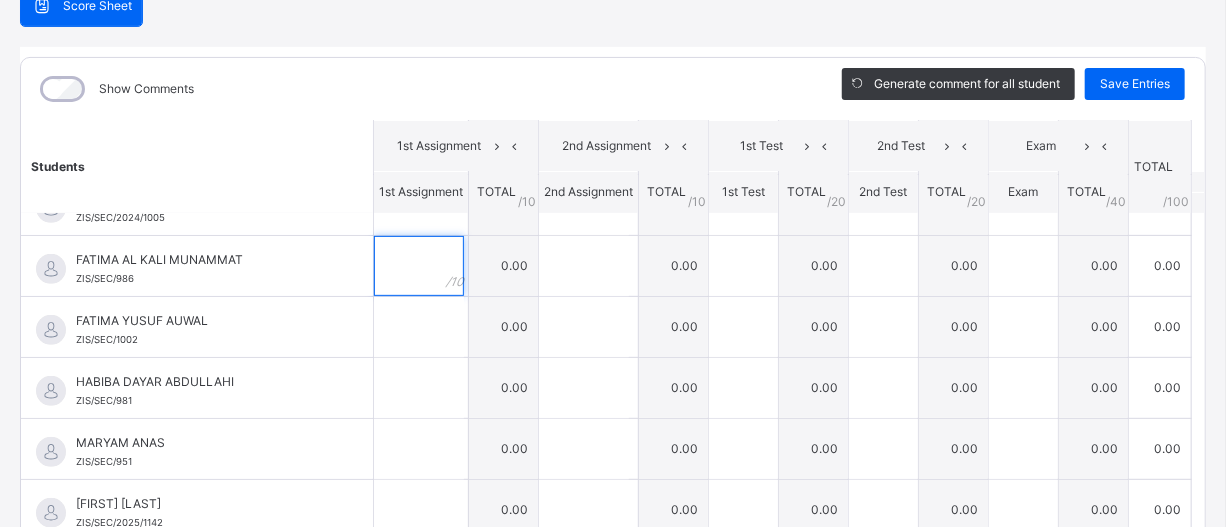 scroll, scrollTop: 411, scrollLeft: 0, axis: vertical 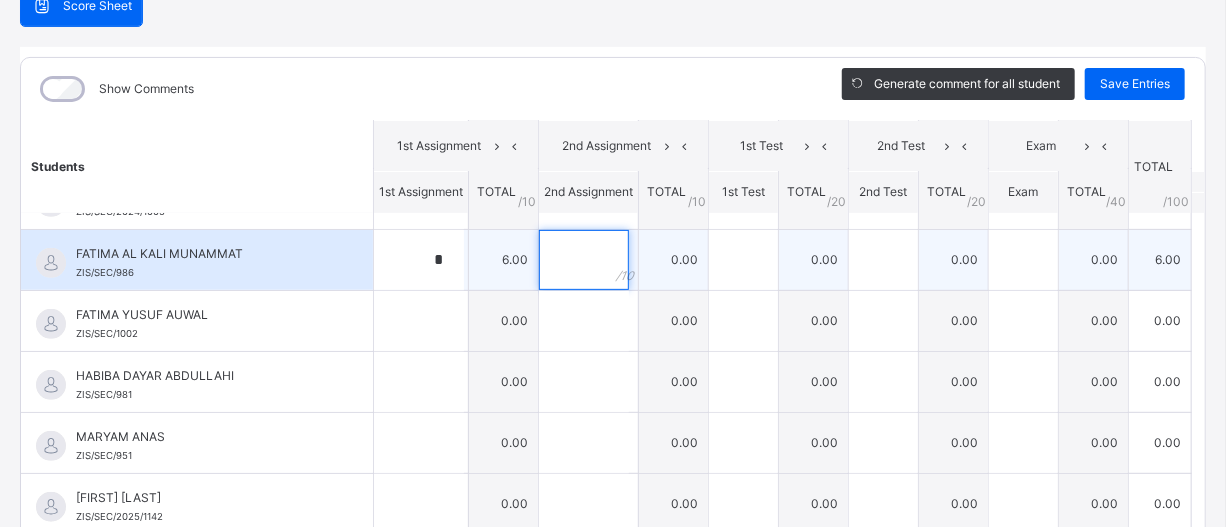 click at bounding box center [584, 260] 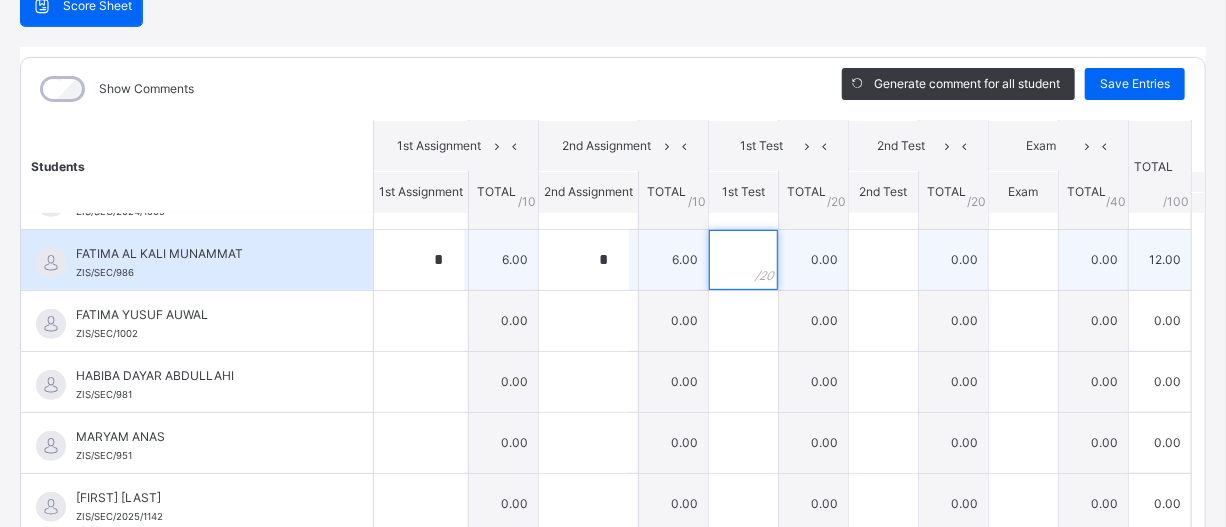 click at bounding box center (743, 260) 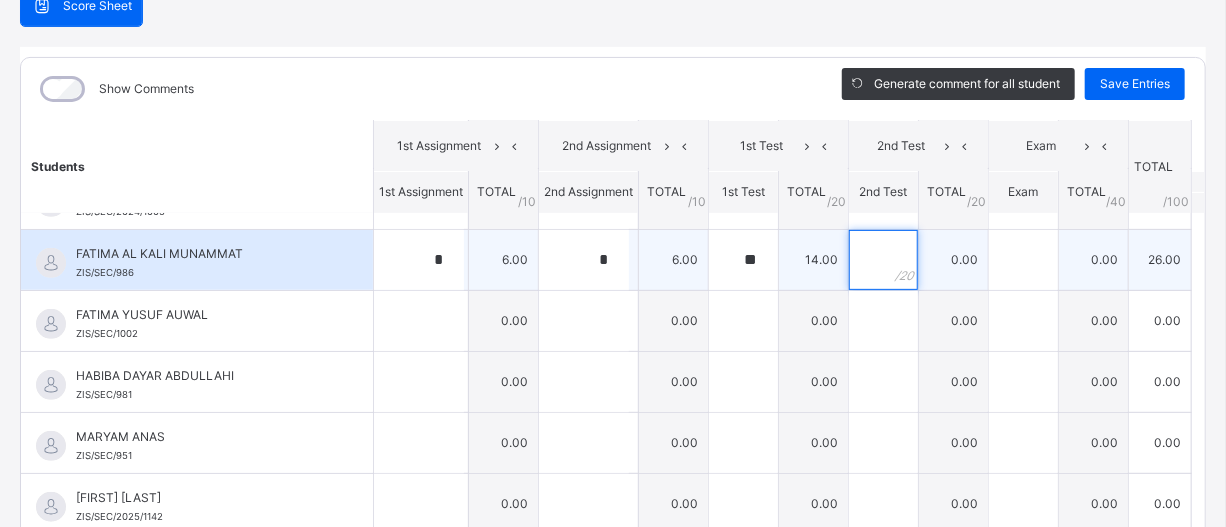 click at bounding box center [883, 260] 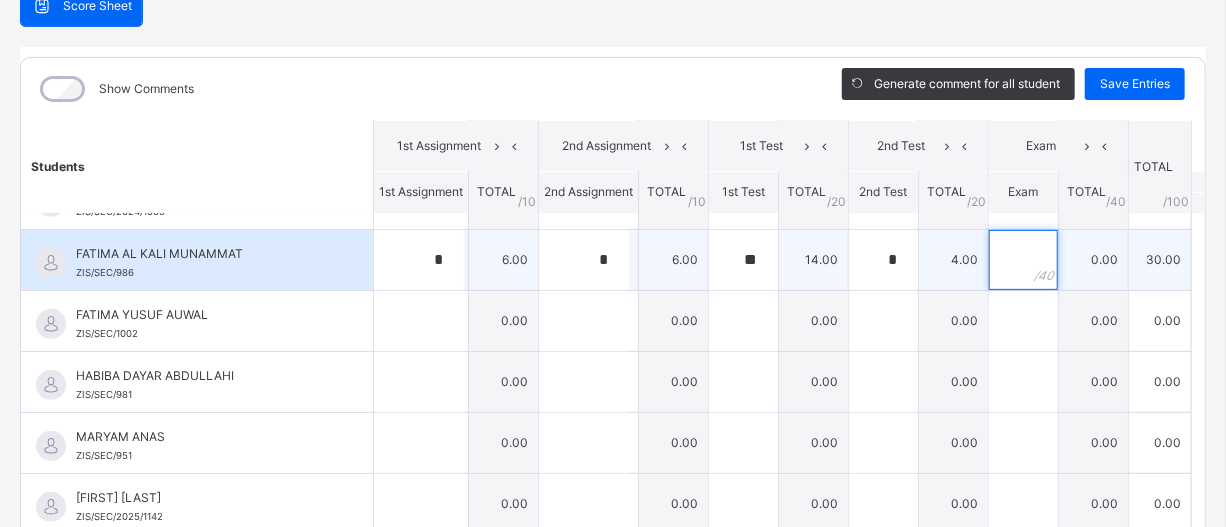 click at bounding box center [1023, 260] 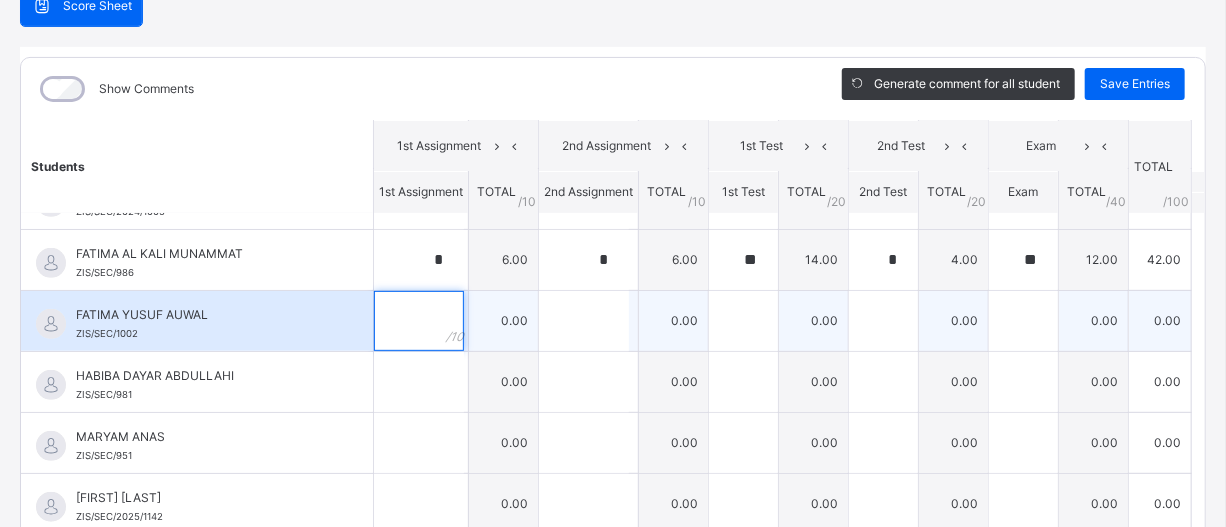 click at bounding box center (419, 321) 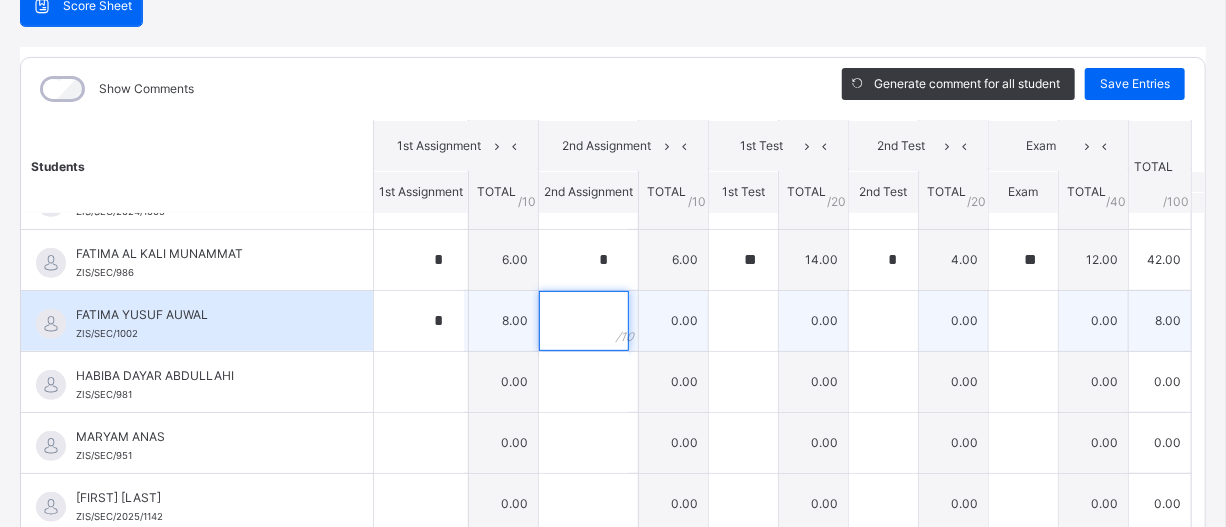 click at bounding box center [584, 321] 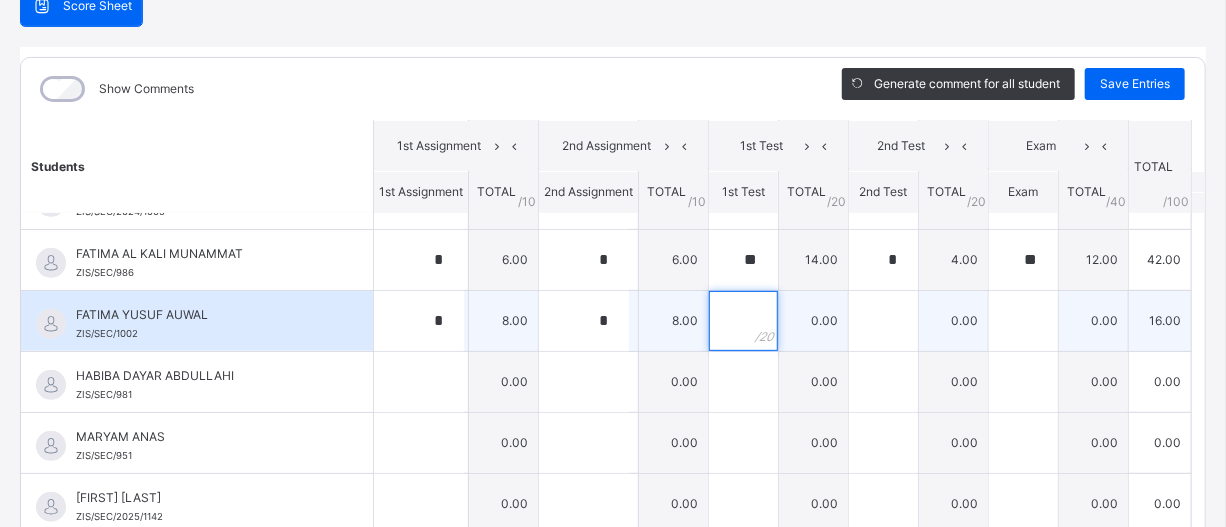 click at bounding box center (743, 321) 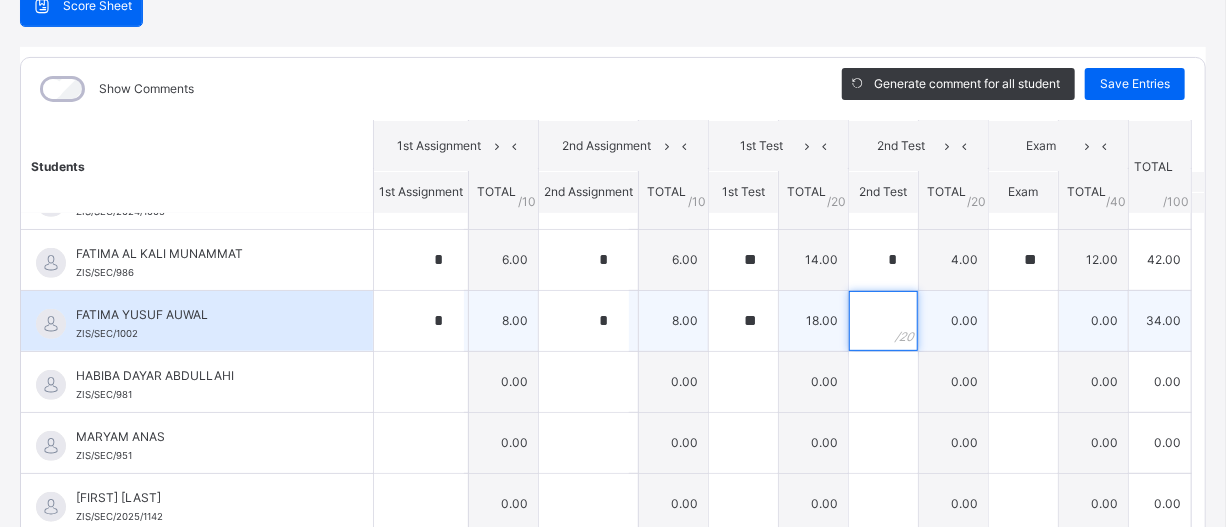 click at bounding box center (883, 321) 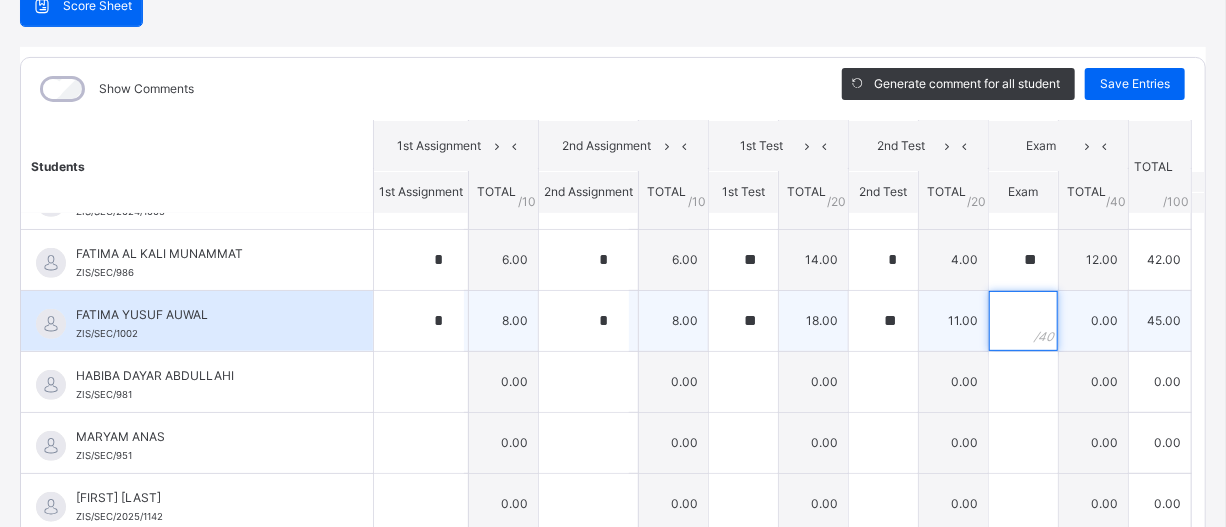 click at bounding box center [1023, 321] 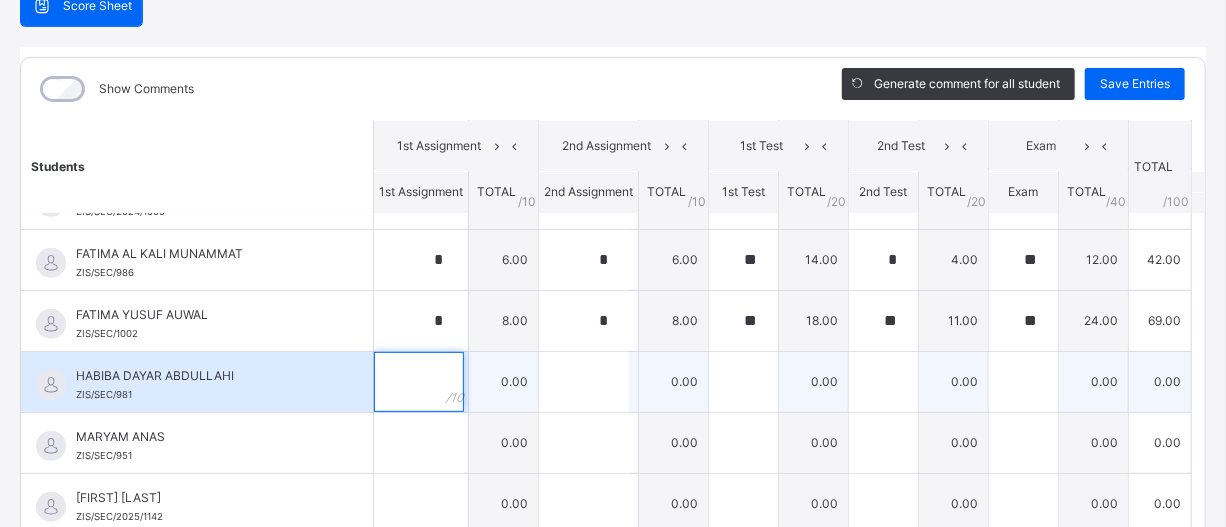 click at bounding box center (419, 382) 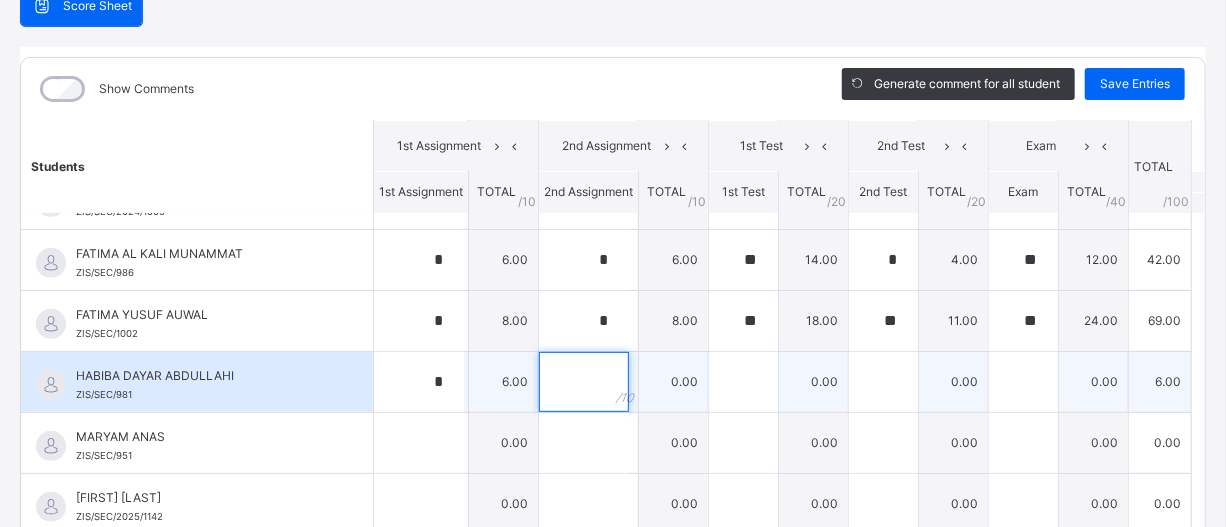 click at bounding box center [584, 382] 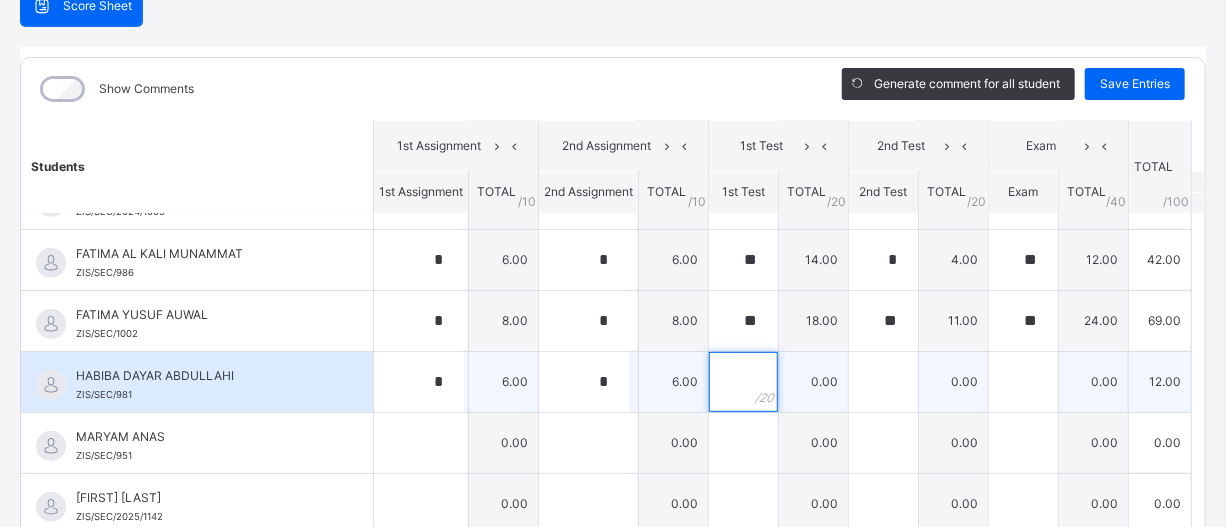 click at bounding box center (743, 382) 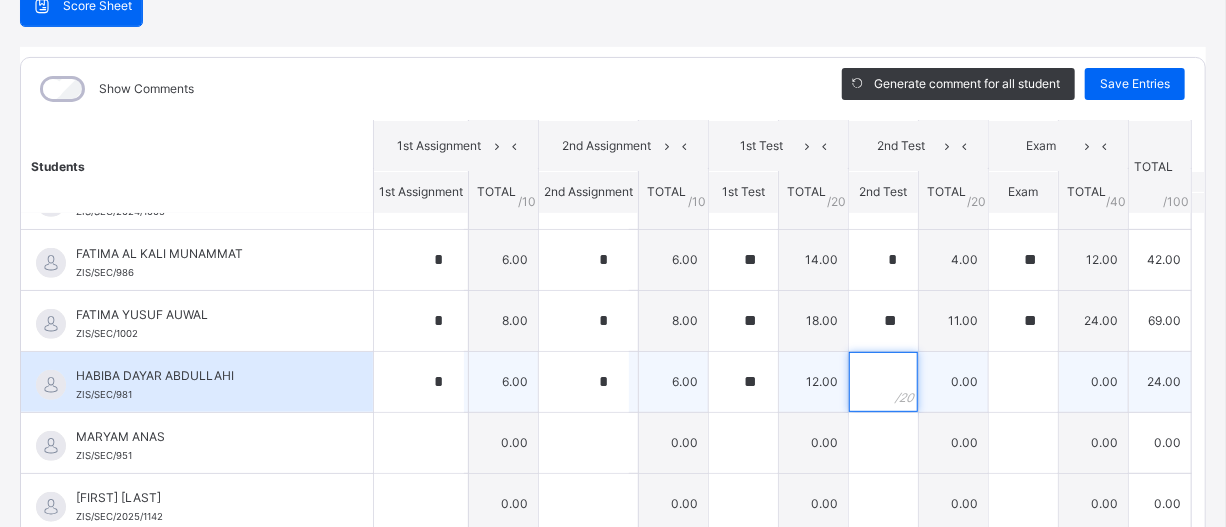 click at bounding box center (883, 382) 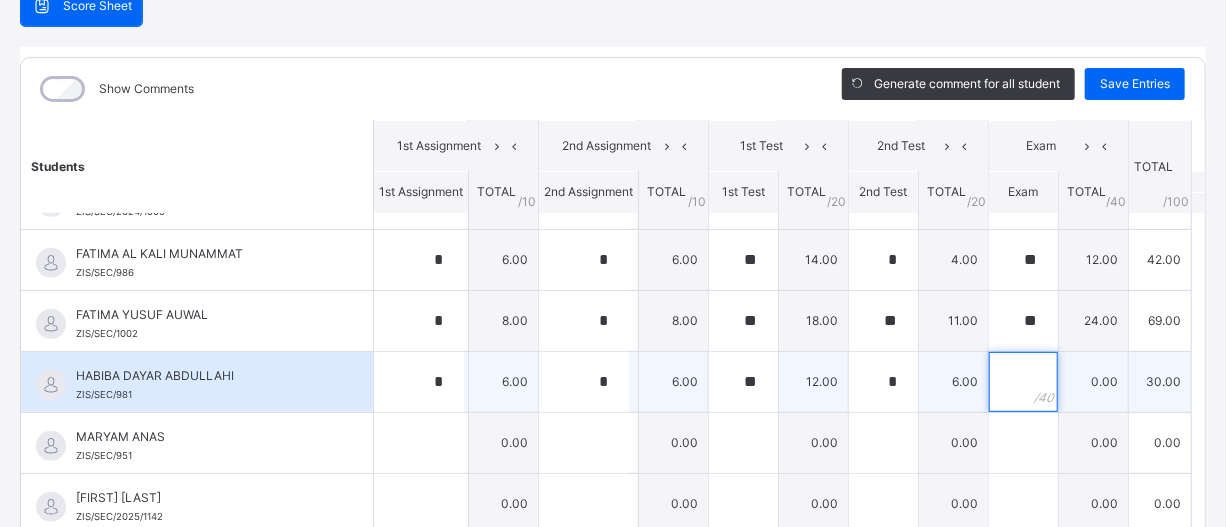 click at bounding box center (1023, 382) 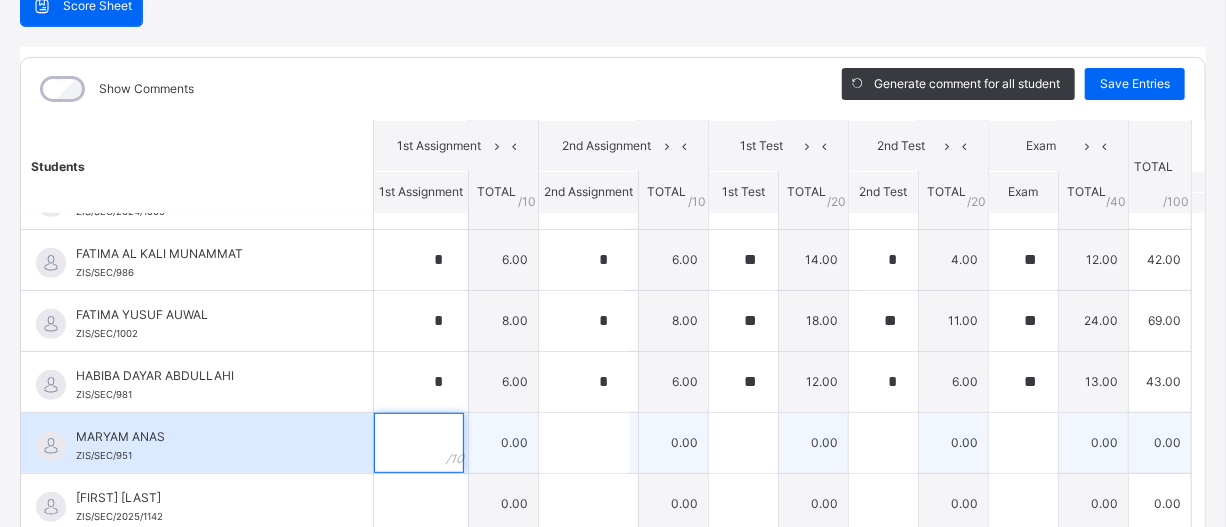 click at bounding box center [419, 443] 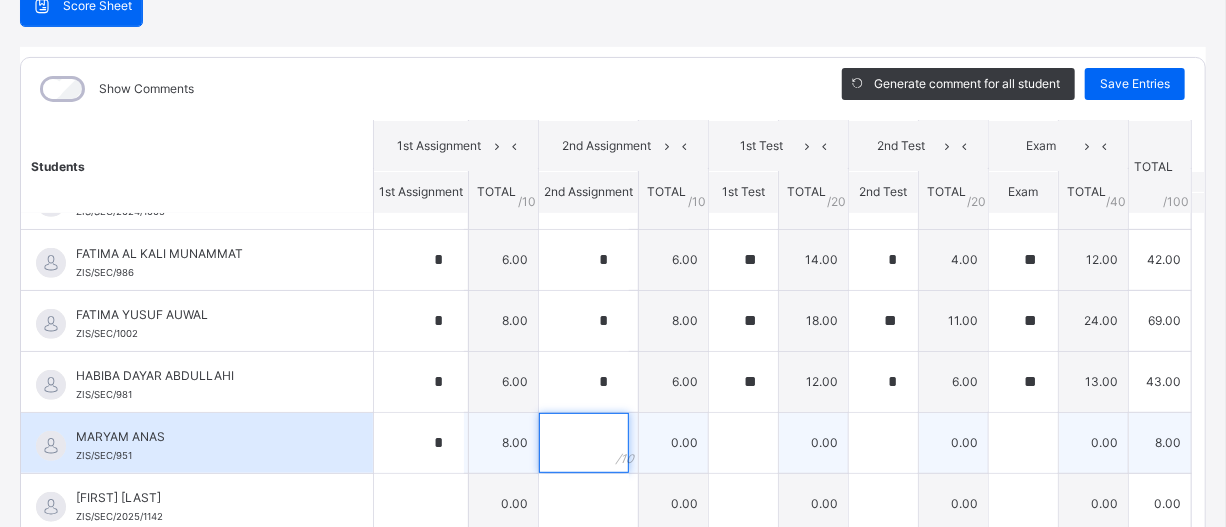 click at bounding box center (584, 443) 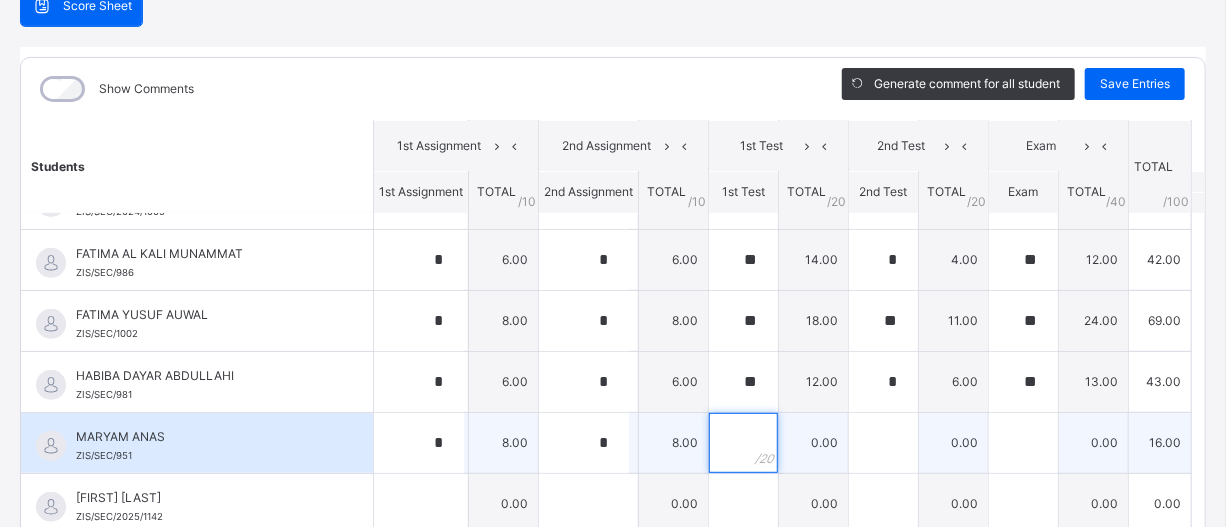 click at bounding box center [743, 443] 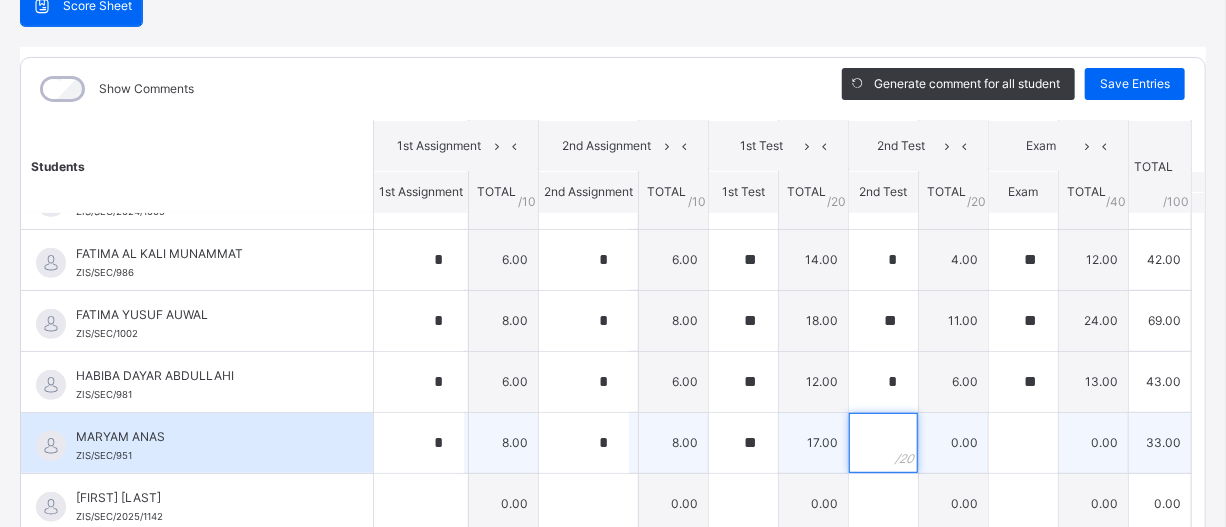 click at bounding box center (883, 443) 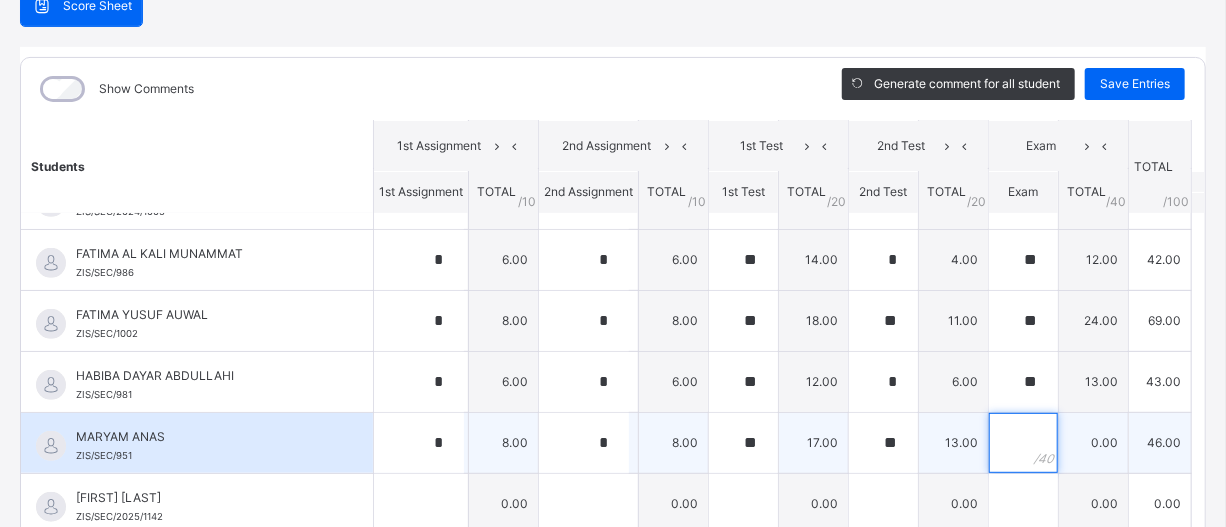 click at bounding box center (1023, 443) 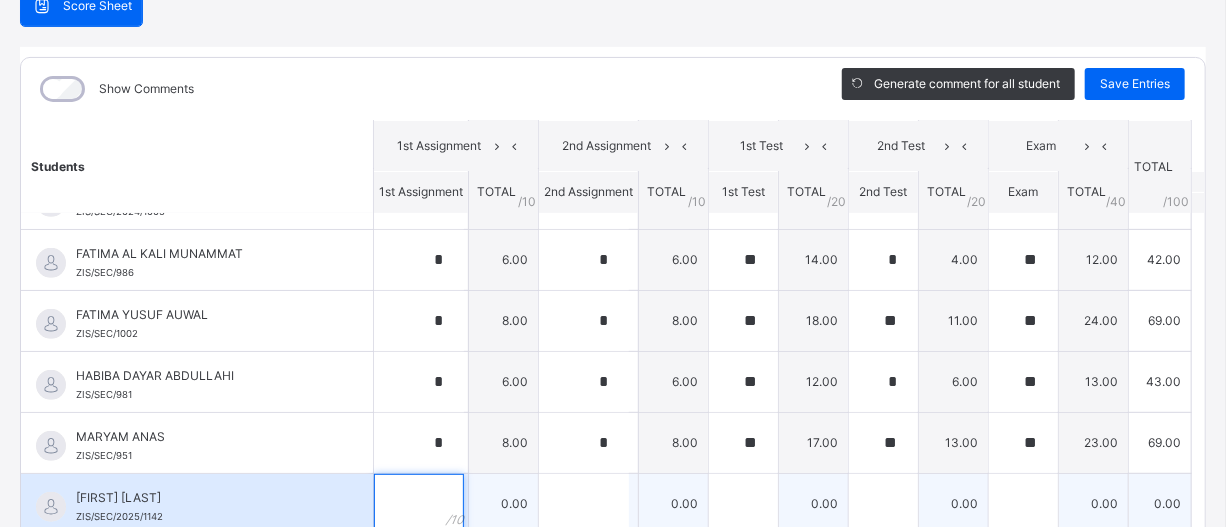 click at bounding box center [419, 504] 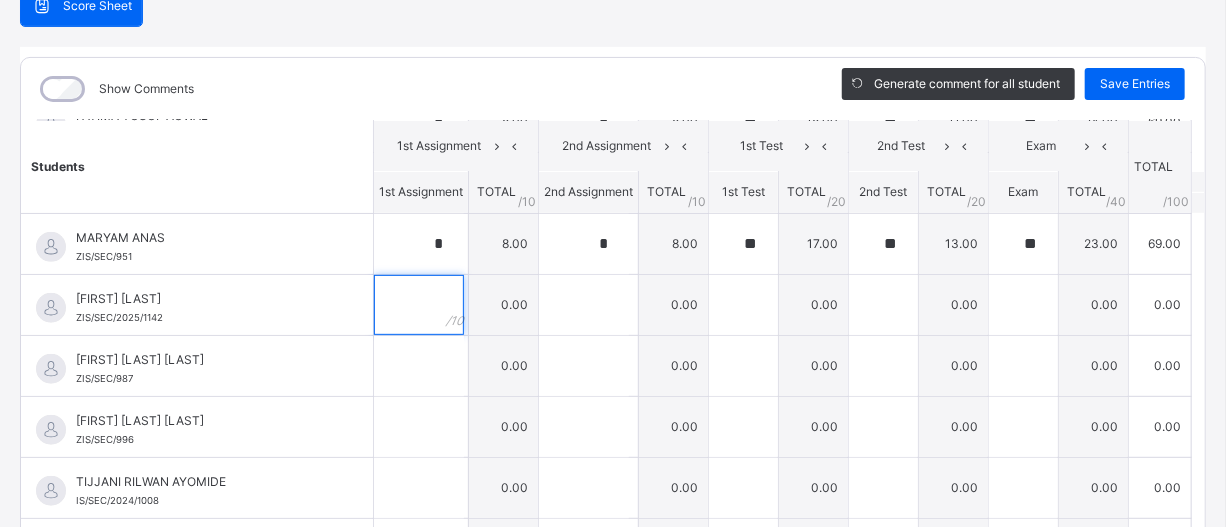 scroll, scrollTop: 622, scrollLeft: 0, axis: vertical 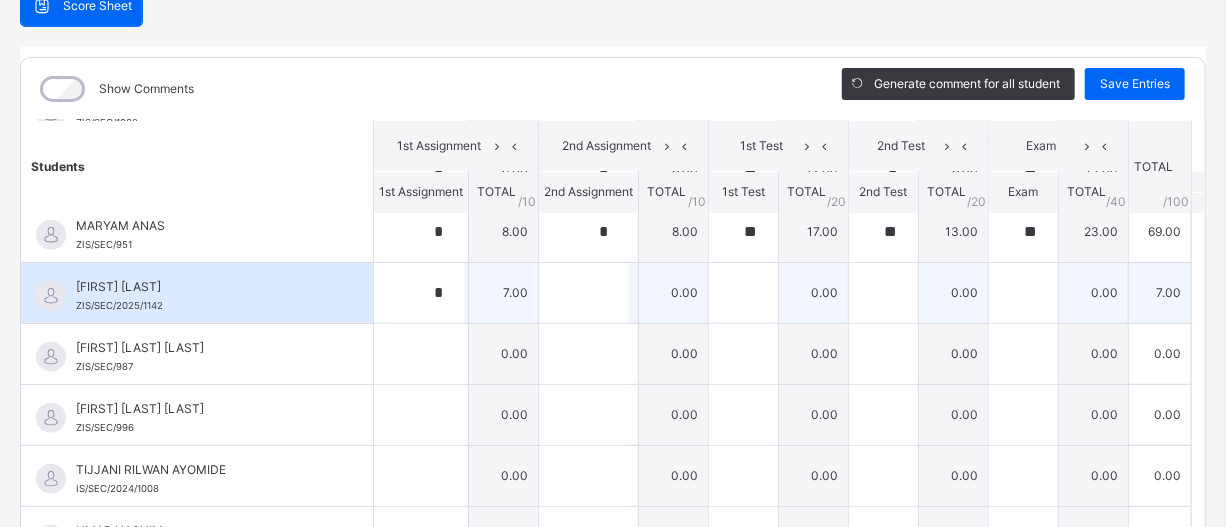 click at bounding box center (588, 293) 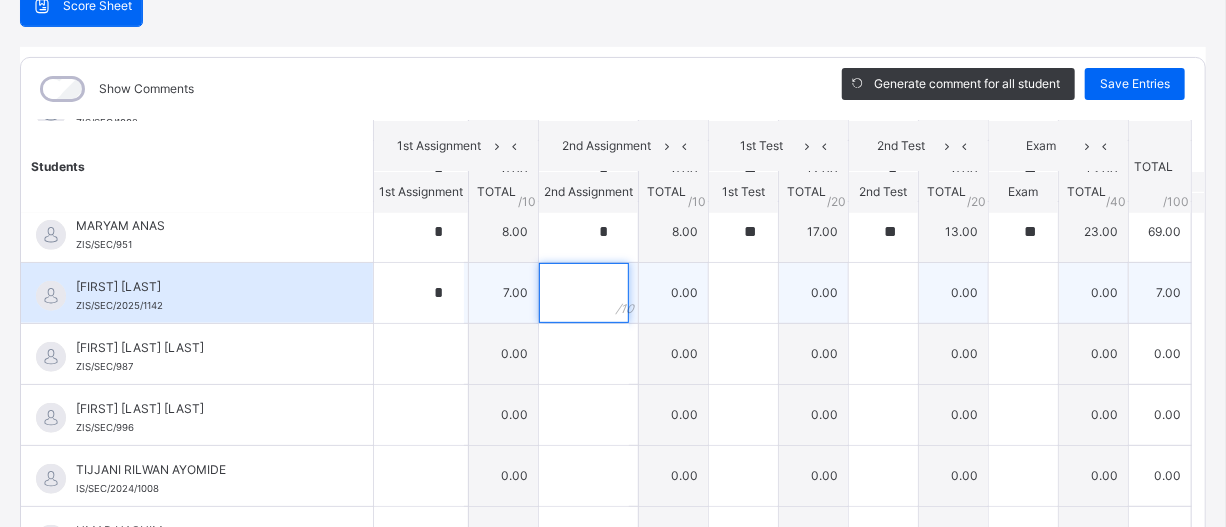 click at bounding box center (584, 293) 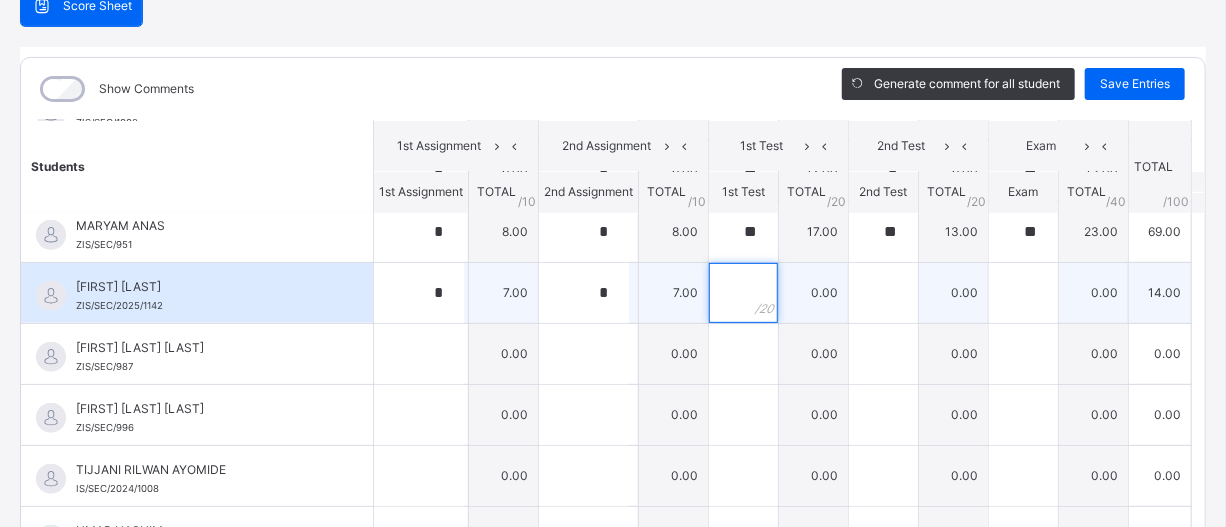 click at bounding box center [743, 293] 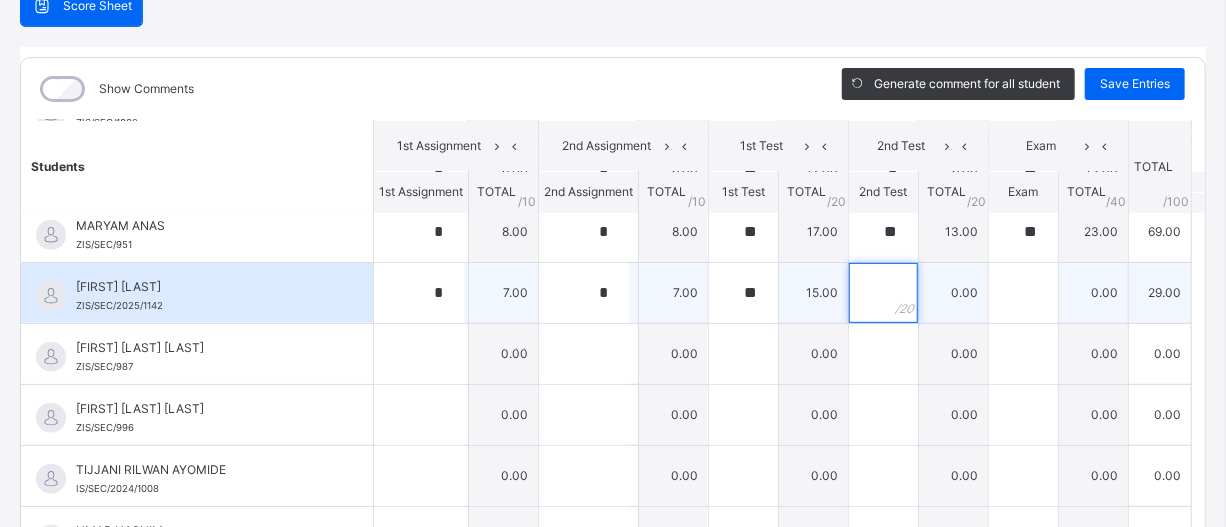 click at bounding box center [883, 293] 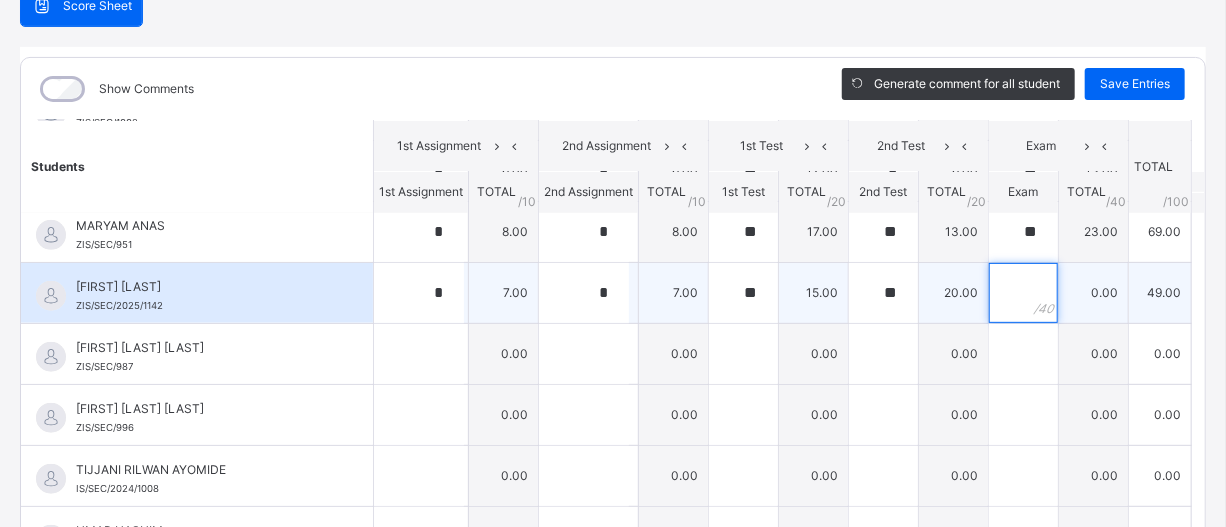 click at bounding box center [1023, 293] 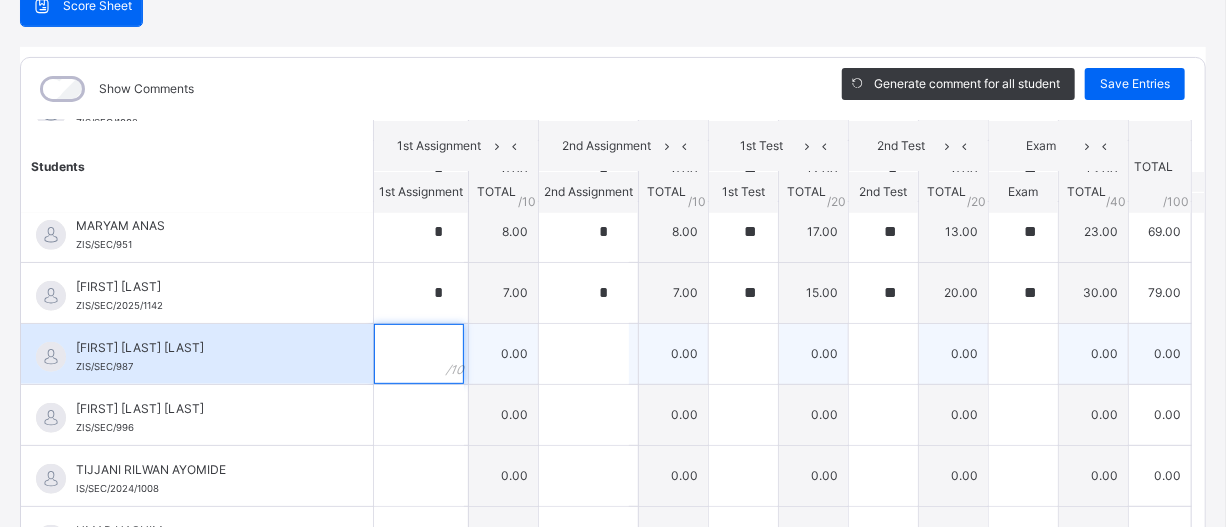 click at bounding box center (419, 354) 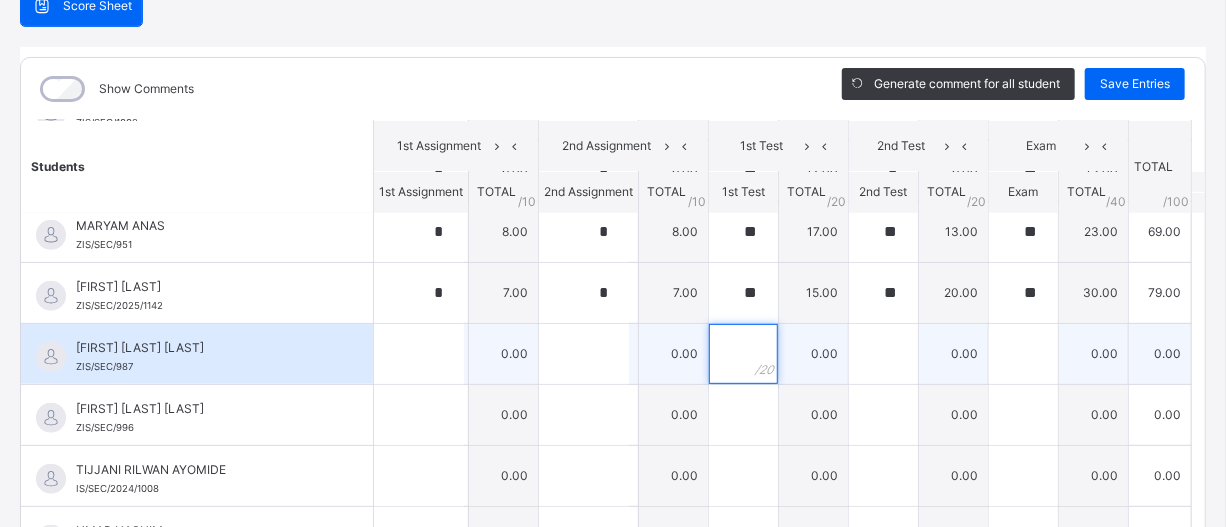 click at bounding box center [743, 354] 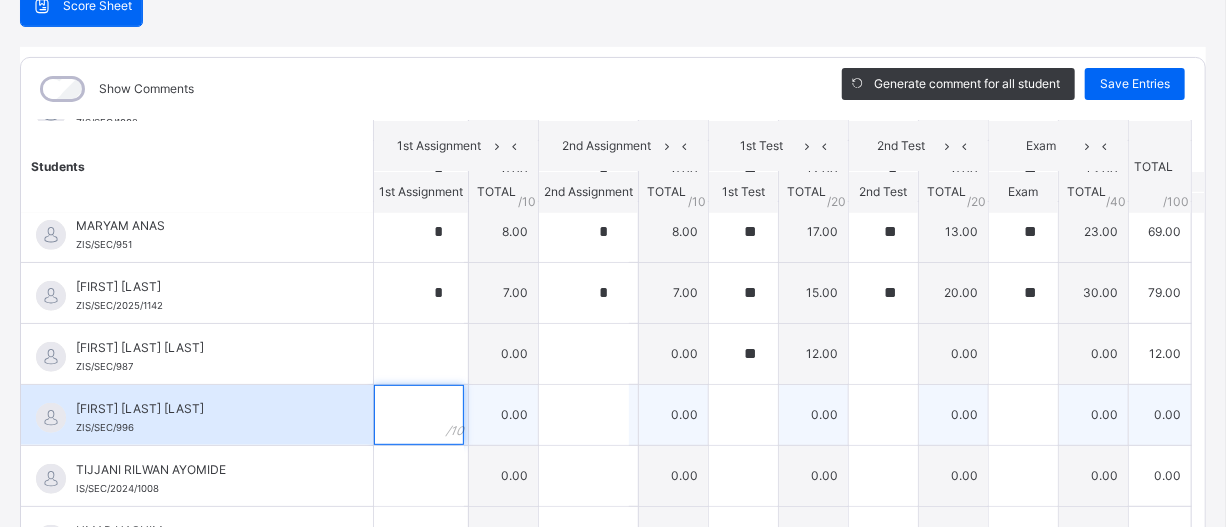 click at bounding box center (421, 415) 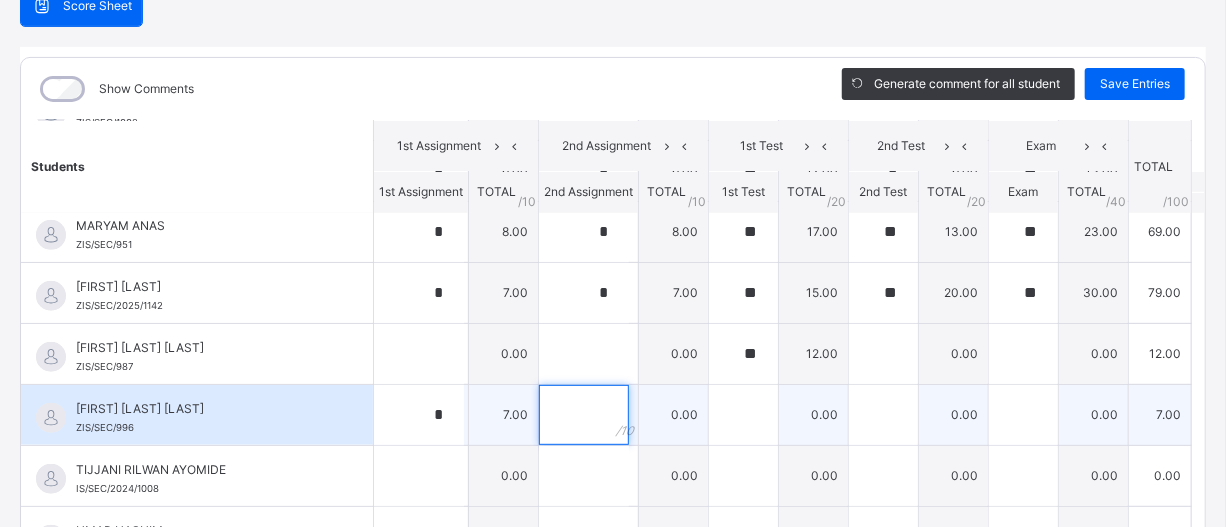 click at bounding box center (584, 415) 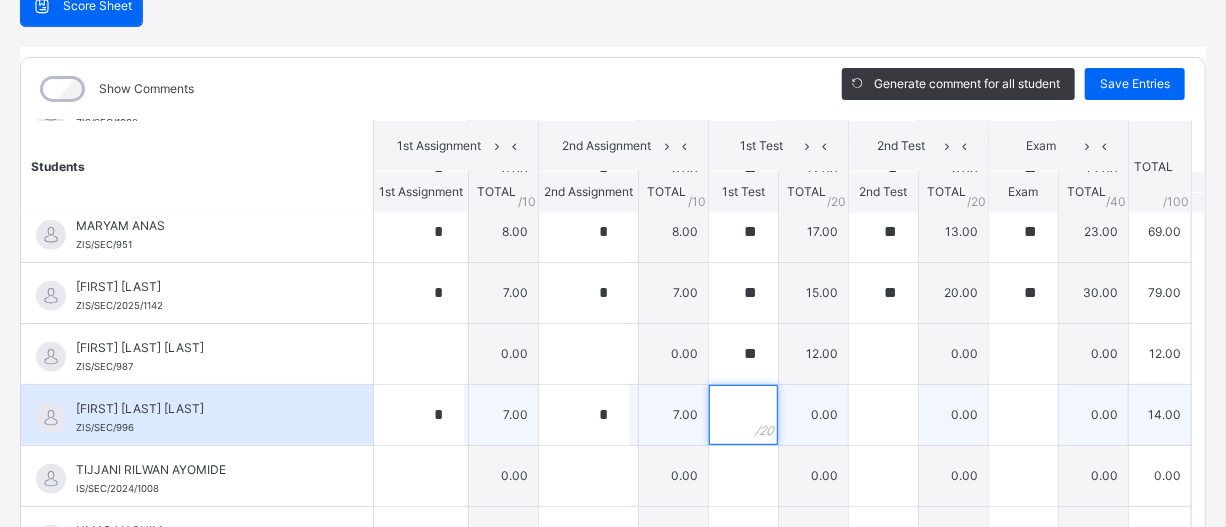 click at bounding box center [743, 415] 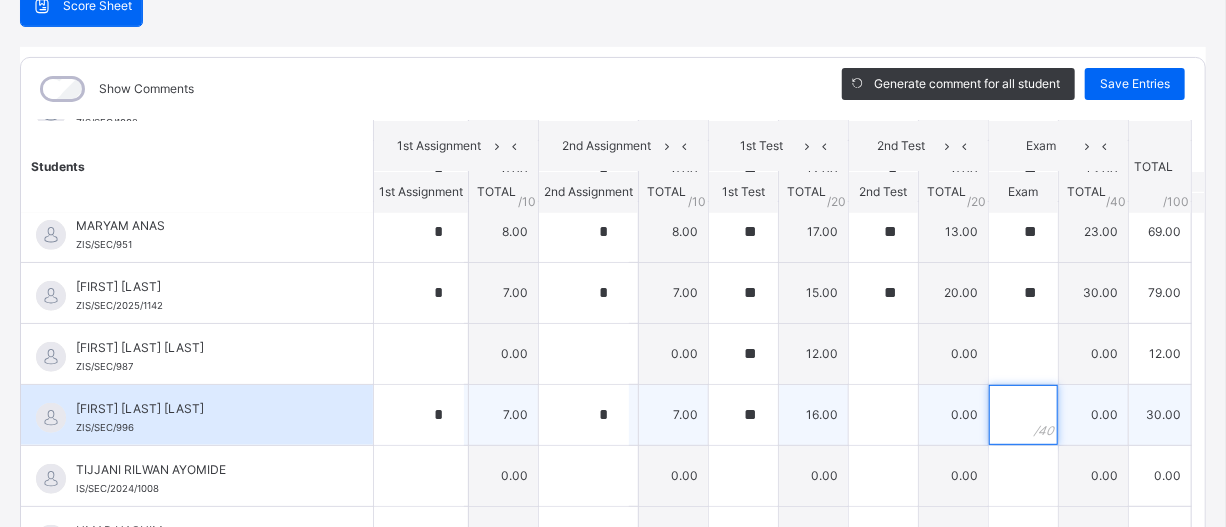 click at bounding box center (1023, 415) 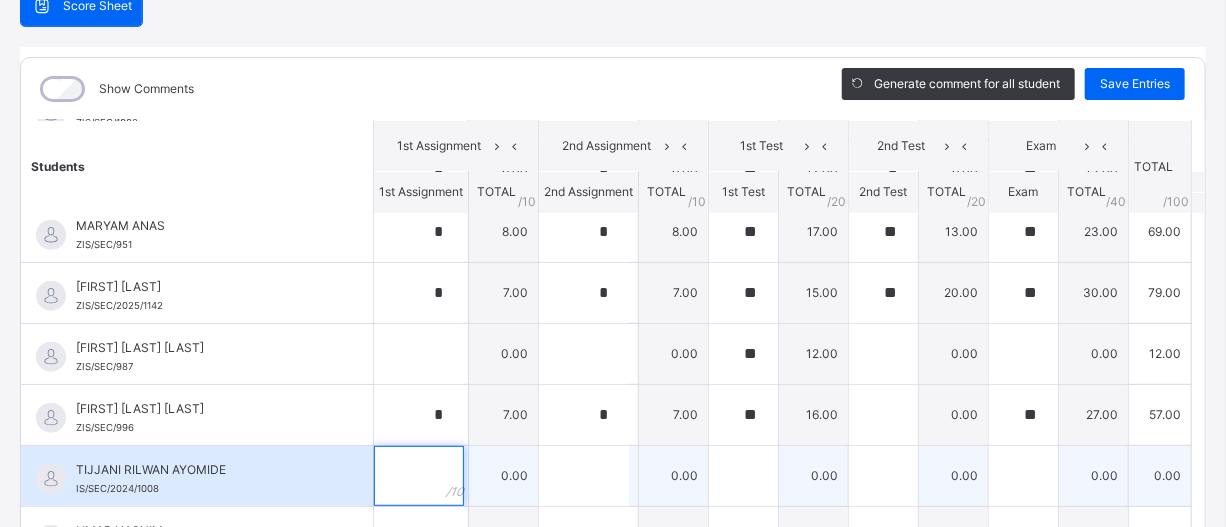click at bounding box center (419, 476) 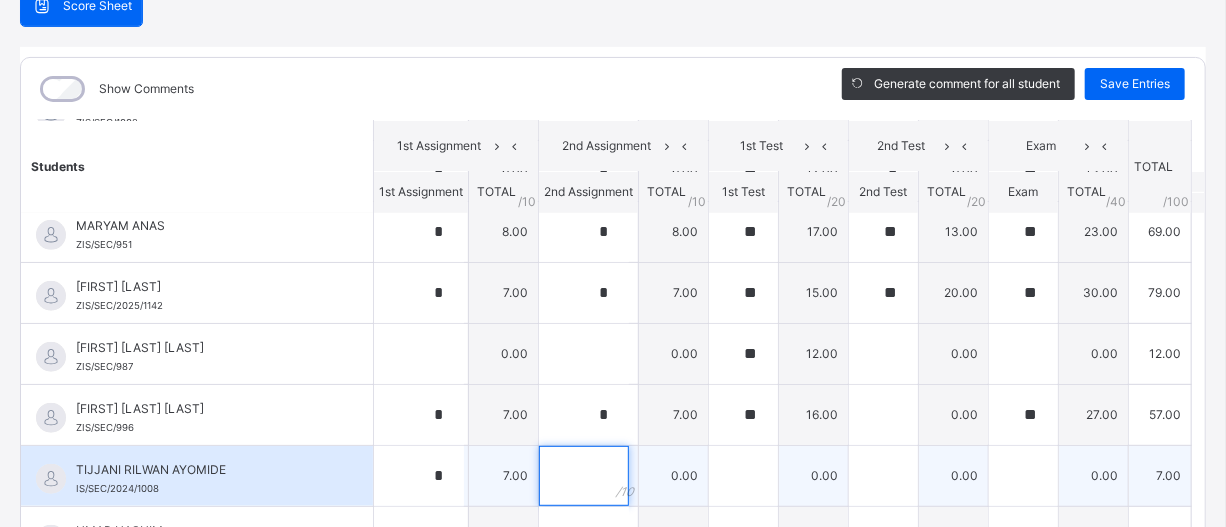 click at bounding box center [584, 476] 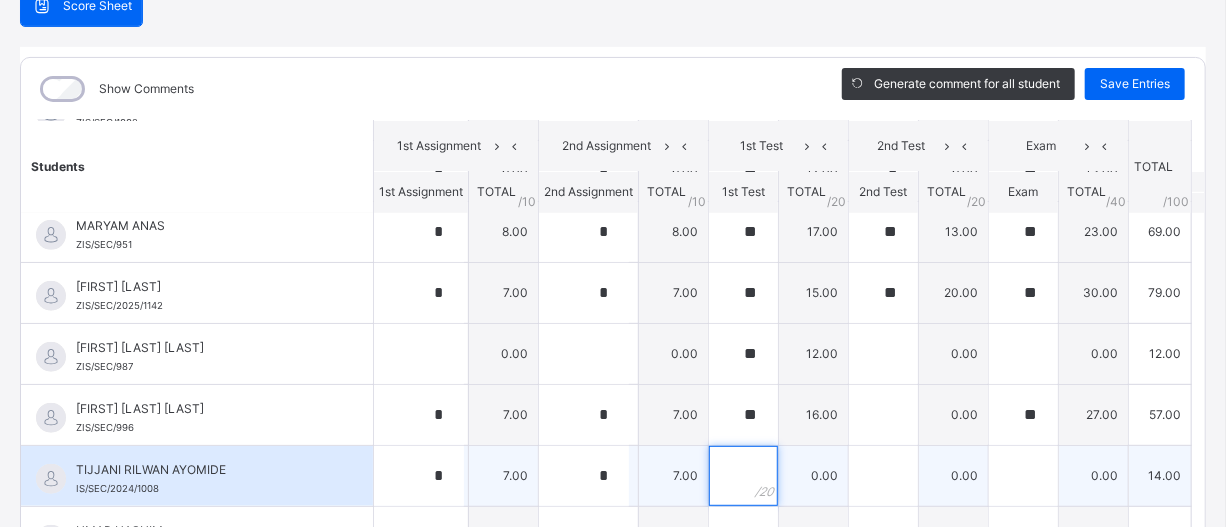 click at bounding box center (743, 476) 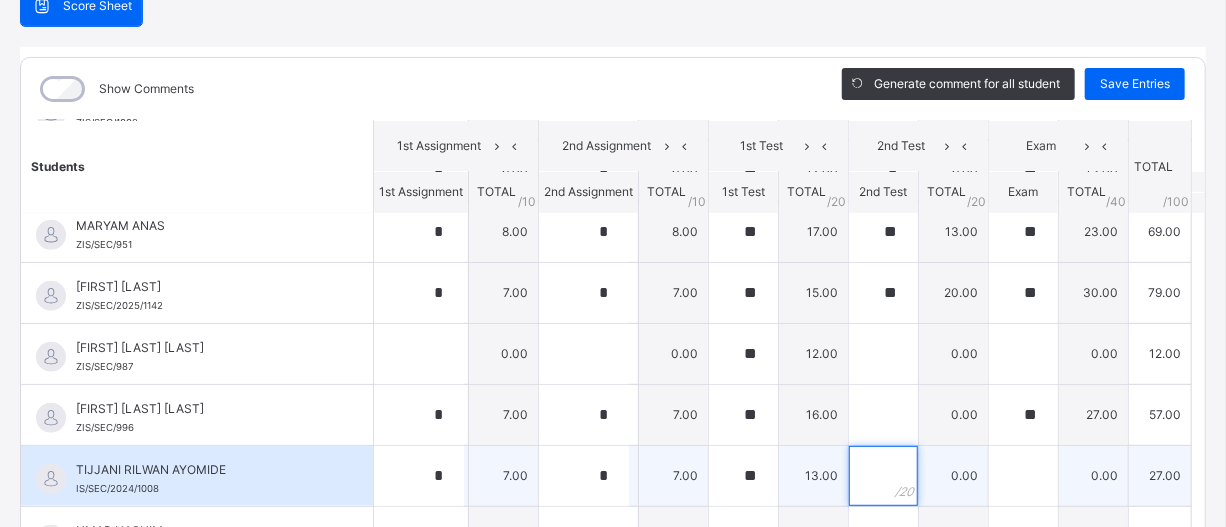 click at bounding box center (883, 476) 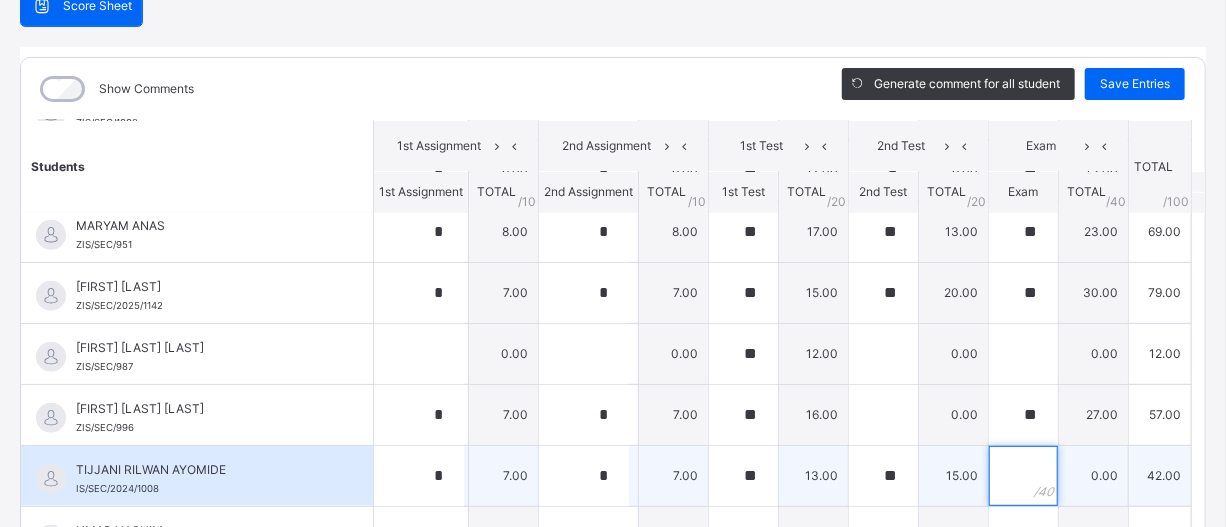 click at bounding box center (1023, 476) 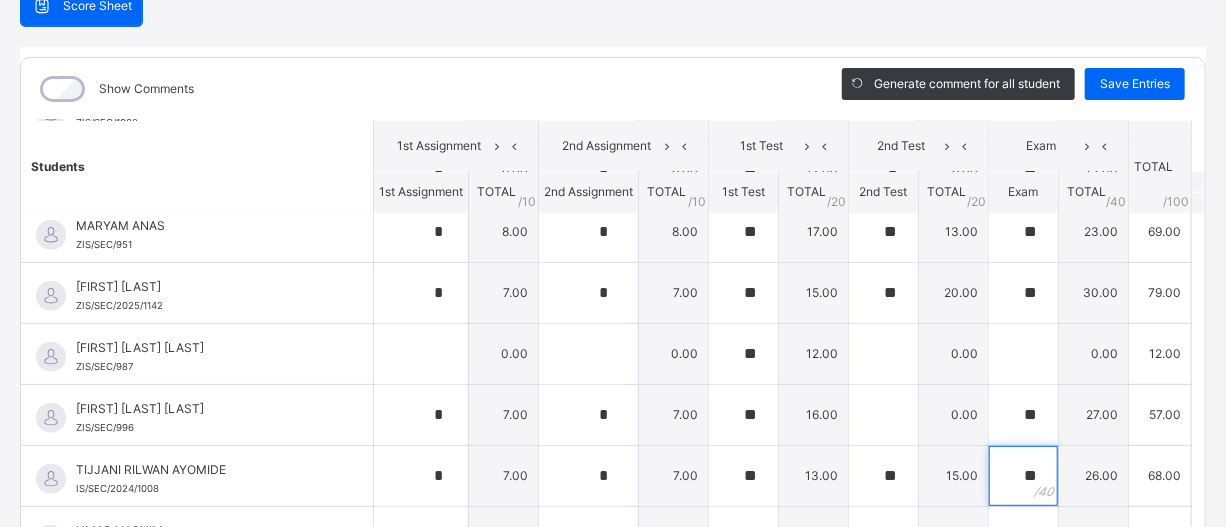 scroll, scrollTop: 628, scrollLeft: 0, axis: vertical 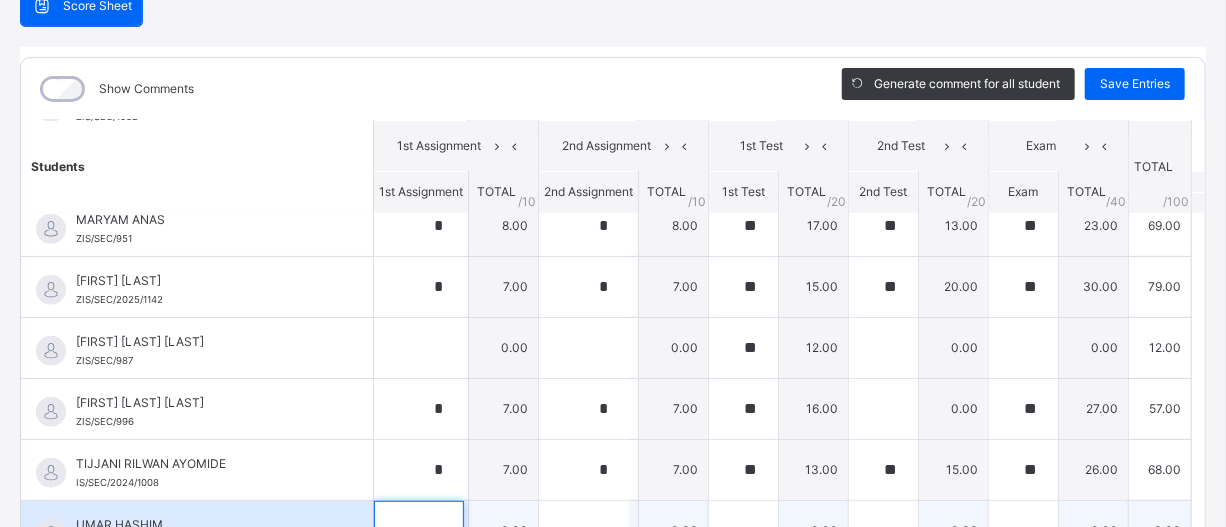 click at bounding box center [419, 531] 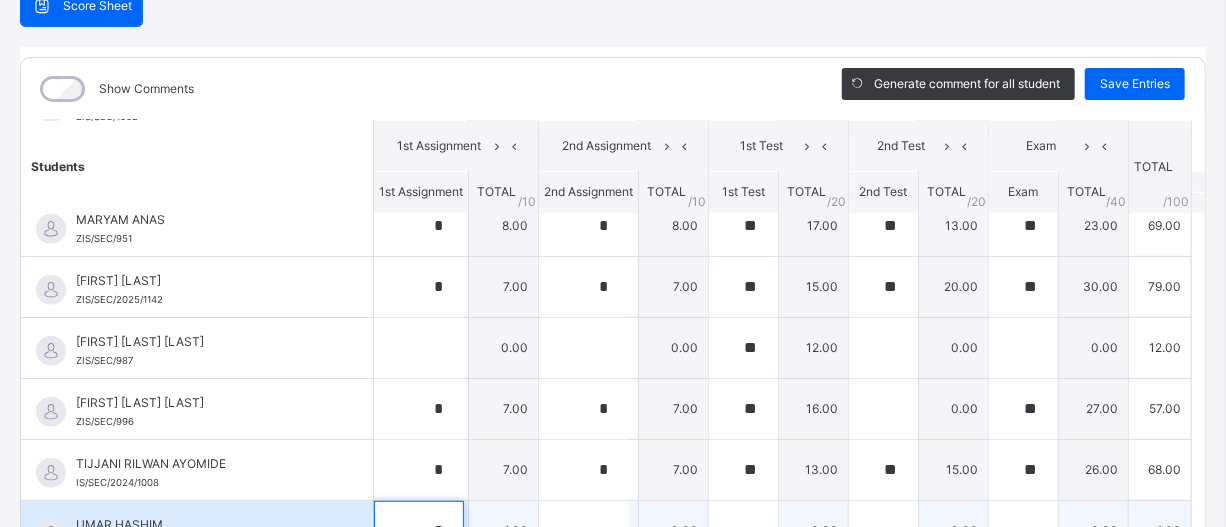 scroll, scrollTop: 220, scrollLeft: 0, axis: vertical 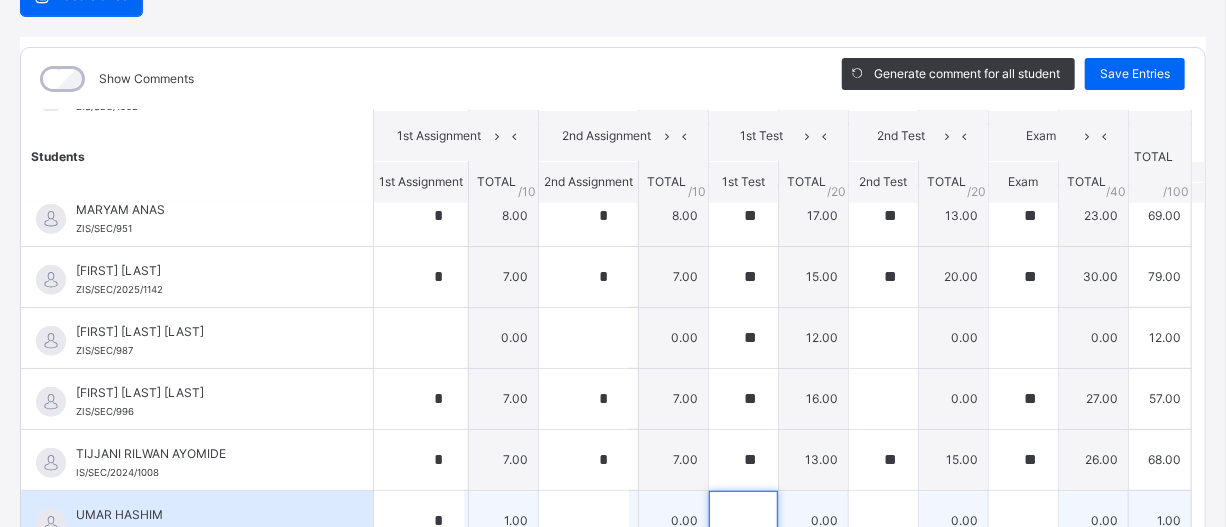 click at bounding box center (743, 521) 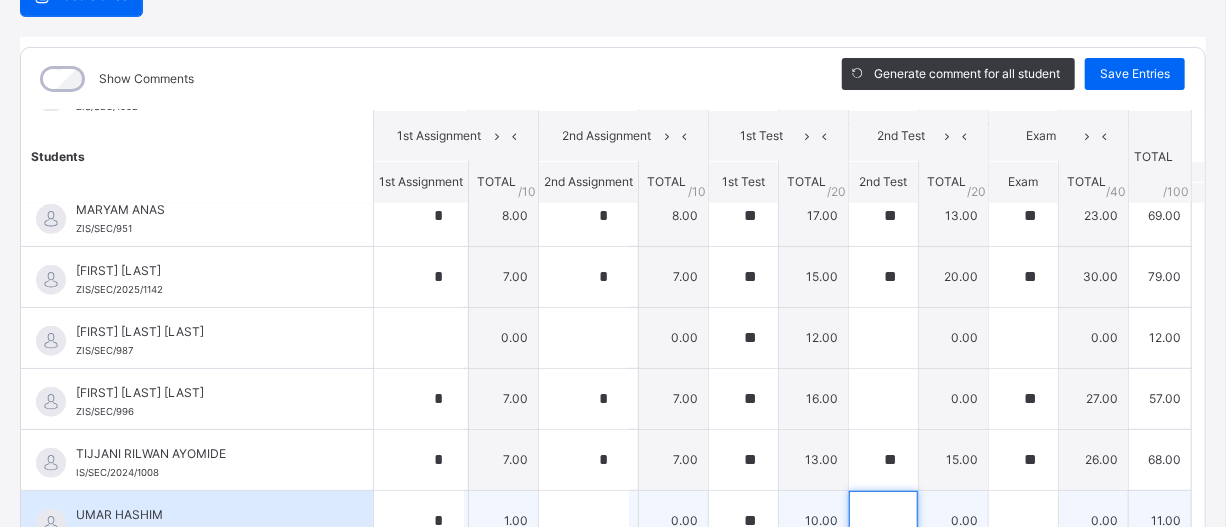 click at bounding box center (883, 521) 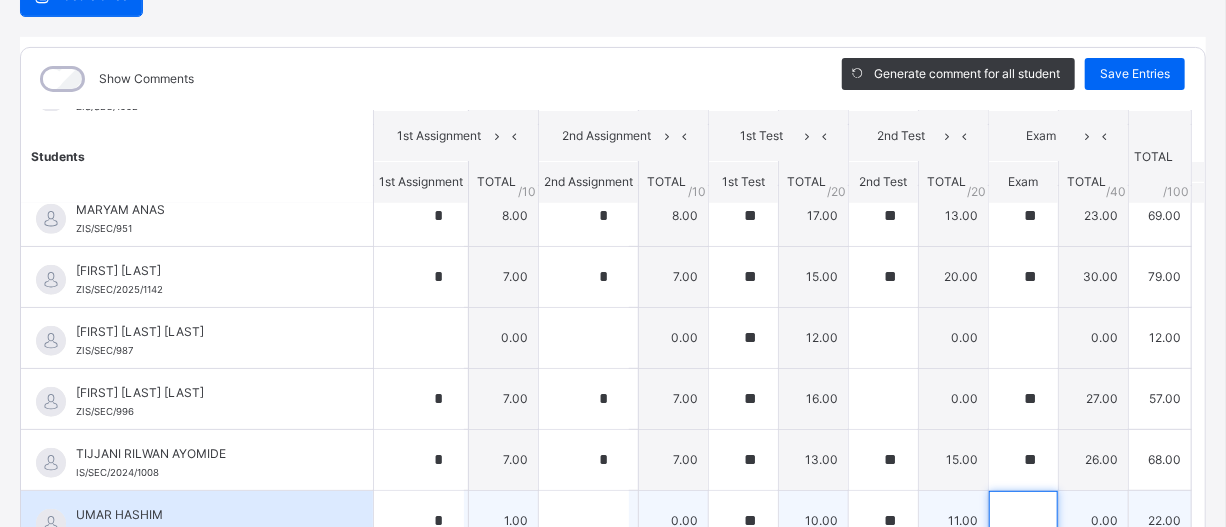 click at bounding box center [1023, 521] 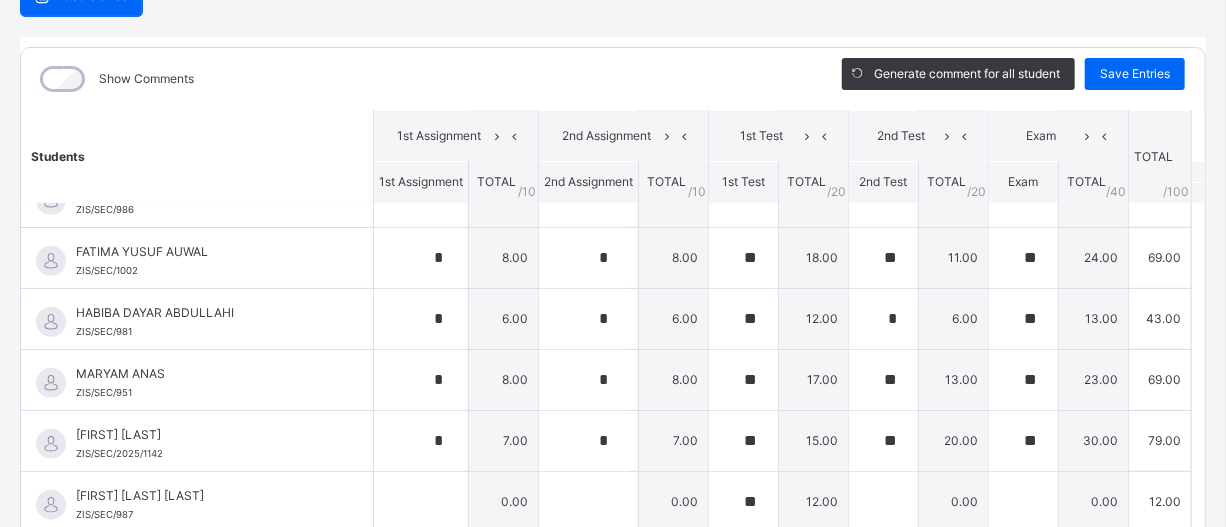 scroll, scrollTop: 628, scrollLeft: 0, axis: vertical 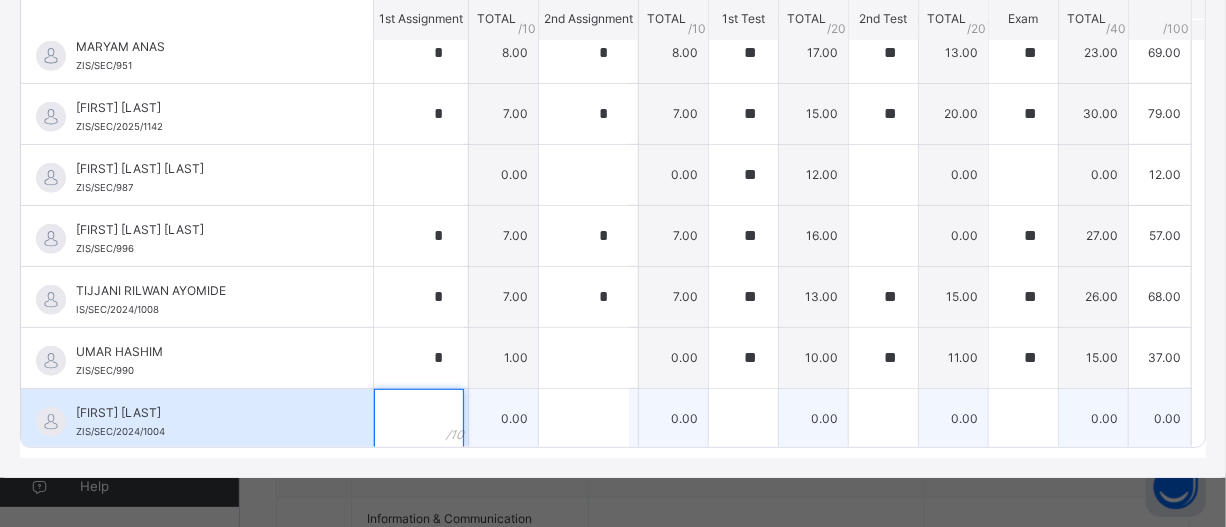 click at bounding box center (419, 419) 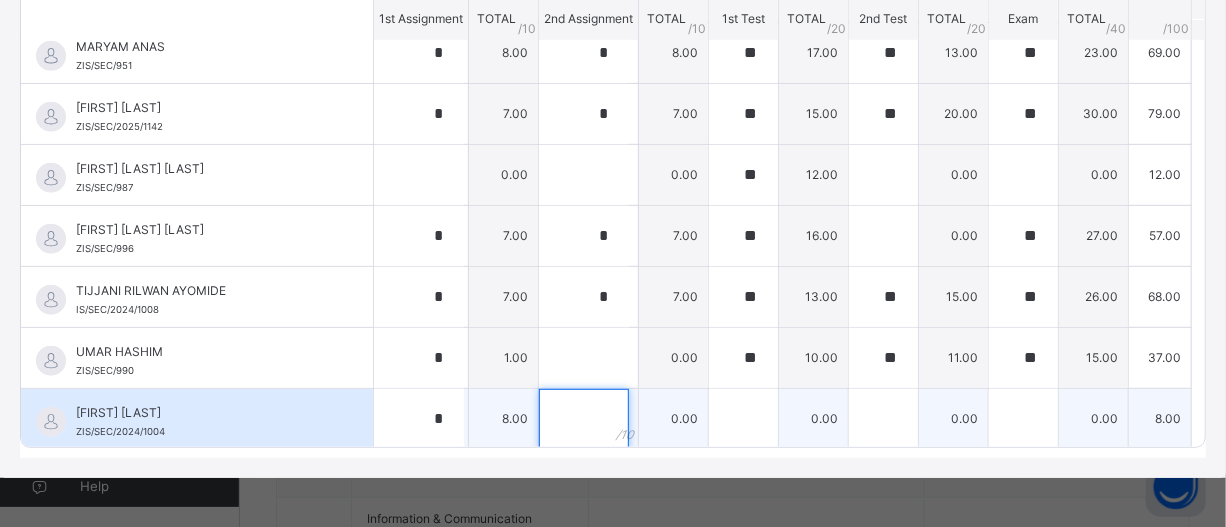 click at bounding box center (584, 419) 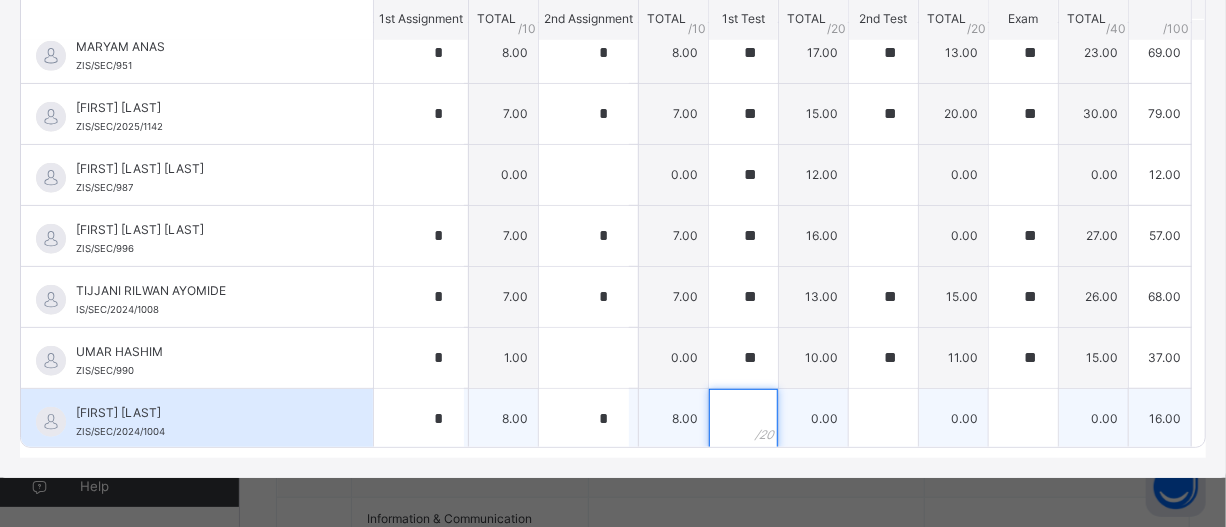 click at bounding box center [743, 419] 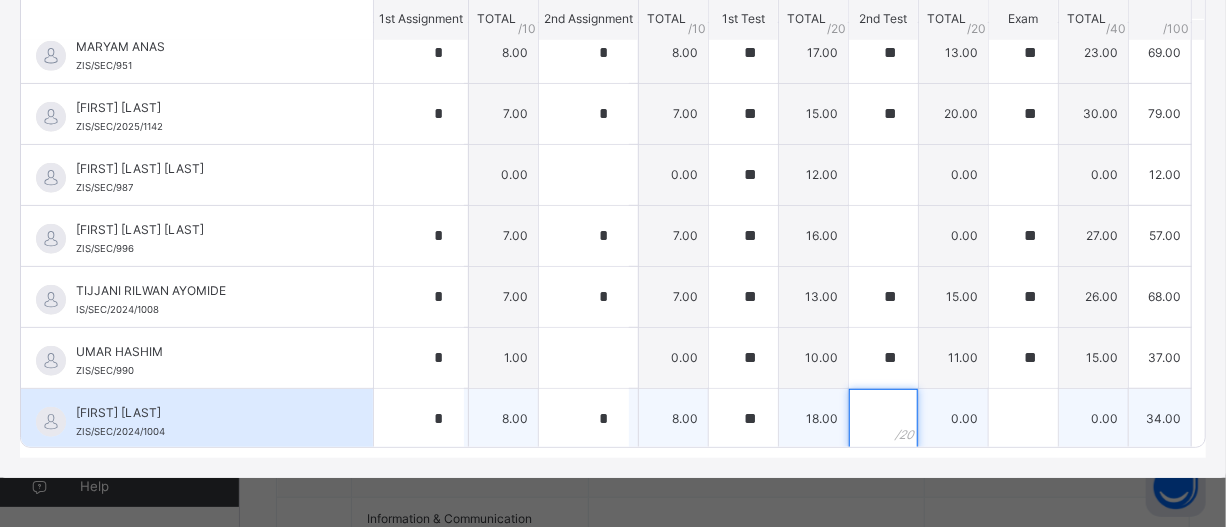 click at bounding box center [883, 419] 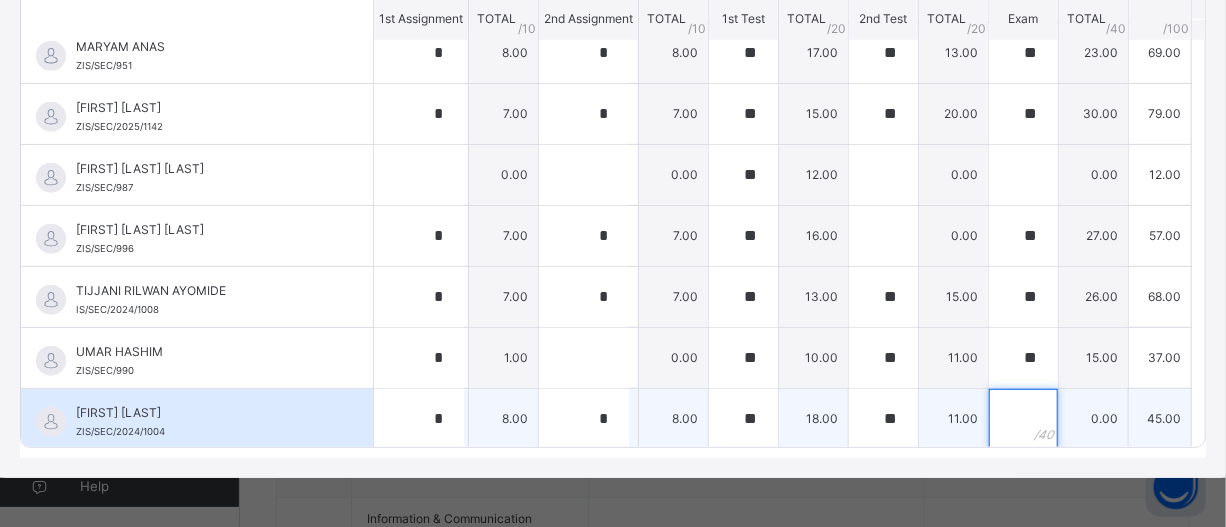 click at bounding box center [1023, 419] 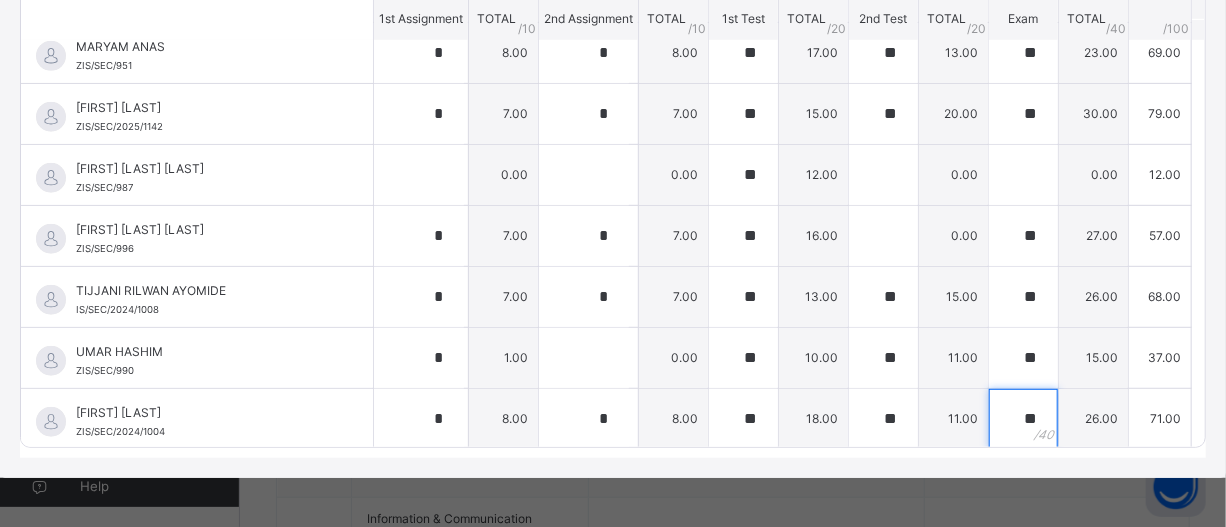 scroll, scrollTop: 628, scrollLeft: 0, axis: vertical 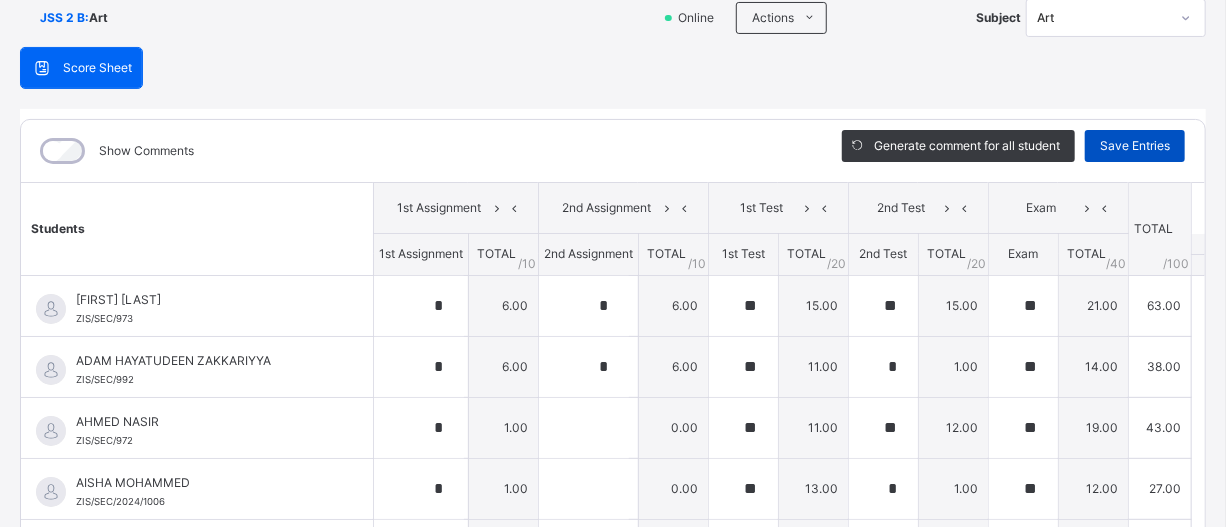 click on "Save Entries" at bounding box center (1135, 146) 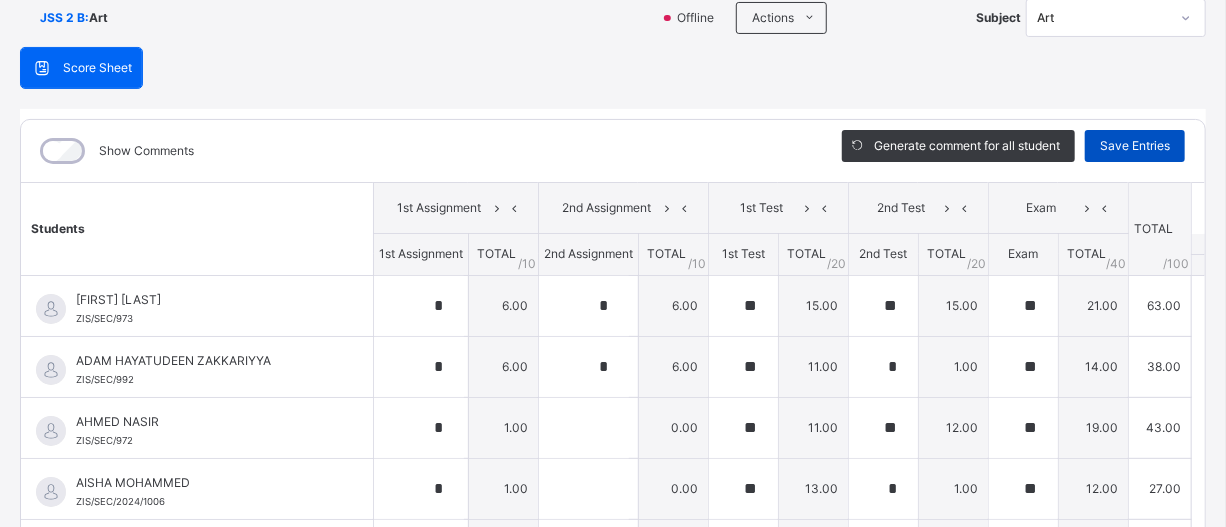 click on "Save Entries" at bounding box center (1135, 146) 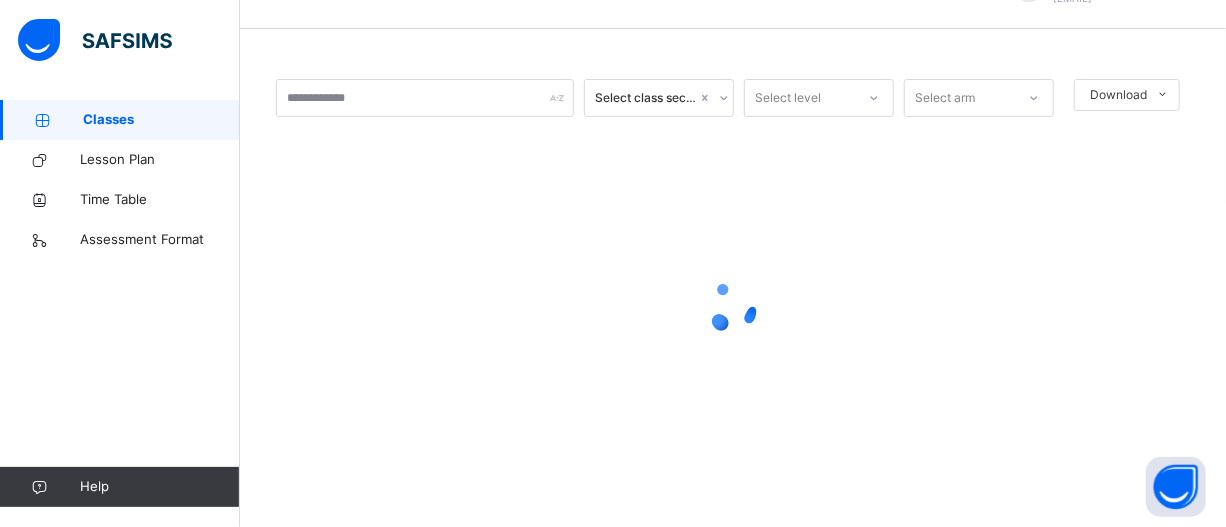 scroll, scrollTop: 25, scrollLeft: 0, axis: vertical 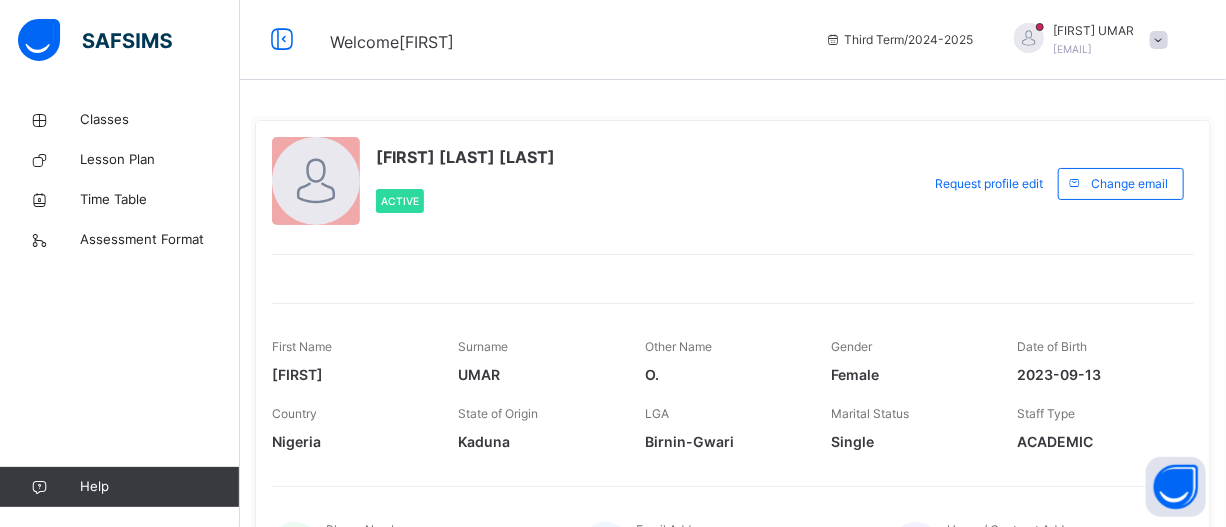 click at bounding box center [1029, 38] 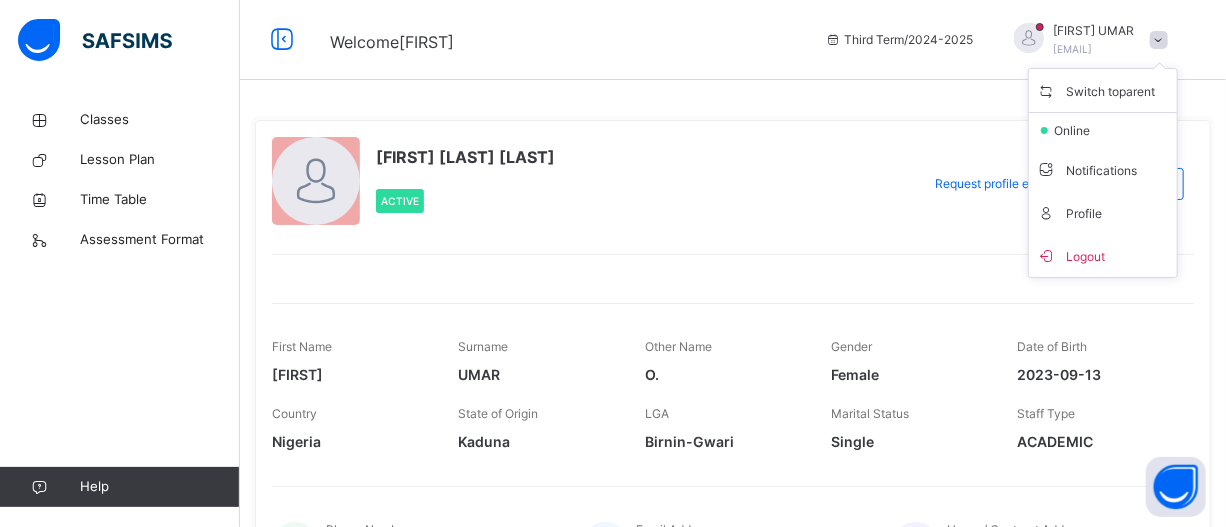 drag, startPoint x: 1098, startPoint y: 88, endPoint x: 985, endPoint y: 133, distance: 121.630585 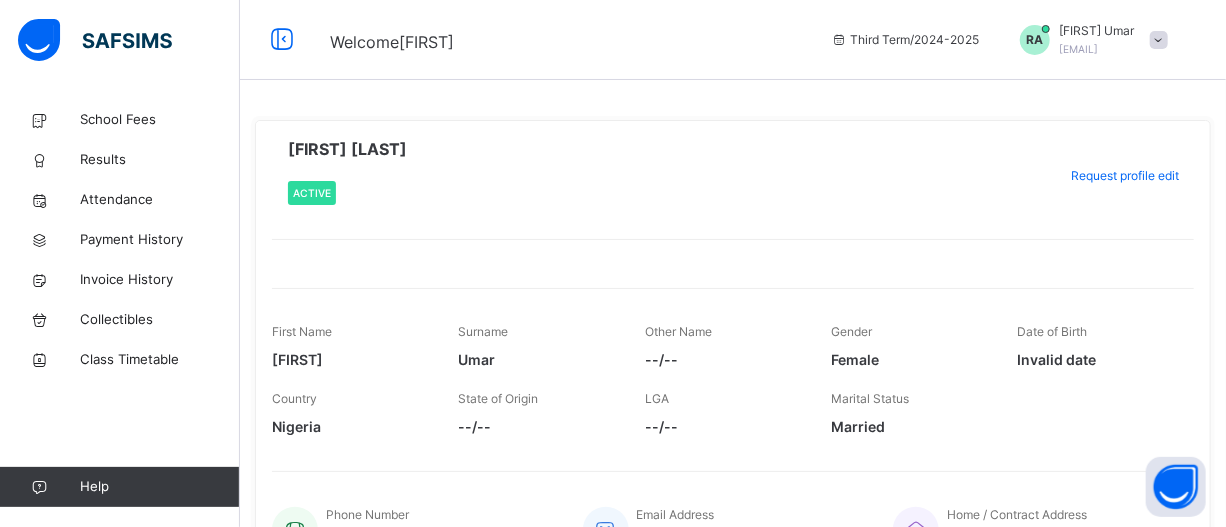 click at bounding box center (1159, 40) 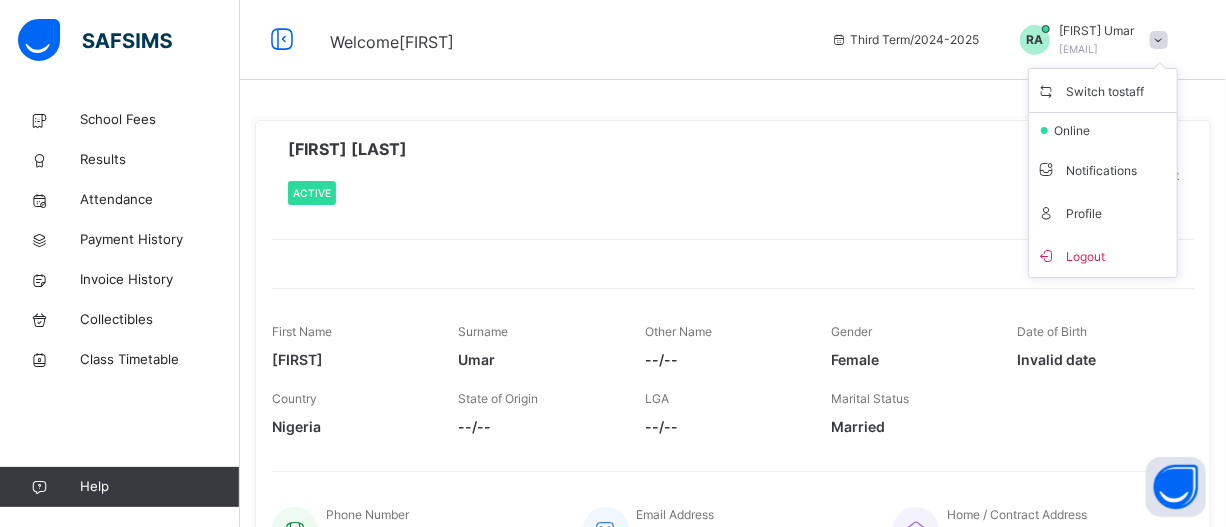 click on "[FIRST] [LAST] Active" at bounding box center (659, 176) 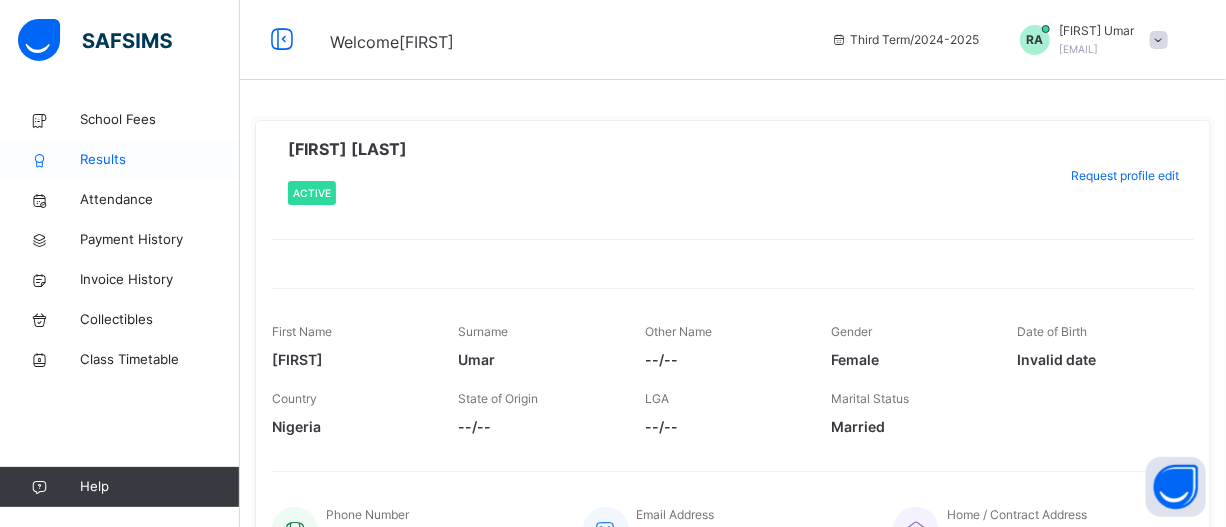 click on "Results" at bounding box center [160, 160] 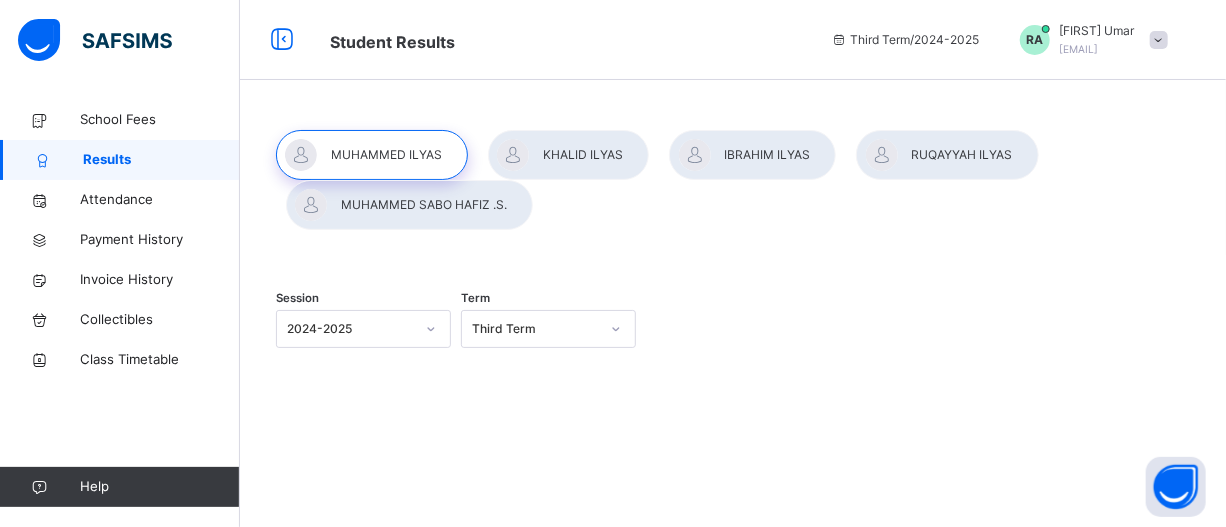 click at bounding box center (372, 155) 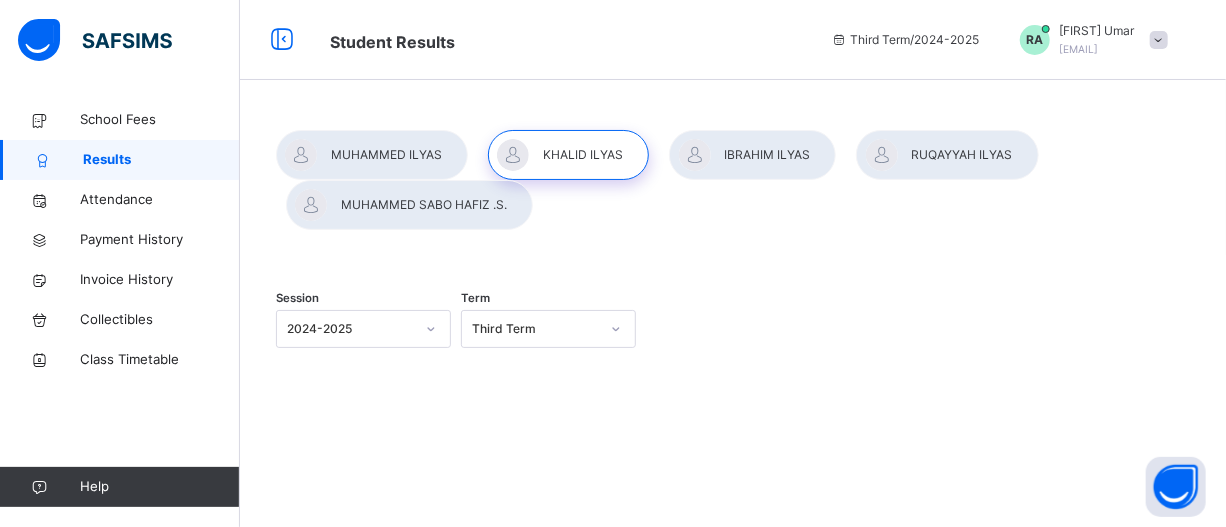 click at bounding box center (568, 155) 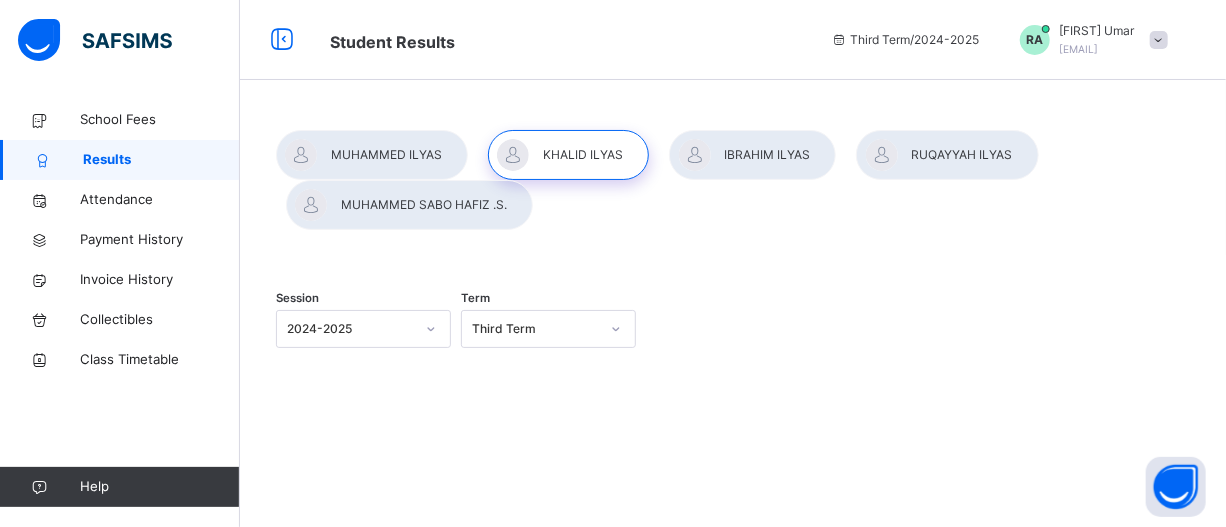 click at bounding box center (568, 155) 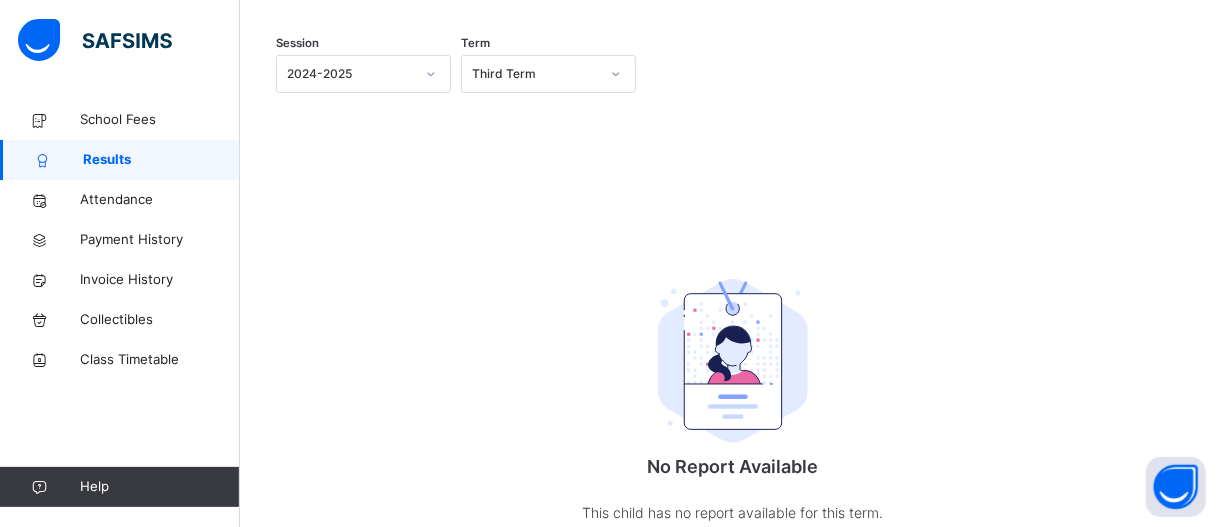 scroll, scrollTop: 324, scrollLeft: 0, axis: vertical 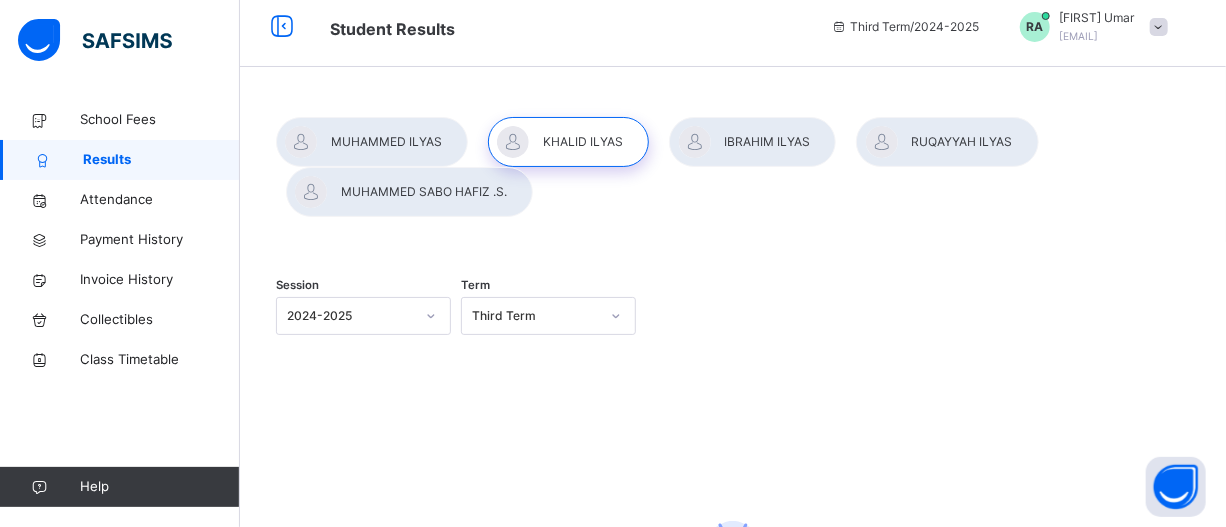 click at bounding box center [409, 192] 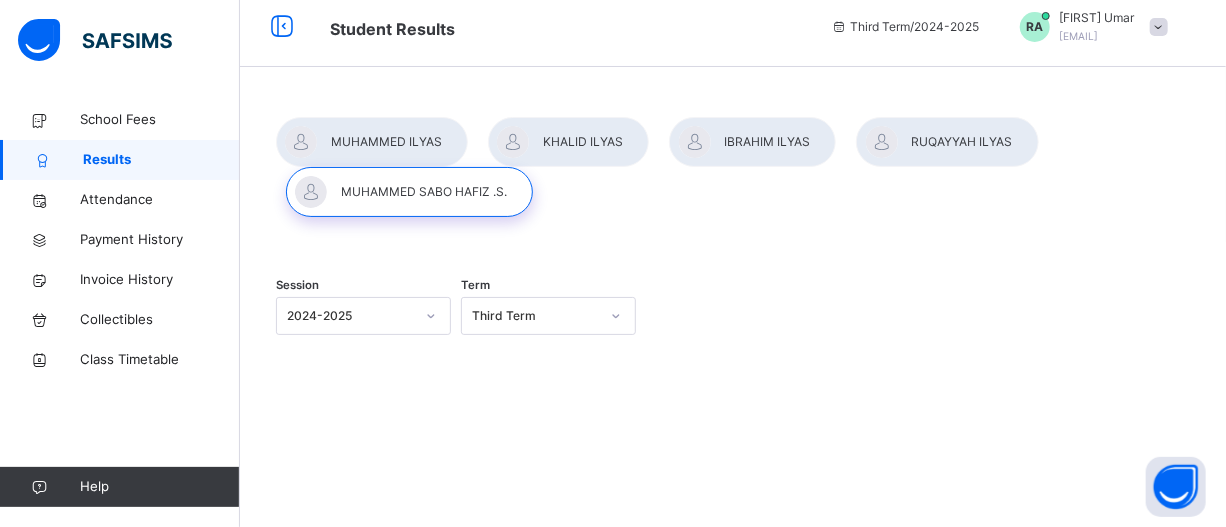 click at bounding box center (409, 192) 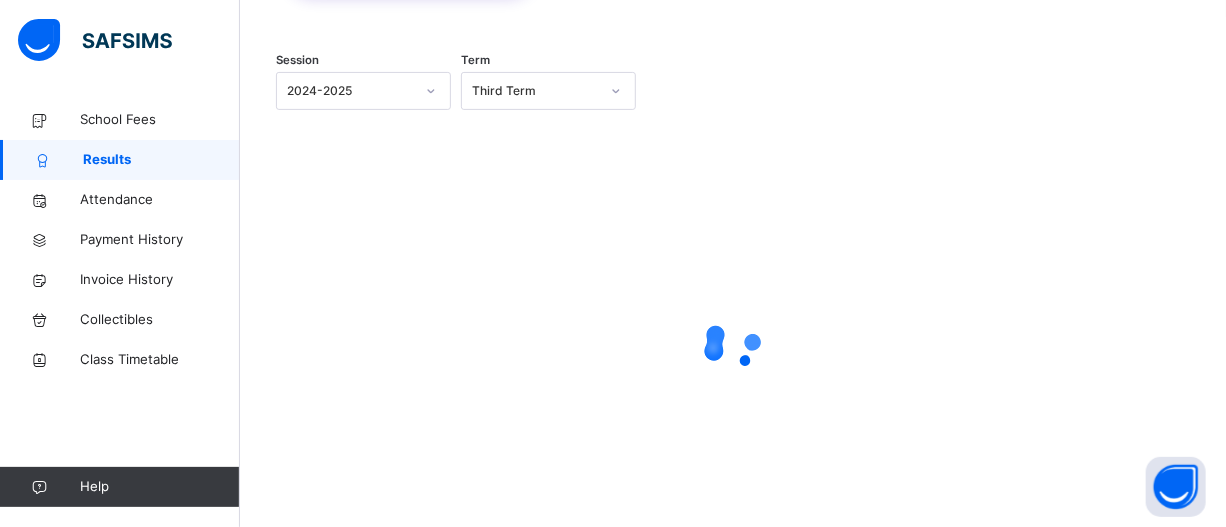 scroll, scrollTop: 275, scrollLeft: 0, axis: vertical 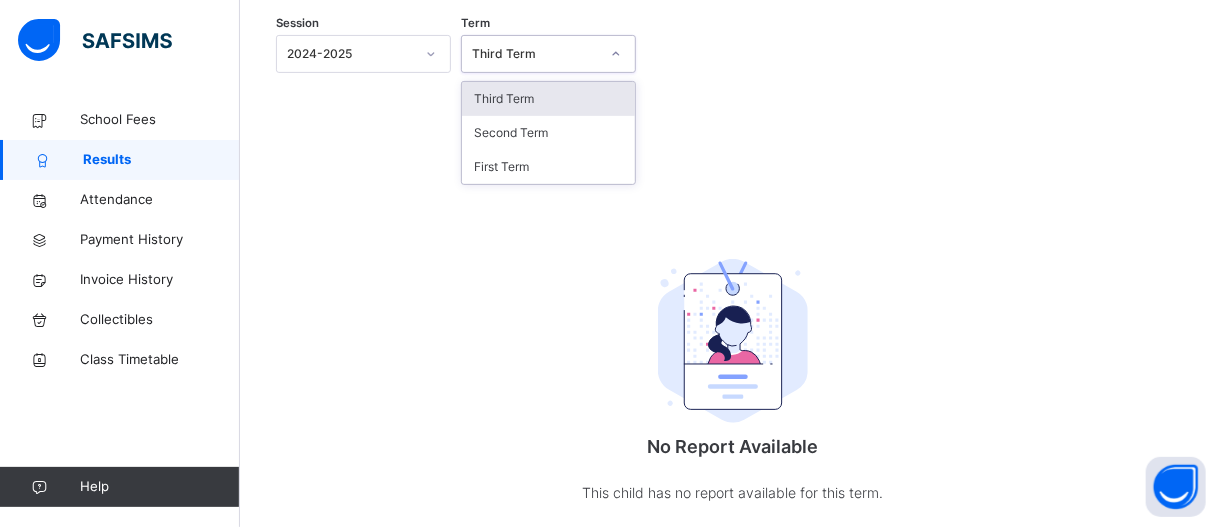 click on "Third Term" at bounding box center [535, 54] 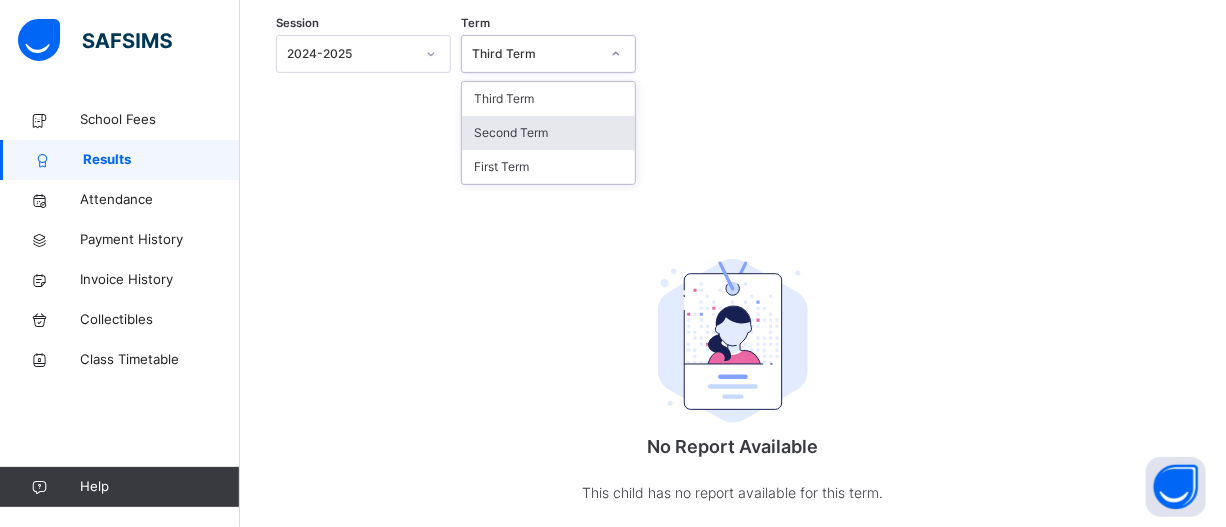 click on "Second Term" at bounding box center (548, 133) 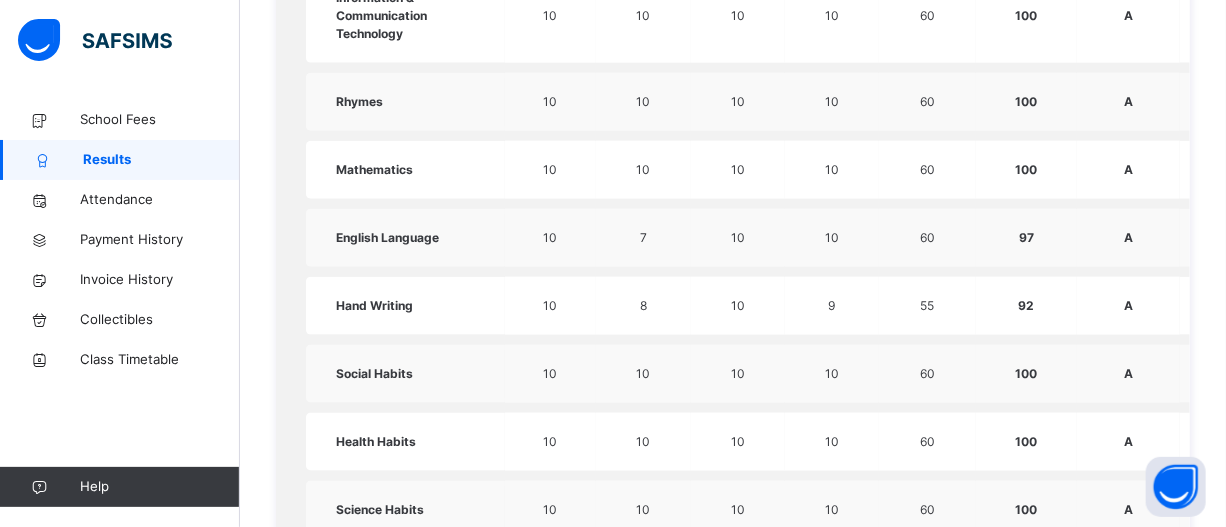 scroll, scrollTop: 0, scrollLeft: 0, axis: both 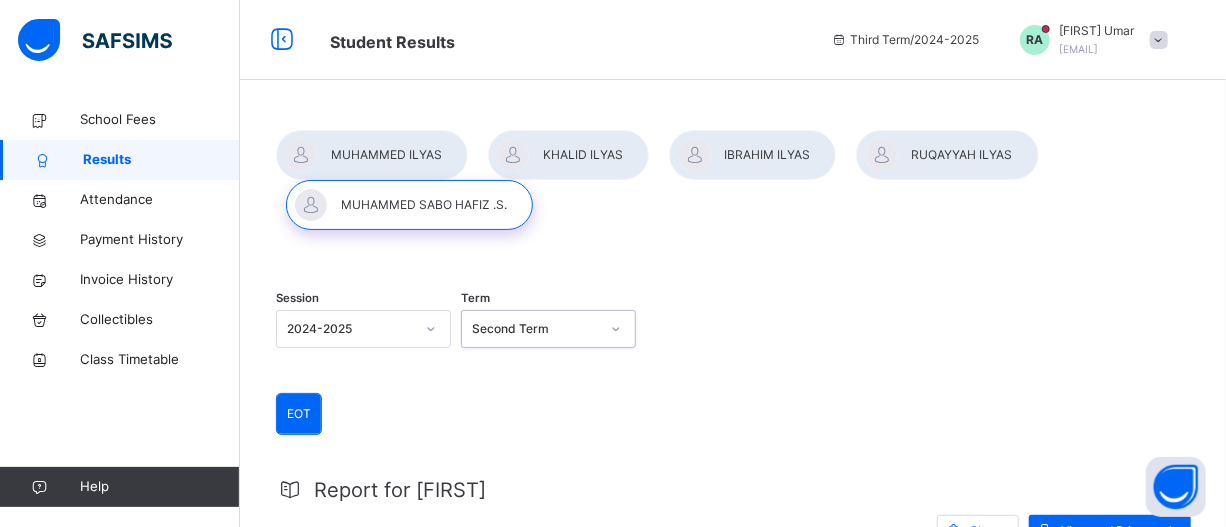 click at bounding box center (568, 155) 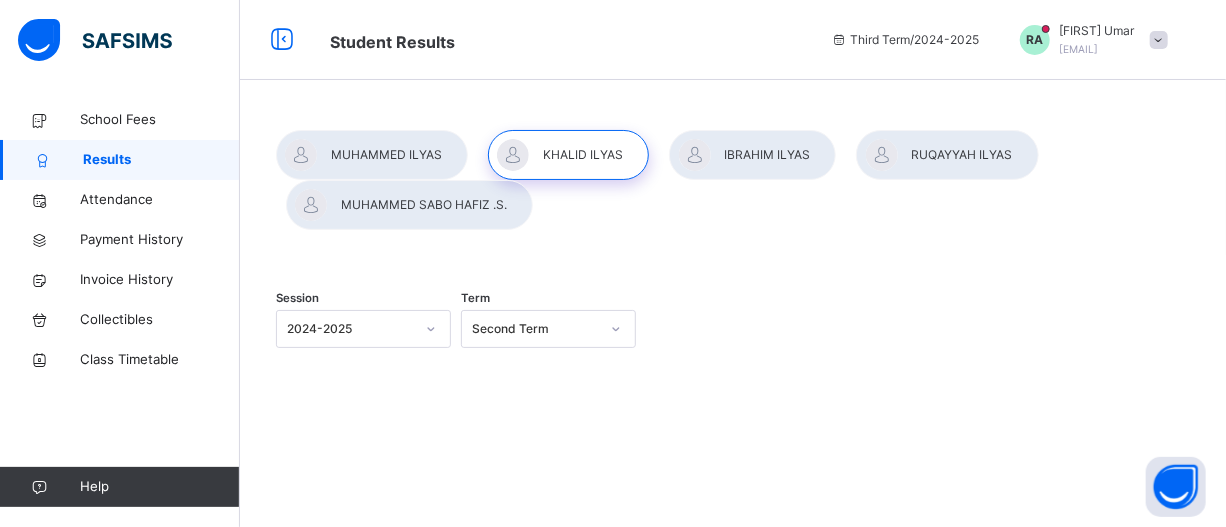 scroll, scrollTop: 275, scrollLeft: 0, axis: vertical 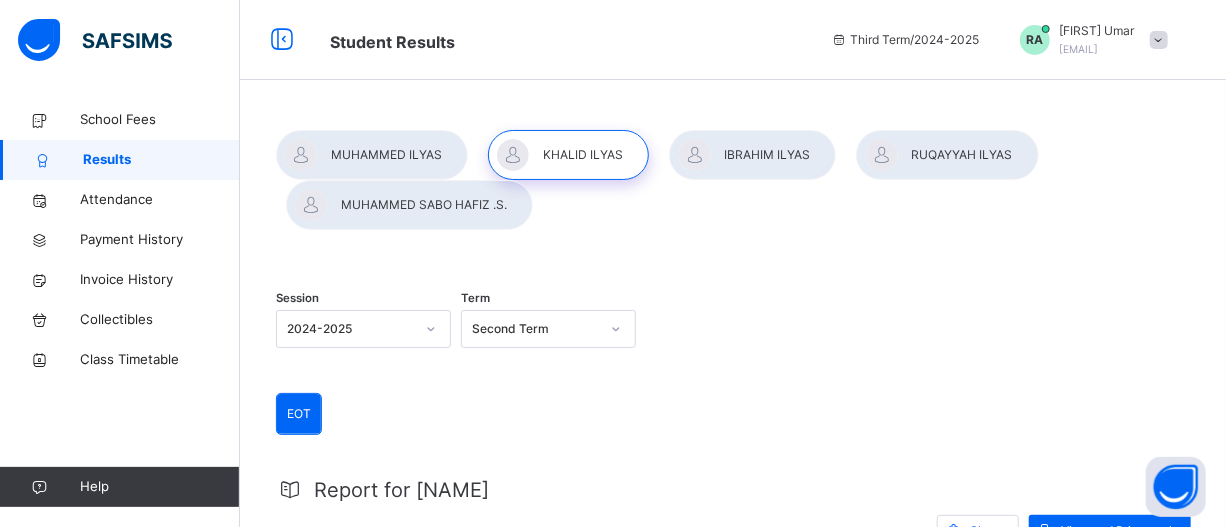 click at bounding box center [1159, 40] 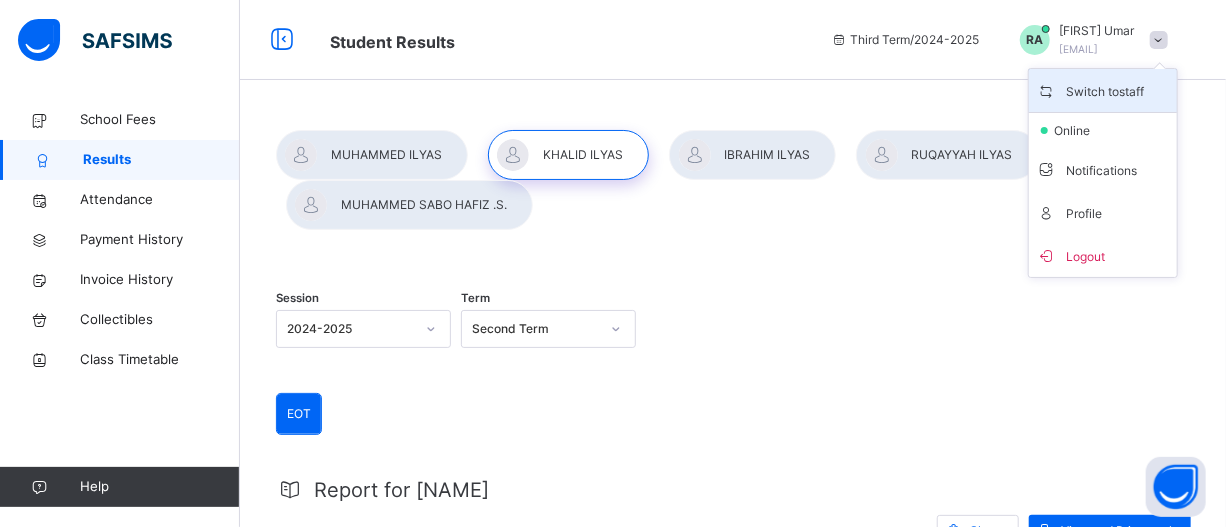 click on "Switch to  staff" at bounding box center [1103, 91] 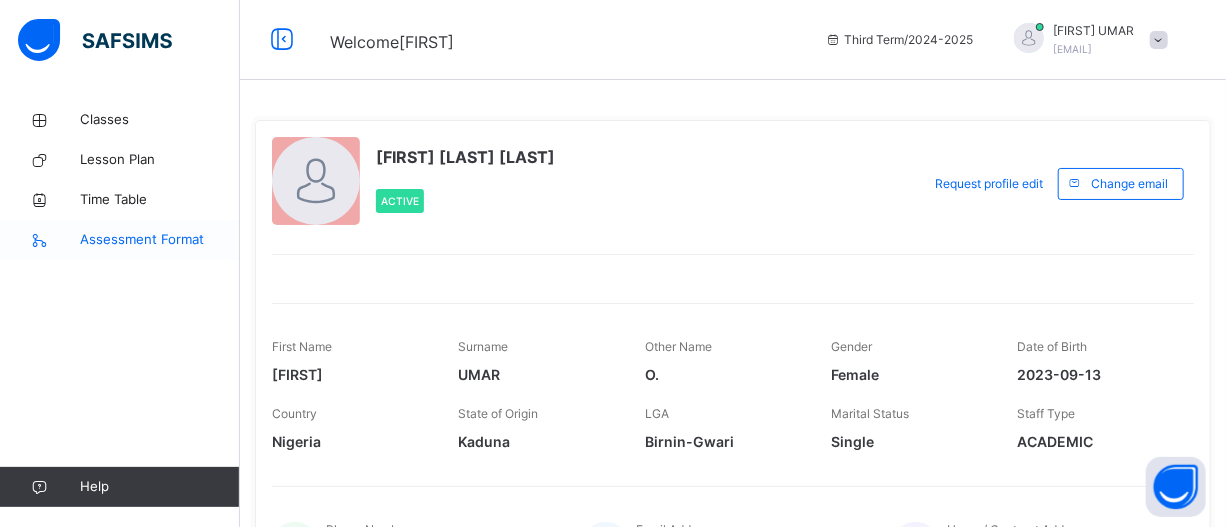click on "Assessment Format" at bounding box center [120, 240] 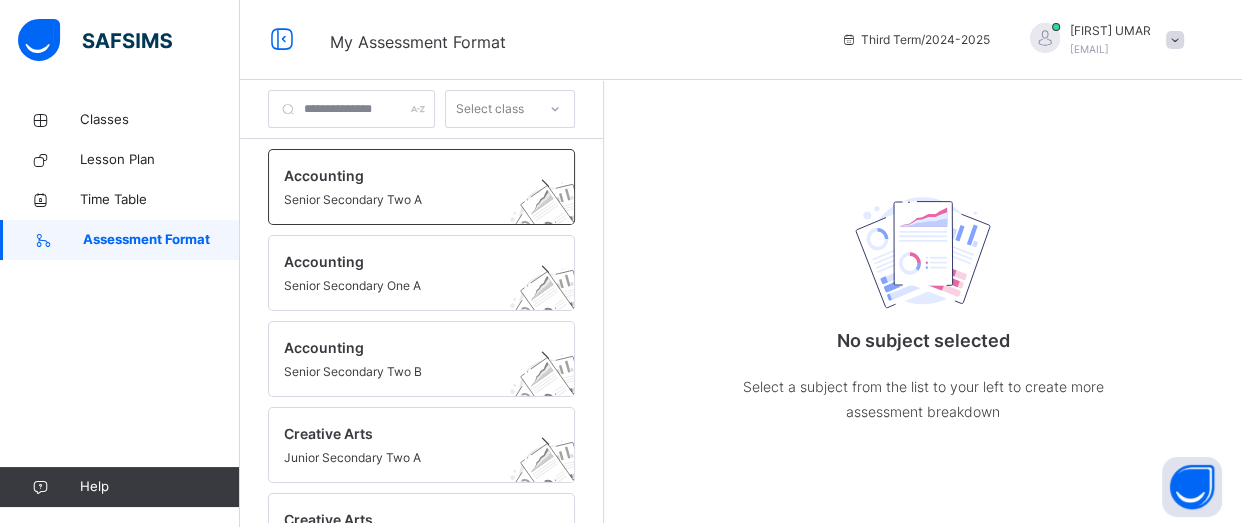 click on "Accounting     Senior Secondary Two A" at bounding box center (421, 187) 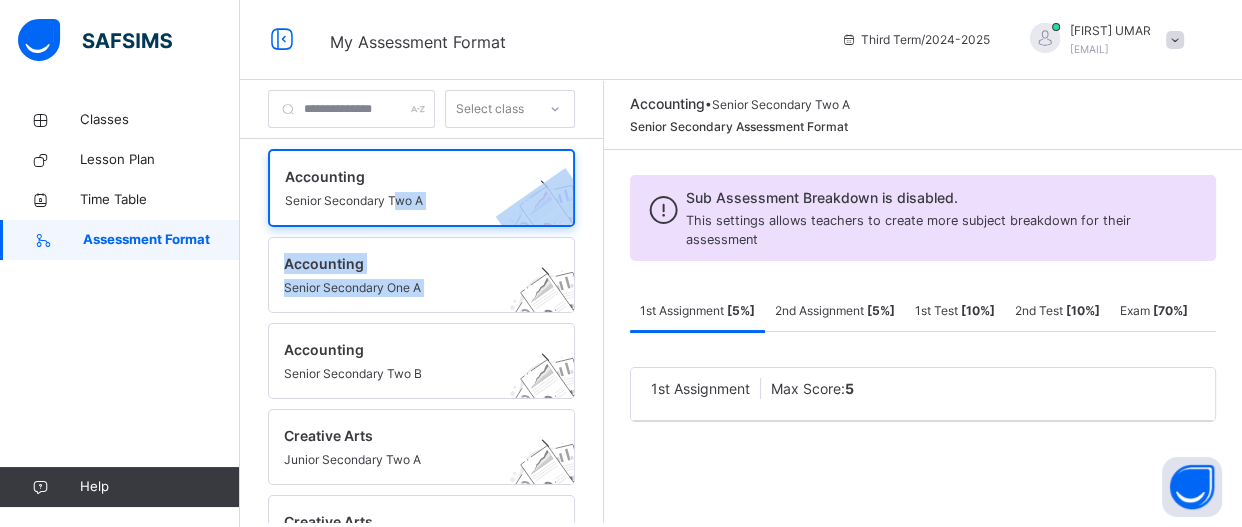 drag, startPoint x: 397, startPoint y: 209, endPoint x: 842, endPoint y: 363, distance: 470.89383 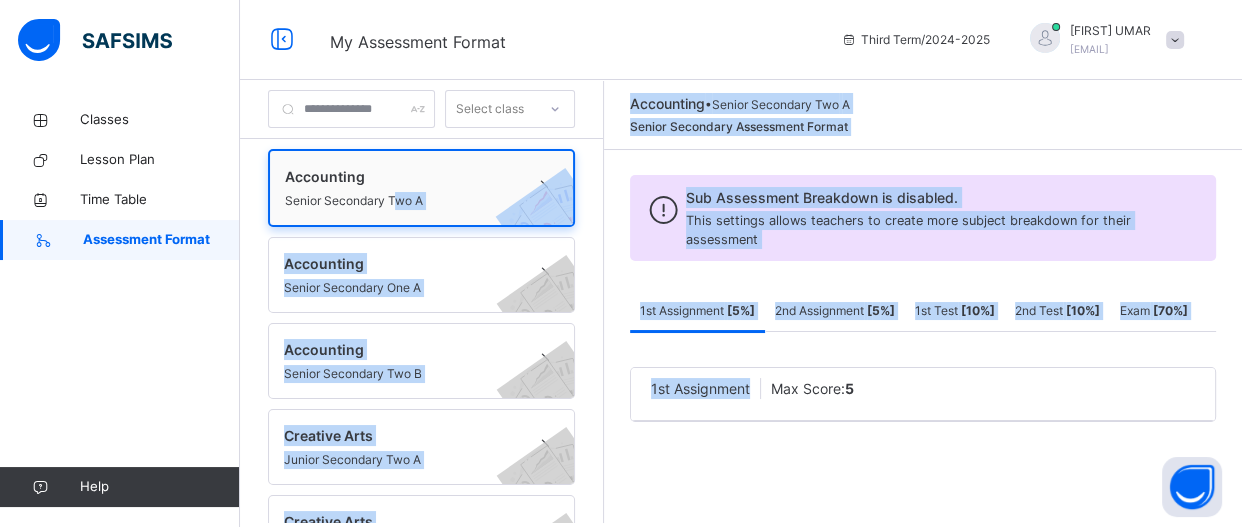 click at bounding box center [551, 221] 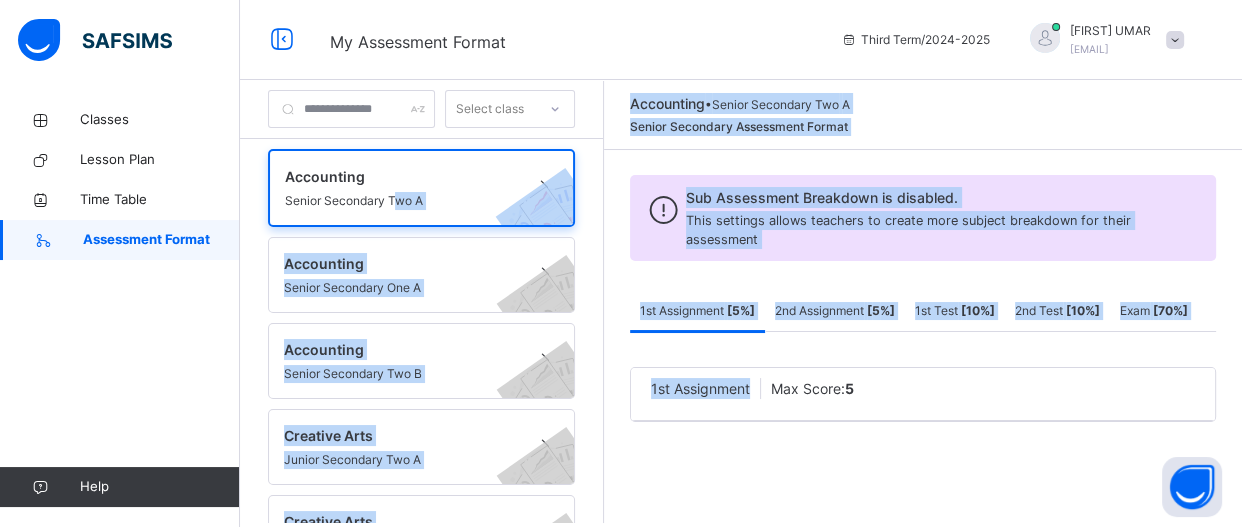 click on "Assessment Format" at bounding box center [120, 240] 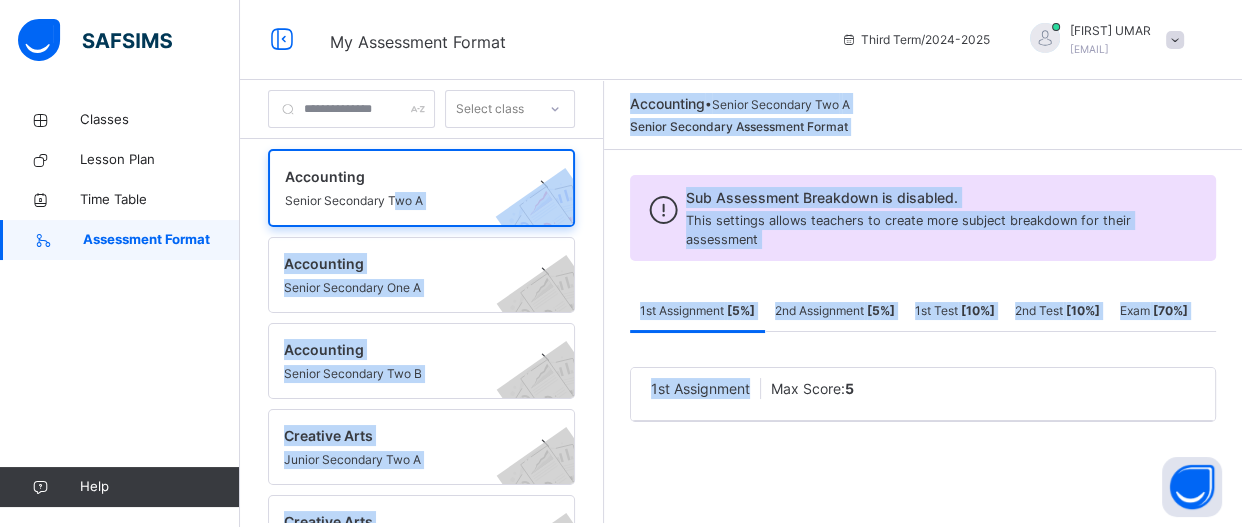click on "Assessment Format" at bounding box center [120, 240] 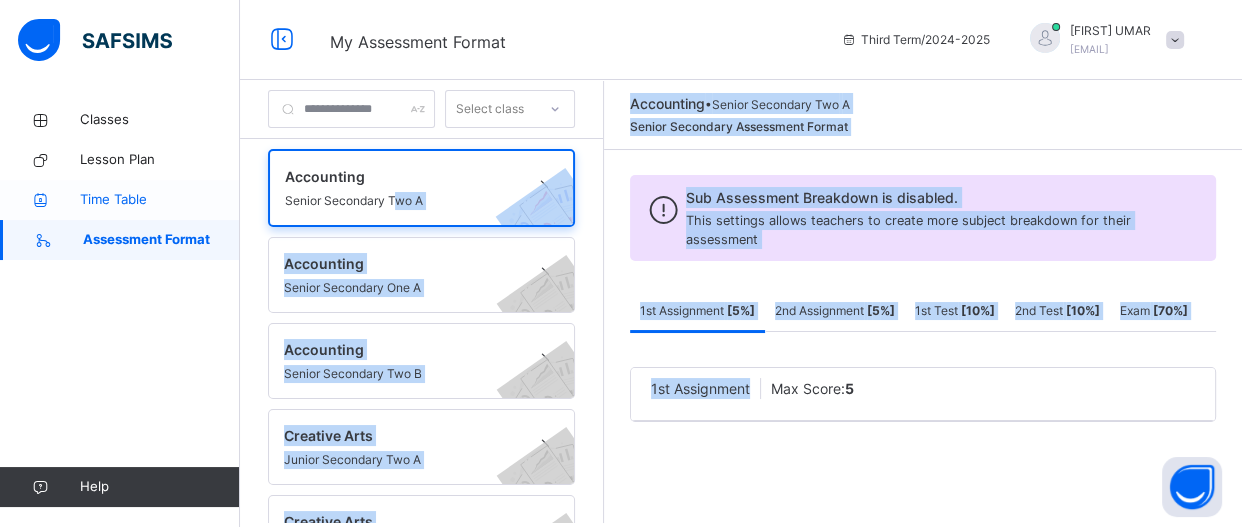 click on "Time Table" at bounding box center [160, 200] 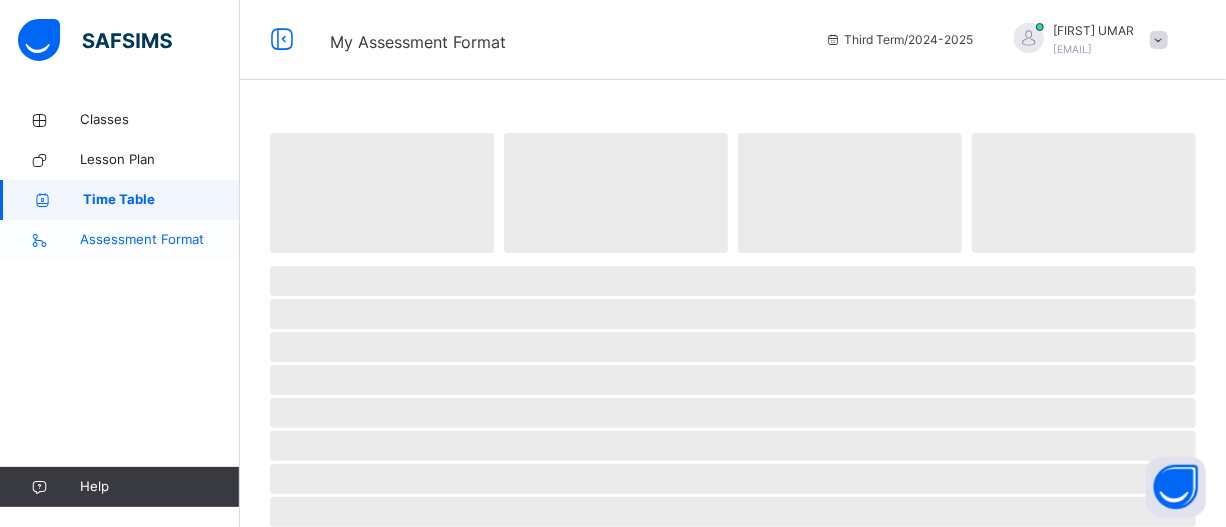 click on "Assessment Format" at bounding box center (160, 240) 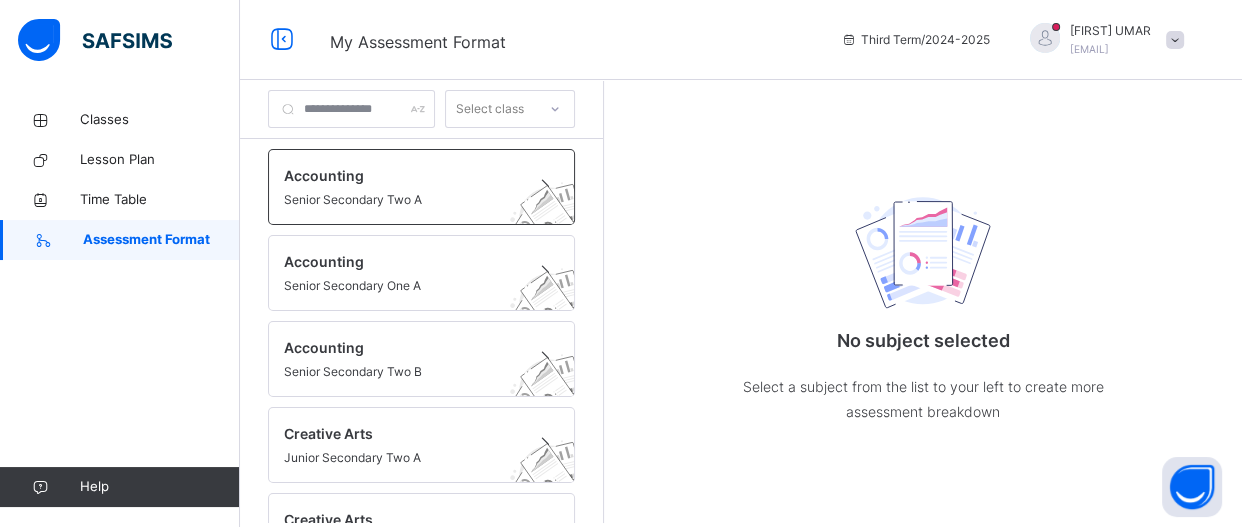 click on "Senior Secondary Two A" at bounding box center [402, 200] 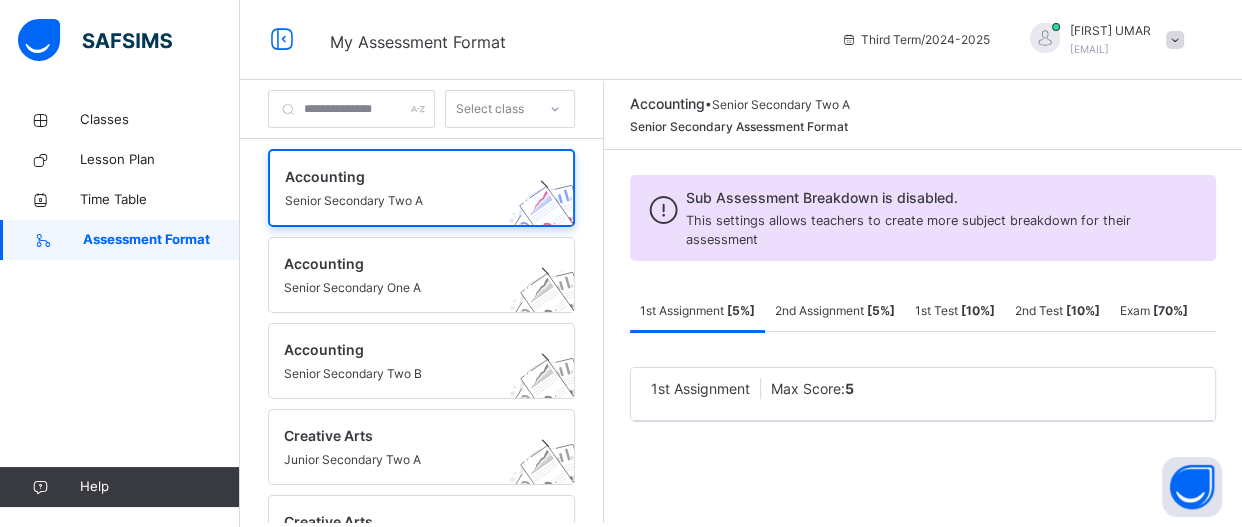 click on "2nd Assignment   [ 5 %]" at bounding box center (835, 311) 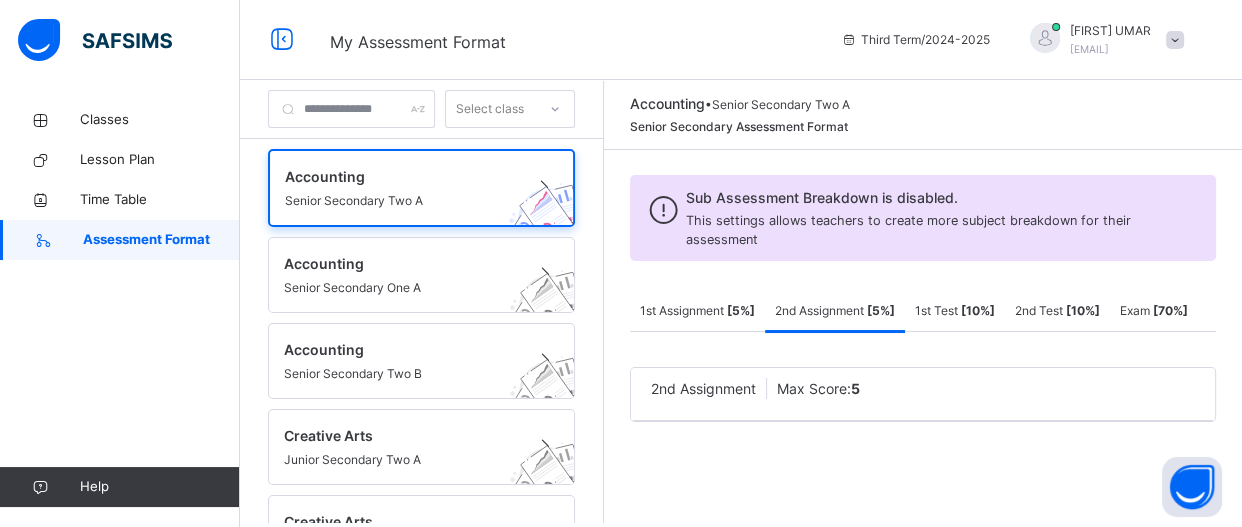 click on "[ 10 %]" at bounding box center (978, 310) 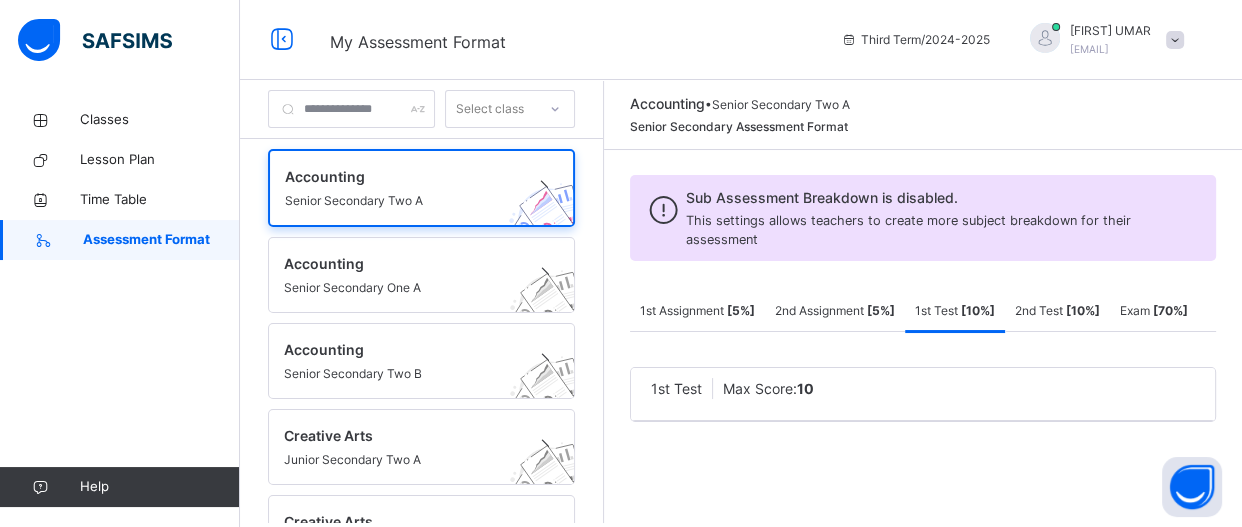 click on "[ 10 %]" at bounding box center (1083, 310) 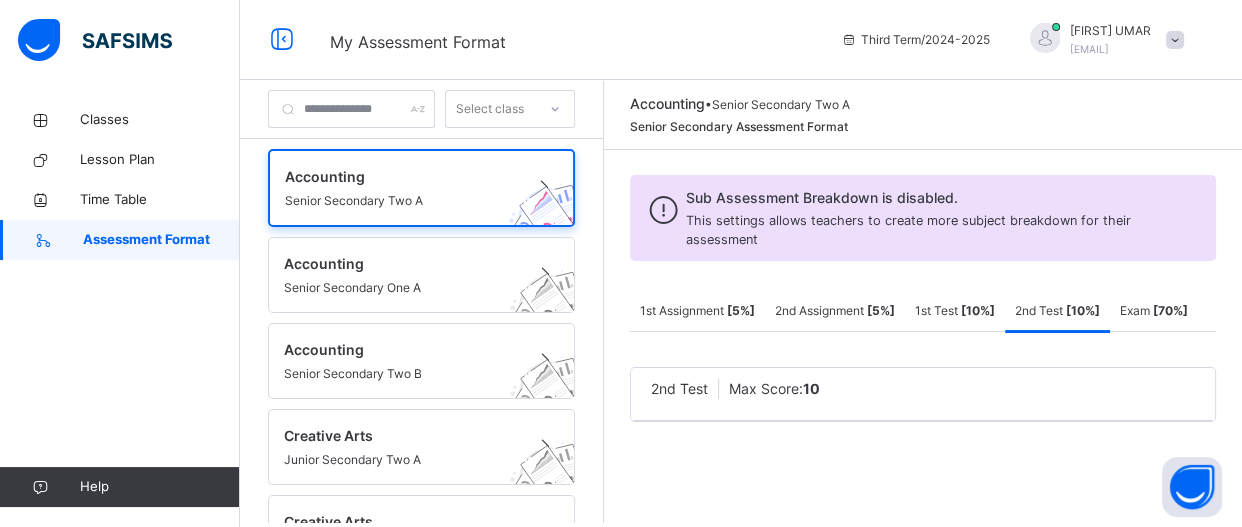 click on "[ 70 %]" at bounding box center [1170, 310] 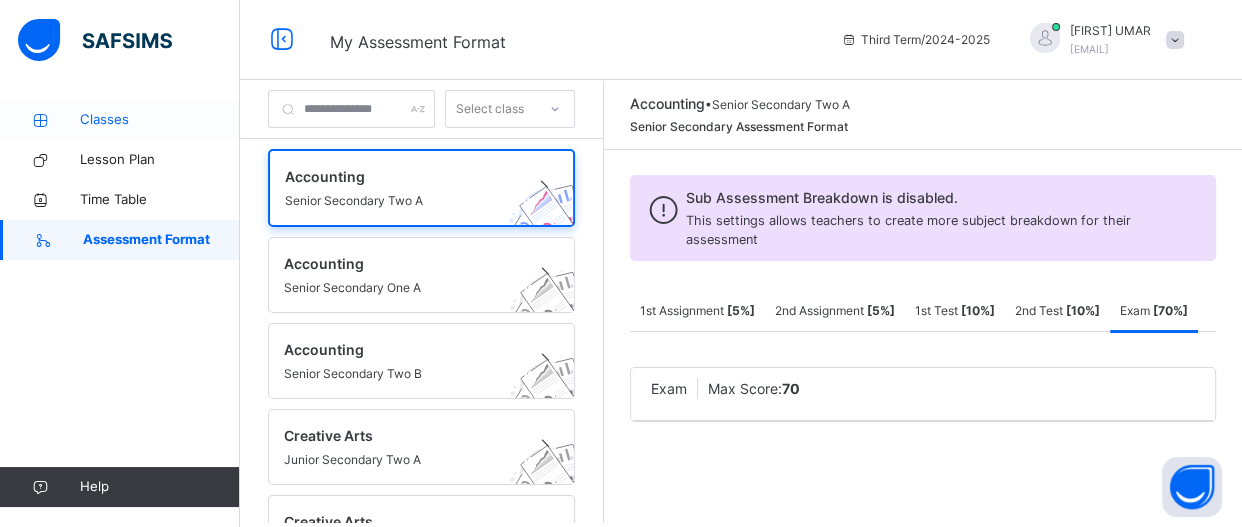 click on "Classes" at bounding box center (120, 120) 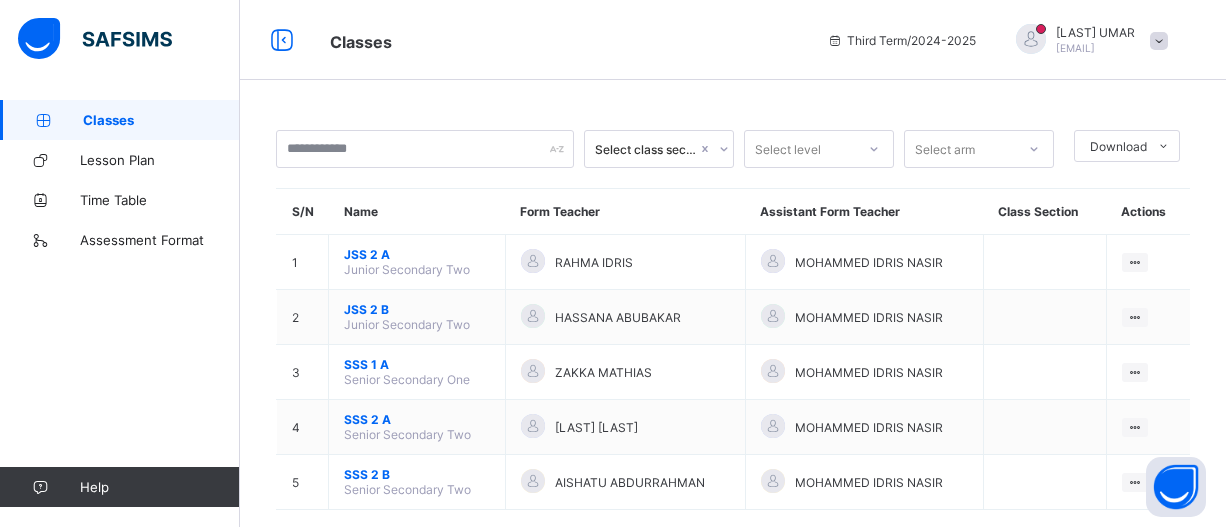 scroll, scrollTop: 0, scrollLeft: 0, axis: both 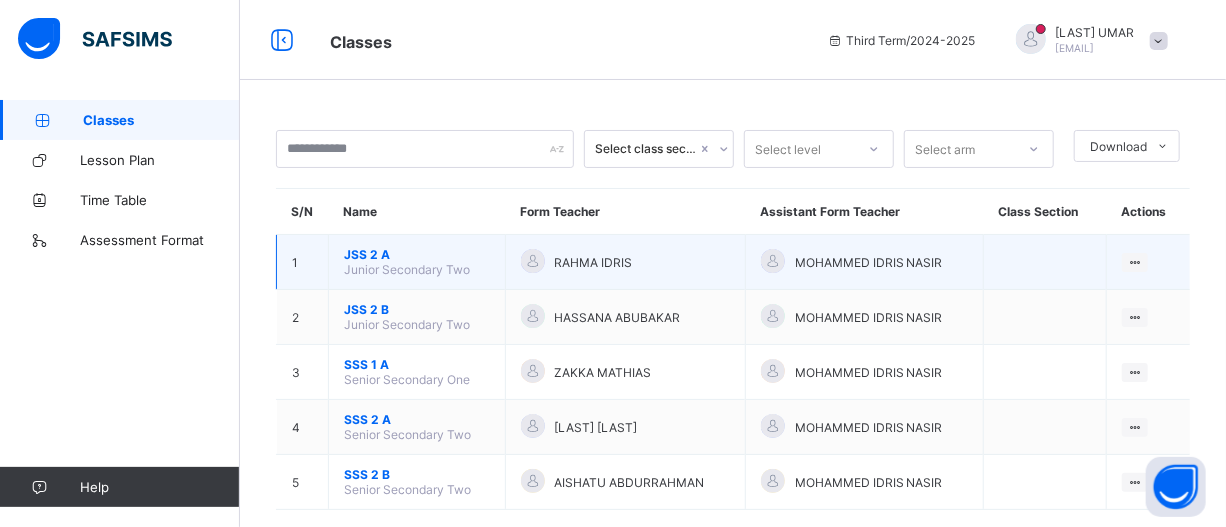 click on "Junior Secondary Two" at bounding box center [407, 269] 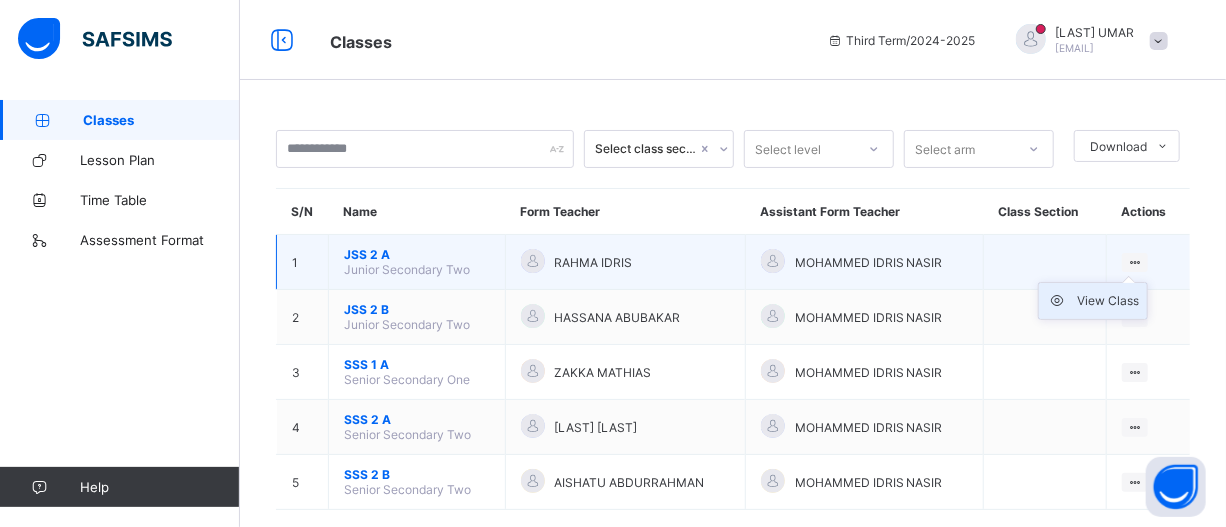 click on "View Class" at bounding box center (1108, 301) 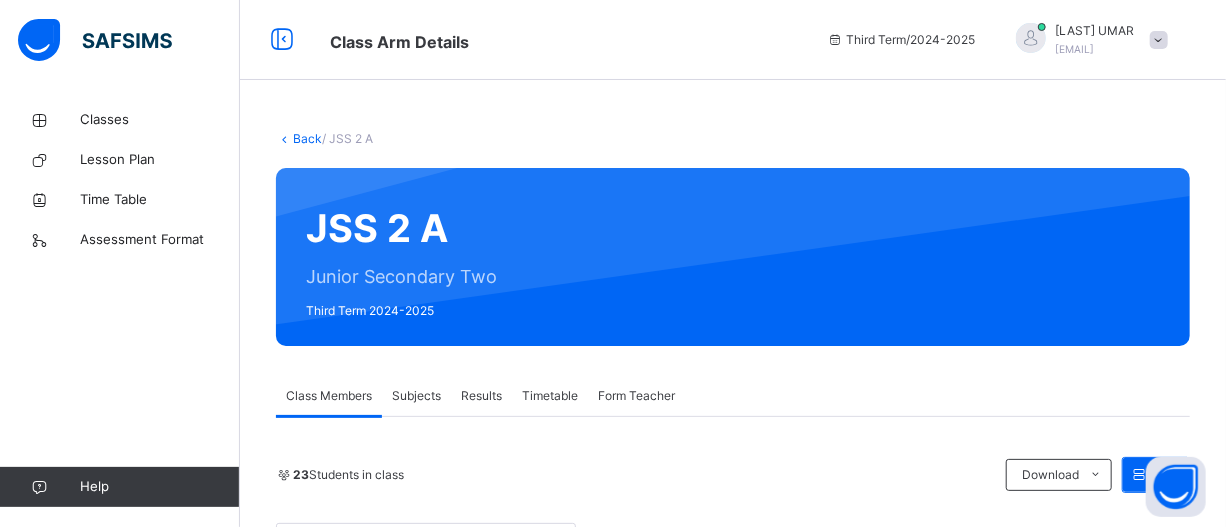click on "Subjects" at bounding box center (416, 396) 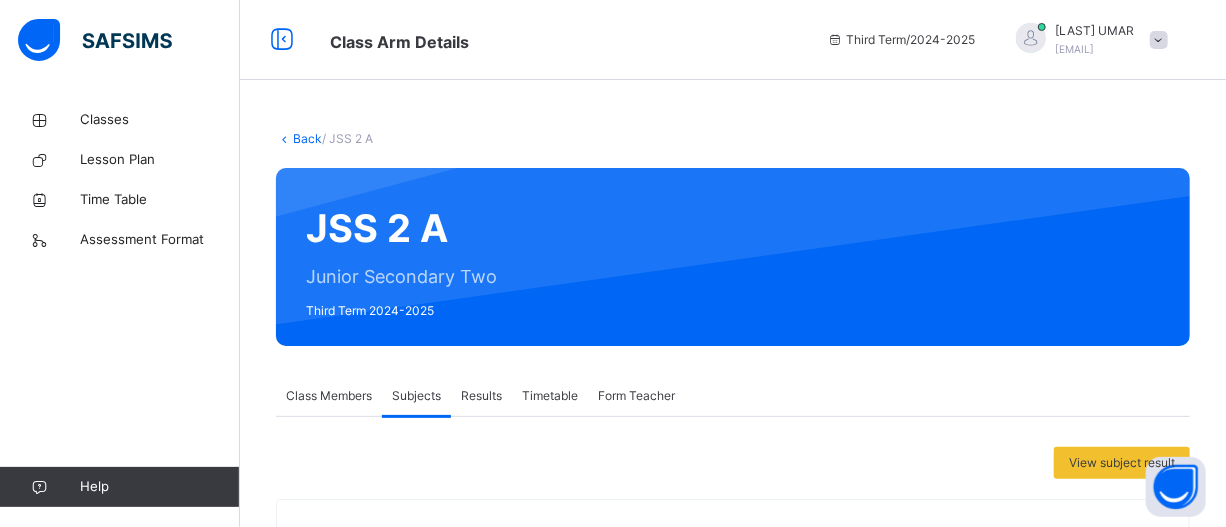 click on "Subjects" at bounding box center (416, 396) 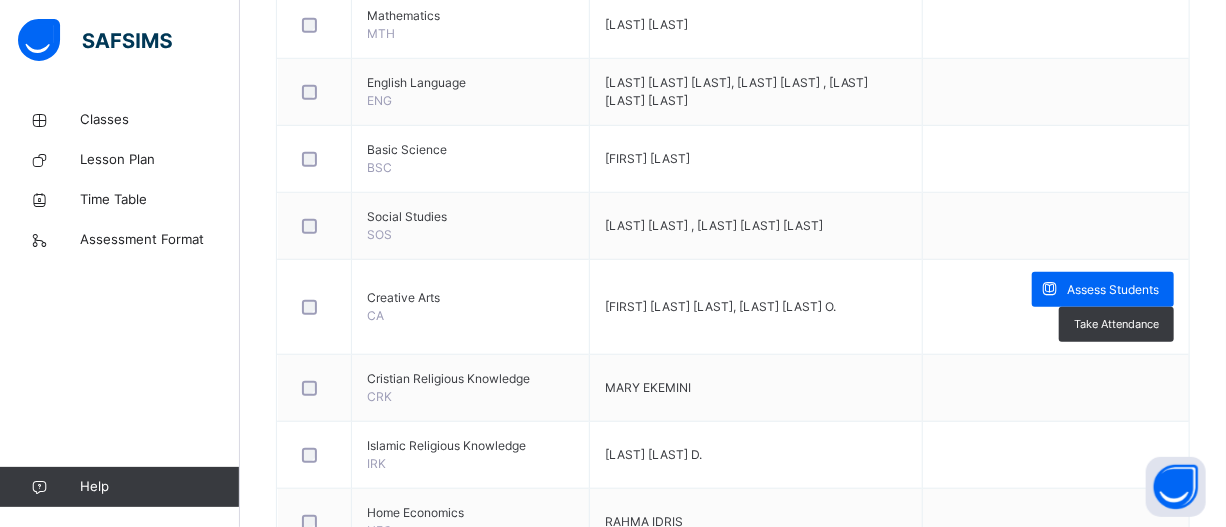 scroll, scrollTop: 727, scrollLeft: 0, axis: vertical 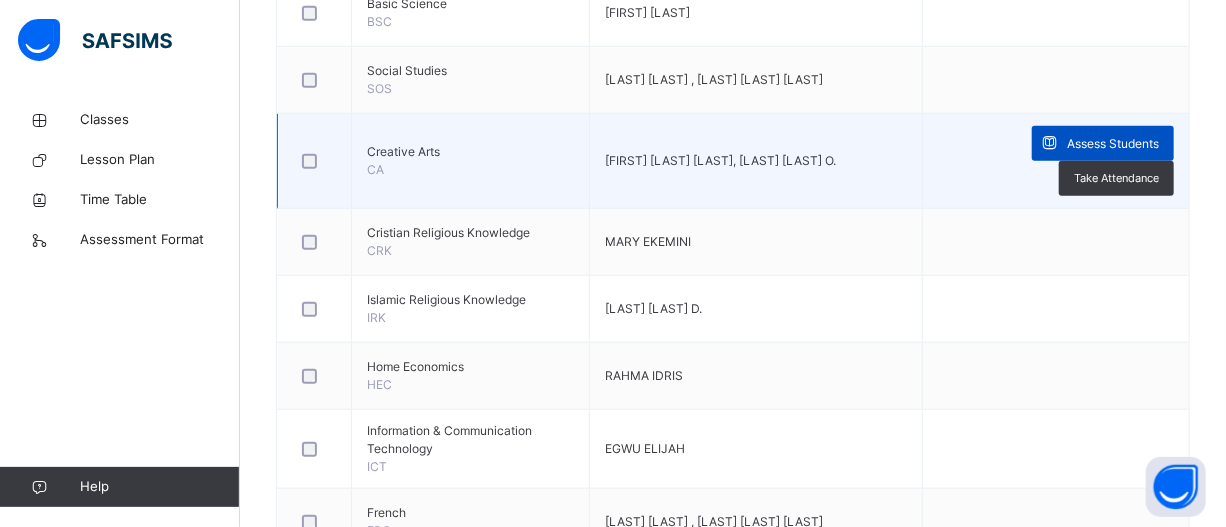 click on "Assess Students" at bounding box center (1113, 144) 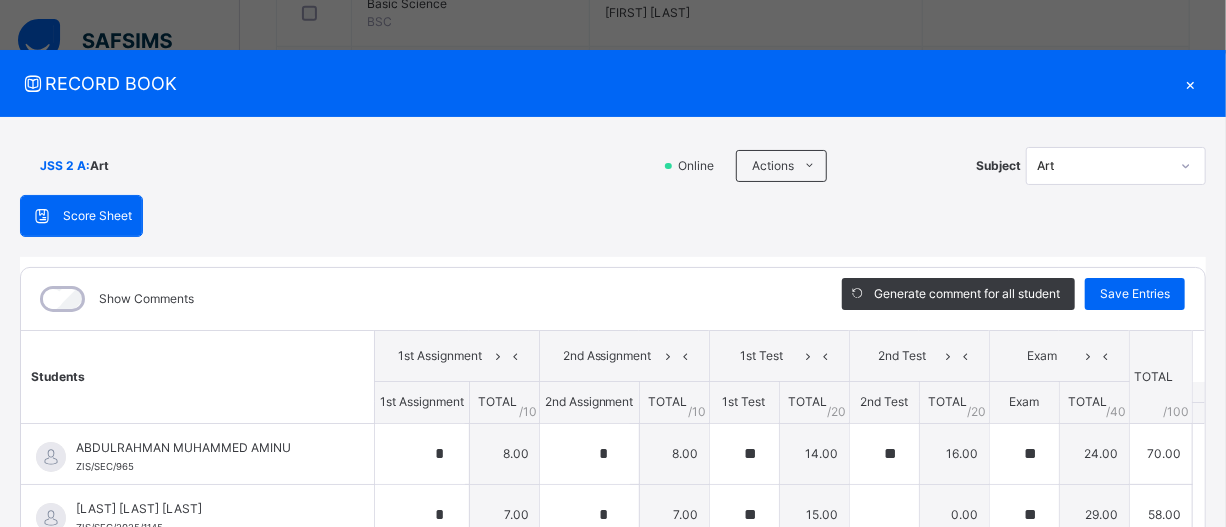 type on "*" 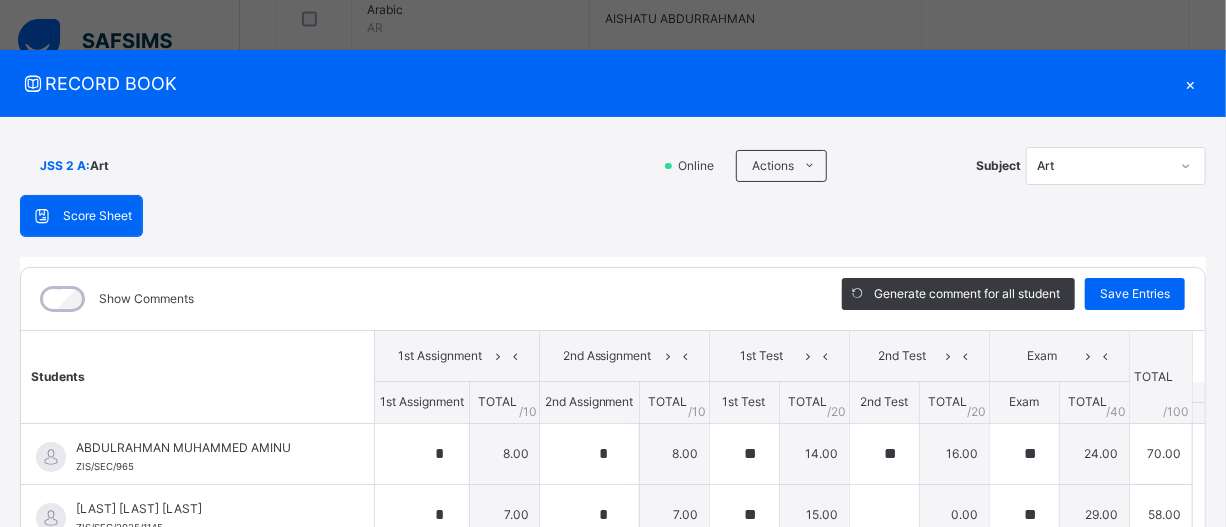 scroll, scrollTop: 1339, scrollLeft: 0, axis: vertical 